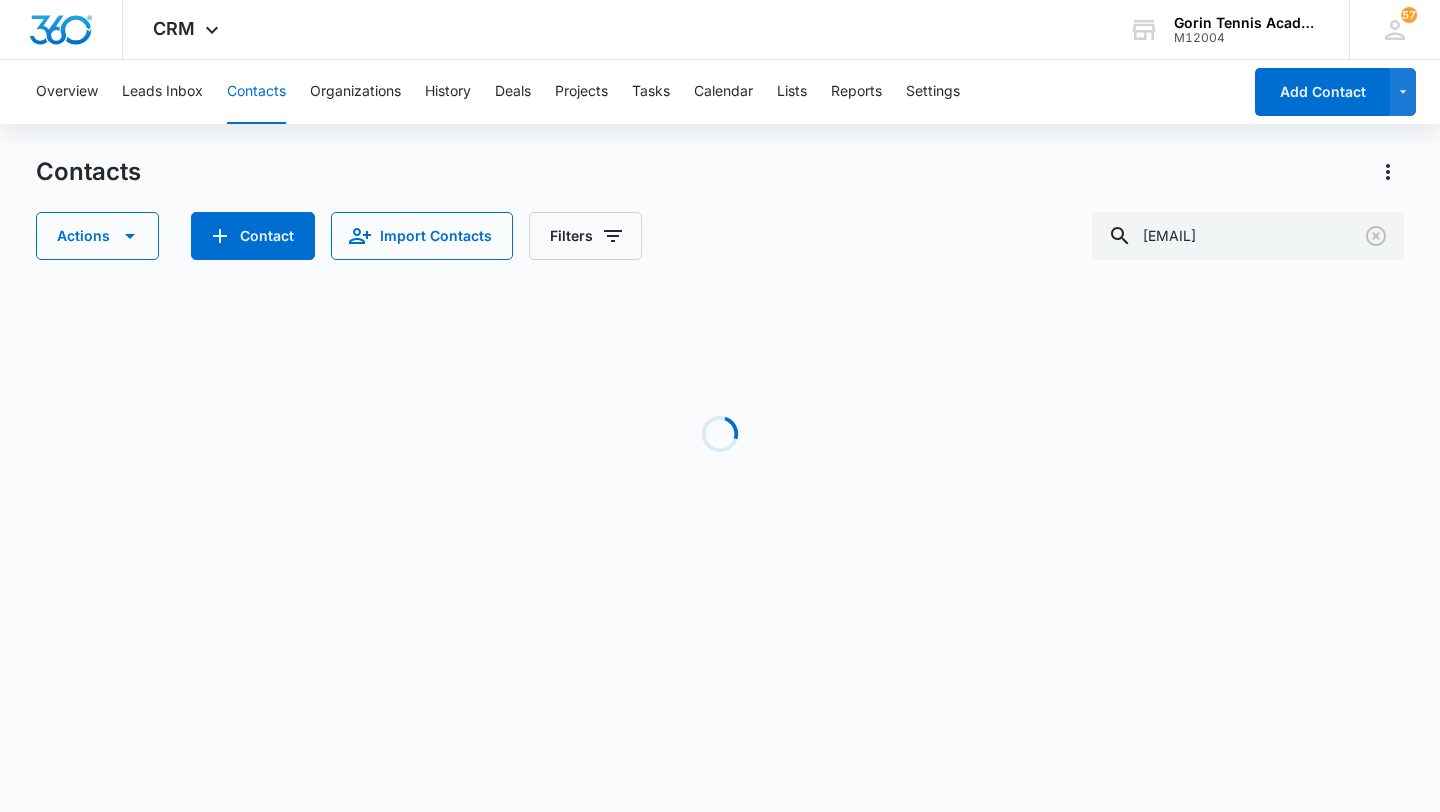 scroll, scrollTop: 0, scrollLeft: 0, axis: both 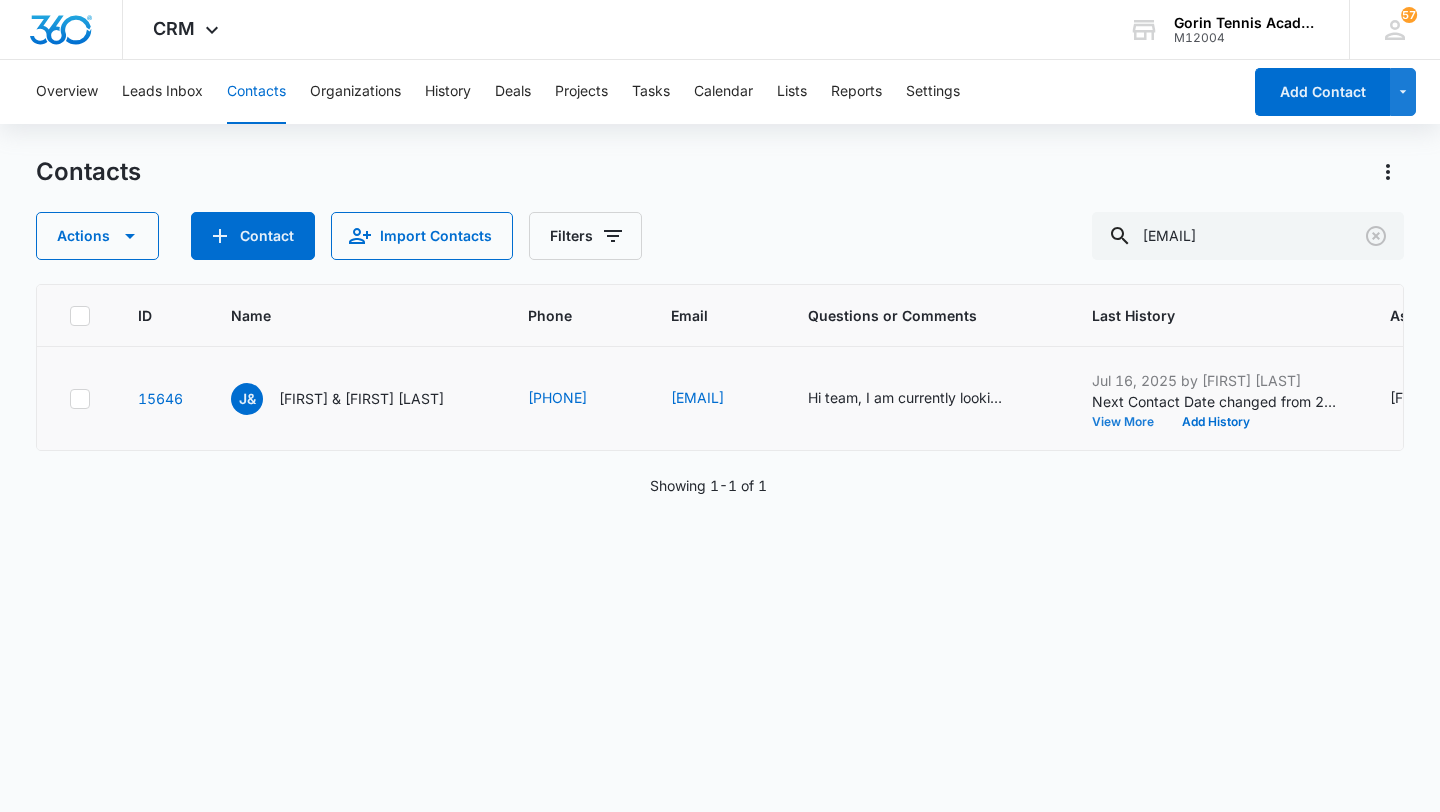 click on "View More" at bounding box center [1130, 422] 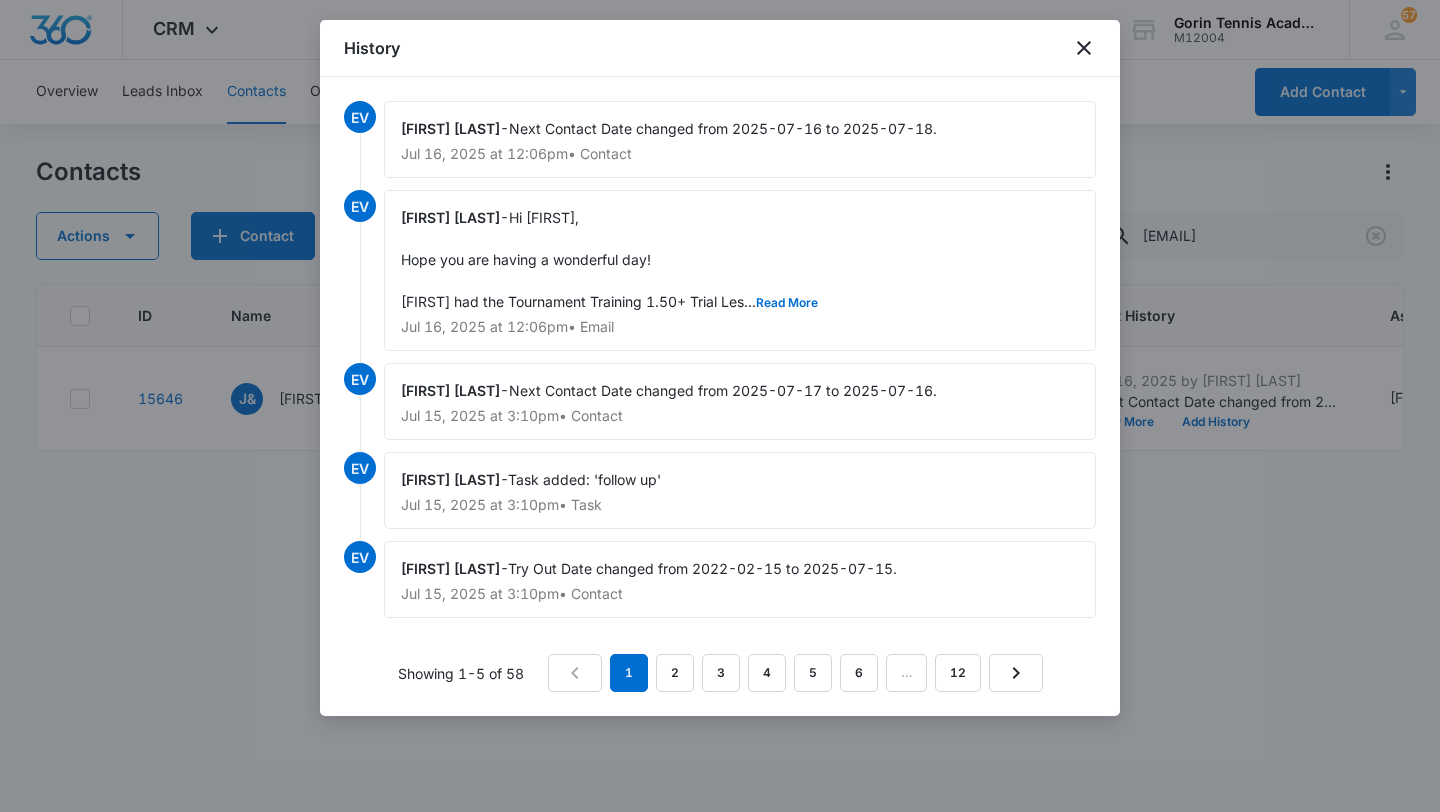click at bounding box center (720, 406) 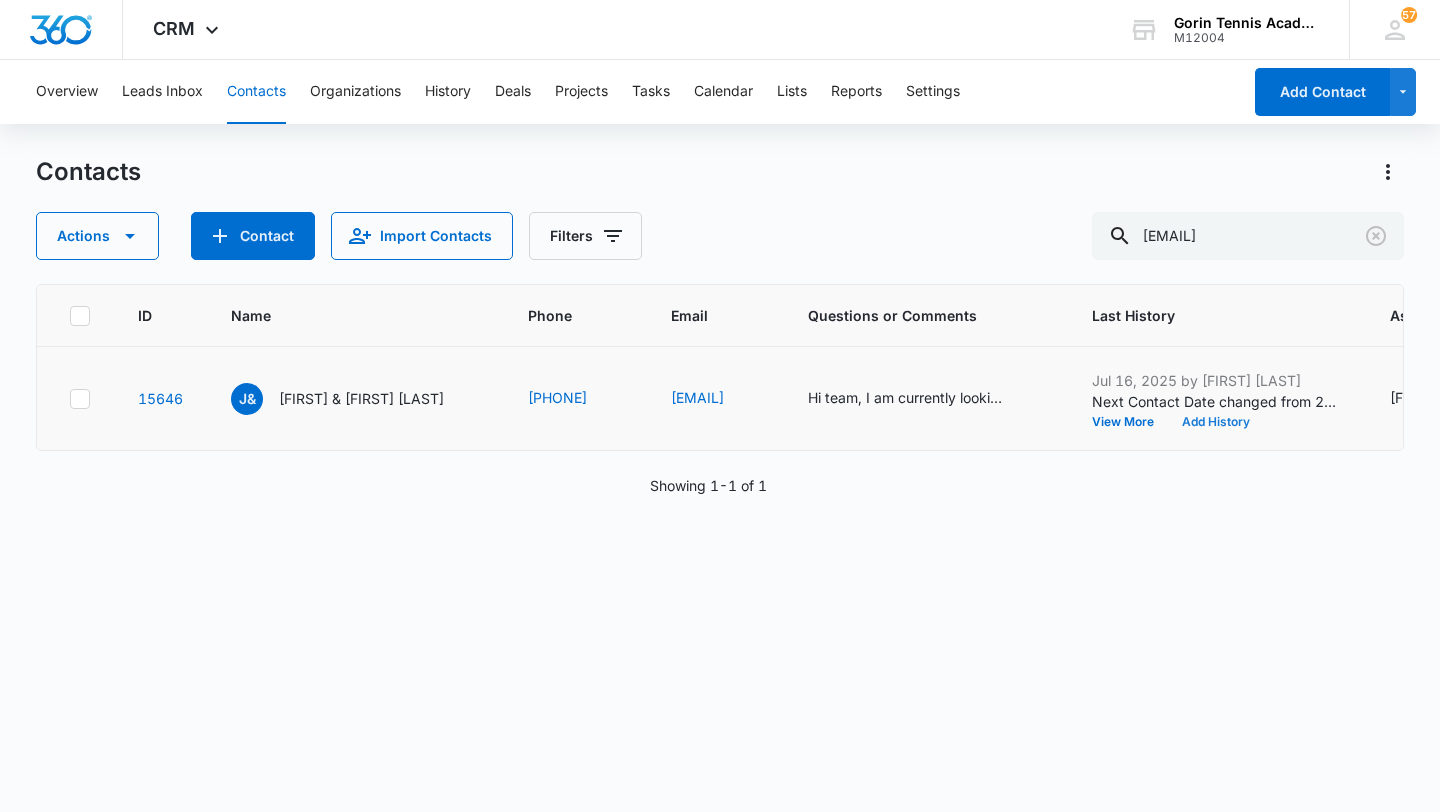 click on "Add History" at bounding box center [1216, 422] 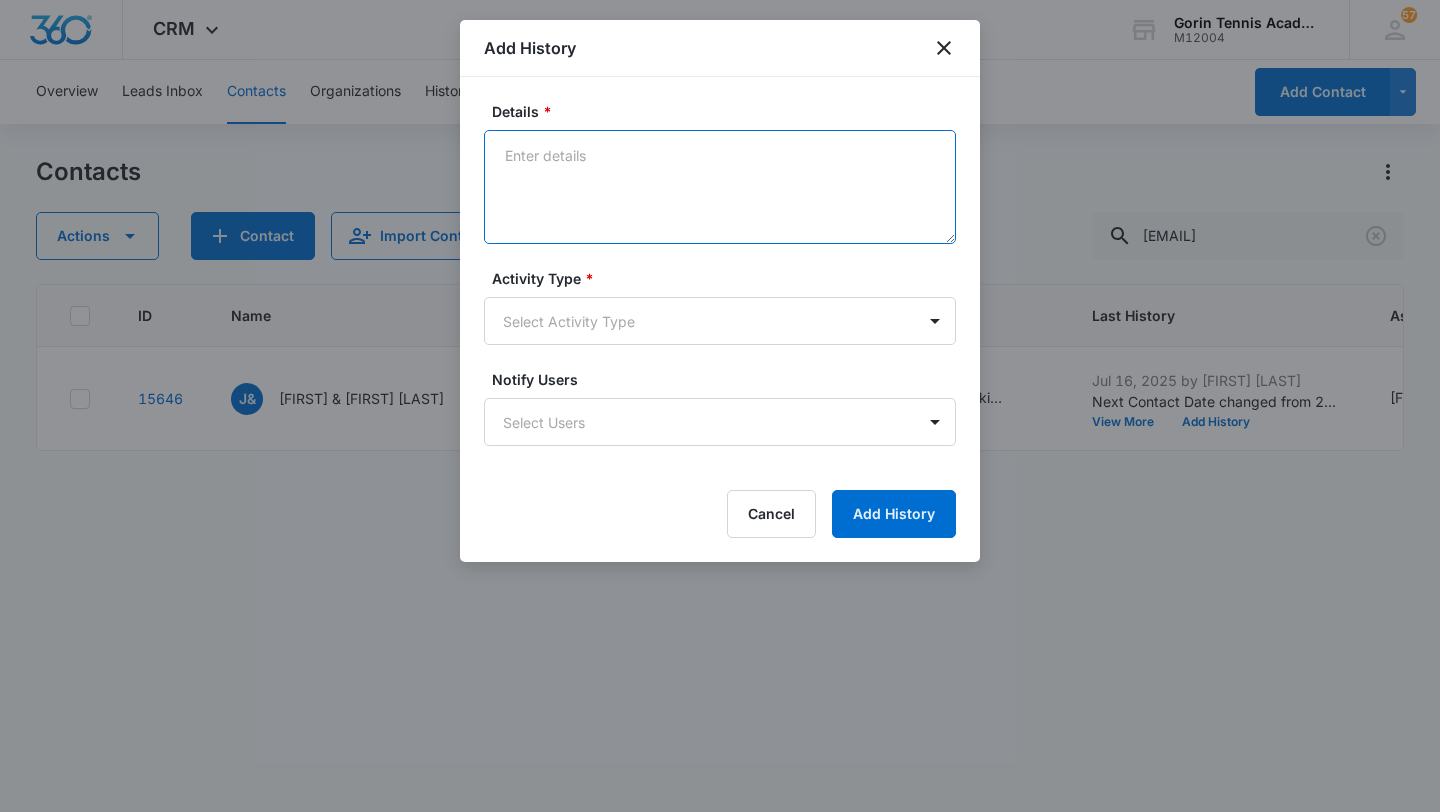 click on "Details *" at bounding box center (720, 187) 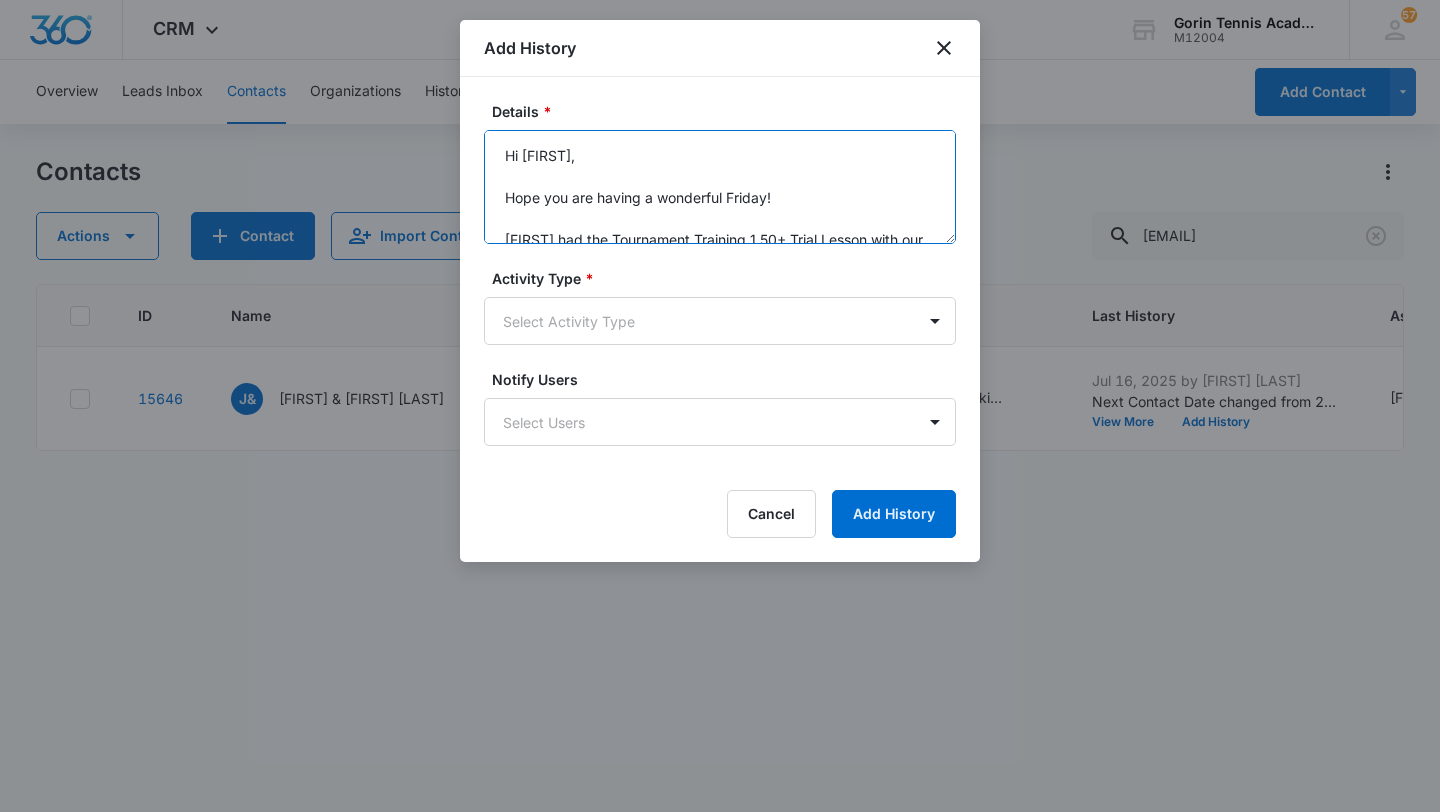 scroll, scrollTop: 320, scrollLeft: 0, axis: vertical 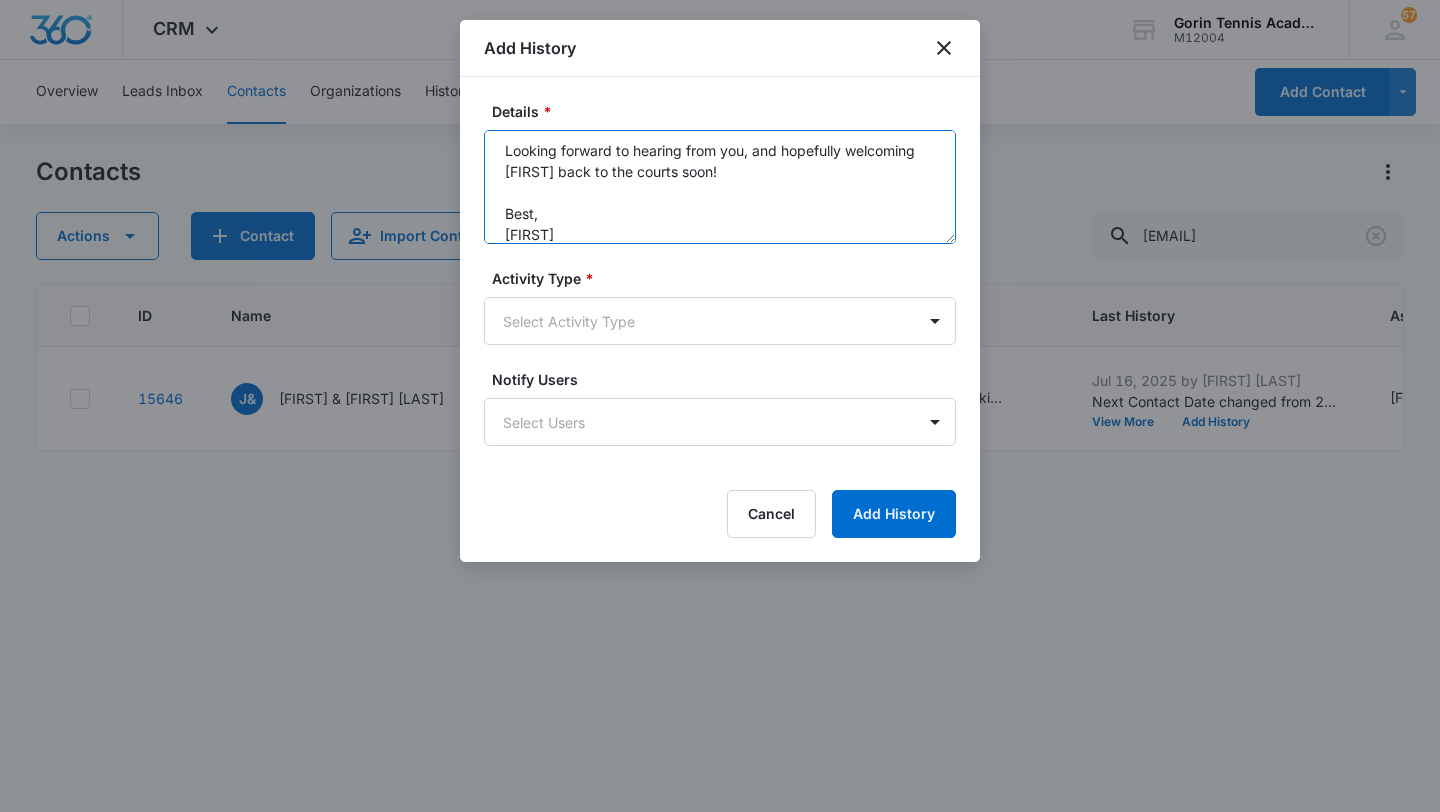 type on "Hi [FIRST],
Hope you are having a wonderful Friday!
[FIRST] had the Tournament Training 1.50+ Trial Lesson with our coaches a few weeks ago, and I just wanted to reach out and make sure [FIRST] enjoyed his time on the court. We love hearing about players' first experiences! Our goal is to ensure that every player feels supported and challenged while staying excited about learning. If [FIRST] enjoyed the lesson and would like to continue, I would be happy to help with the next steps!
If you have any questions or would like more details about our programs or the registration process - I’m always here to help!
Looking forward to hearing from you, and hopefully welcoming [FIRST] back to the courts soon!
Best,
[FIRST]" 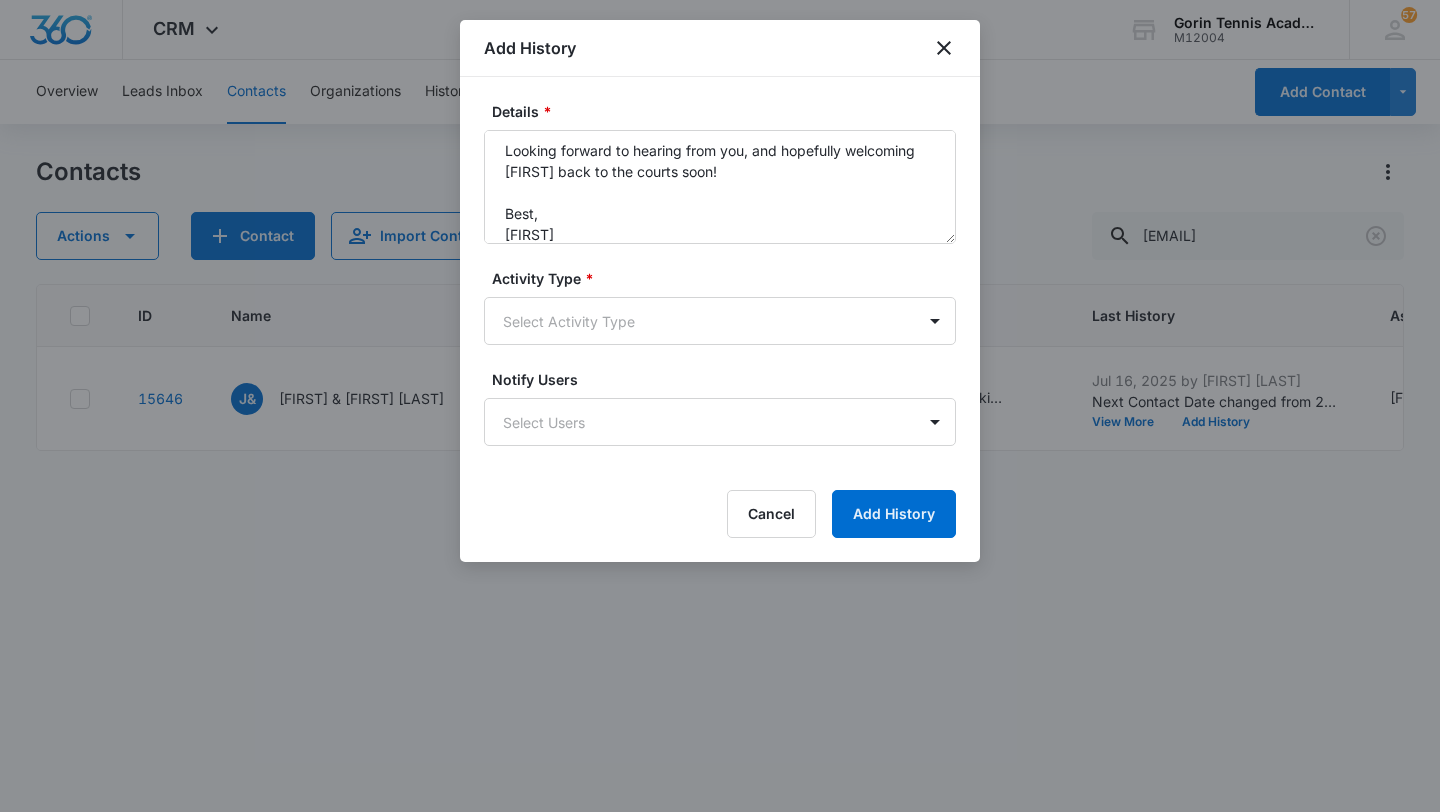 click on "Details * Hi [FIRST],
Hope you are having a wonderful Friday!
[FIRST] had the Tournament Training 1.50+ Trial Lesson with our coaches a few weeks ago, and I just wanted to reach out and make sure [FIRST] enjoyed his time on the court. We love hearing about players' first experiences! Our goal is to ensure that every player feels supported and challenged while staying excited about learning. If [FIRST] enjoyed the lesson and would like to continue, I would be happy to help with the next steps!
If you have any questions or would like more details about our programs or the registration process - I’m always here to help!
Looking forward to hearing from you, and hopefully welcoming [FIRST] back to the courts soon!
Best,
[FIRST] Activity Type * Select Activity Type Notify Users Select Users Cancel Add History" at bounding box center (720, 319) 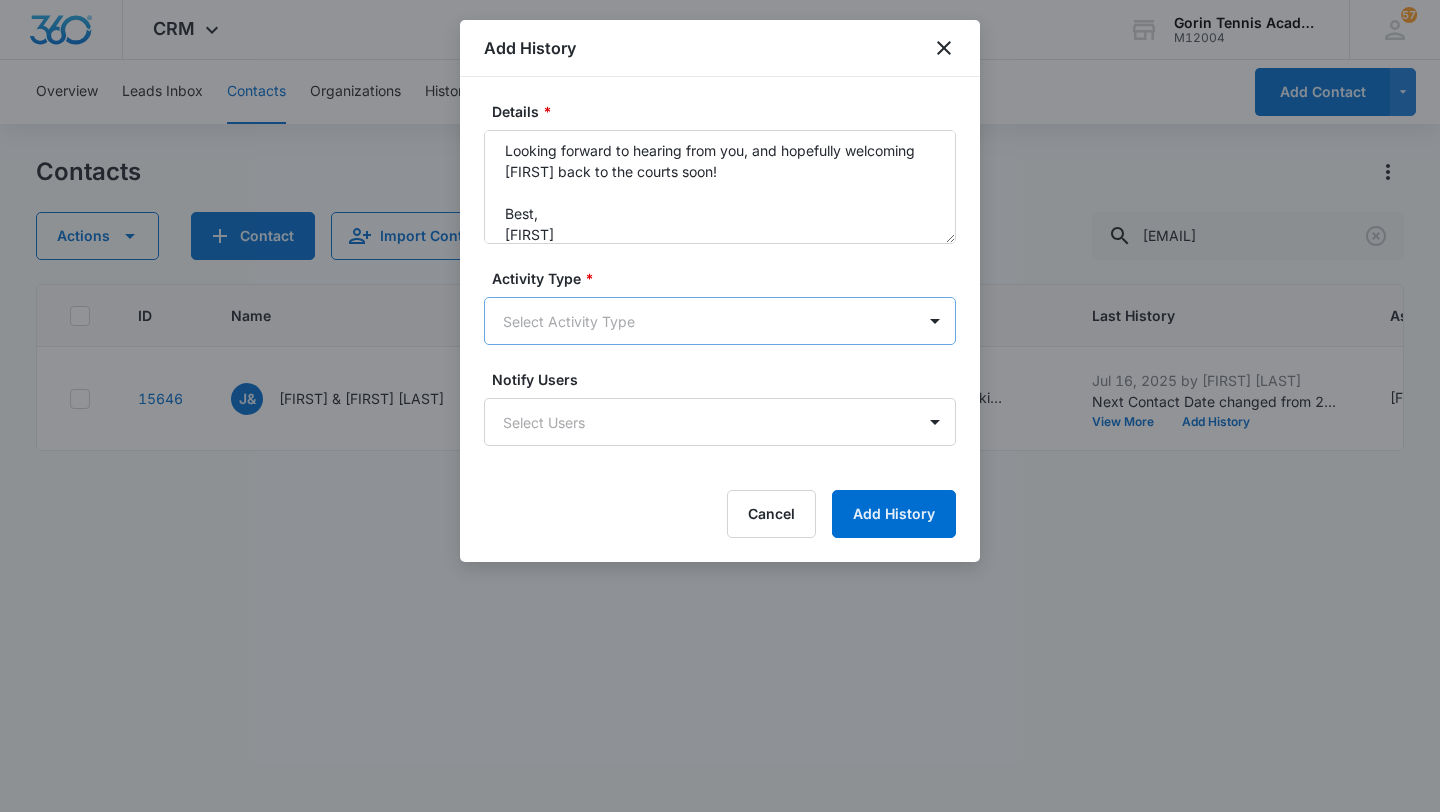 click on "CRM Apps Reputation Websites Forms CRM Email Social Shop Payments POS Content Ads Intelligence Files Brand Settings Gorin Tennis Academy M12004 Your Accounts View All 57 EV [FIRST] [LAST] [EMAIL] My Profile 57 Notifications Support Logout Terms & Conditions   •   Privacy Policy Overview Leads Inbox Contacts Organizations History Deals Projects Tasks Calendar Lists Reports Settings Add Contact Contacts Actions Contact Import Contacts Filters [EMAIL] ID Name Phone Email Questions or Comments Last History Assigned To Type Status Address Camp Interest Origin Location Mobile Phone Home Phone Work Phone 15646 [FIRST] & [FIRST] [LAST] [PHONE] [EMAIL] Hi team, I am currently looking for a private coach for my son at Saratoga site. Would be great if I can get some information about the coaches at that site. Thanks! [MONTH] [DAY], [YEAR] by [FIRST] [LAST] Next Contact Date changed from [YEAR]-[MONTH]-[DAY] to [YEAR]-[MONTH]-[DAY]. View More Add History [FIRST] [LAST] Saratoga ---" at bounding box center [720, 406] 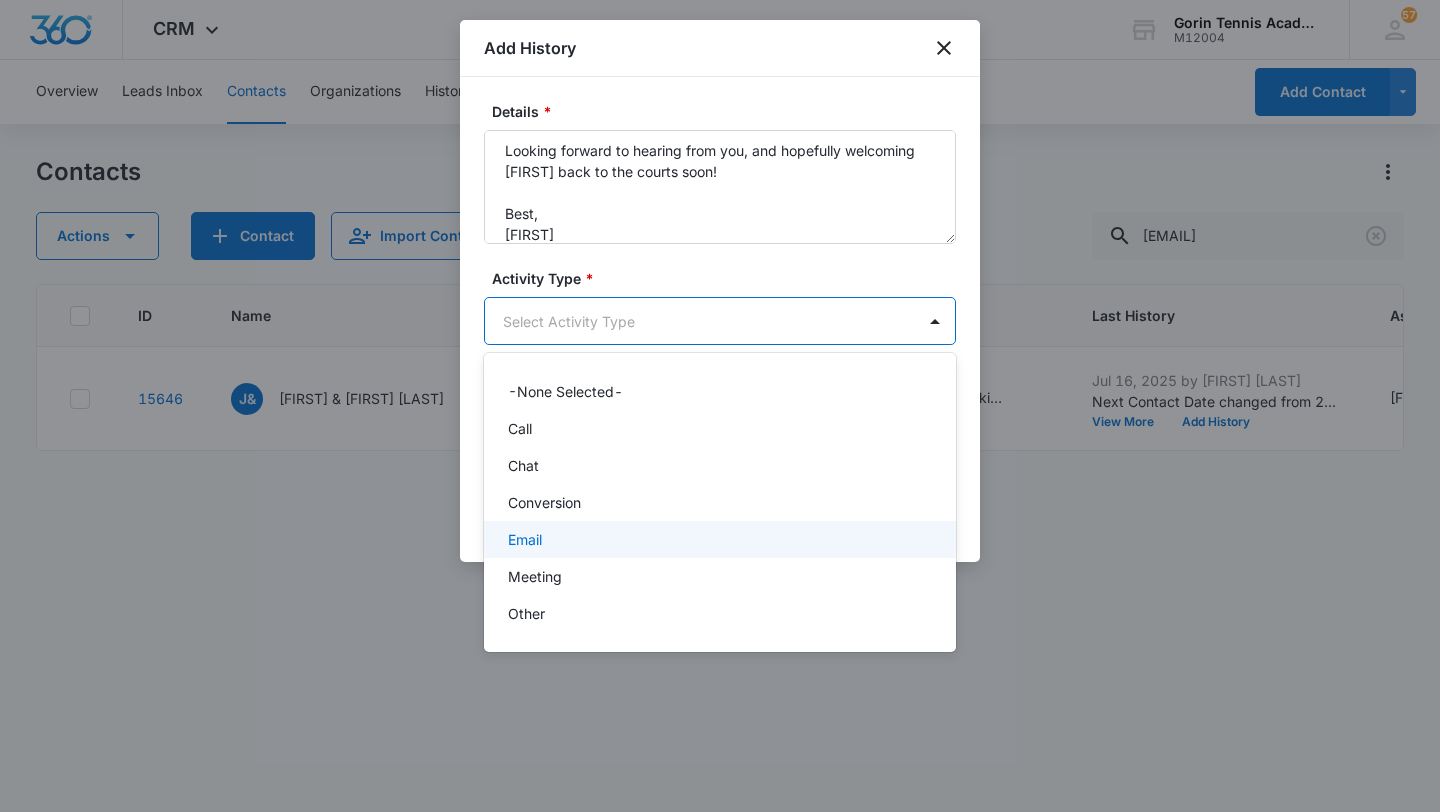 click on "Email" at bounding box center [720, 539] 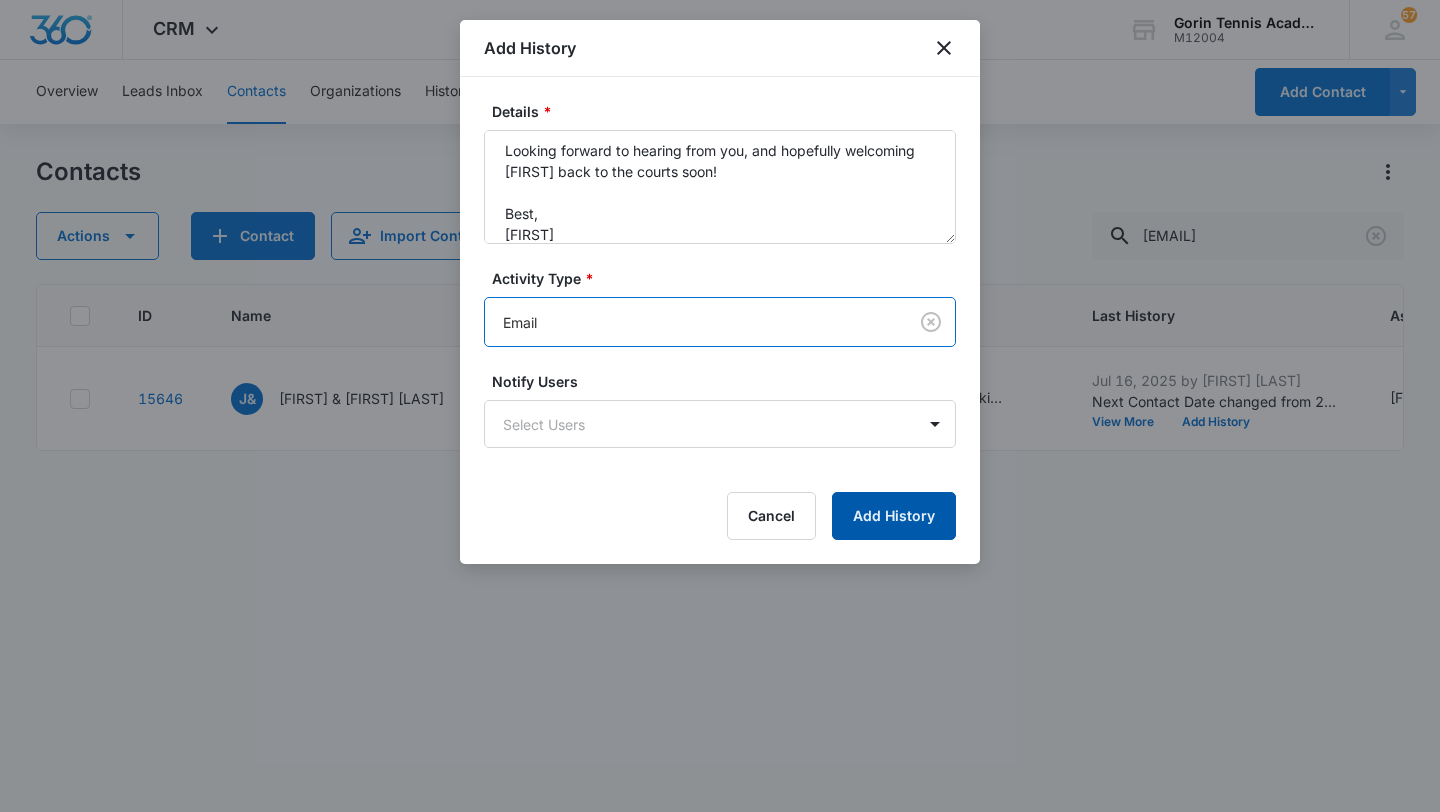 click on "Add History" at bounding box center [894, 516] 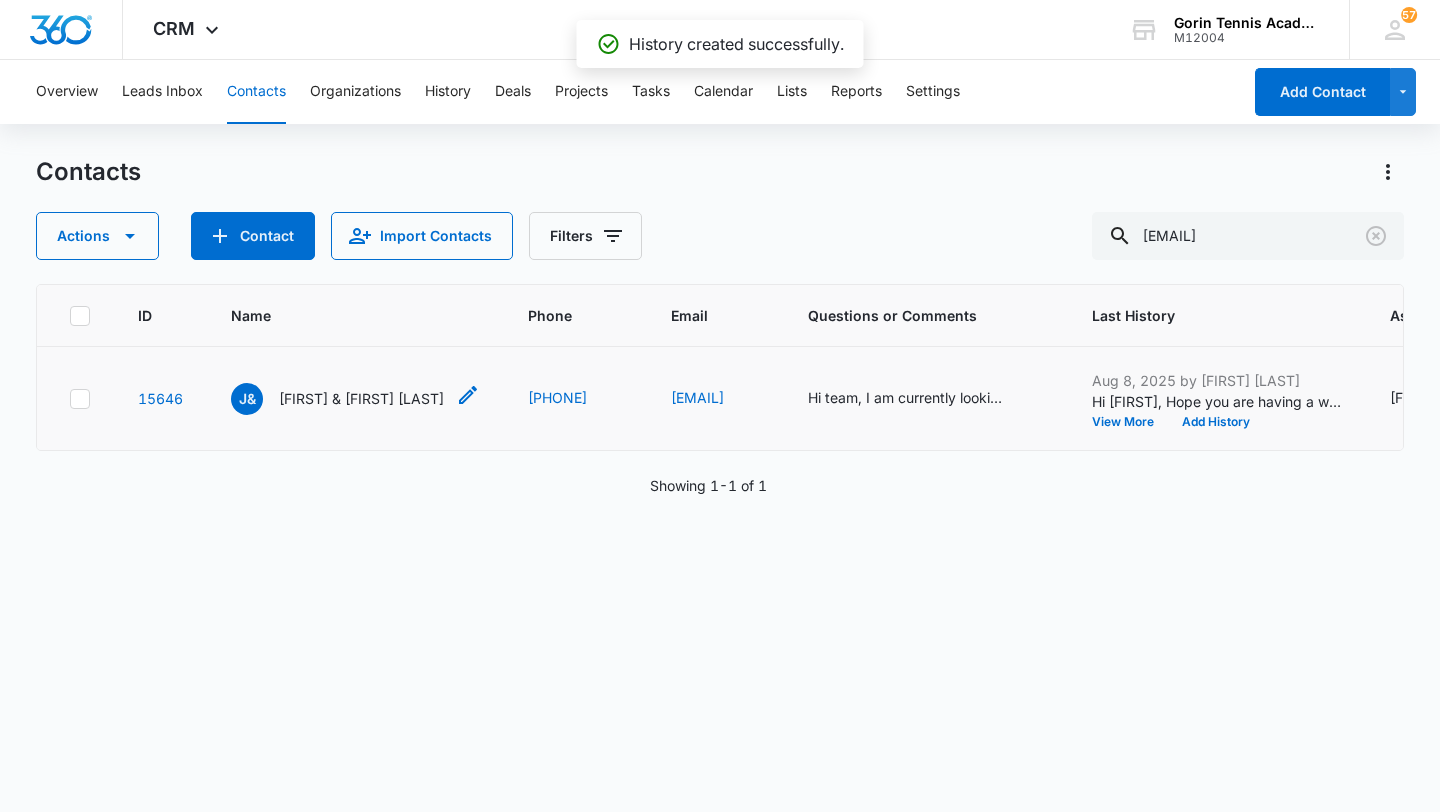 click on "[FIRST] & [FIRST] [LAST]" at bounding box center (361, 398) 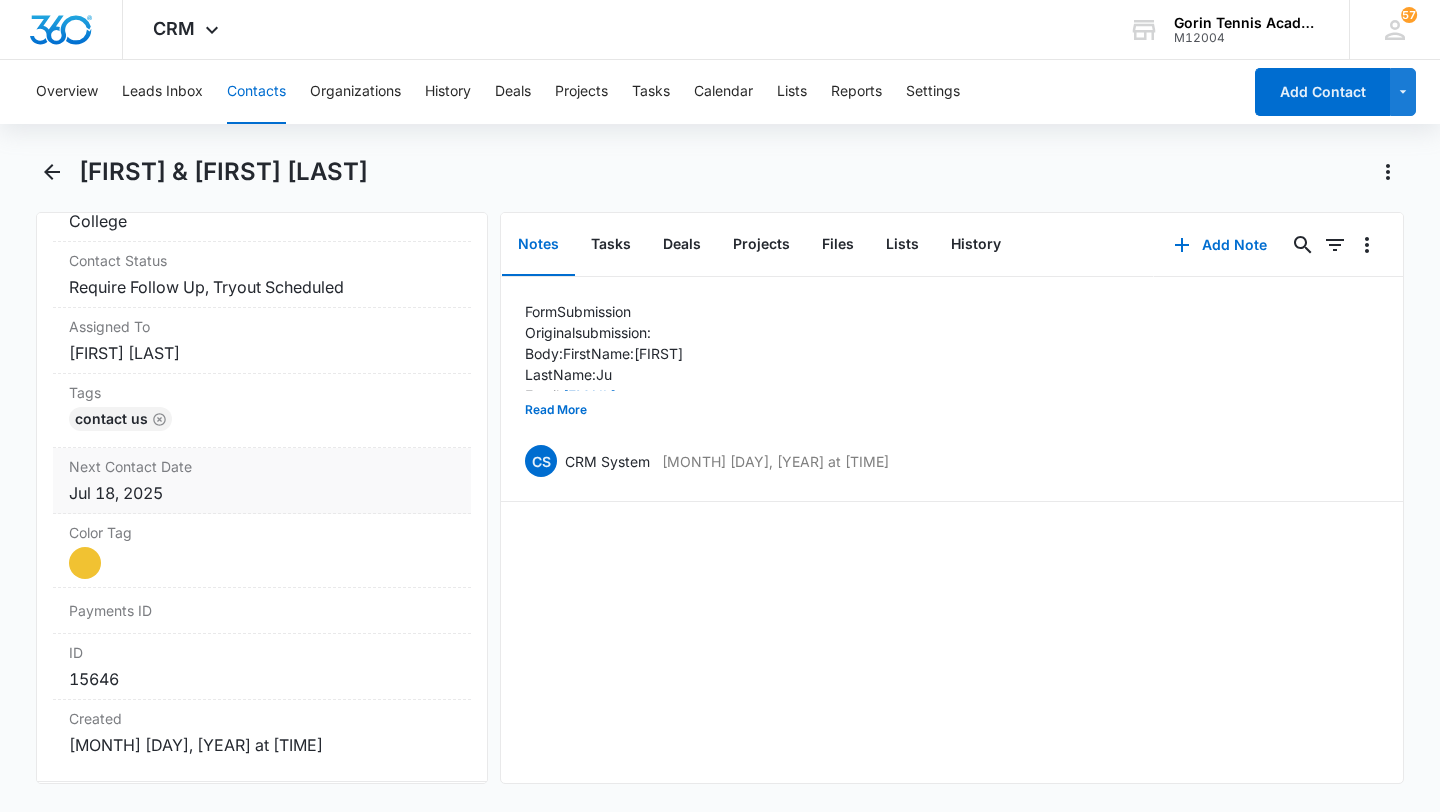 click on "Next Contact Date" at bounding box center (262, 466) 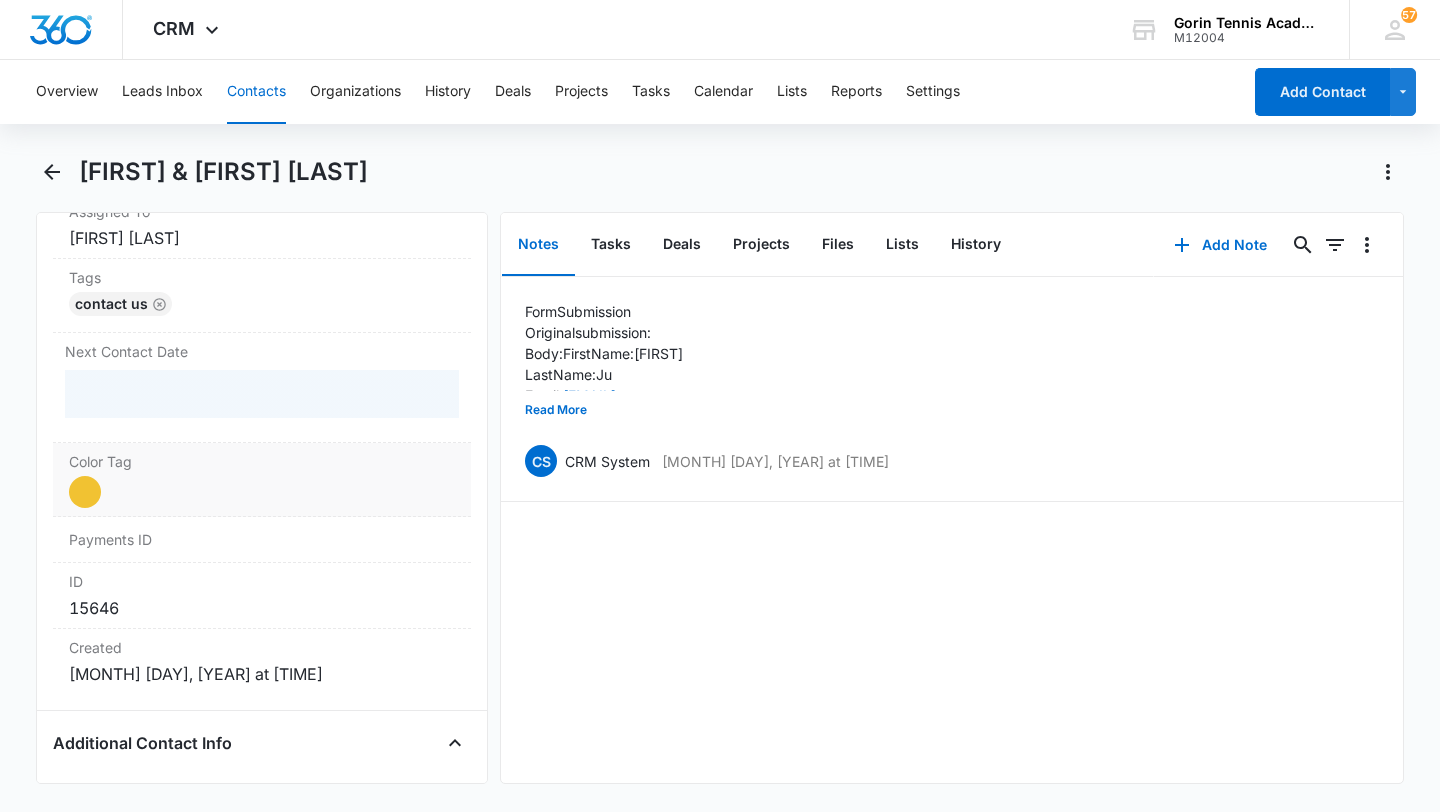 scroll, scrollTop: 1059, scrollLeft: 0, axis: vertical 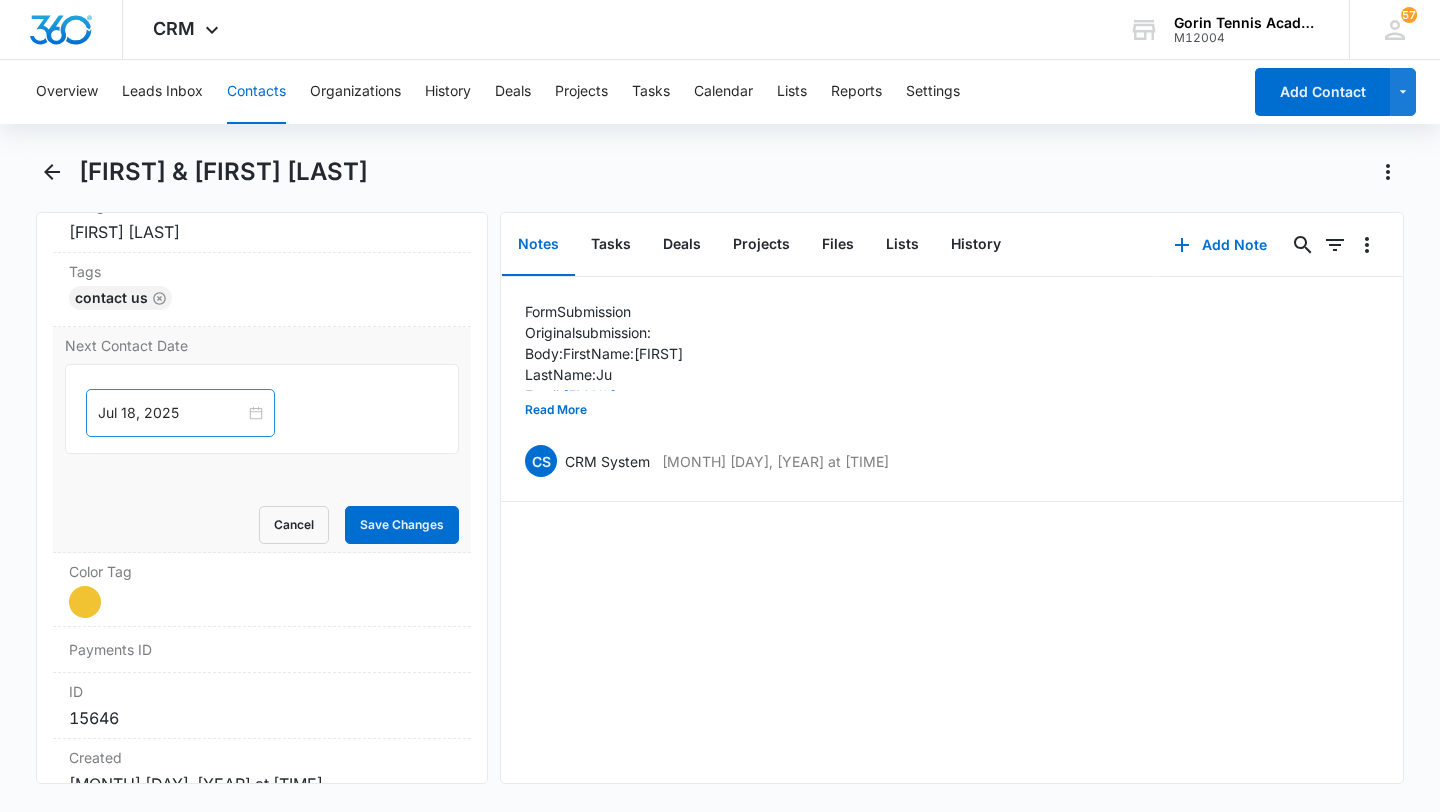 click on "Jul 18, 2025" at bounding box center [180, 413] 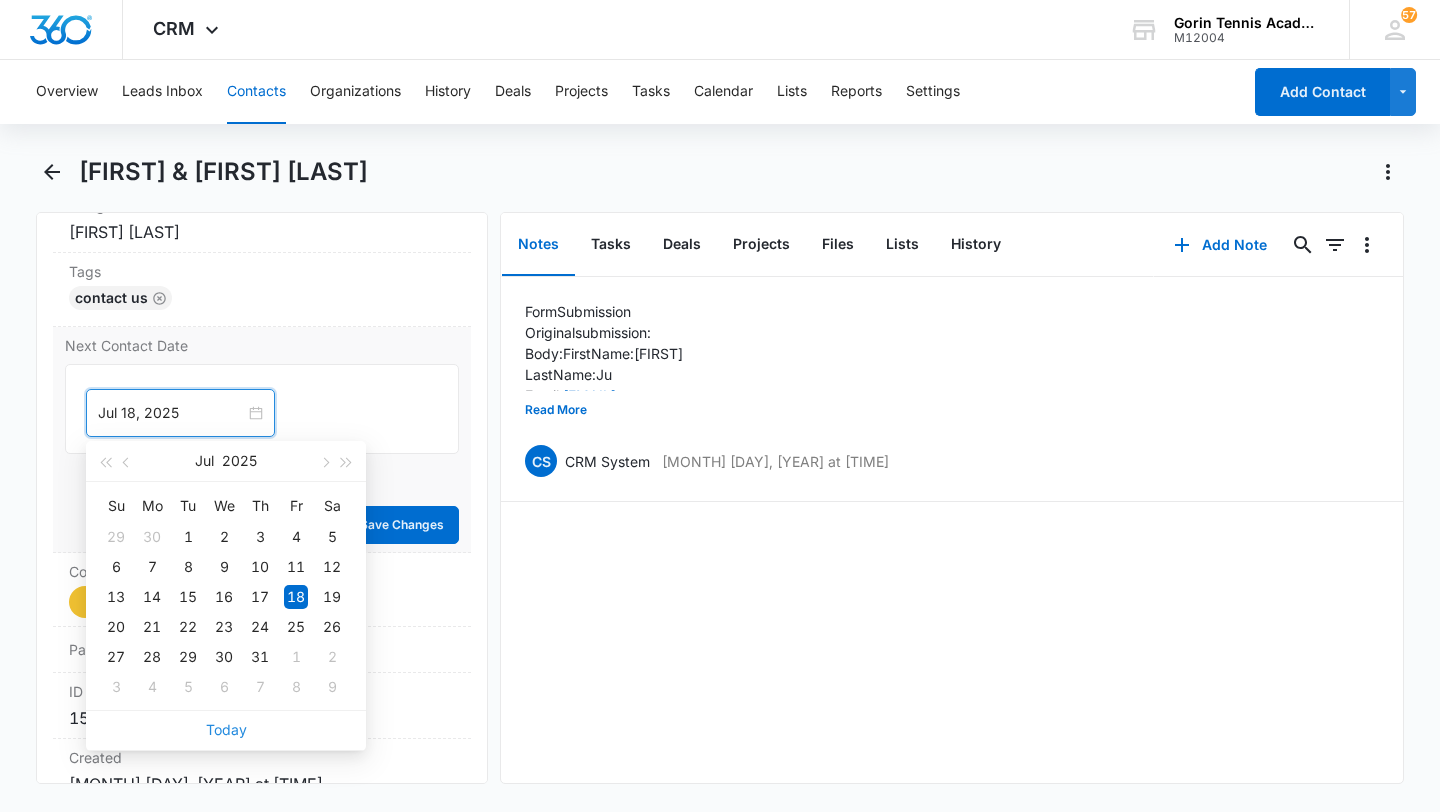 click on "Today" at bounding box center [226, 729] 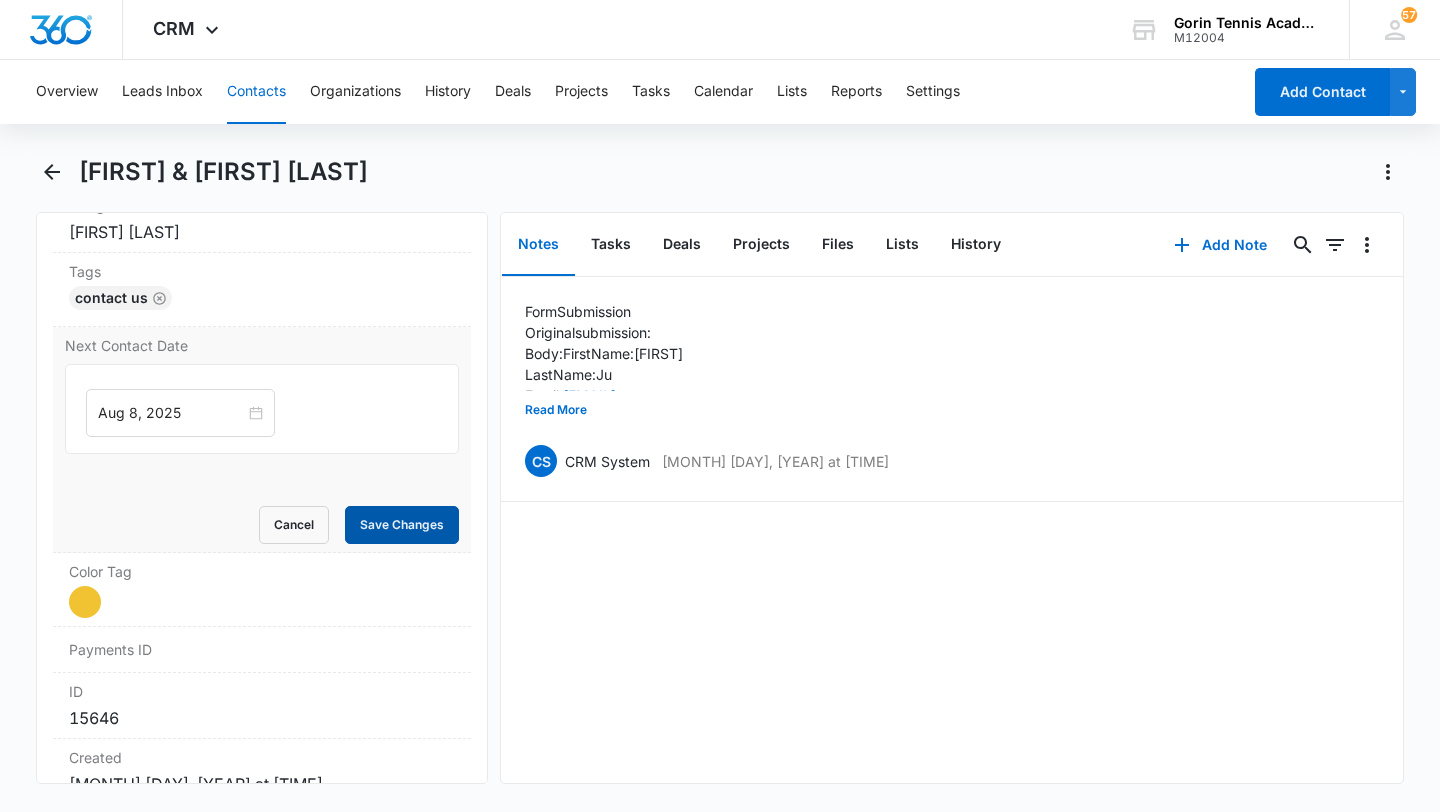 click on "Save Changes" at bounding box center (402, 525) 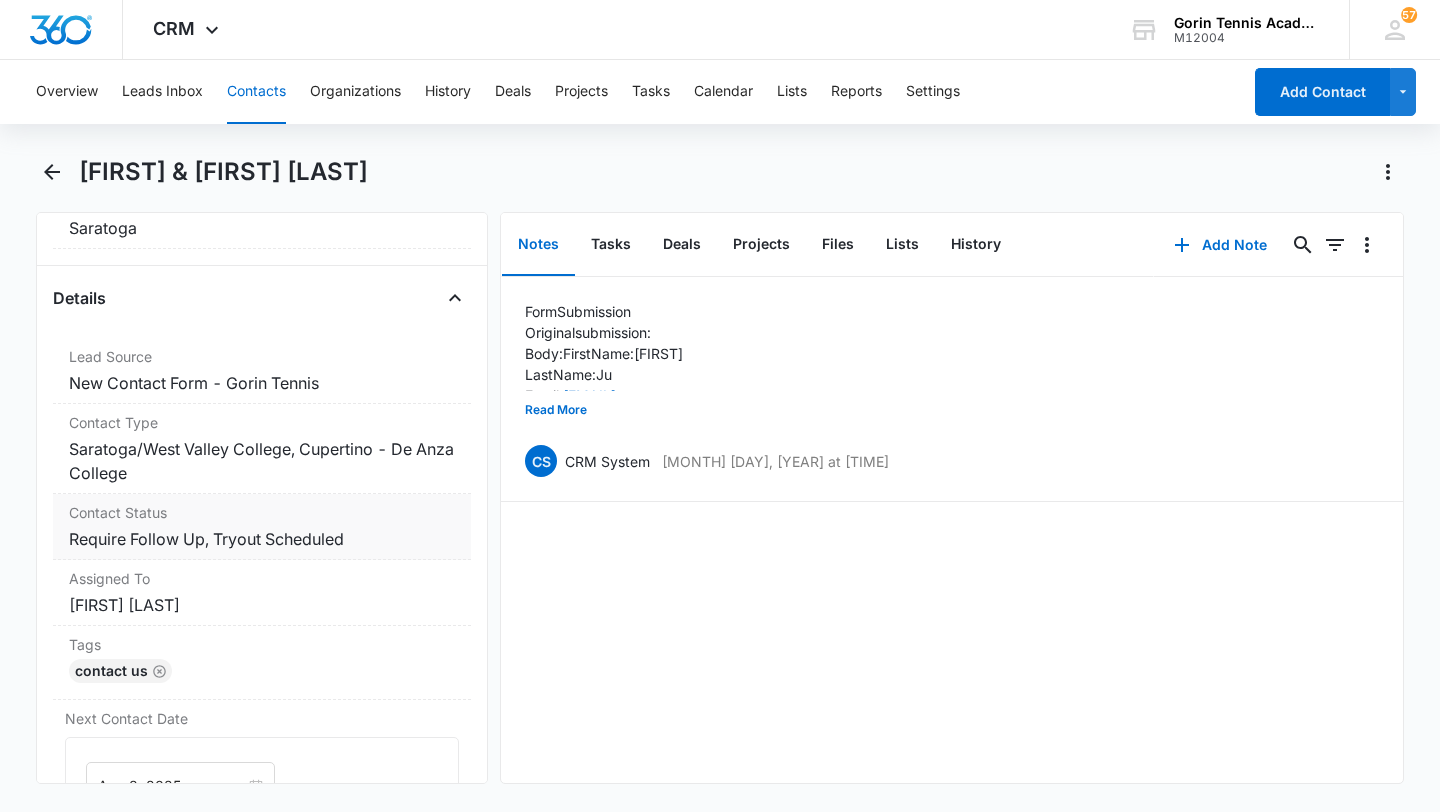 click on "Cancel Save Changes Require Follow Up, Tryout Scheduled" at bounding box center (262, 539) 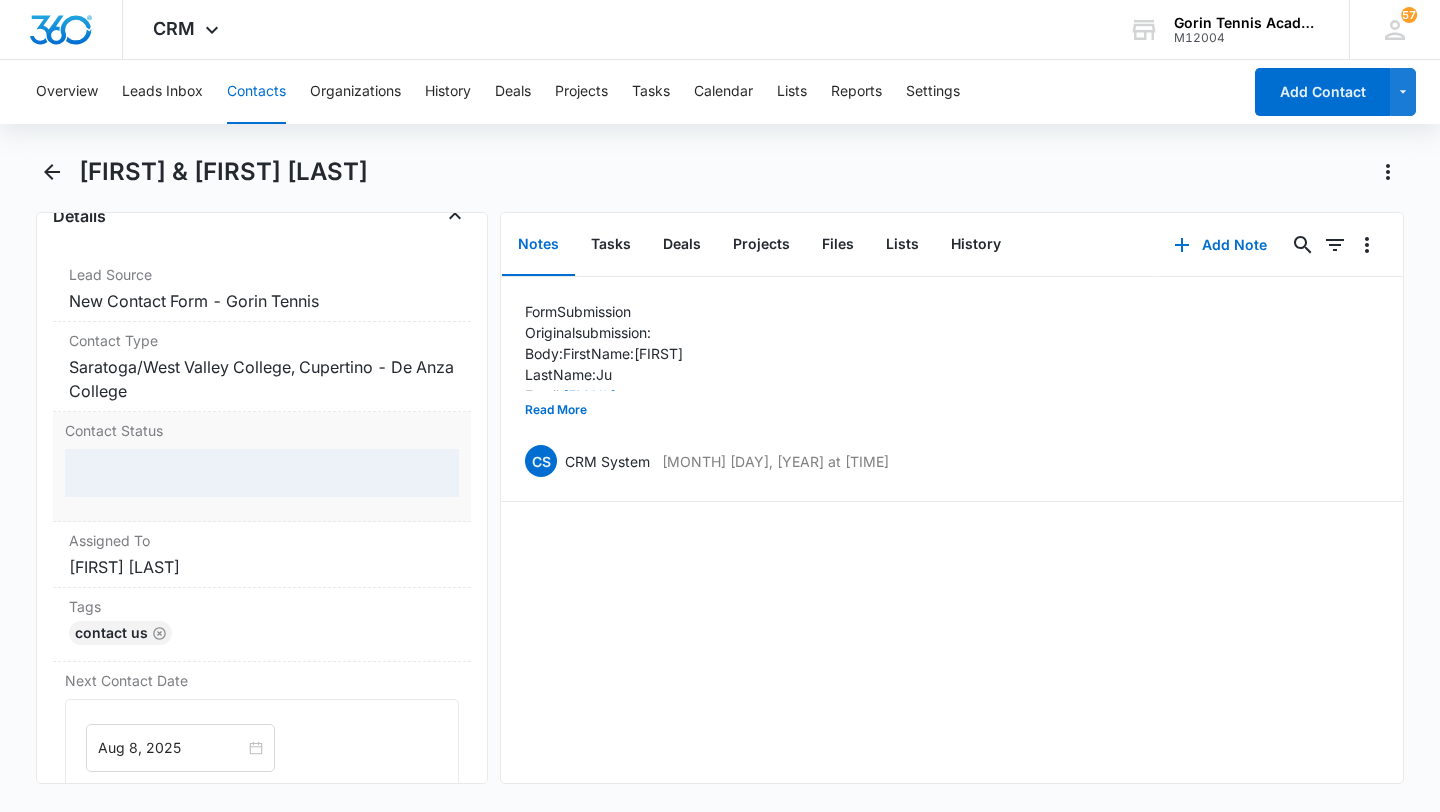 scroll, scrollTop: 807, scrollLeft: 0, axis: vertical 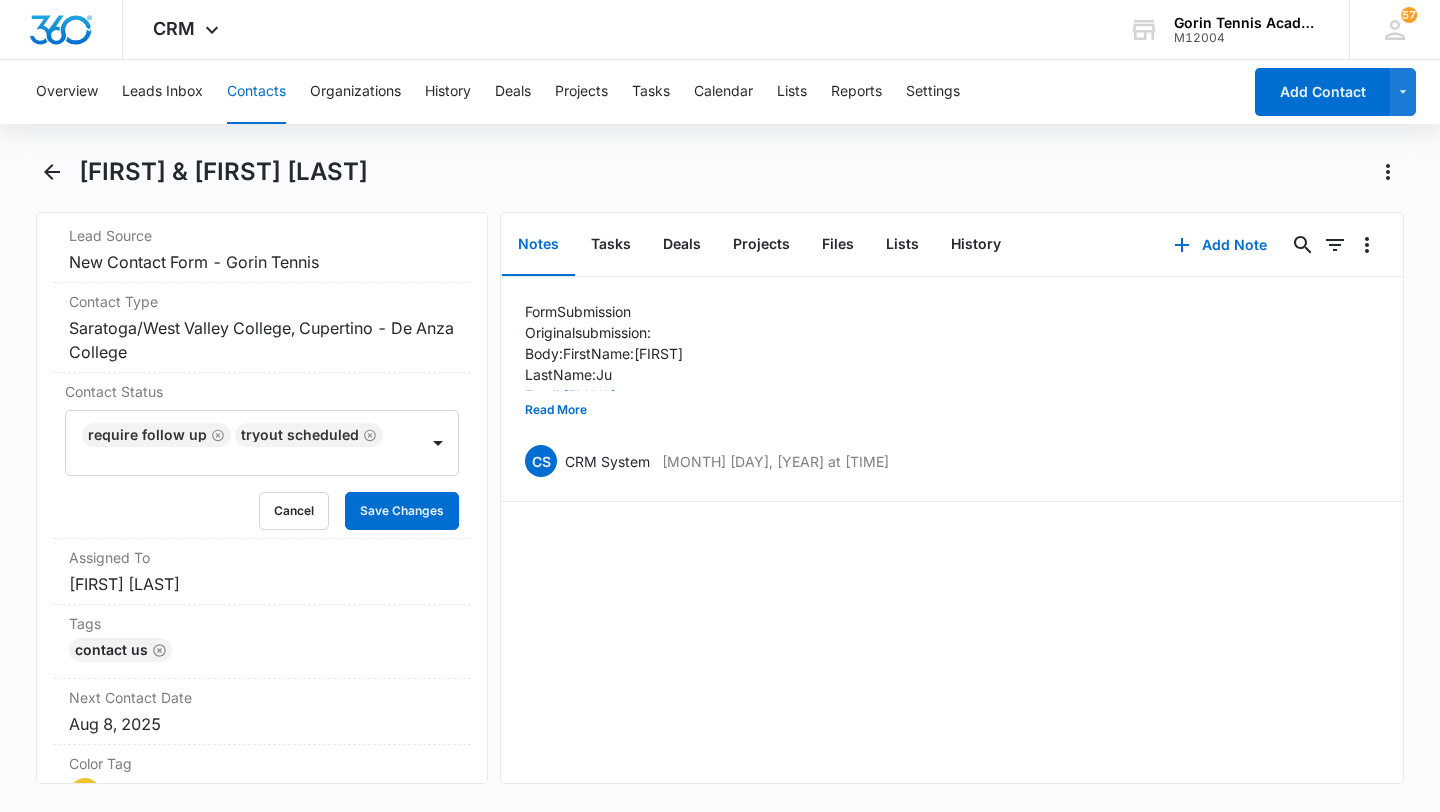 click on "Require Follow Up Tryout Scheduled" at bounding box center (242, 443) 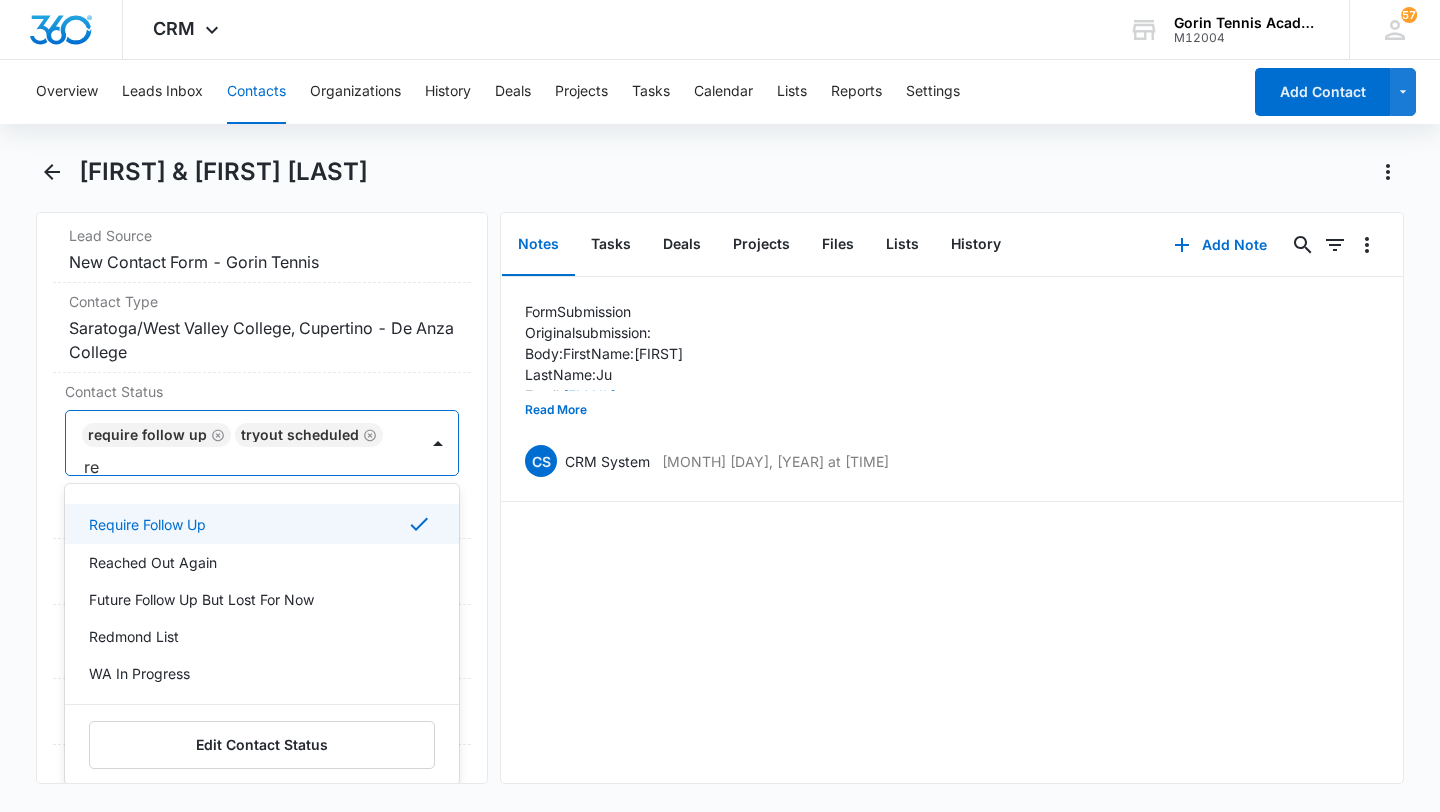 scroll, scrollTop: 1, scrollLeft: 0, axis: vertical 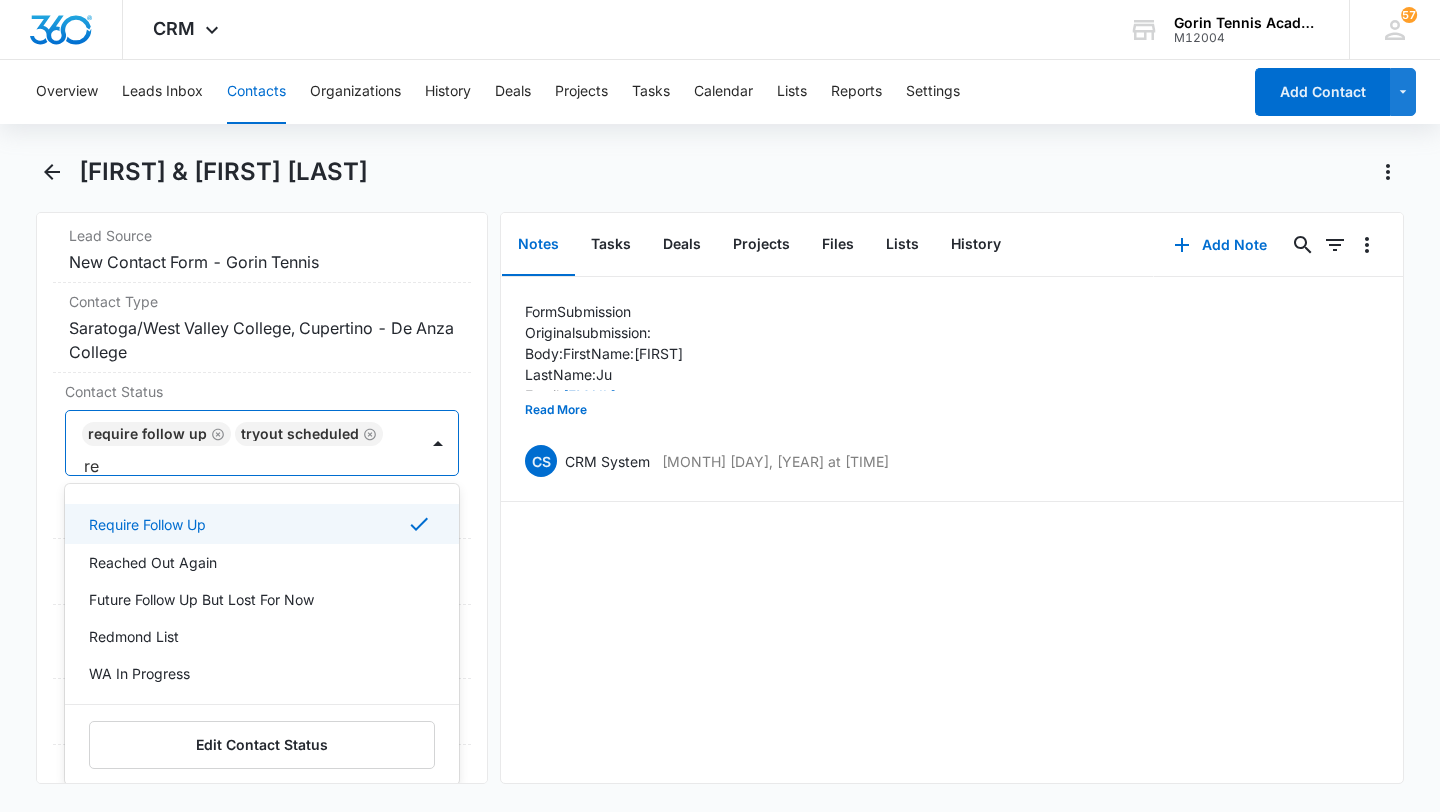 type on "rea" 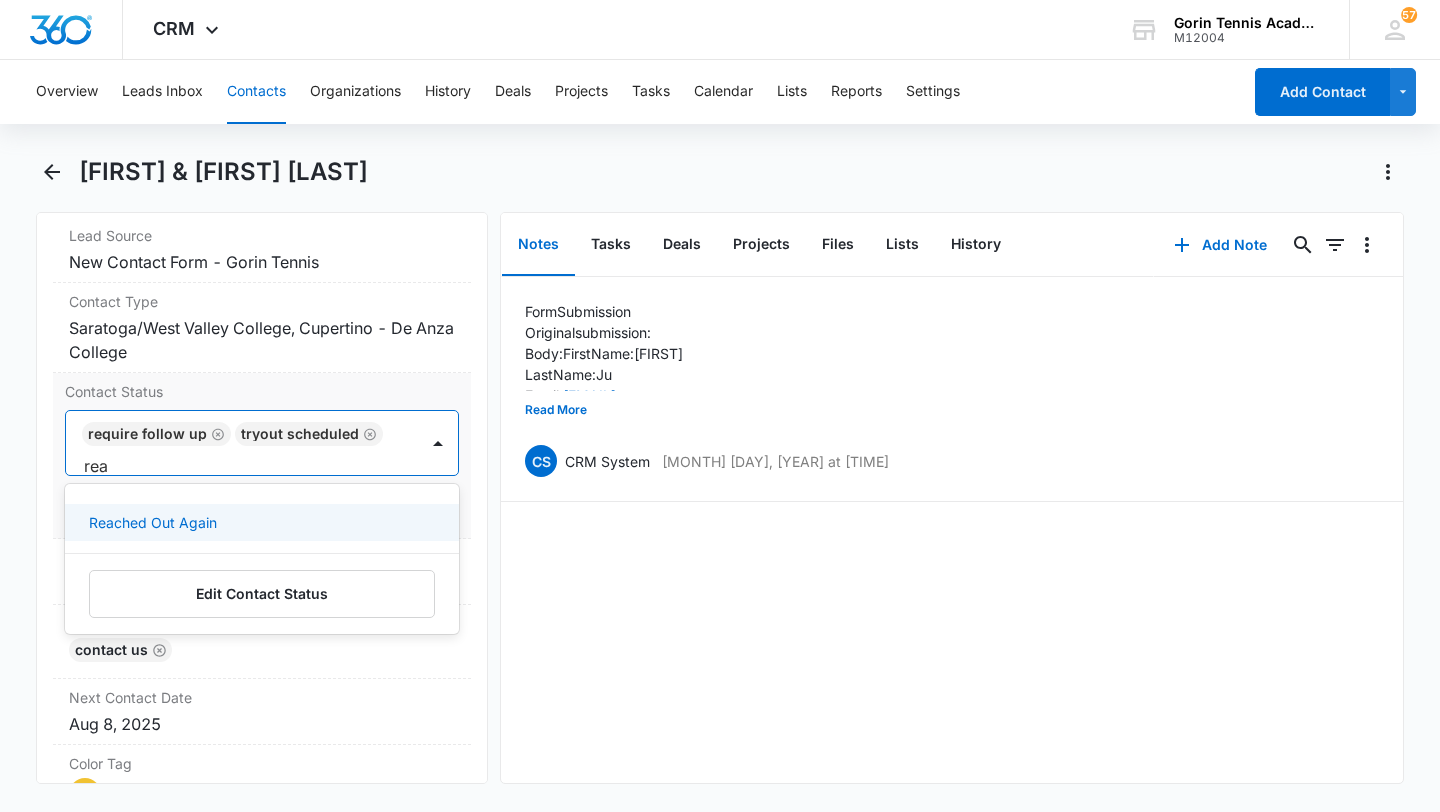 click on "Reached Out Again" at bounding box center [262, 522] 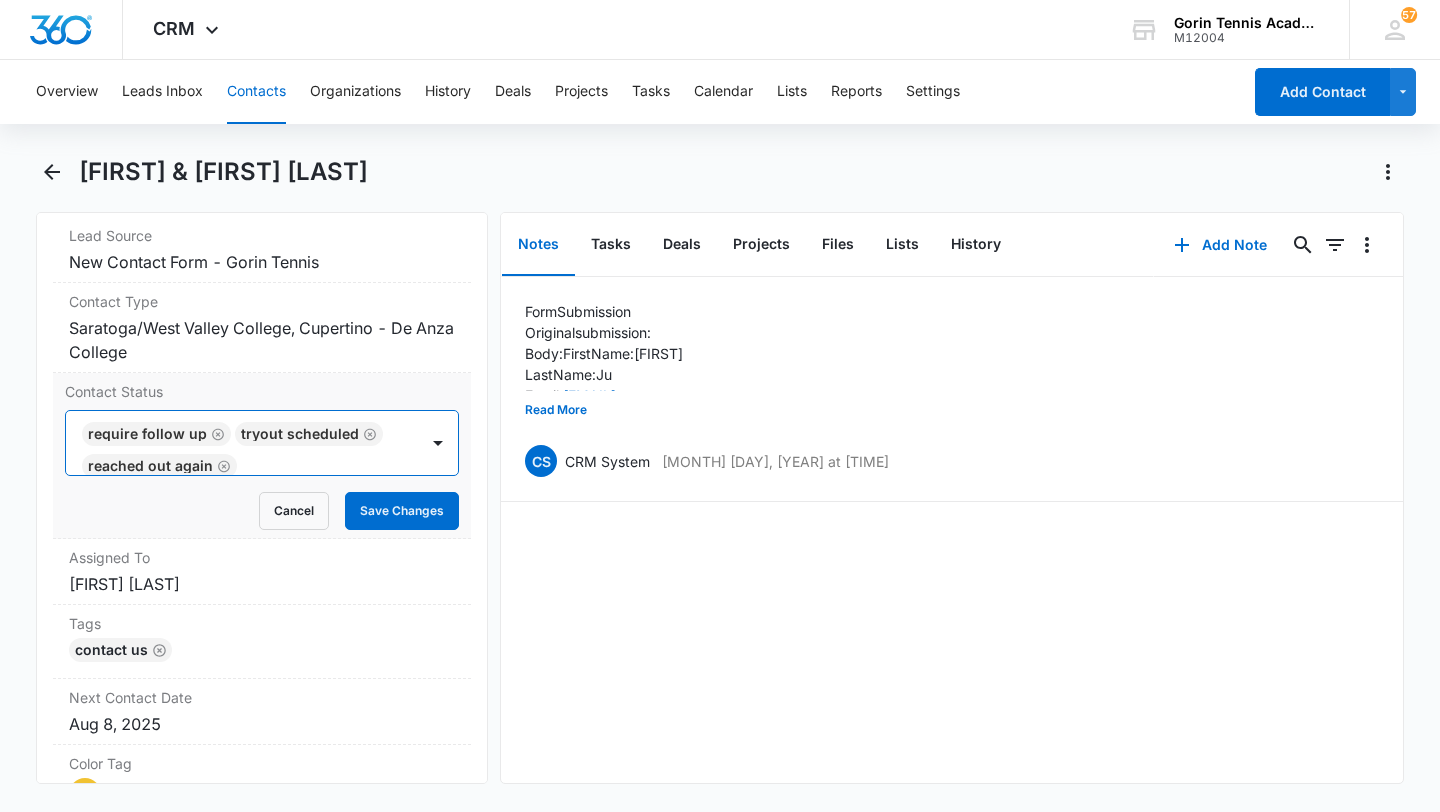 click at bounding box center [438, 443] 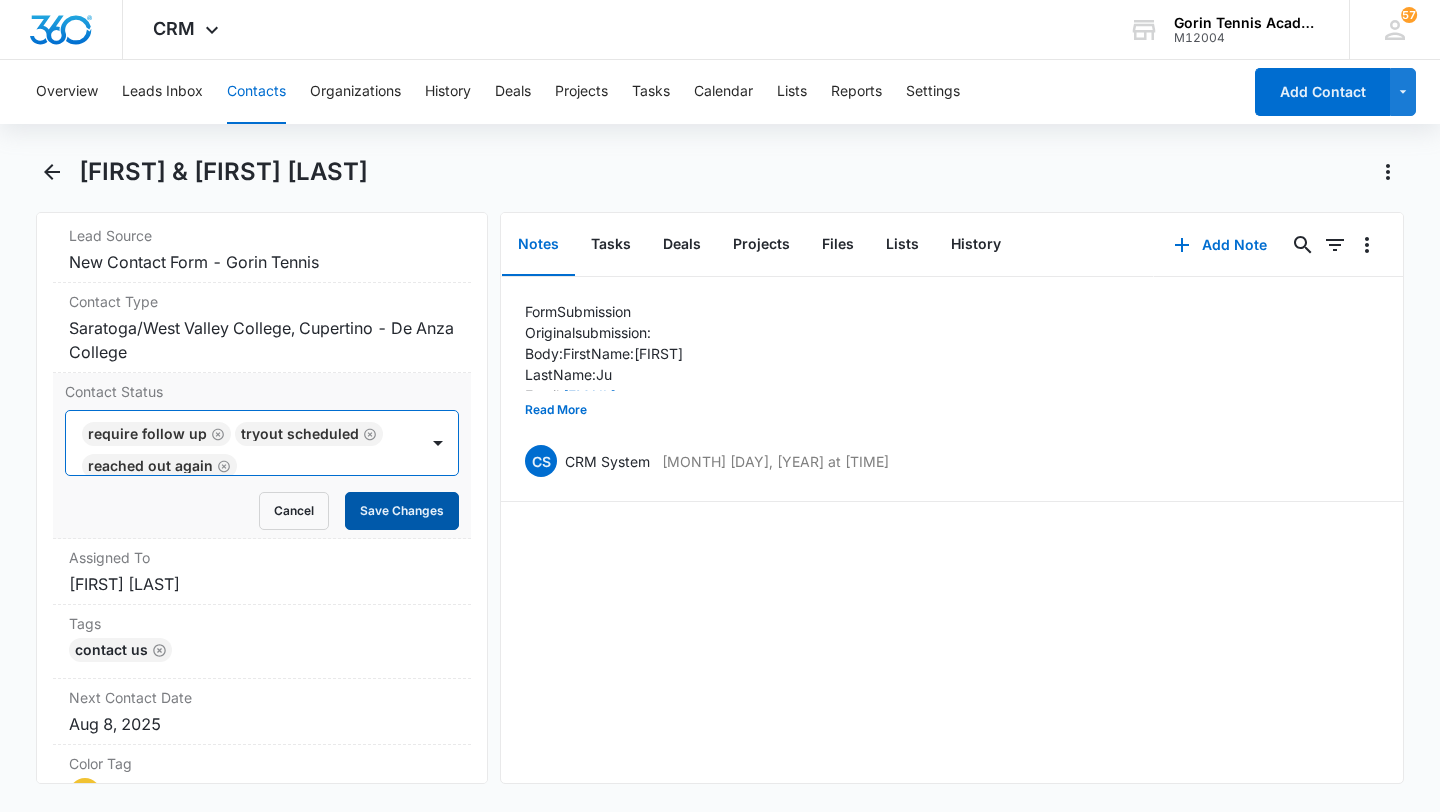 click on "Save Changes" at bounding box center [402, 511] 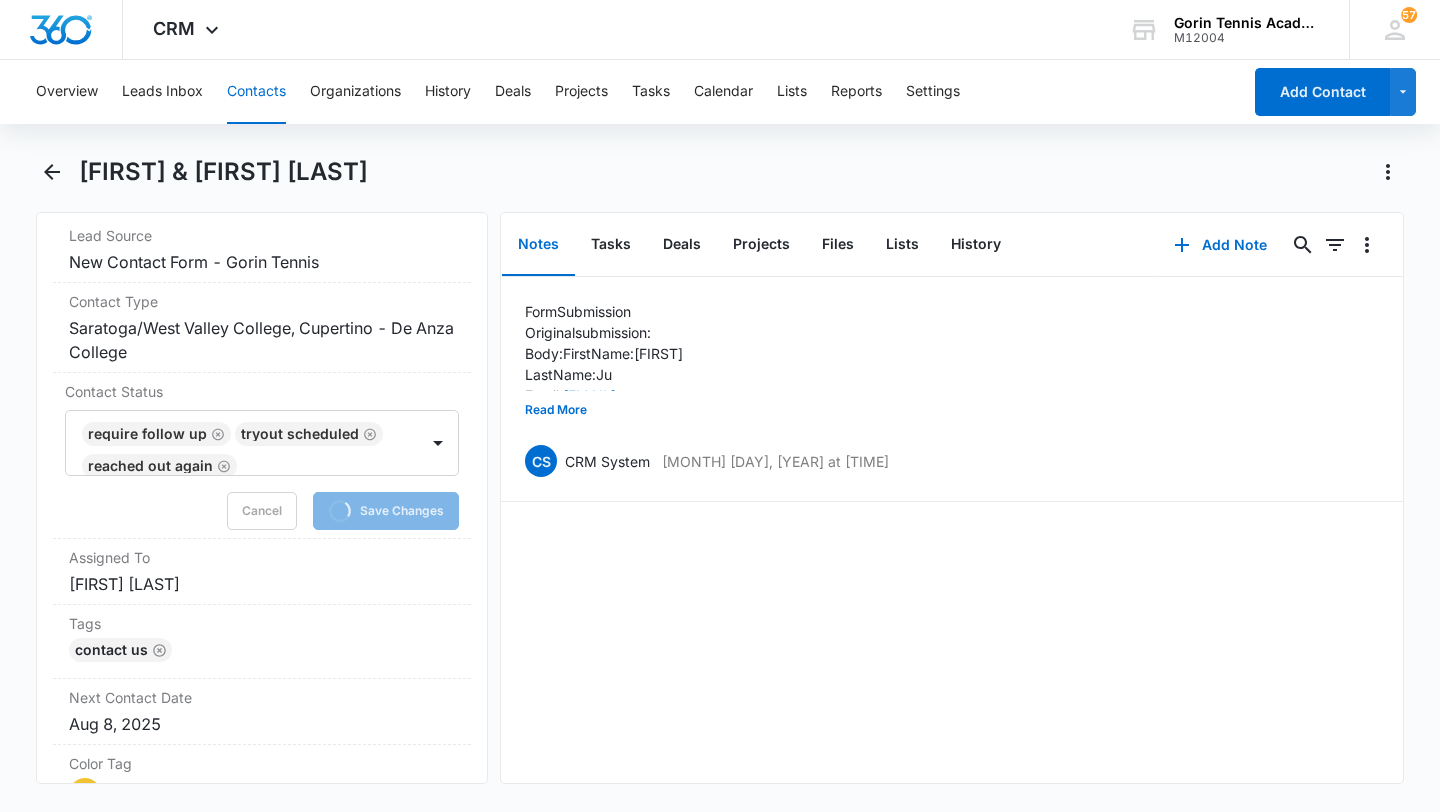 click on "Contacts" at bounding box center [256, 92] 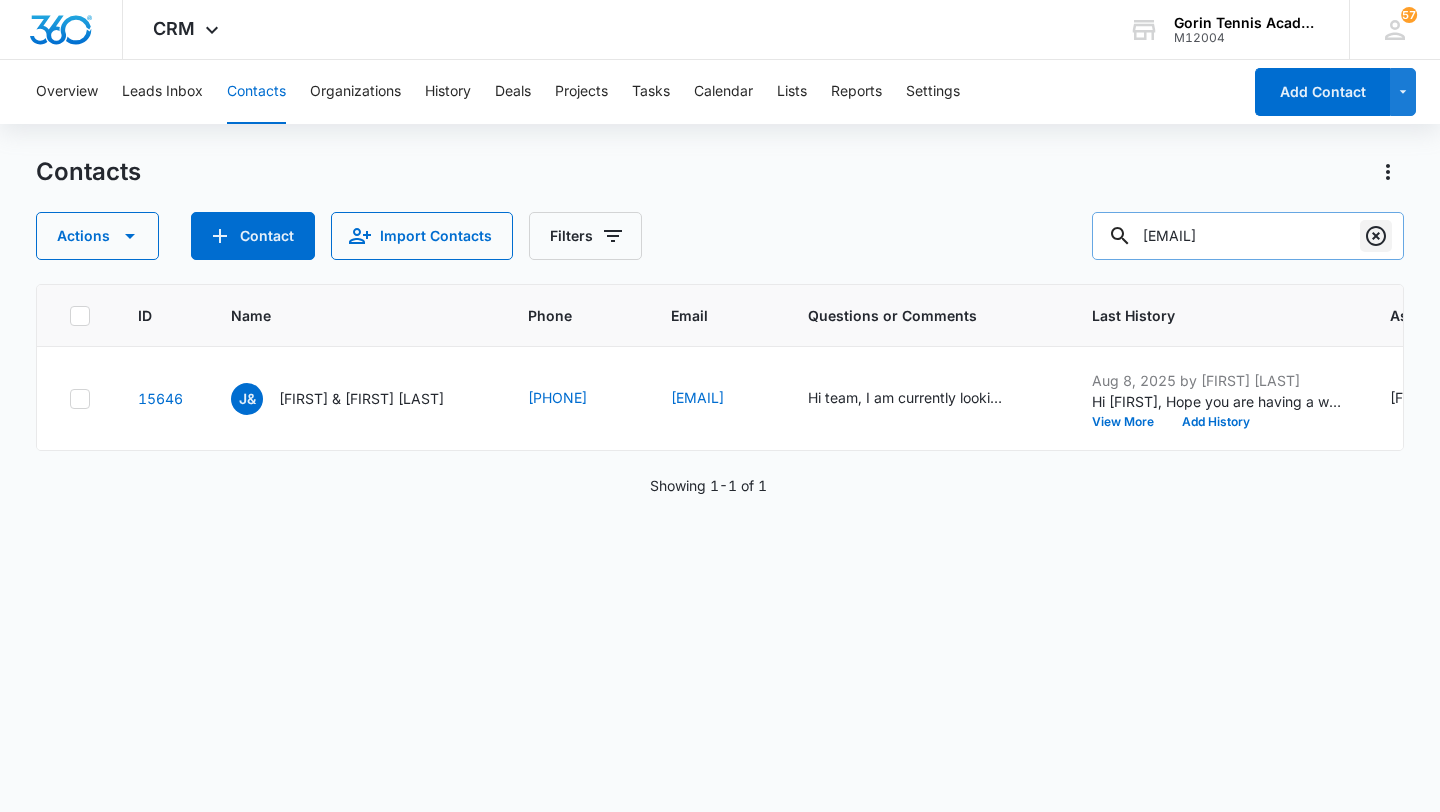 click 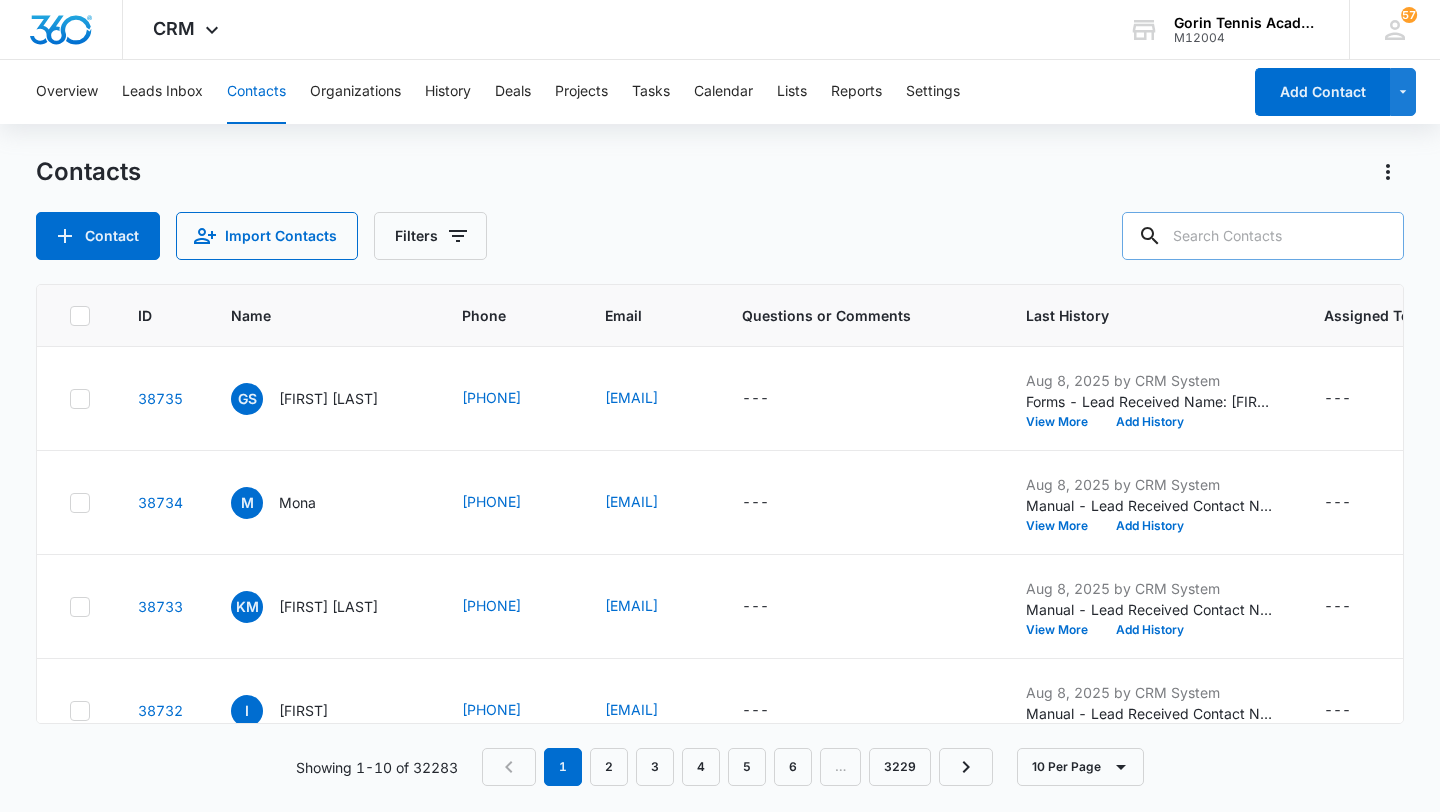 paste on "[EMAIL]" 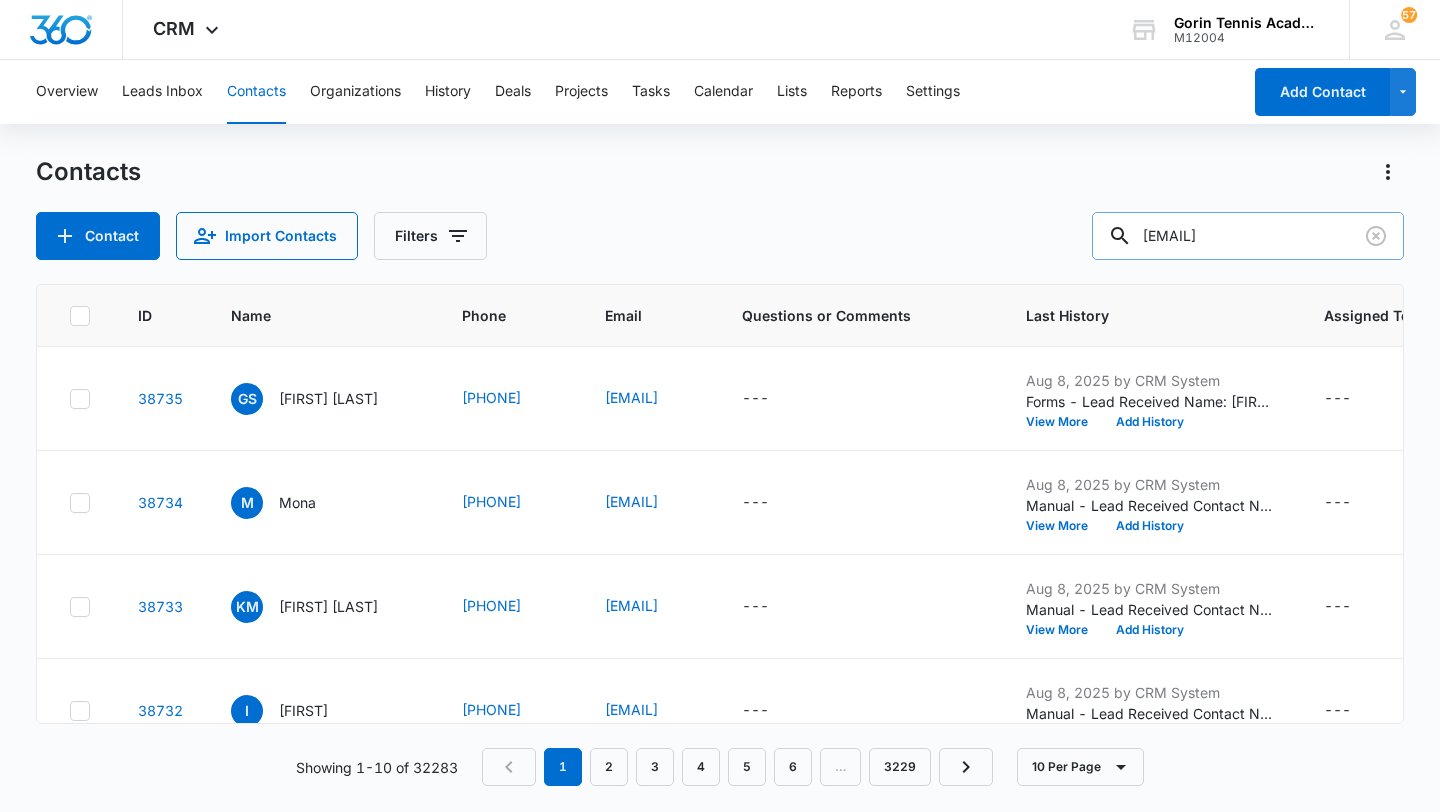 type on "[EMAIL]" 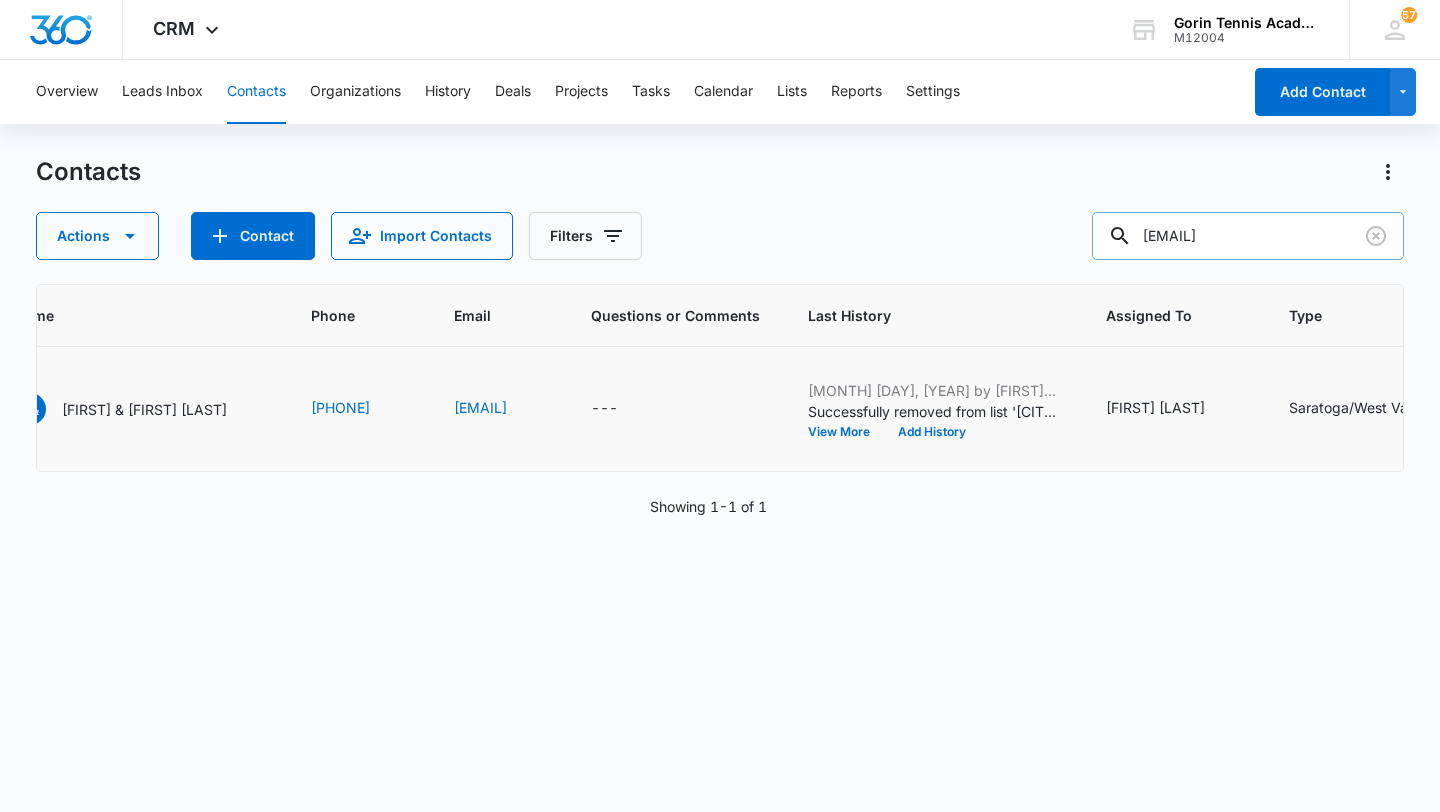scroll, scrollTop: 0, scrollLeft: 0, axis: both 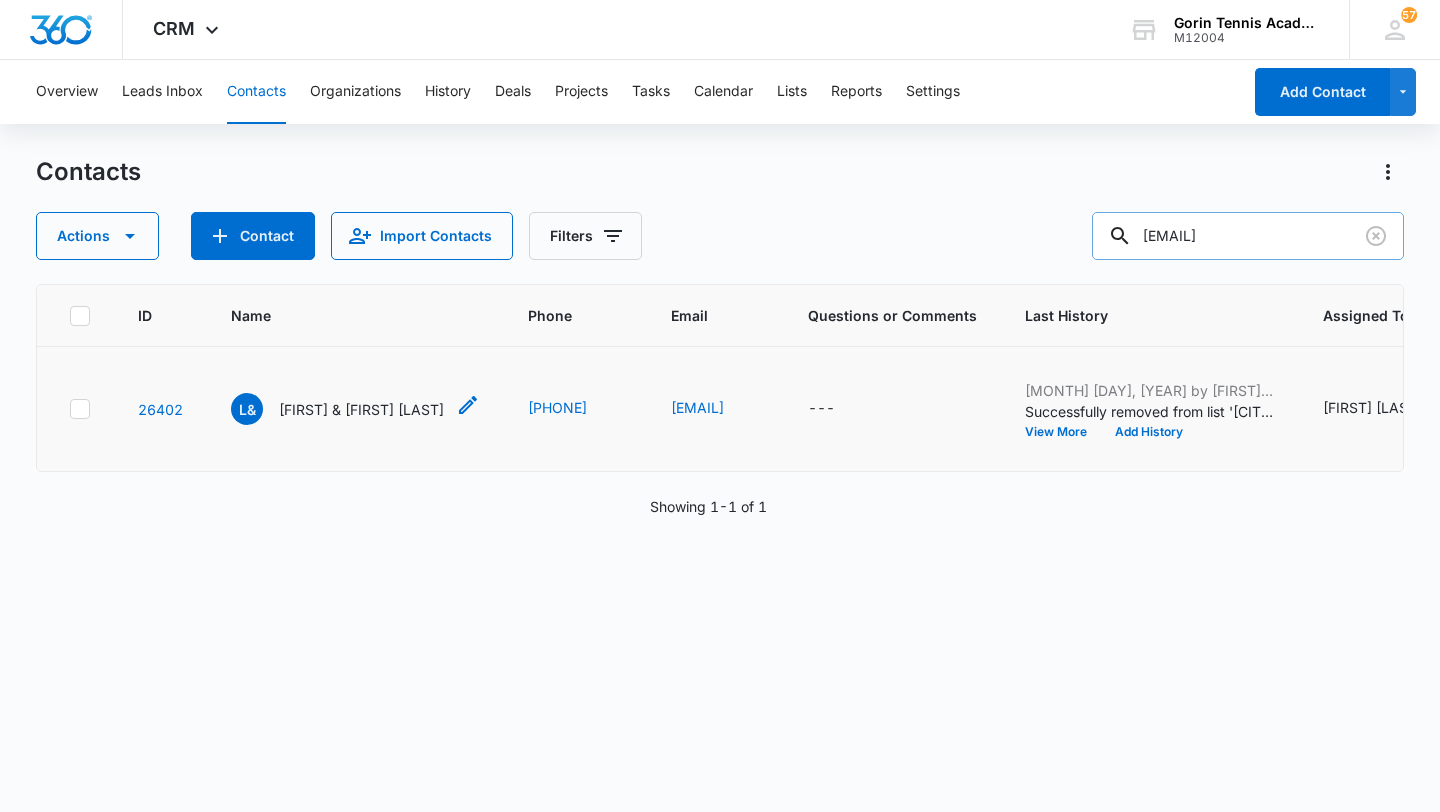 click on "[FIRST] & [FIRST] [LAST]" at bounding box center [361, 409] 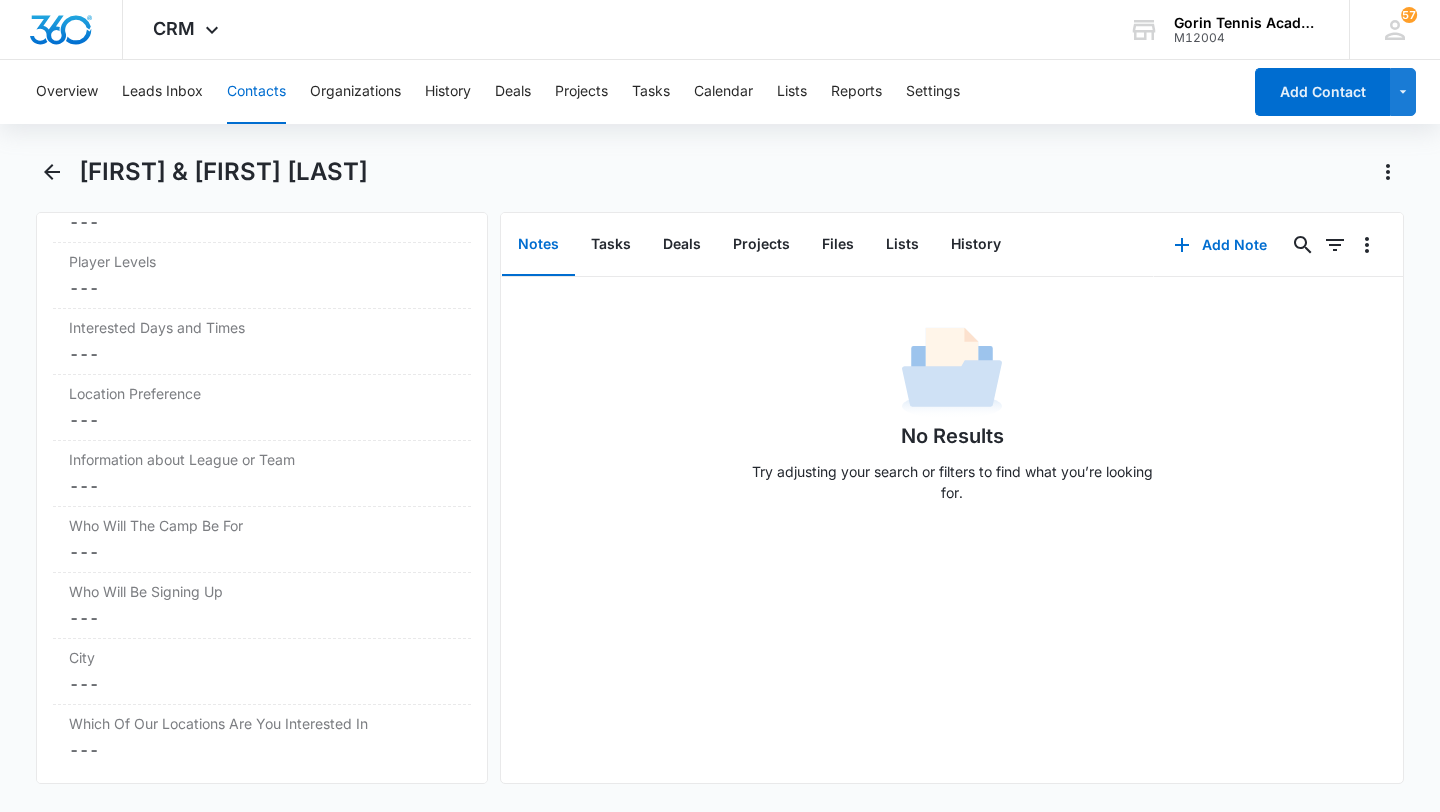 scroll, scrollTop: 5280, scrollLeft: 0, axis: vertical 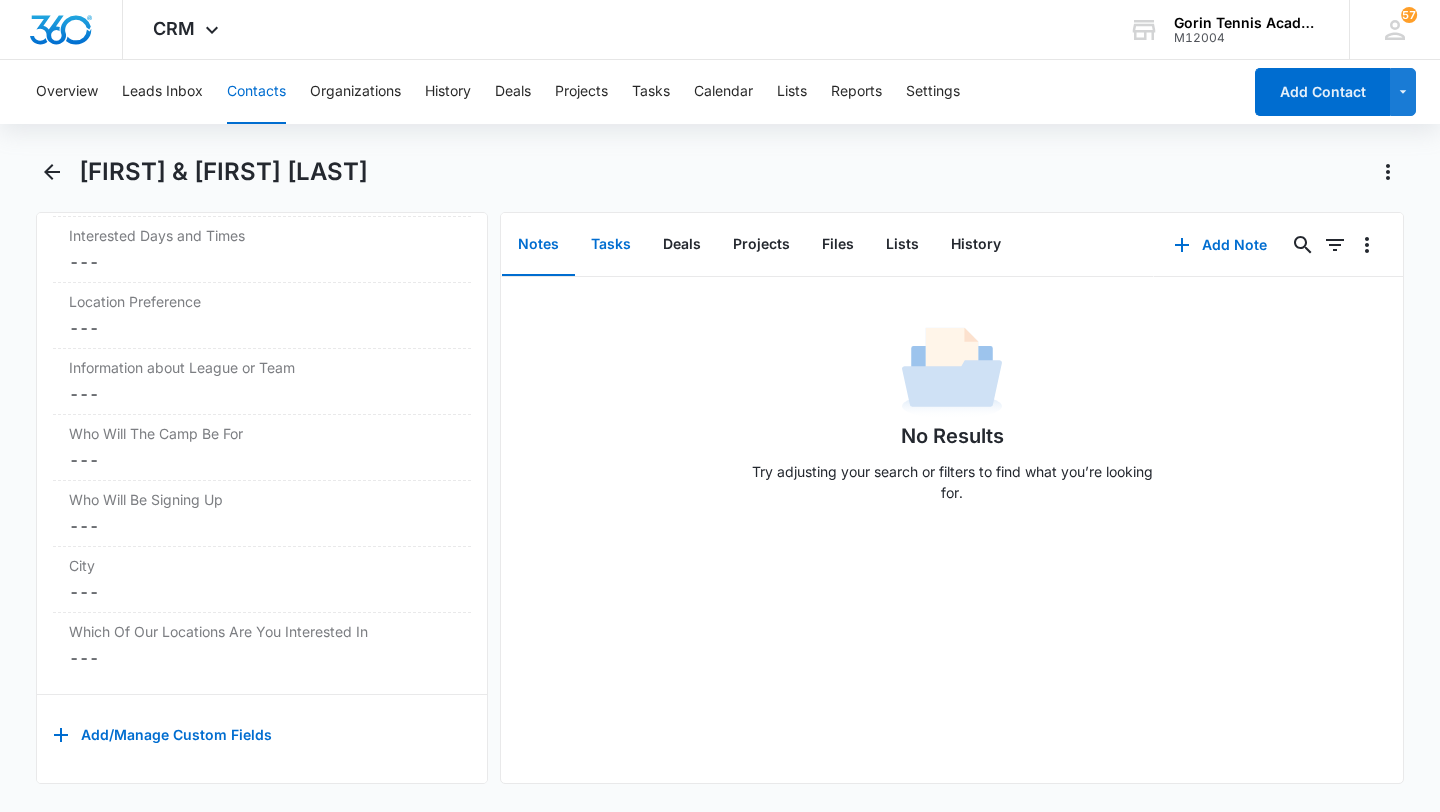click on "Tasks" at bounding box center (611, 245) 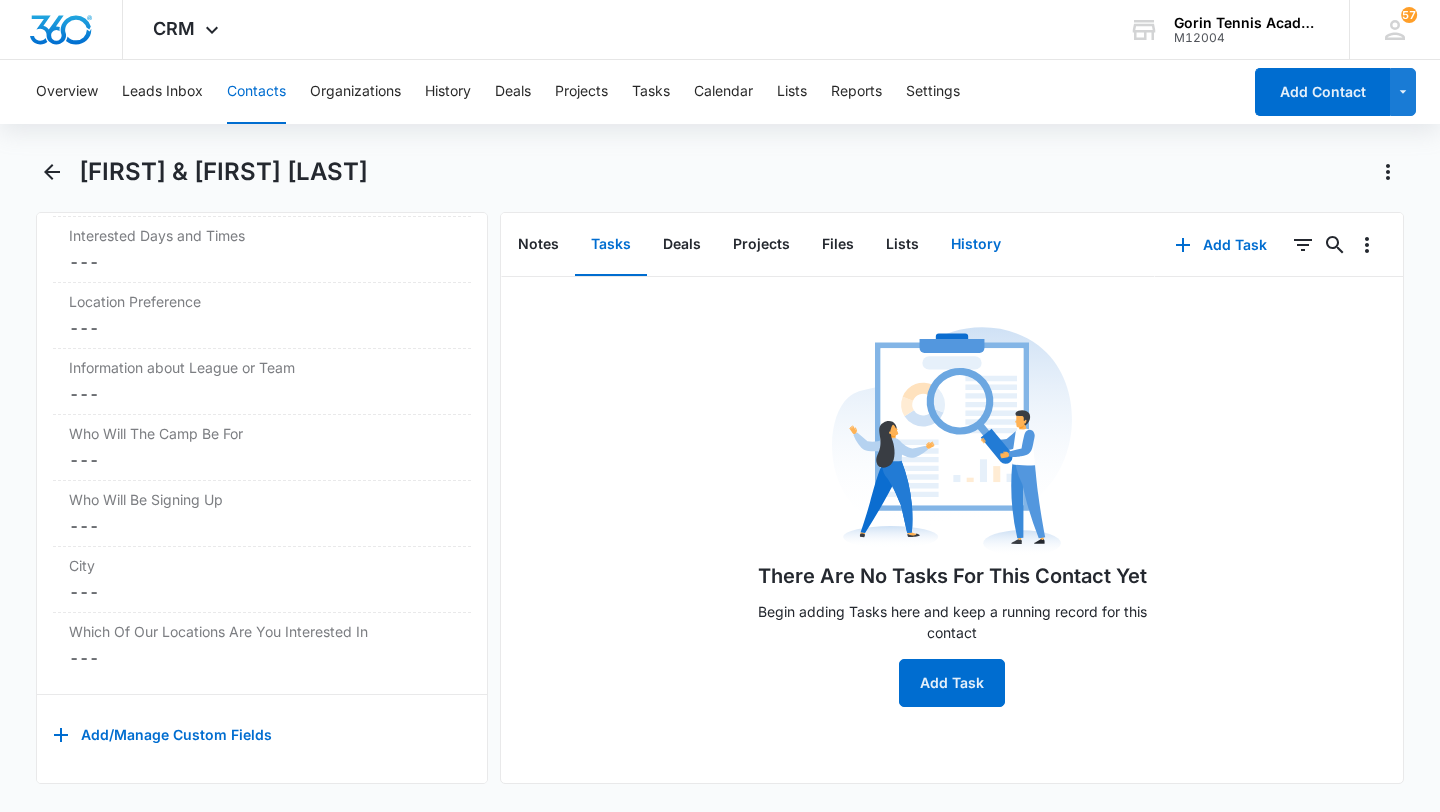 click on "History" at bounding box center [976, 245] 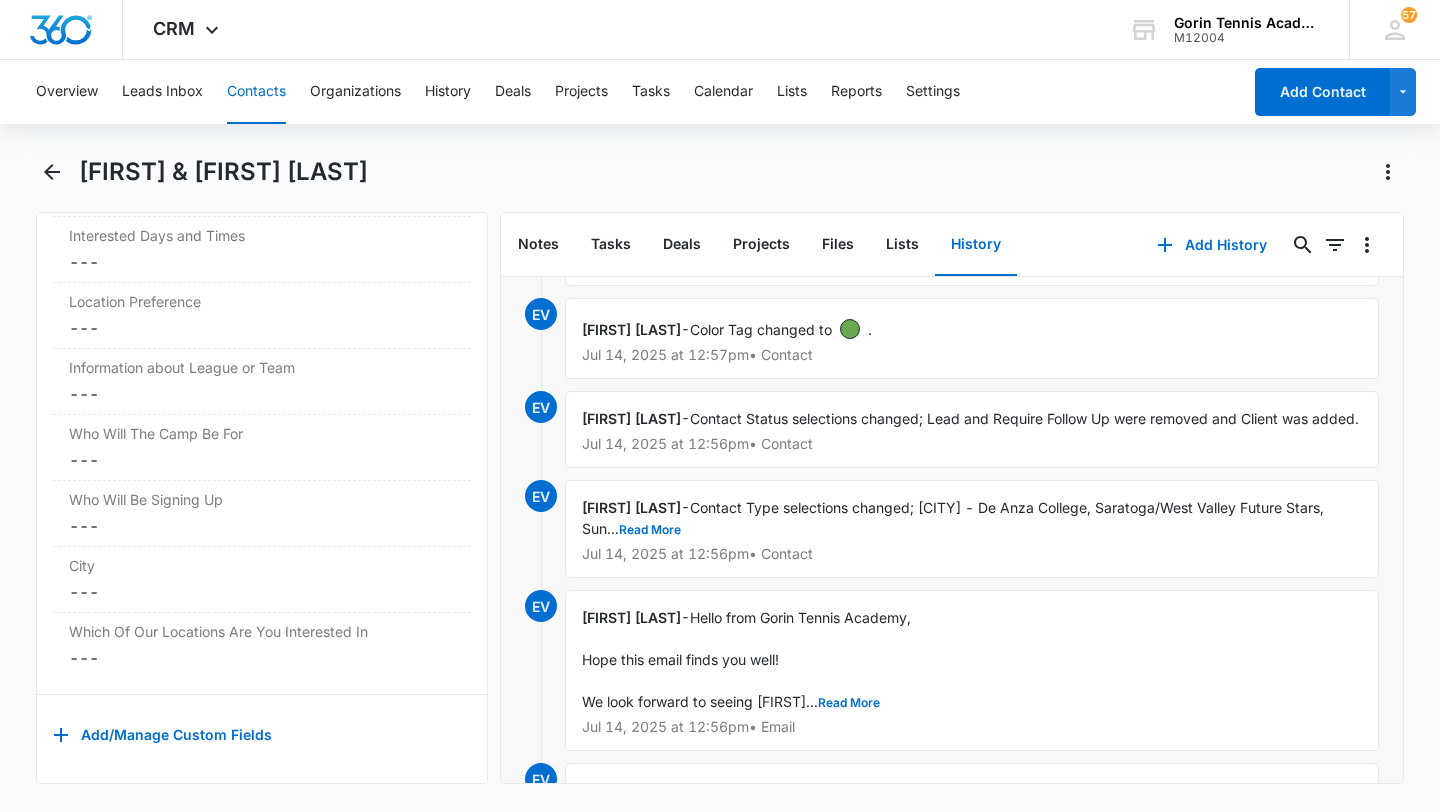 scroll, scrollTop: 1111, scrollLeft: 0, axis: vertical 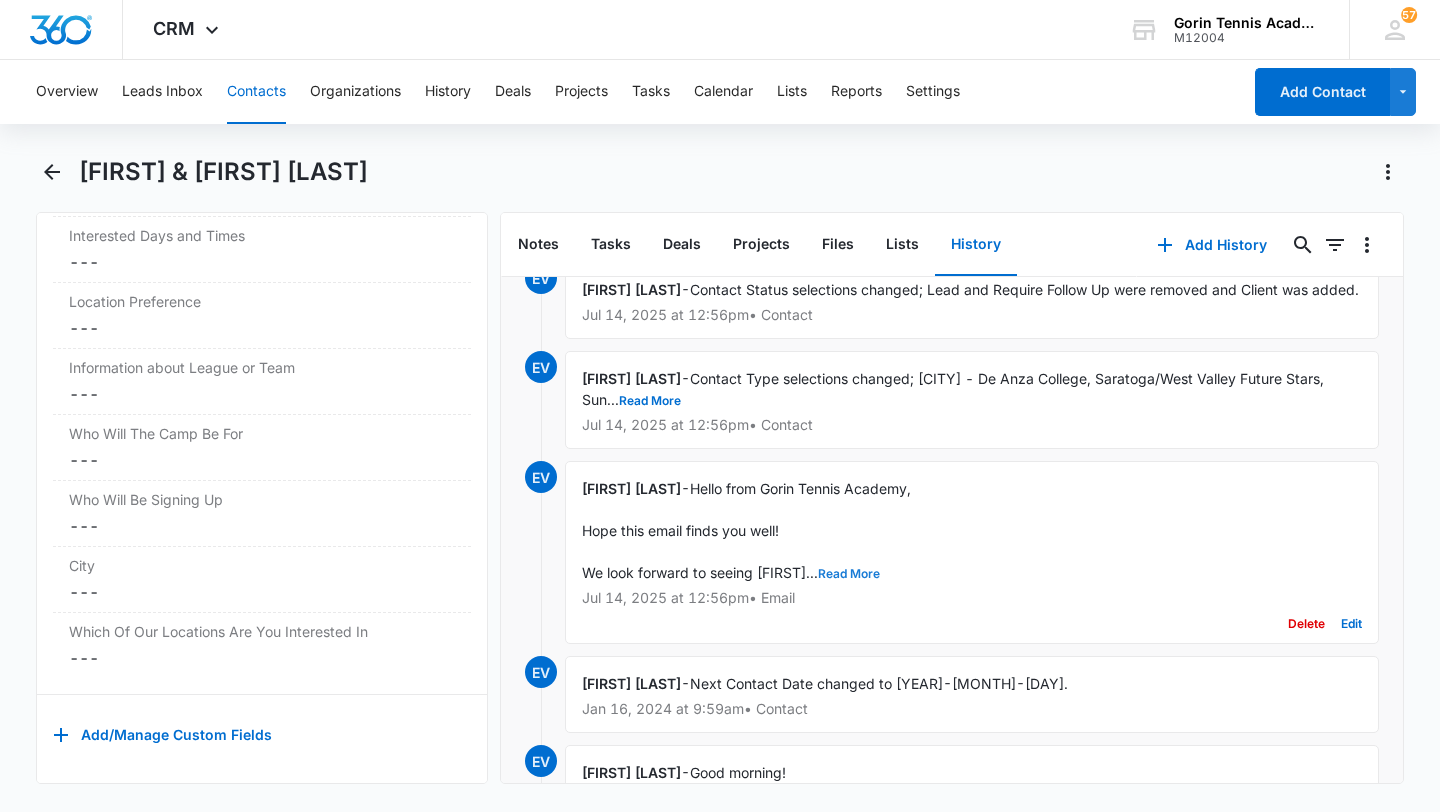 click on "Read More" at bounding box center [849, 574] 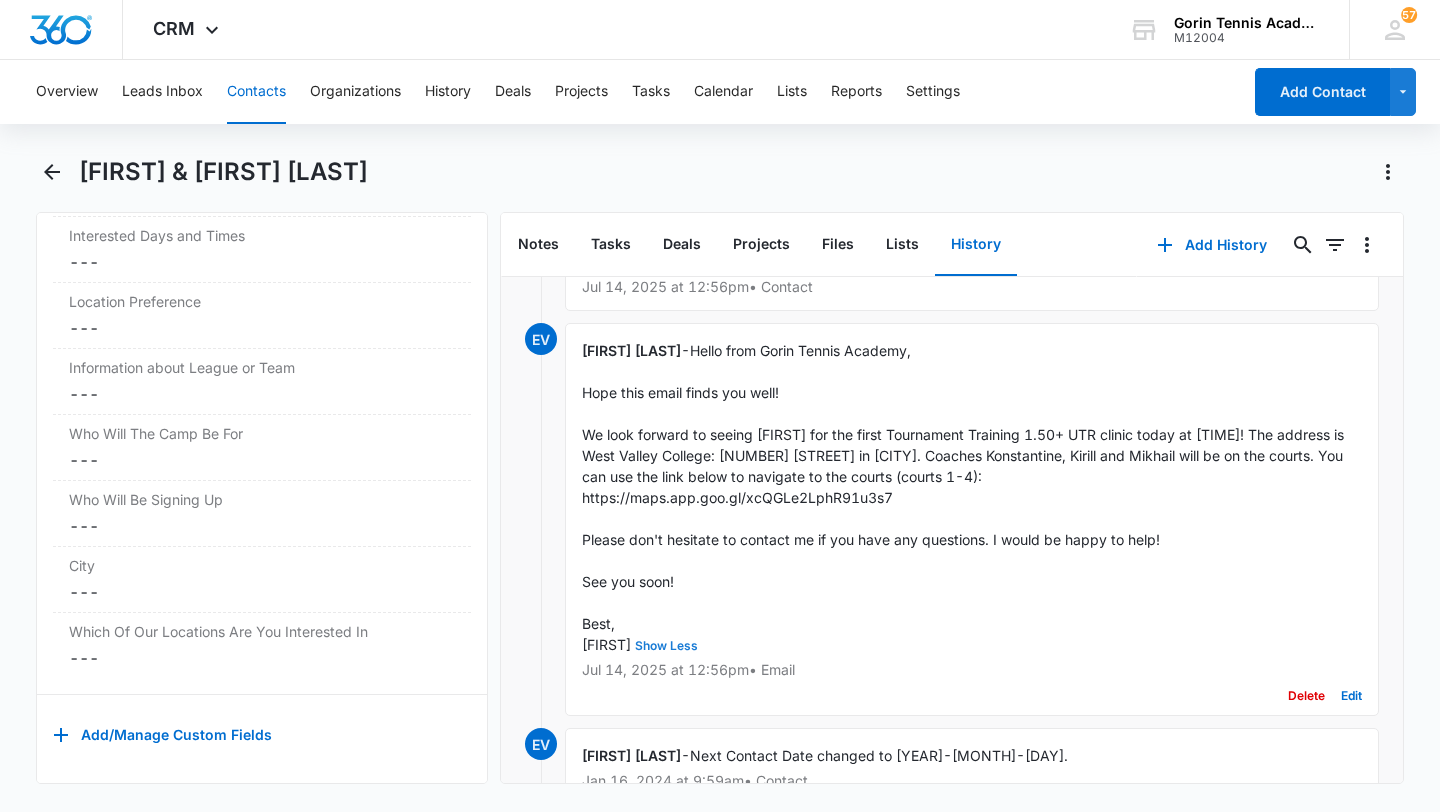 scroll, scrollTop: 0, scrollLeft: 0, axis: both 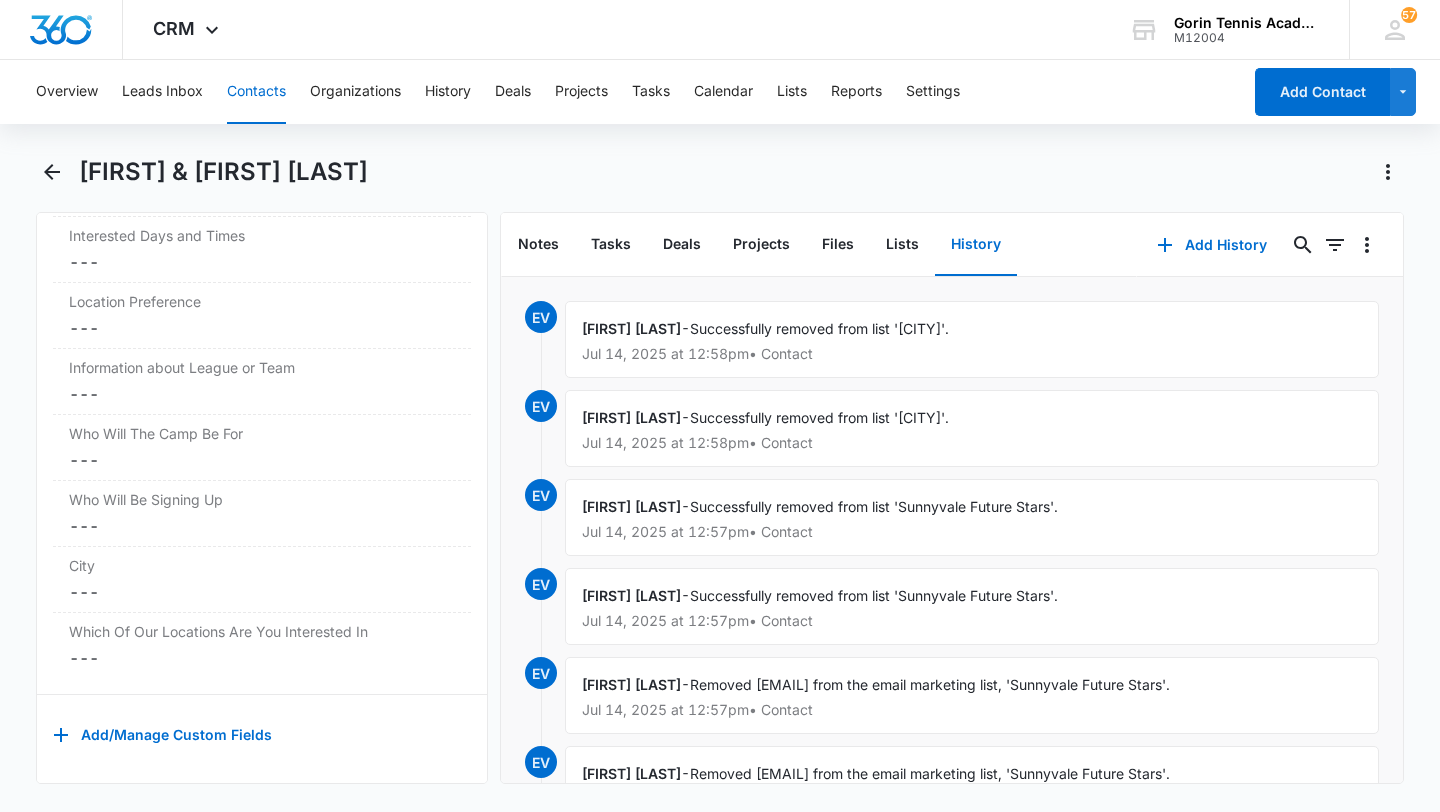 click on "Contacts" at bounding box center (256, 92) 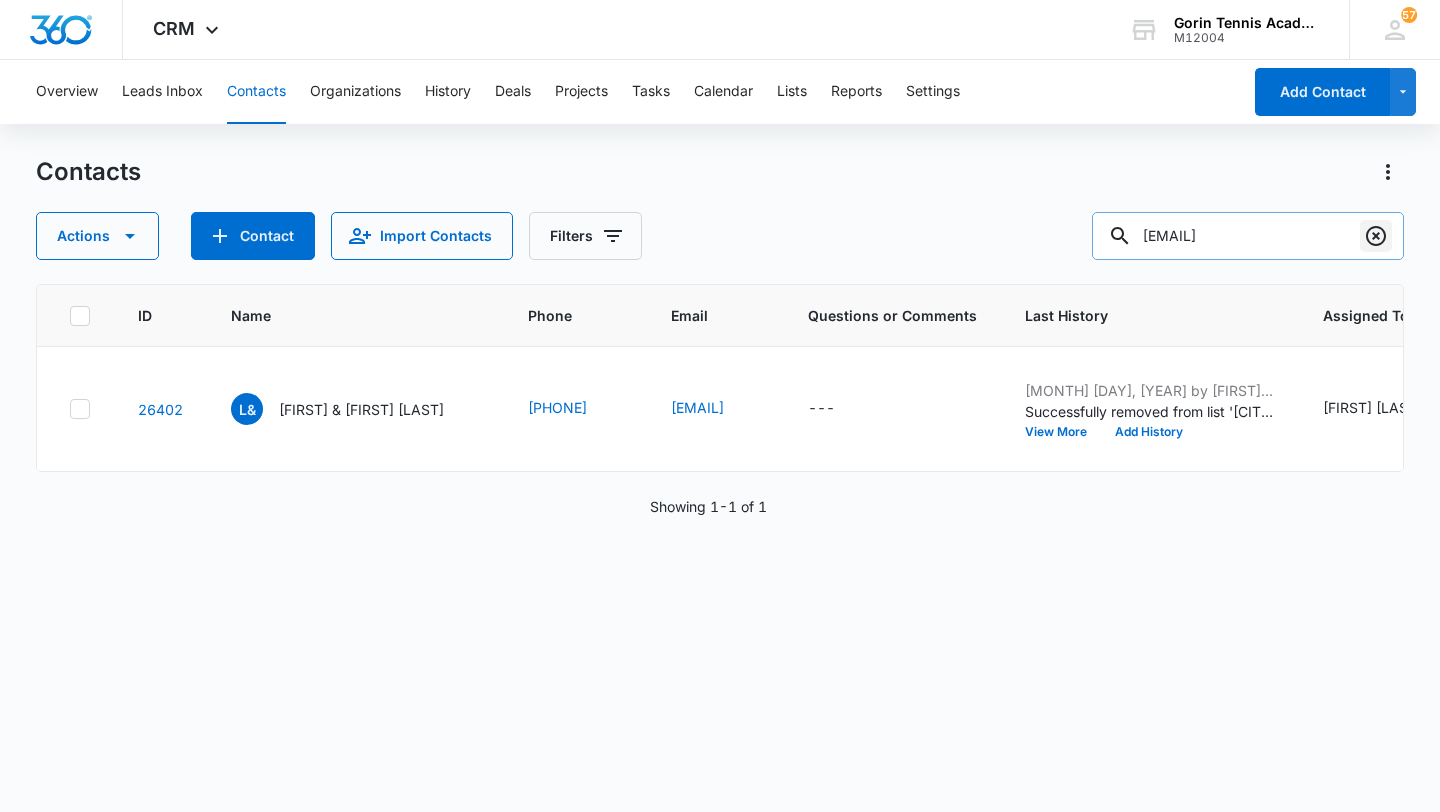 click at bounding box center (1376, 236) 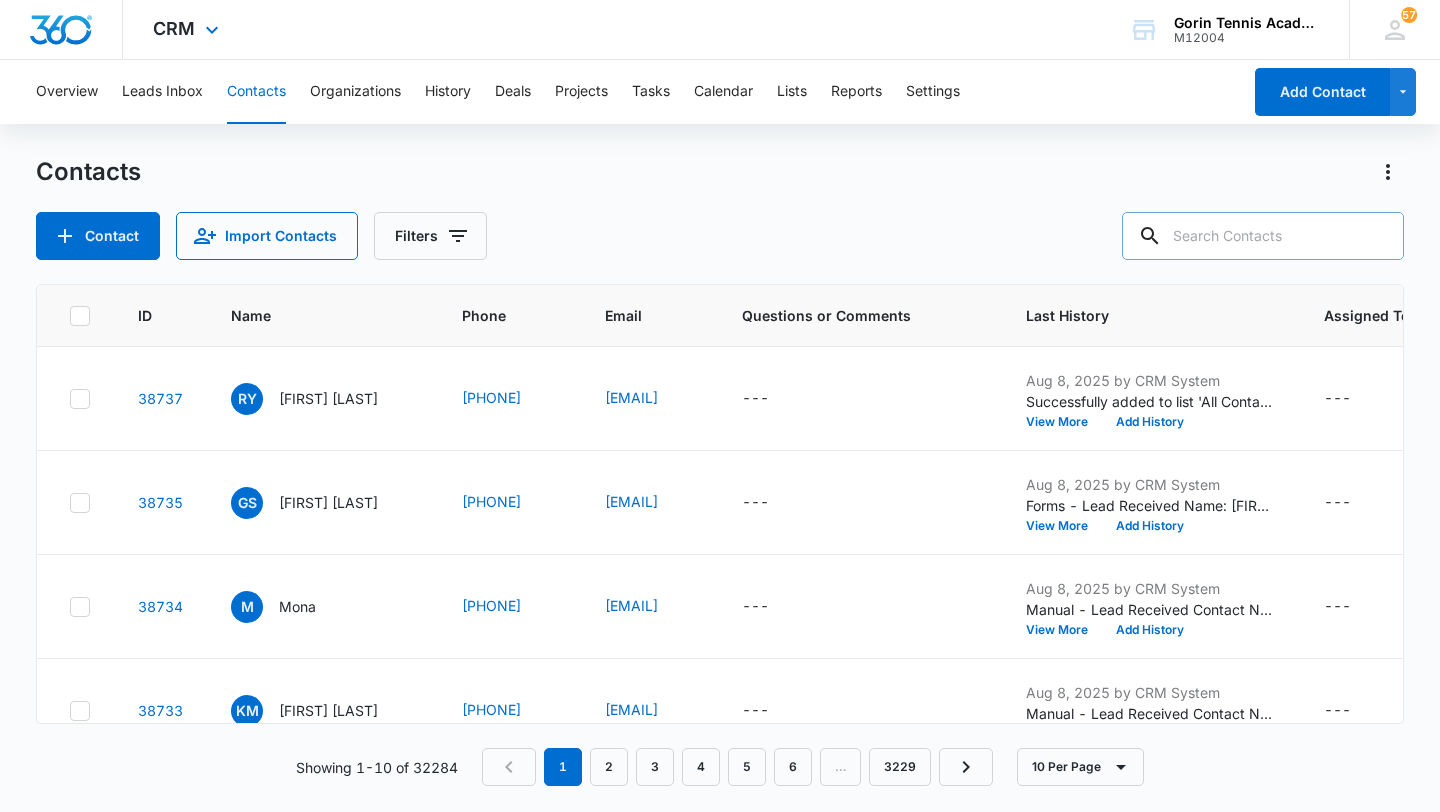 paste on "[EMAIL]" 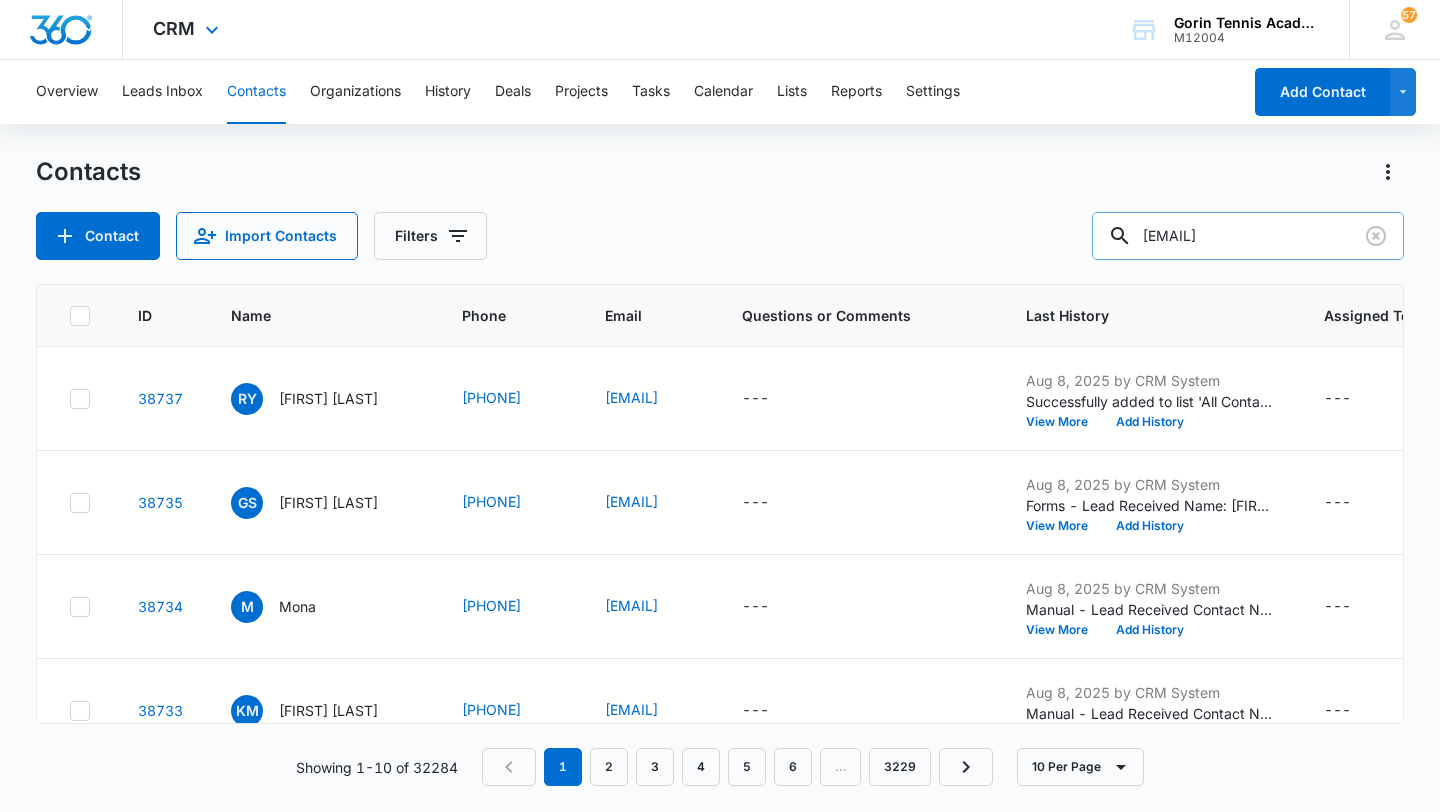 type on "[EMAIL]" 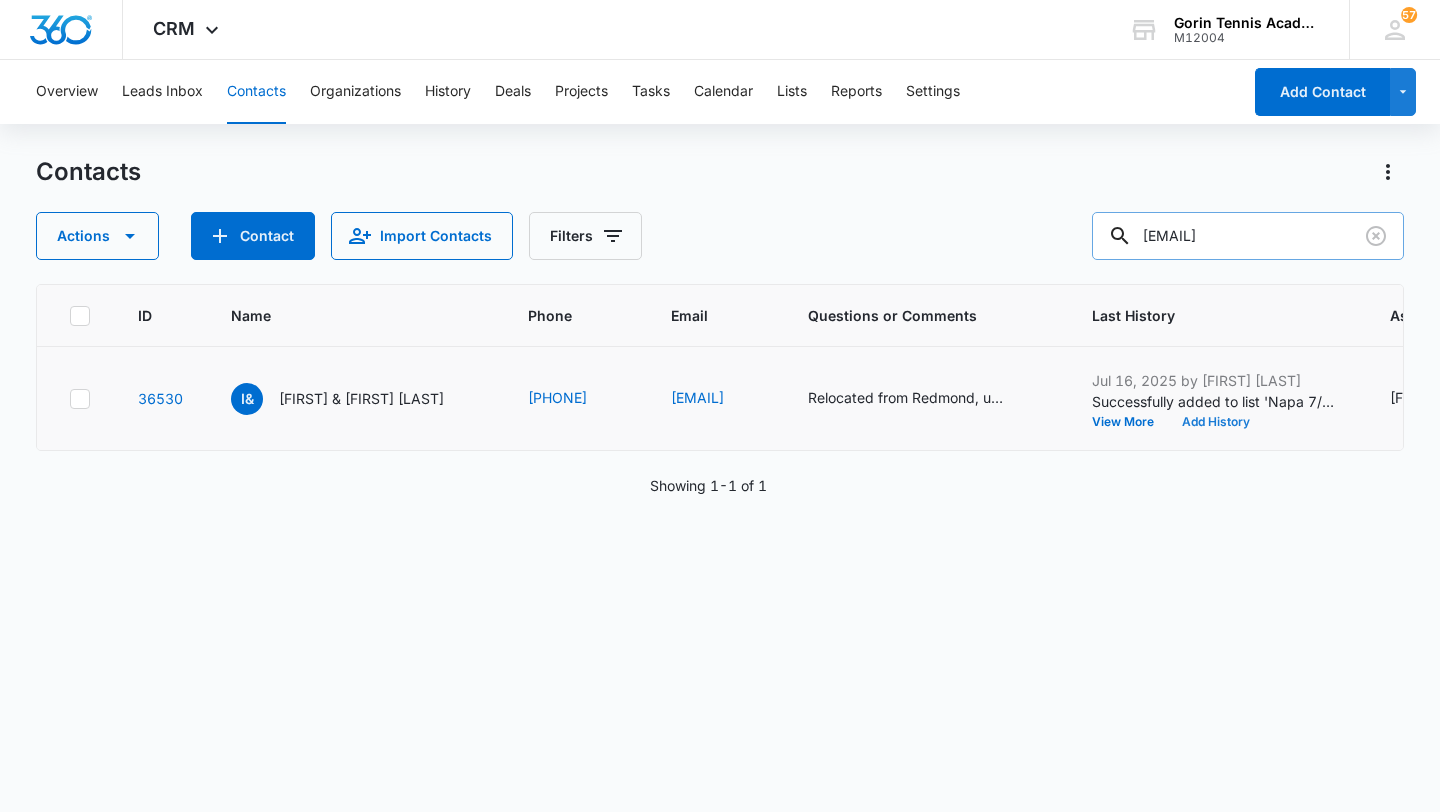 click on "Add History" at bounding box center (1216, 422) 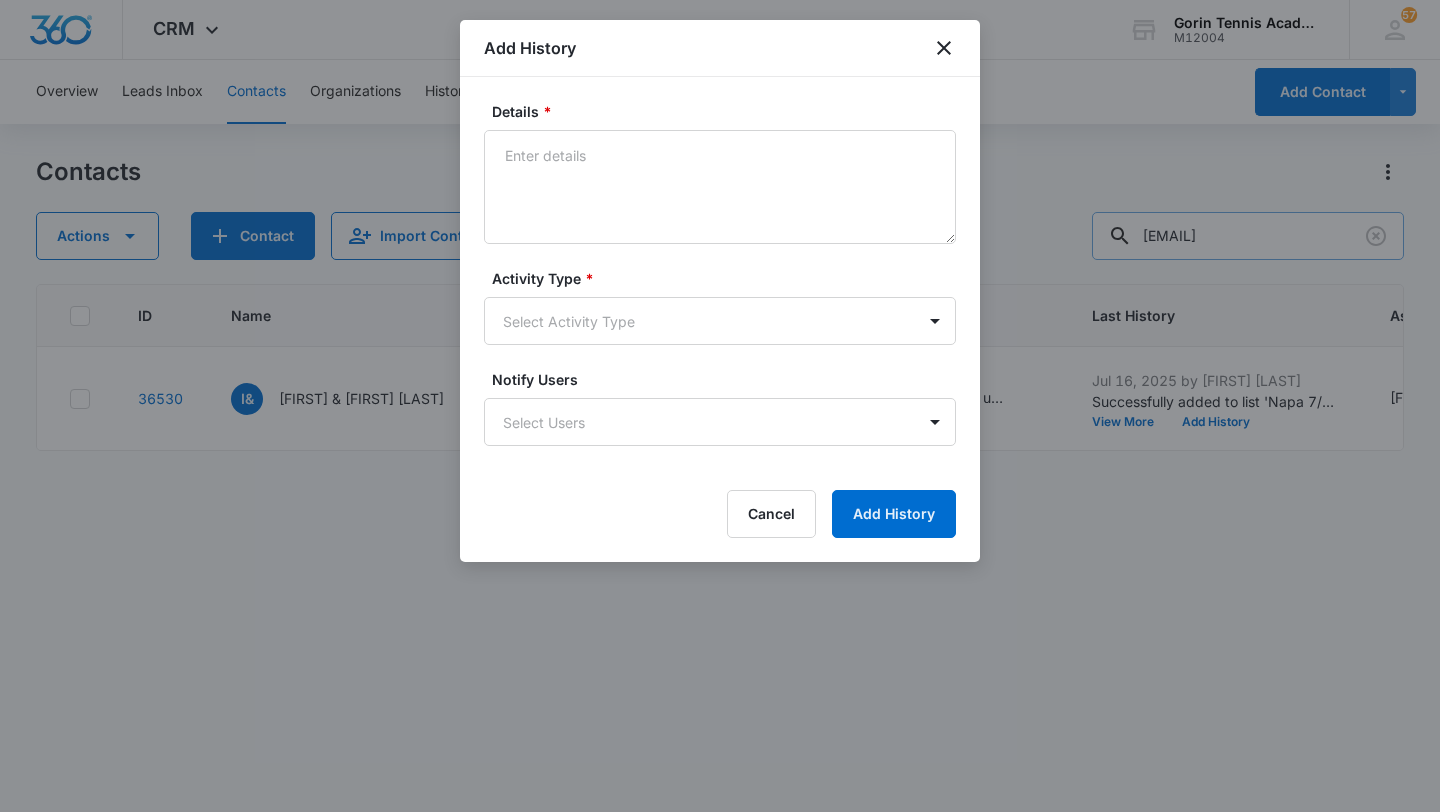 click on "Details * Activity Type * Select Activity Type Notify Users Select Users Cancel Add History" at bounding box center [720, 319] 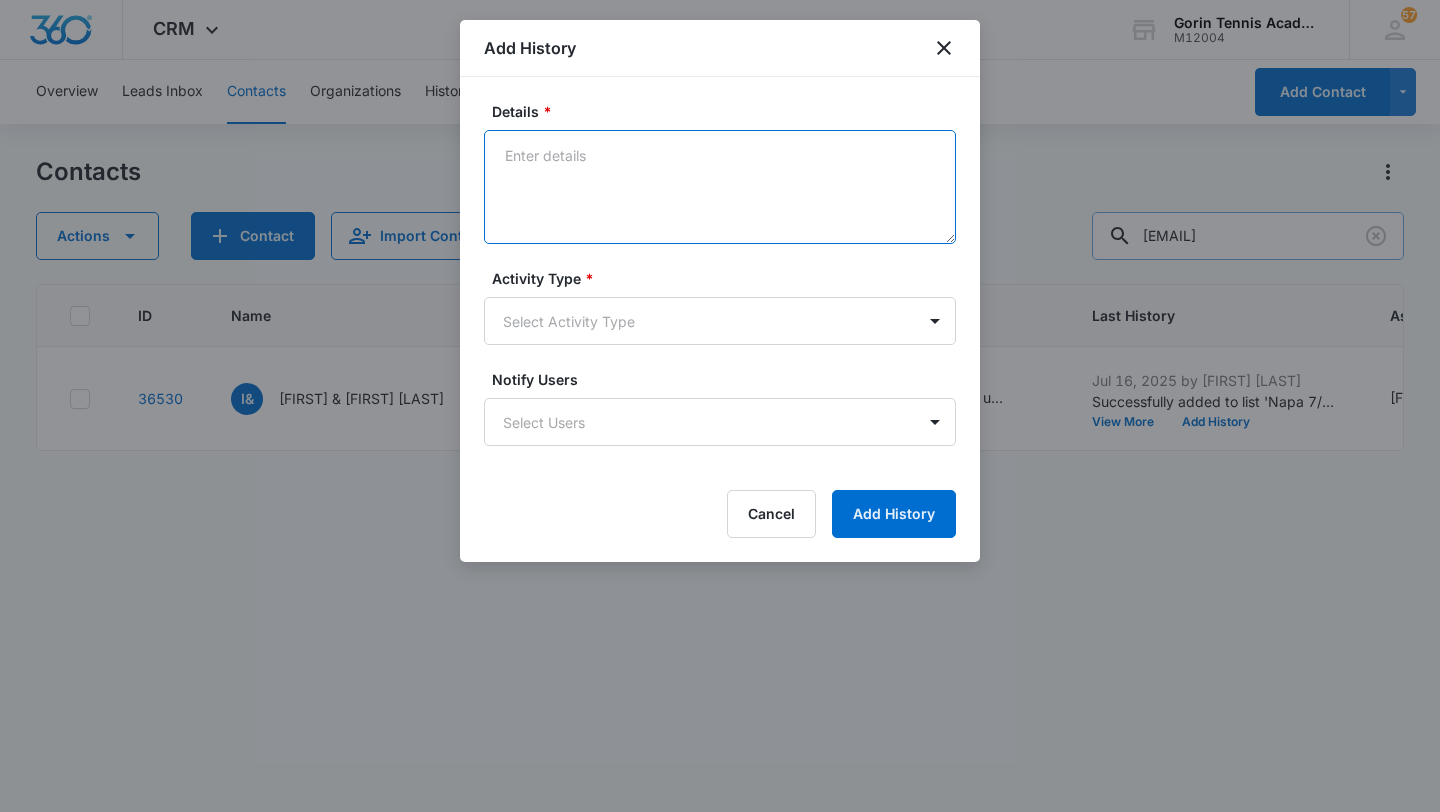 click on "Details *" at bounding box center [720, 187] 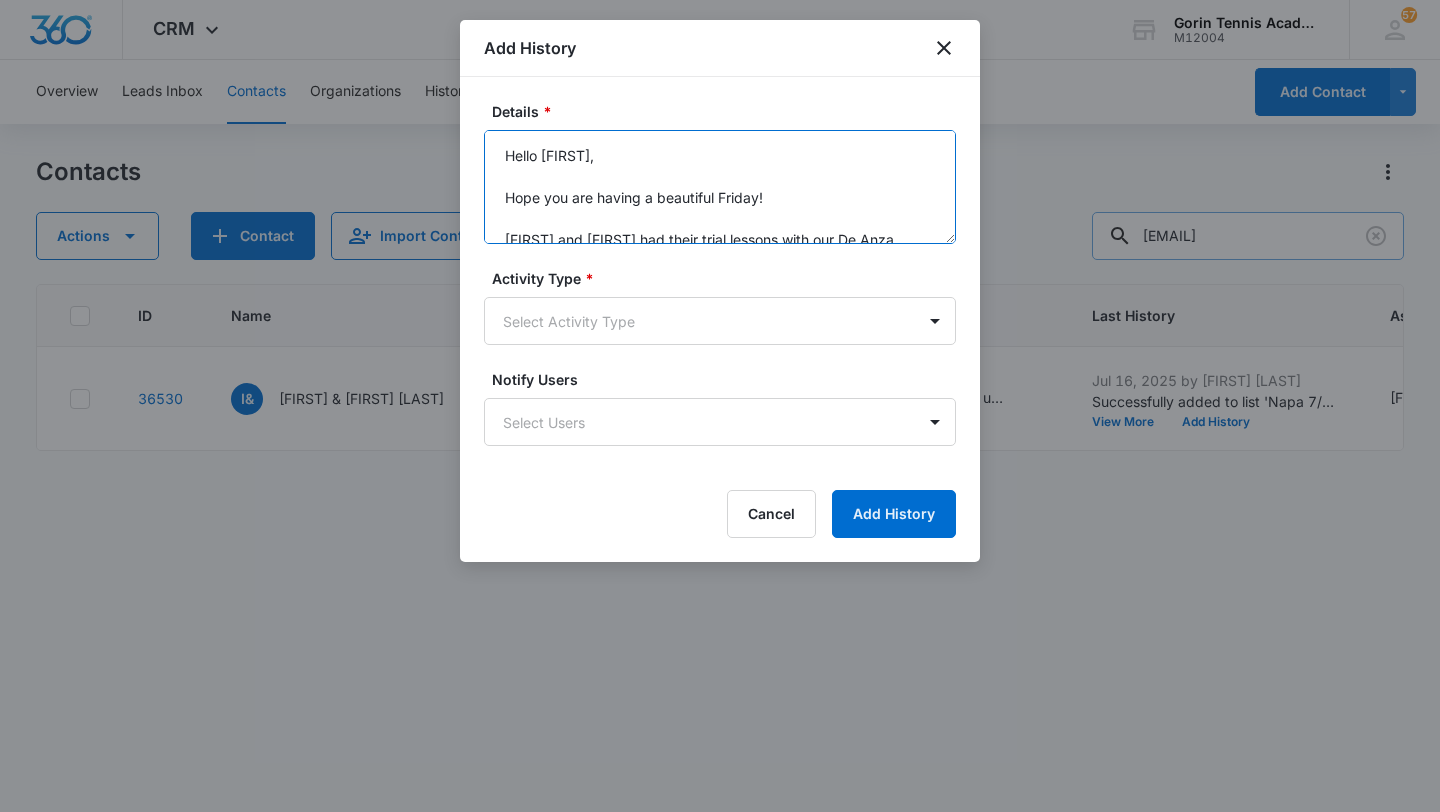 scroll, scrollTop: 362, scrollLeft: 0, axis: vertical 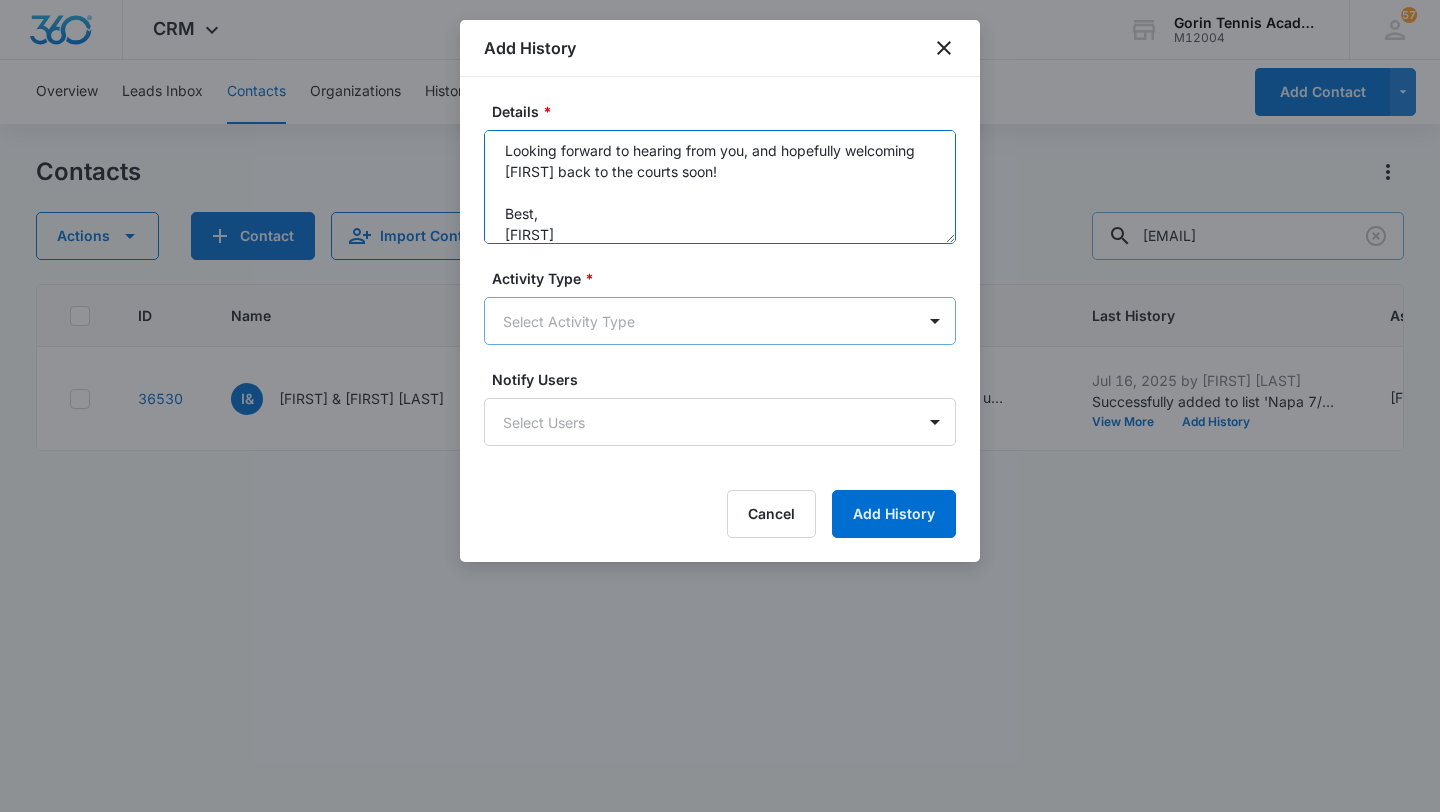 type on "Hello [FIRST],
Hope you are having a beautiful Friday!
[FIRST] and [FIRST] had their trial lessons with our De Anza coaches a few weeks back, and I just wanted to reach out and make sure your young players enjoyed their time on the court. We love hearing about players' first experiences! Our goal is to ensure that every player feels supported and challenged while staying excited about learning. If [FIRST] and [FIRST] enjoyed their lesson and would like to continue, I would be happy to help with the next steps!
Please don't hesitate to reach out if you have any questions or would like more details about our programs or the registration process.
Looking forward to hearing from you, and hopefully welcoming [FIRST] back to the courts soon!
Best,
[FIRST]" 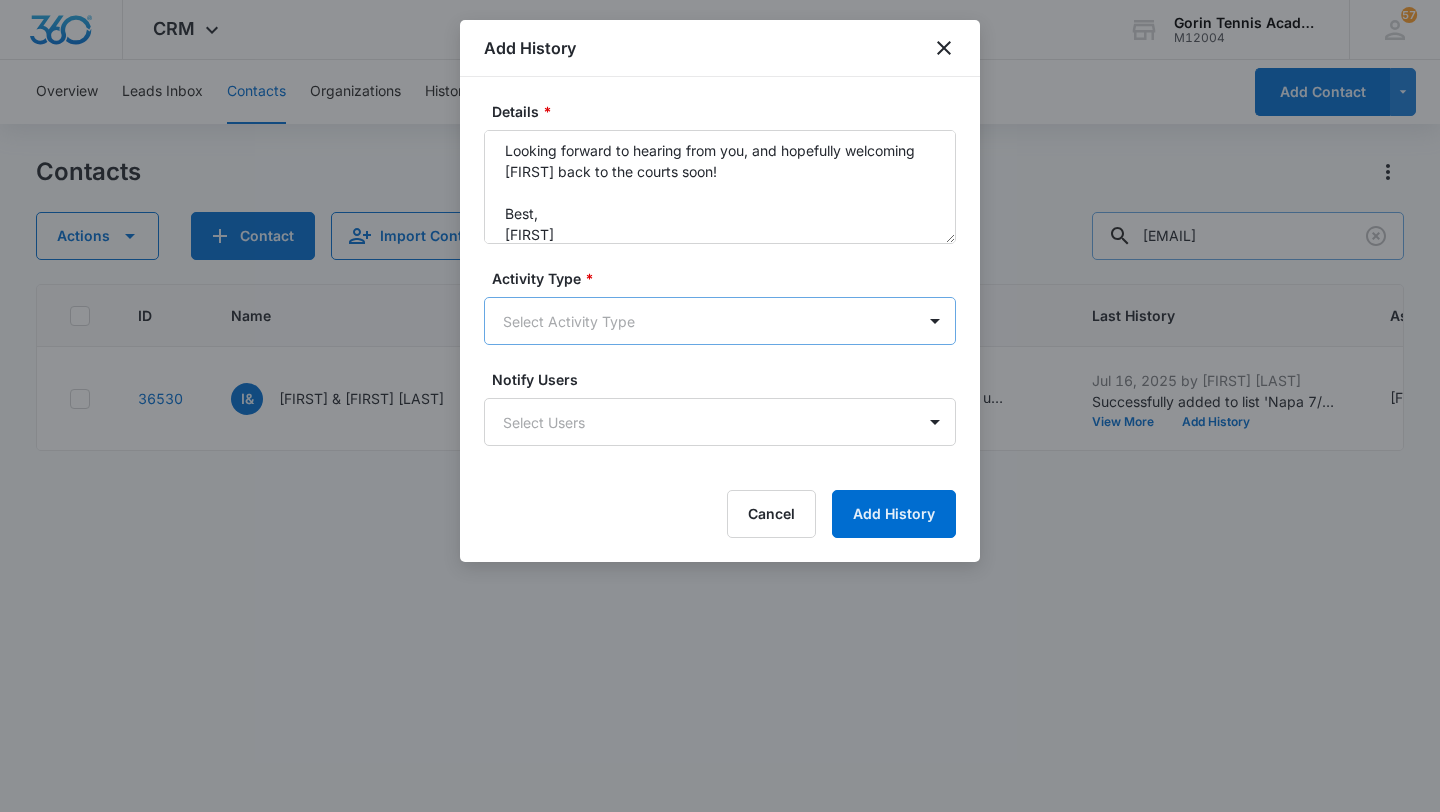 click on "CRM Apps Reputation Websites Forms CRM Email Payments POS Content Ads Intelligence Files Brand Settings Gorin Tennis Academy M12004 Your Accounts View All 57 EV [FIRST] [LAST] [EMAIL] My Profile 57 Notifications Support Logout Terms & Conditions   •   † Privacy Policy Overview Leads Inbox Contacts Organizations History Deals Projects Tasks Calendar Lists Reports Settings Add Contact Contacts Actions Contact Import Contacts Filters [EMAIL] ID Name Phone Email Questions or Comments Last History Assigned To Type Status Address Camp Interest Origin Location Mobile Phone Home Phone Work Phone 36530 I& [FIRST] & [FIRST] [LAST] ([PHONE]) [EMAIL] Relocated from Redmond, used to attend our academy there.
Samyra 14yo, intermediate, plays varsity, L6
Ishaan 10yo, G1 Jul 16, 2025 by [FIRST] [LAST] Successfully added to list 'Napa 7/28'. View More Add History [FIRST] [LAST] Cupertino - De Anza College, Private Lessons, Saratoga/West Valley College --- ---" at bounding box center [720, 406] 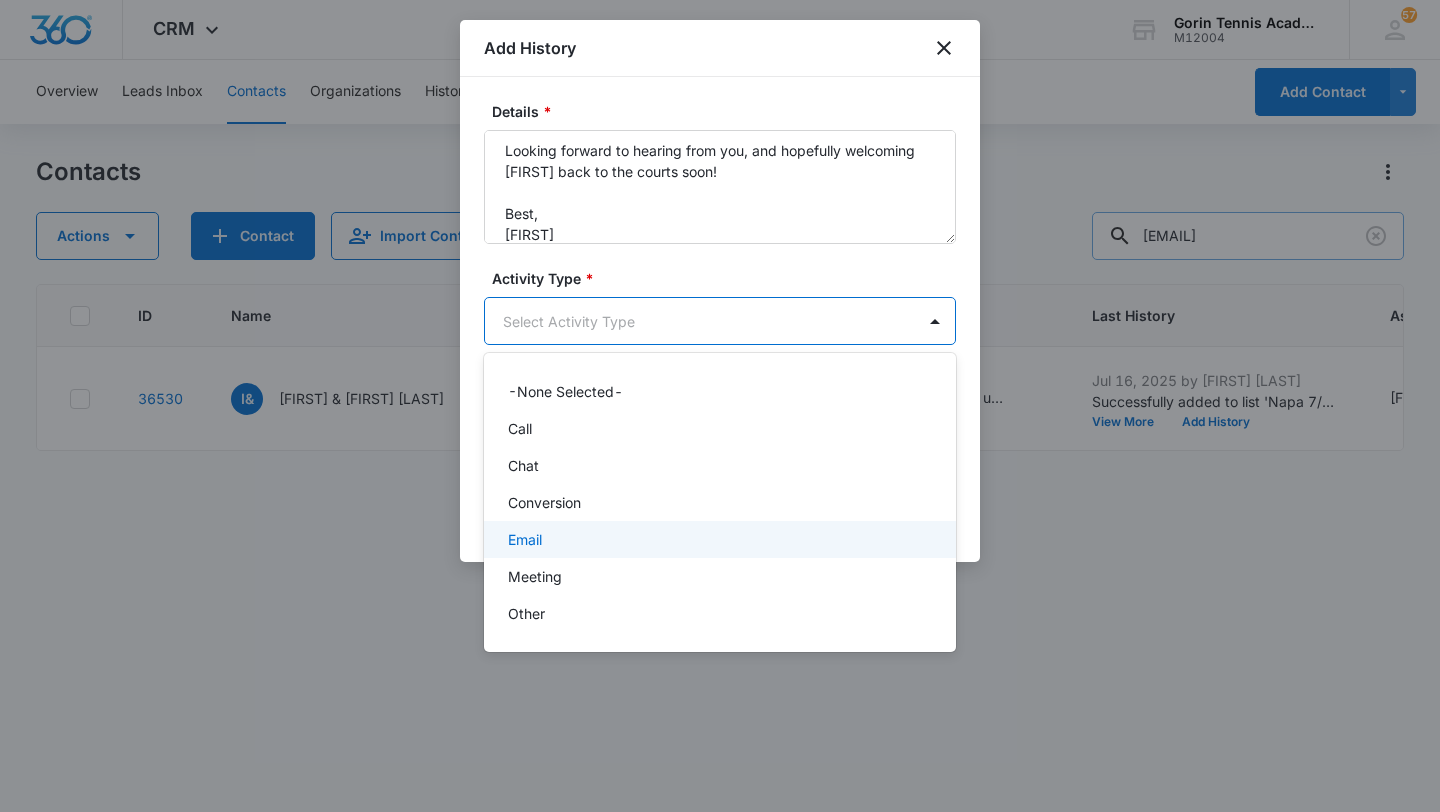 click on "Email" at bounding box center (718, 539) 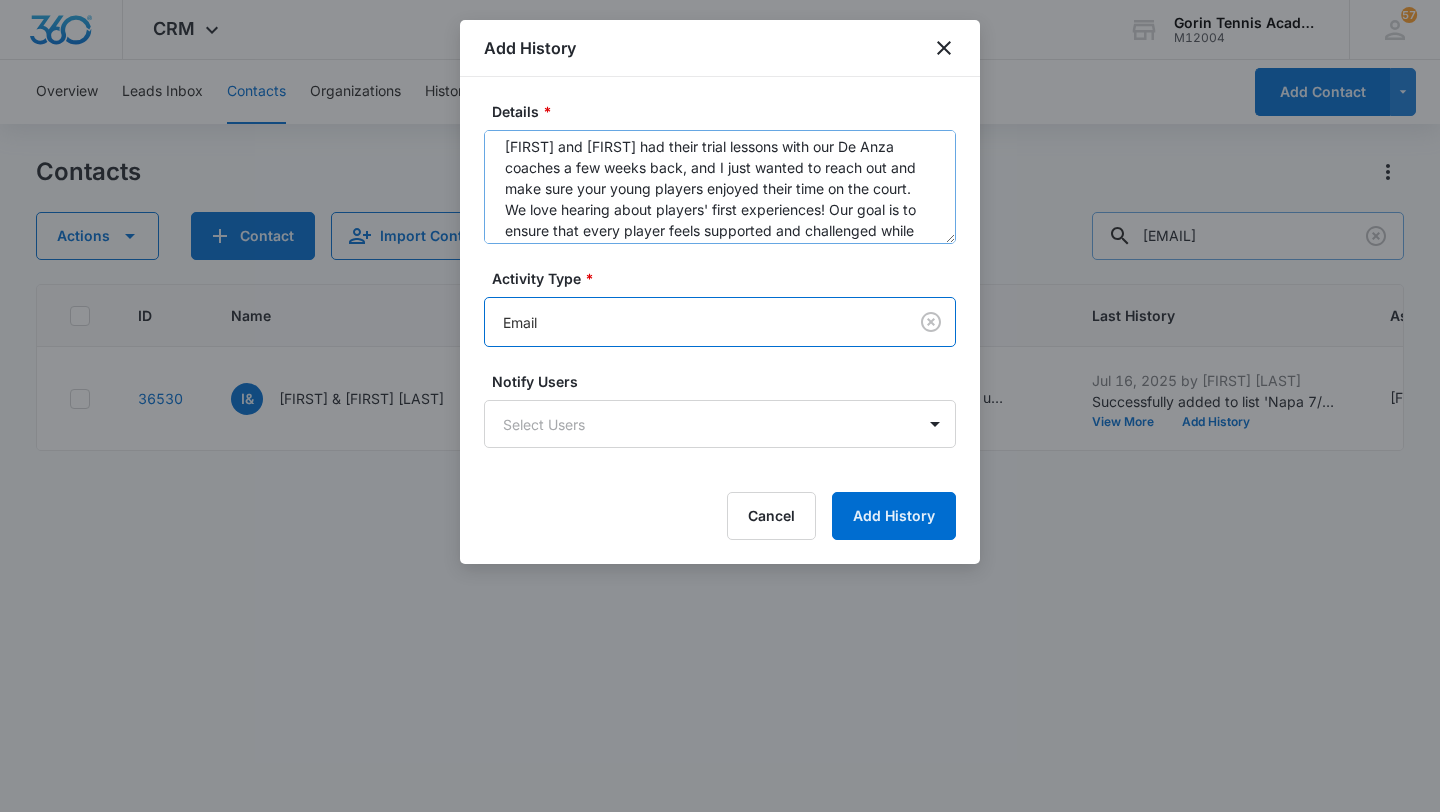 scroll, scrollTop: 0, scrollLeft: 0, axis: both 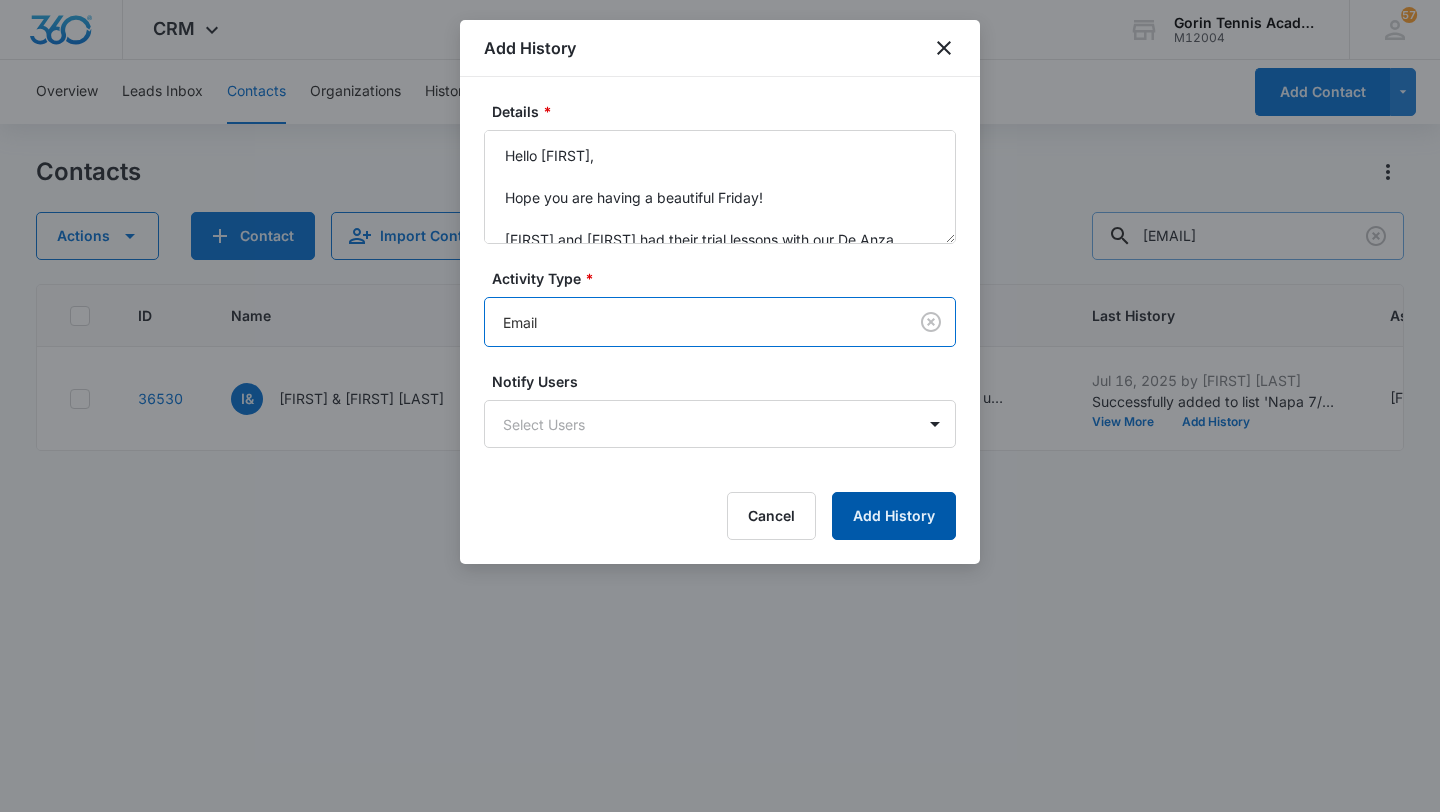 click on "Add History" at bounding box center (894, 516) 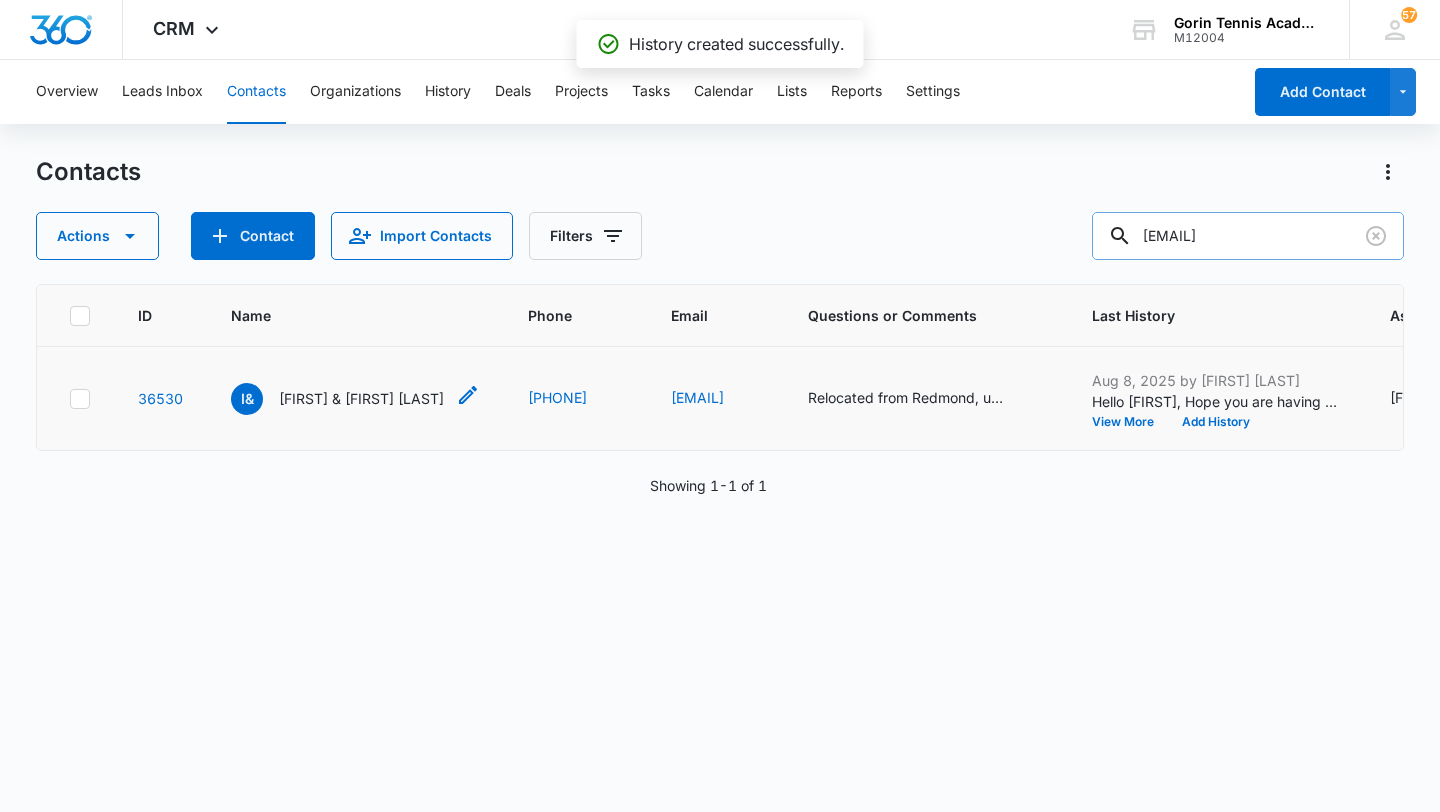 click on "[FIRST] & [FIRST] [LAST]" at bounding box center [361, 398] 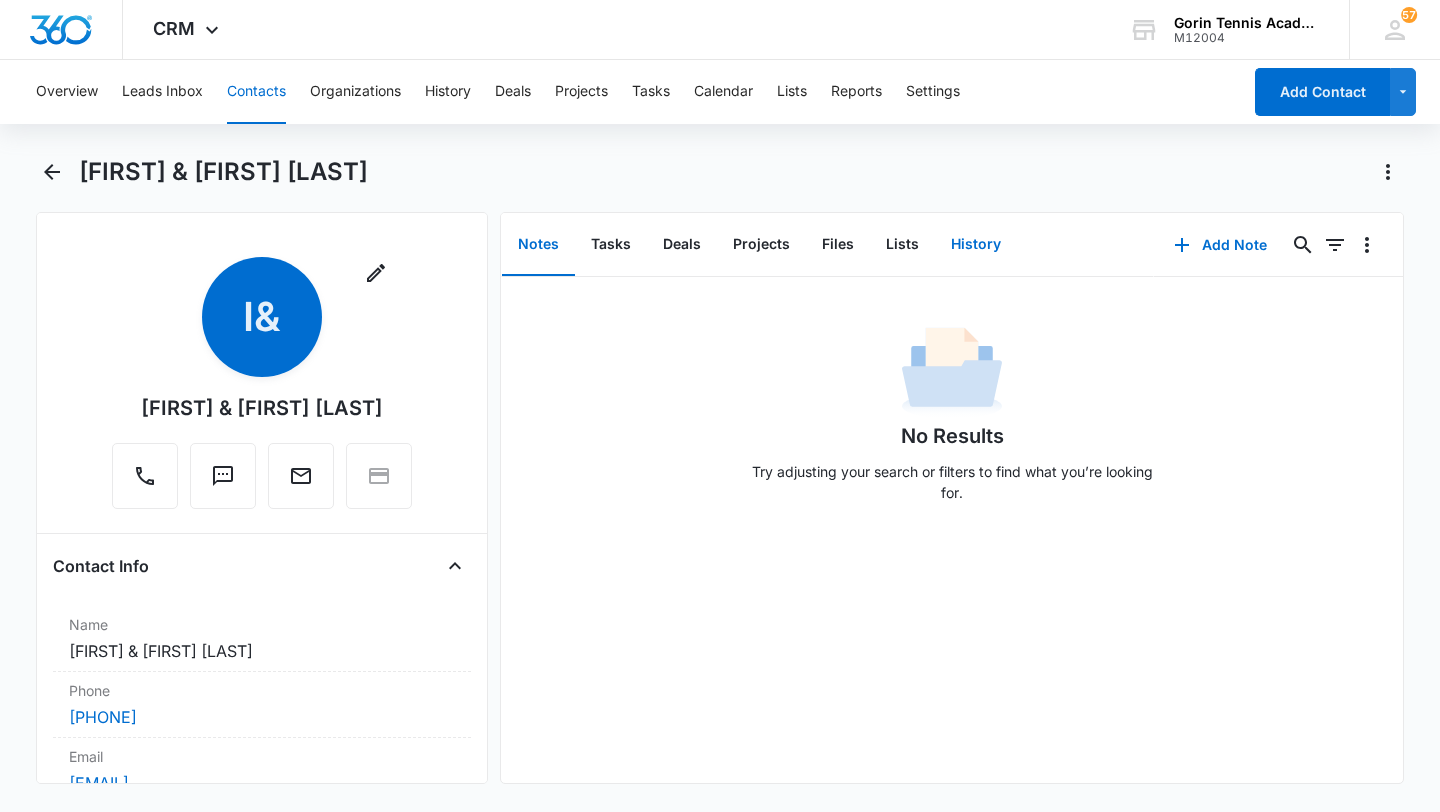 click on "History" at bounding box center [976, 245] 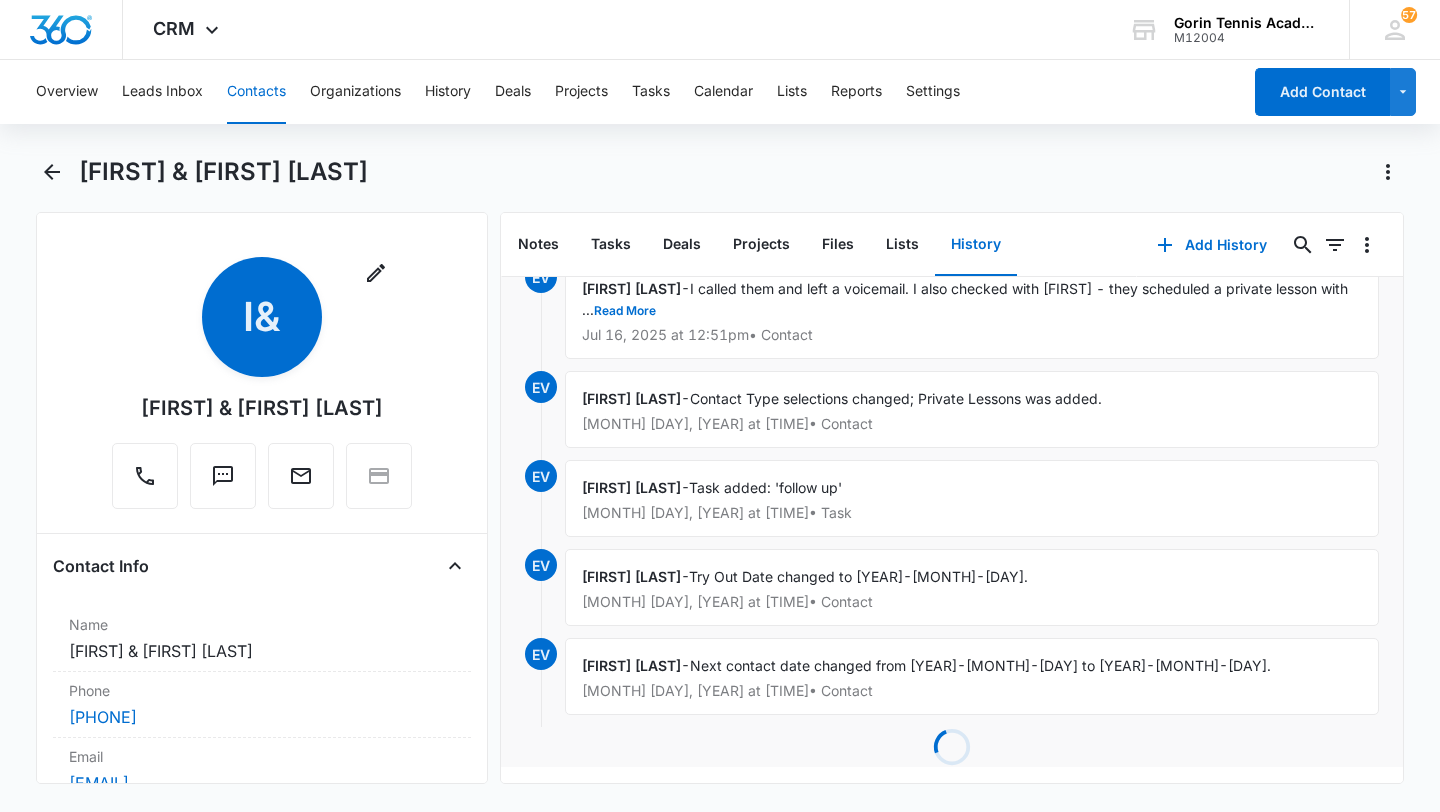 scroll, scrollTop: 0, scrollLeft: 0, axis: both 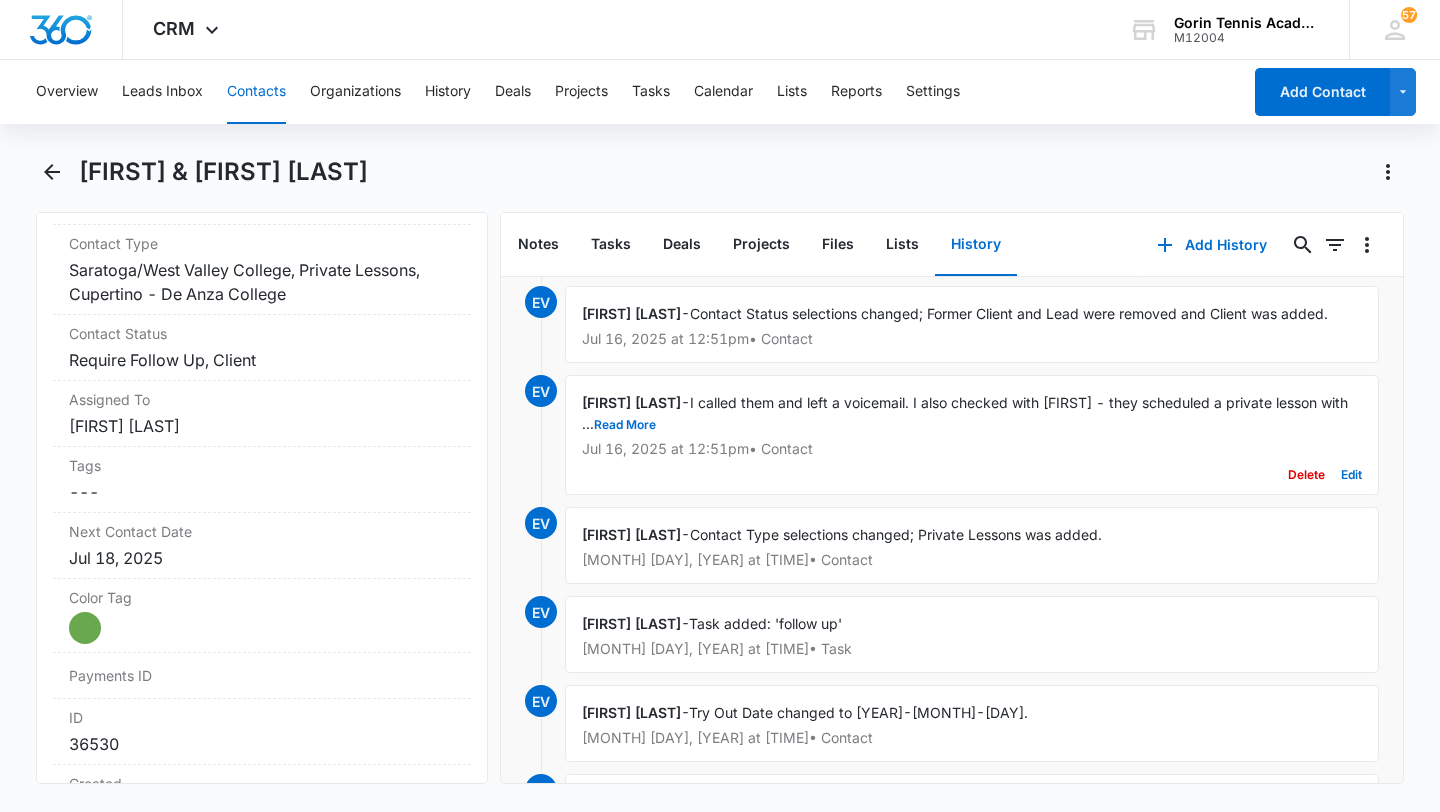 click on "I called them and left a voicemail. I also checked with Anna - they scheduled a private lesson with ... Read More" at bounding box center (967, 413) 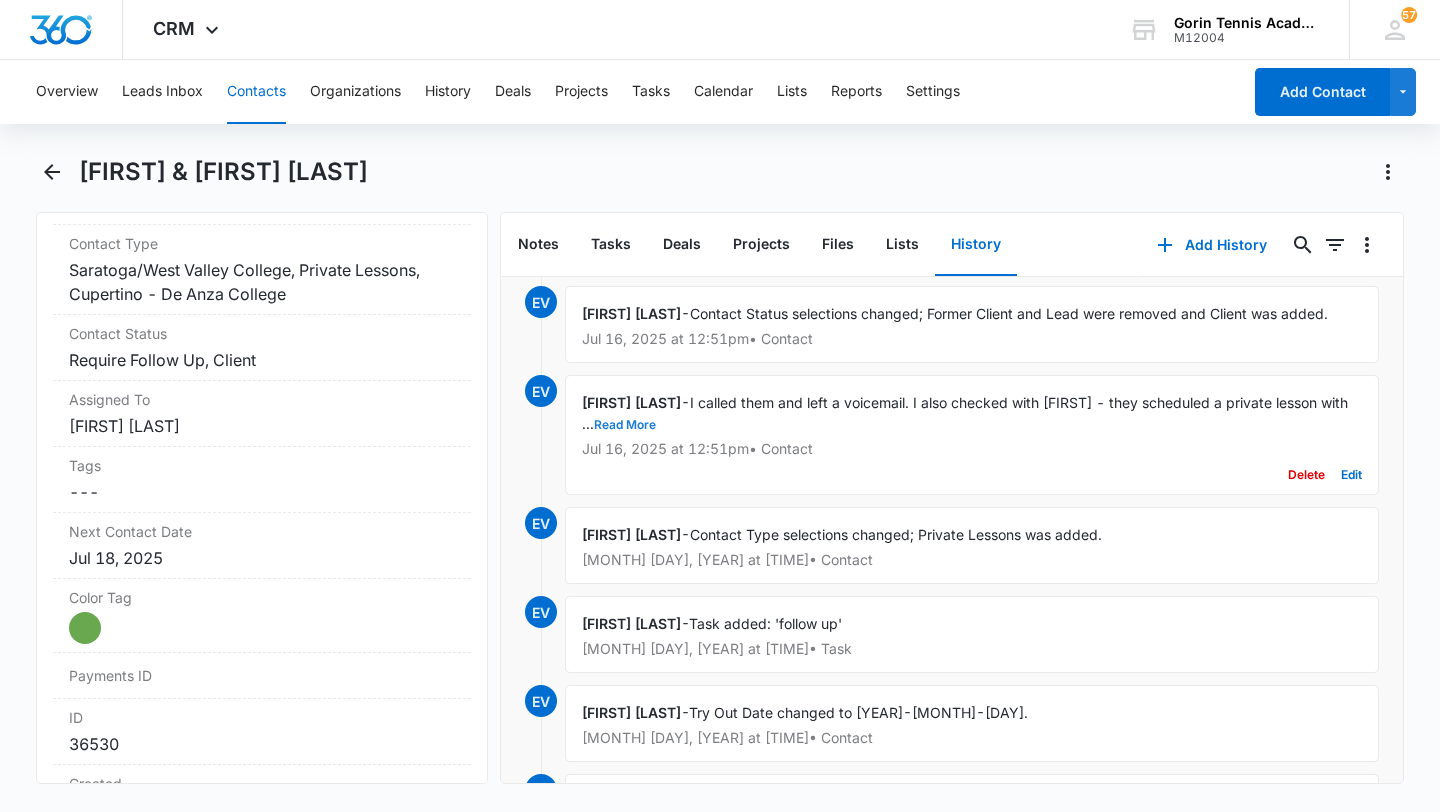 click on "Read More" at bounding box center [625, 425] 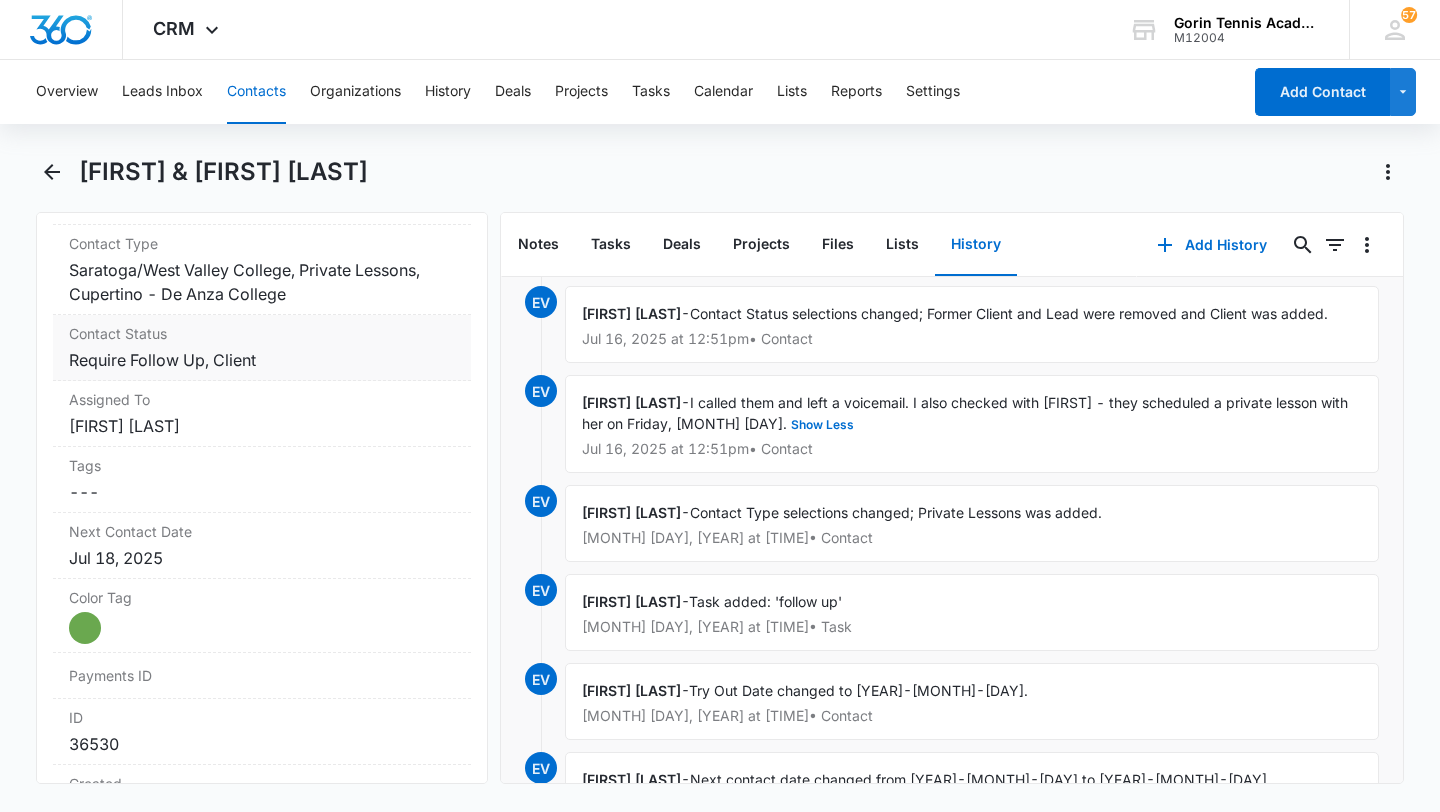 click on "Cancel Save Changes Require Follow Up, Client" at bounding box center [262, 360] 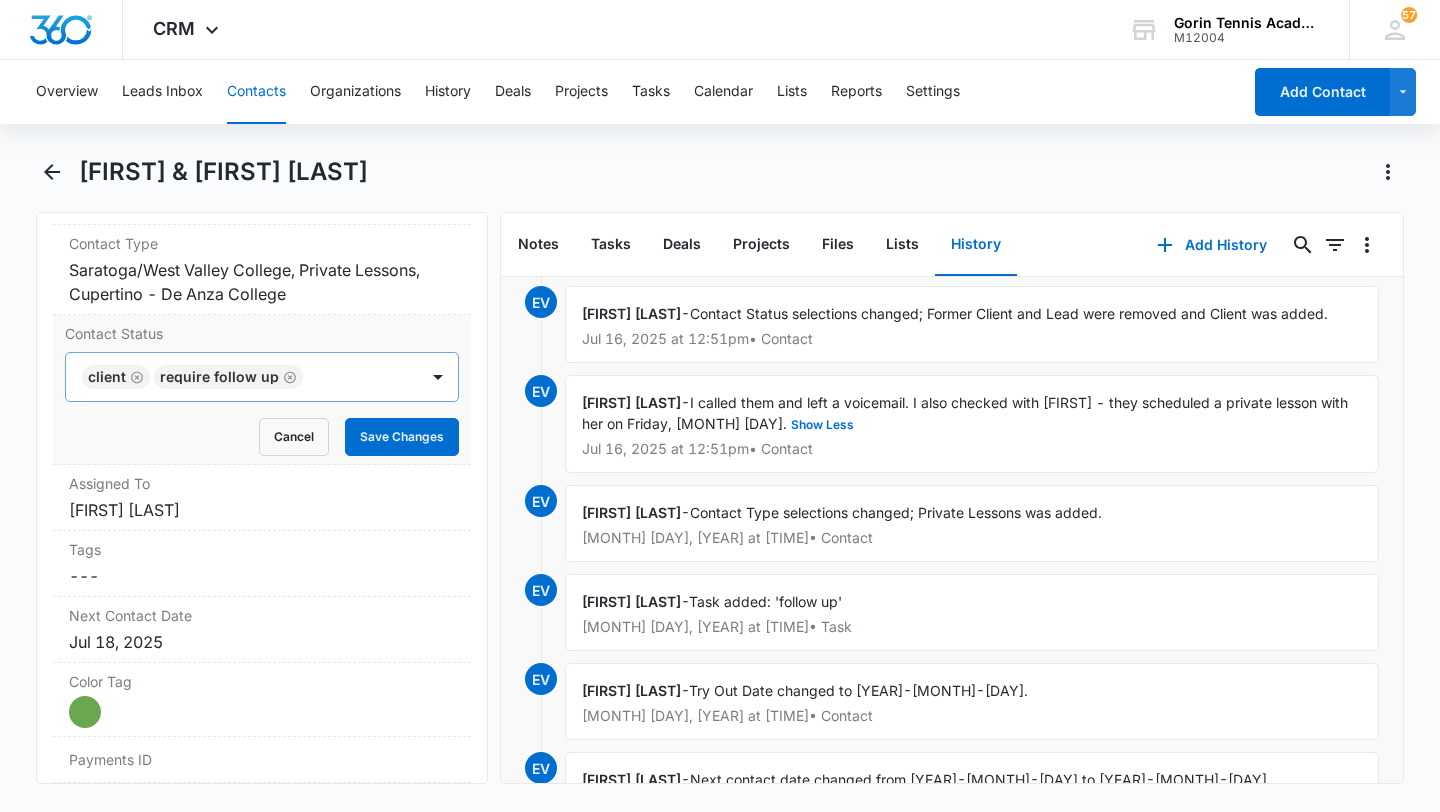 click on "Client Require Follow Up" at bounding box center (242, 377) 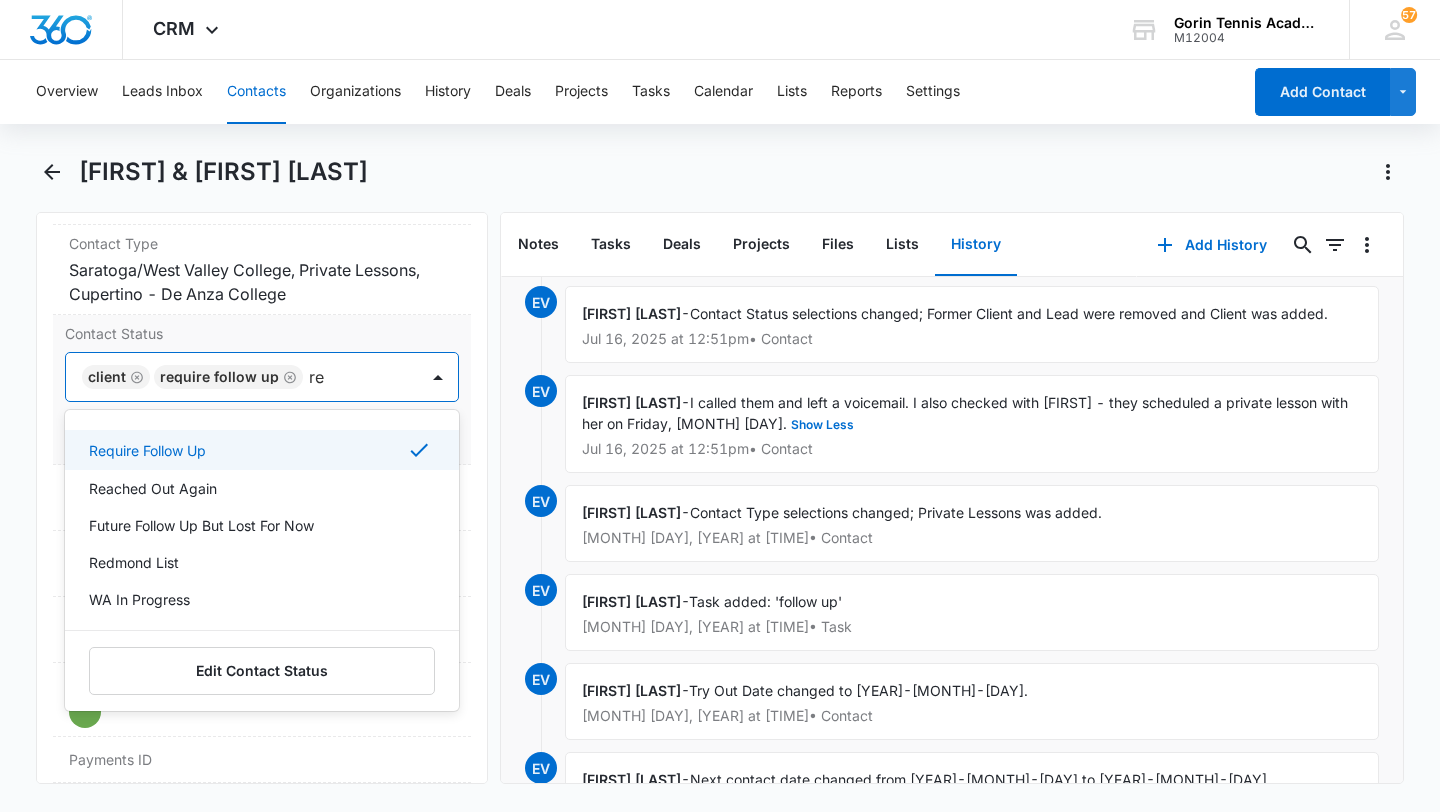 type on "rea" 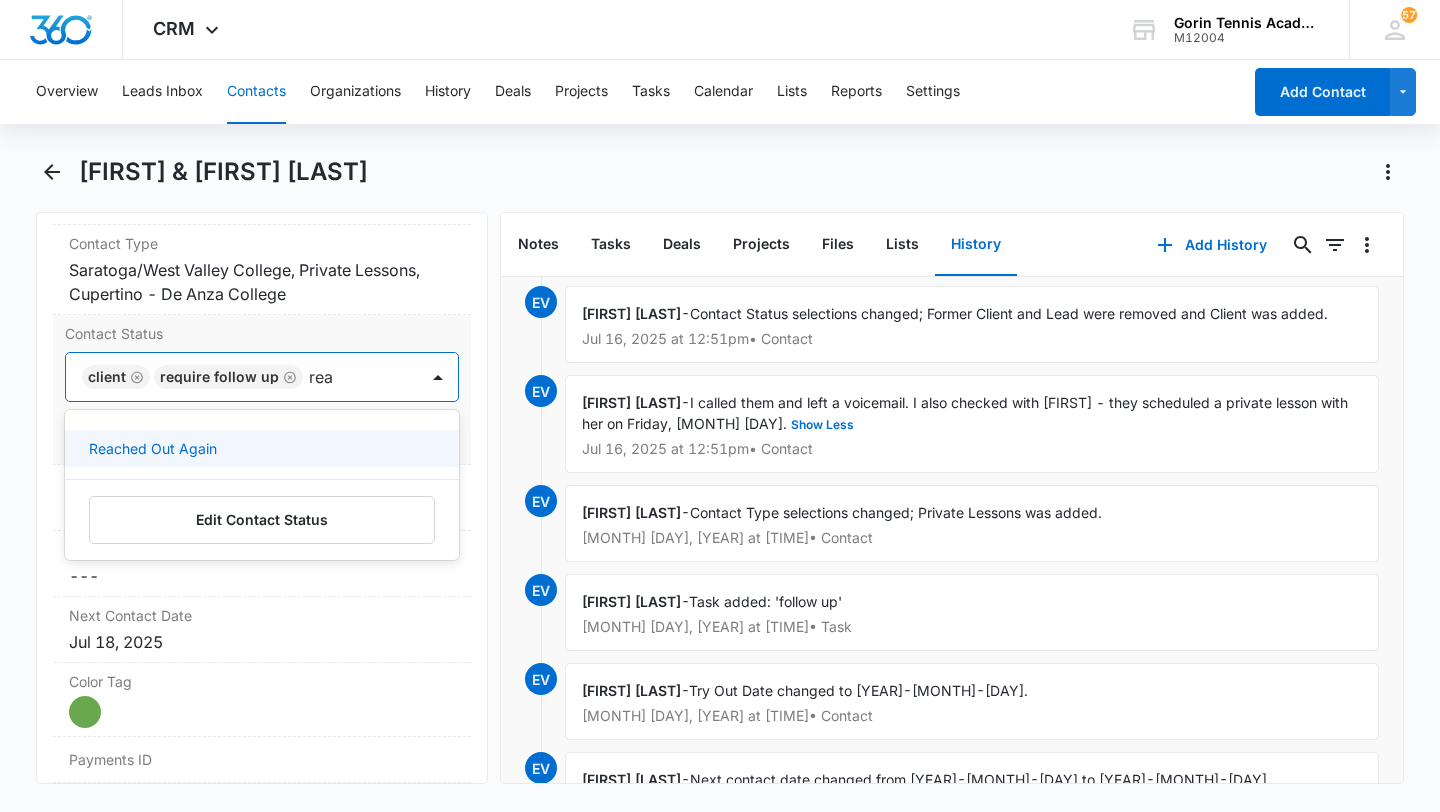 click on "Reached Out Again" at bounding box center (260, 448) 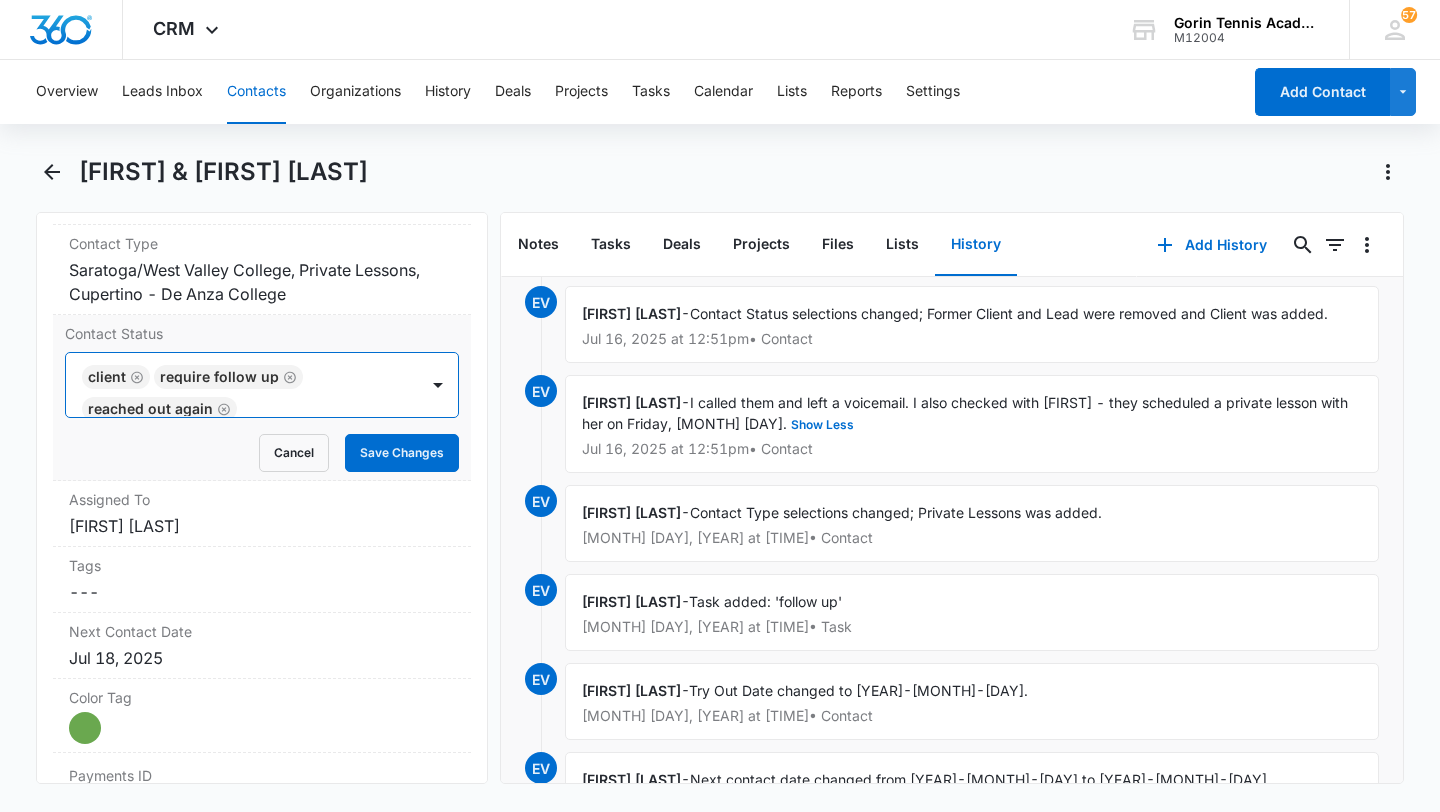 click on "Client Require Follow Up Reached Out Again" at bounding box center (242, 385) 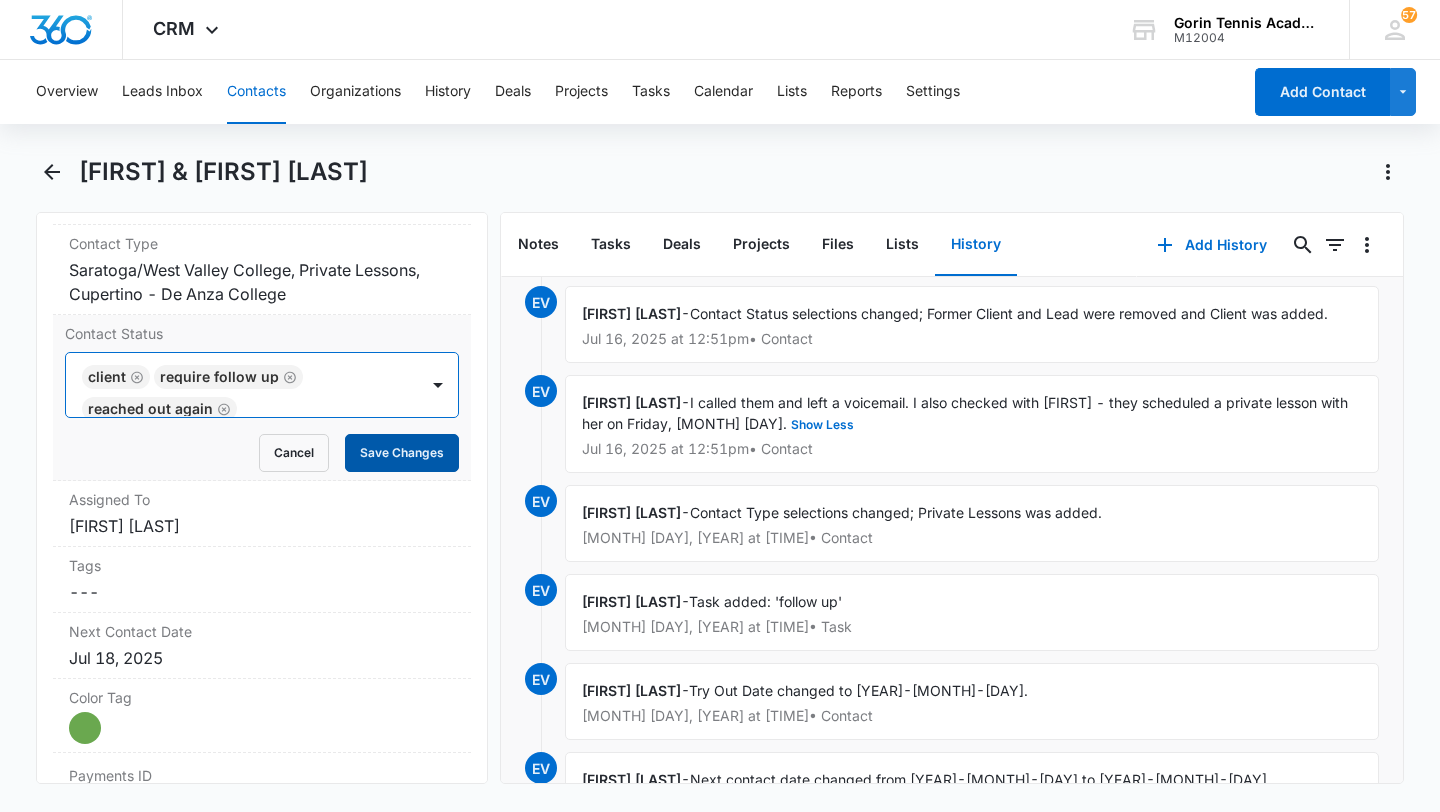 click on "Save Changes" at bounding box center (402, 453) 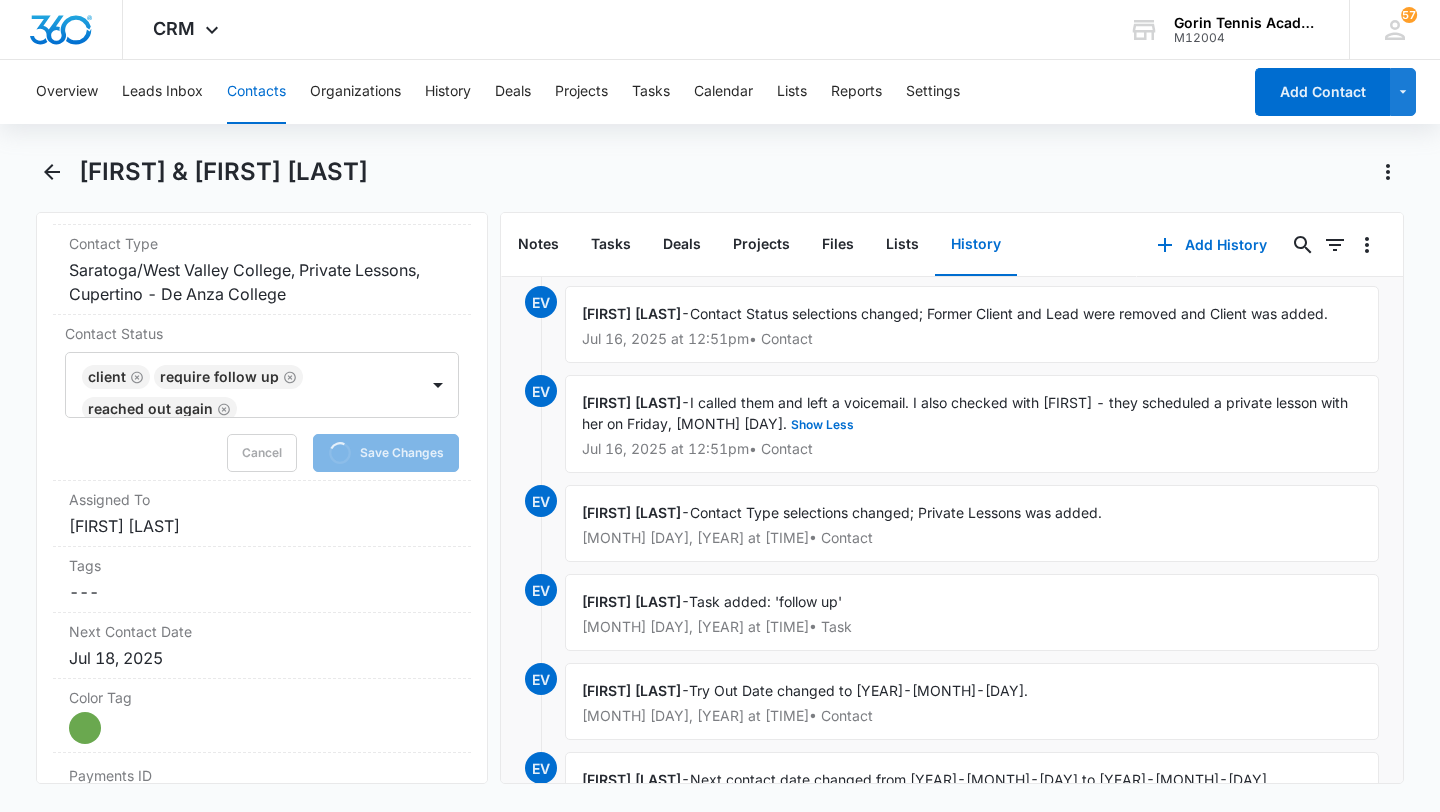 click on "Contacts" at bounding box center [256, 92] 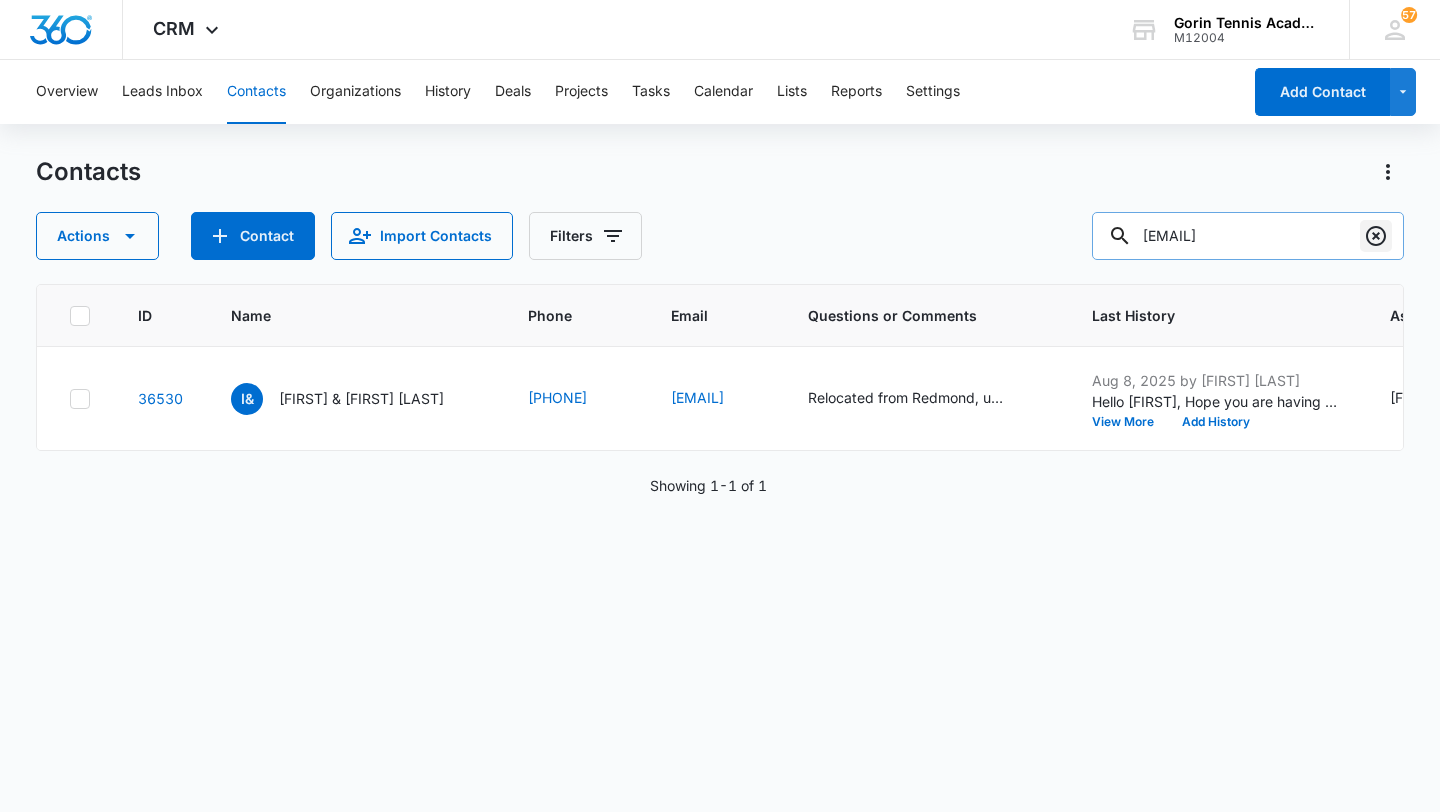 click 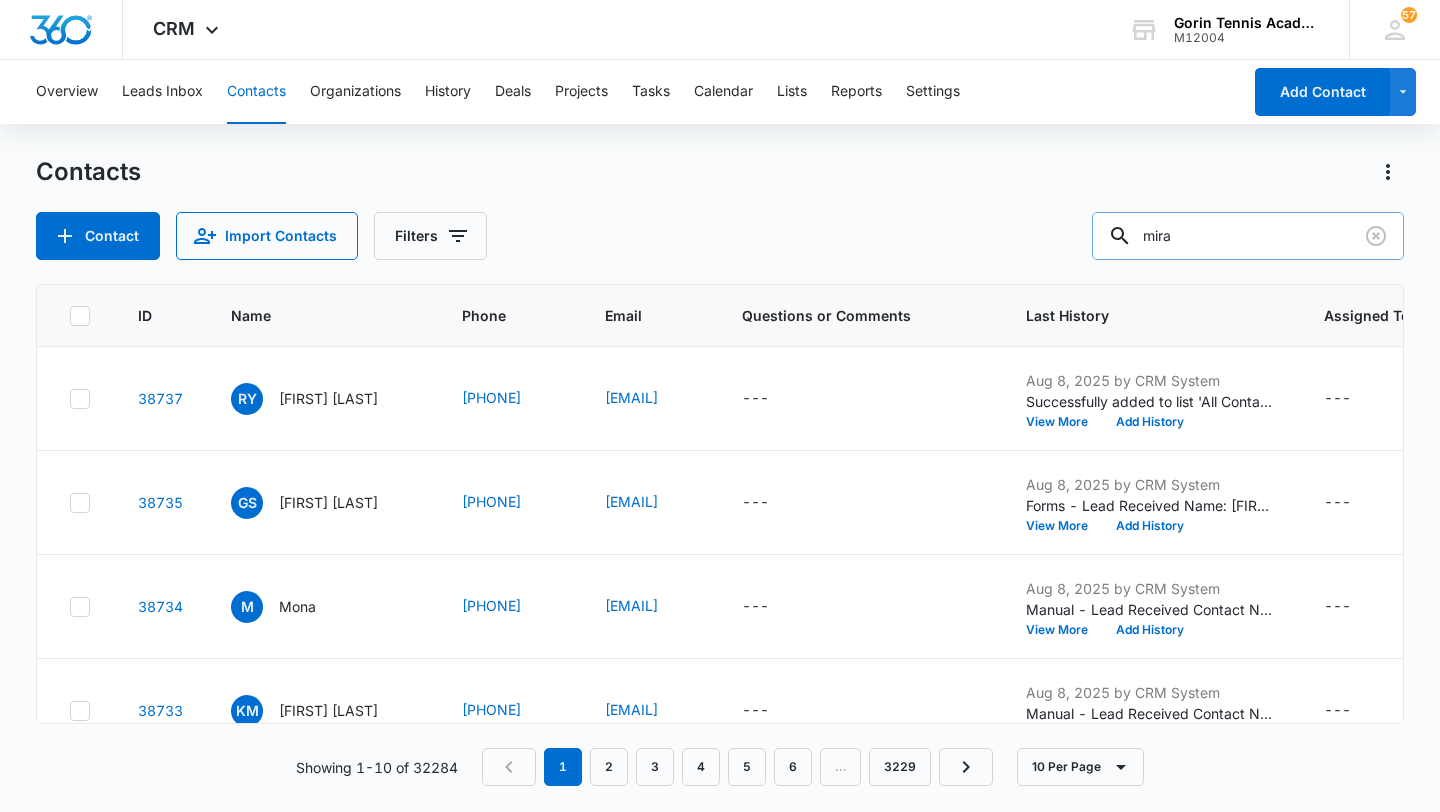 type on "mira" 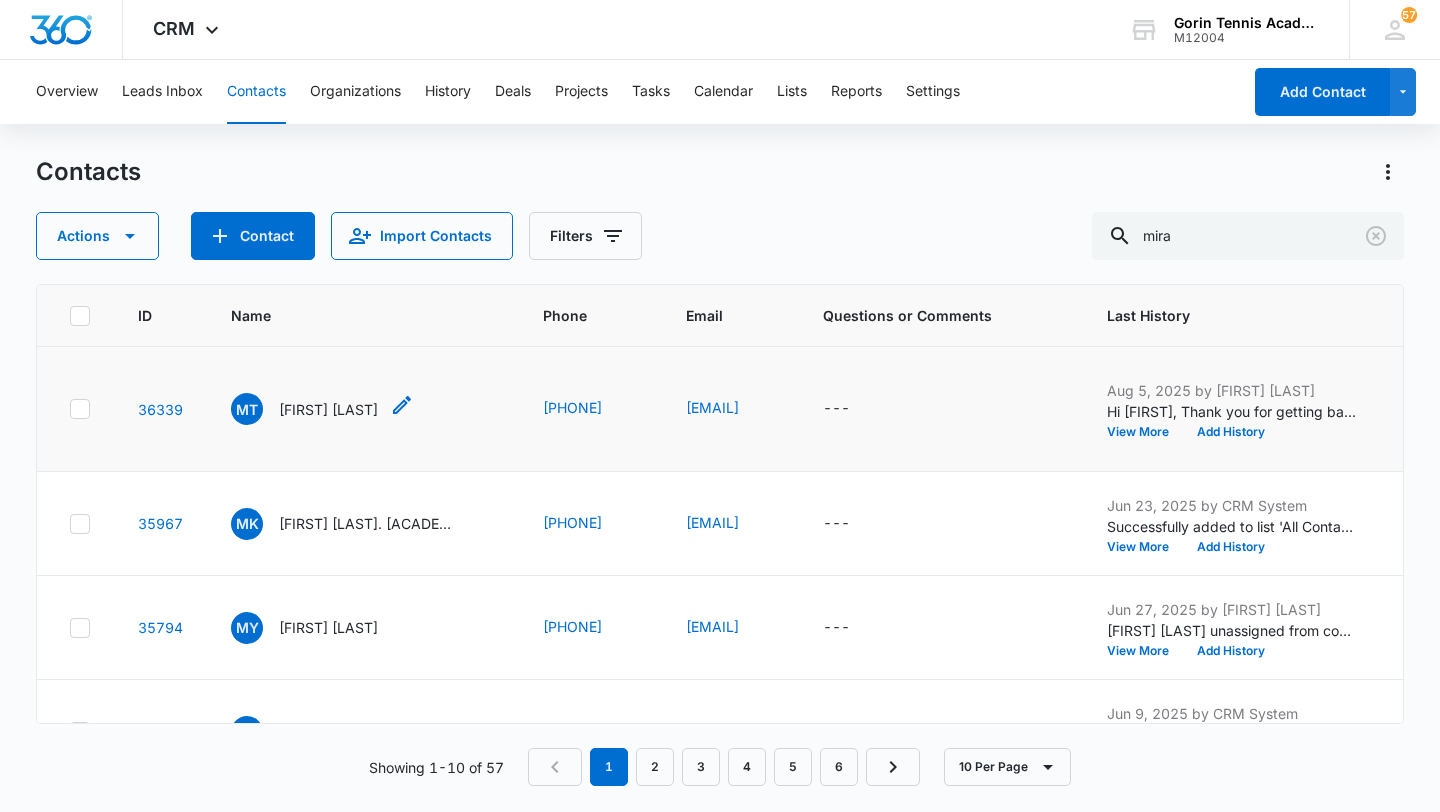 click on "[FIRST] [LAST]" at bounding box center [328, 409] 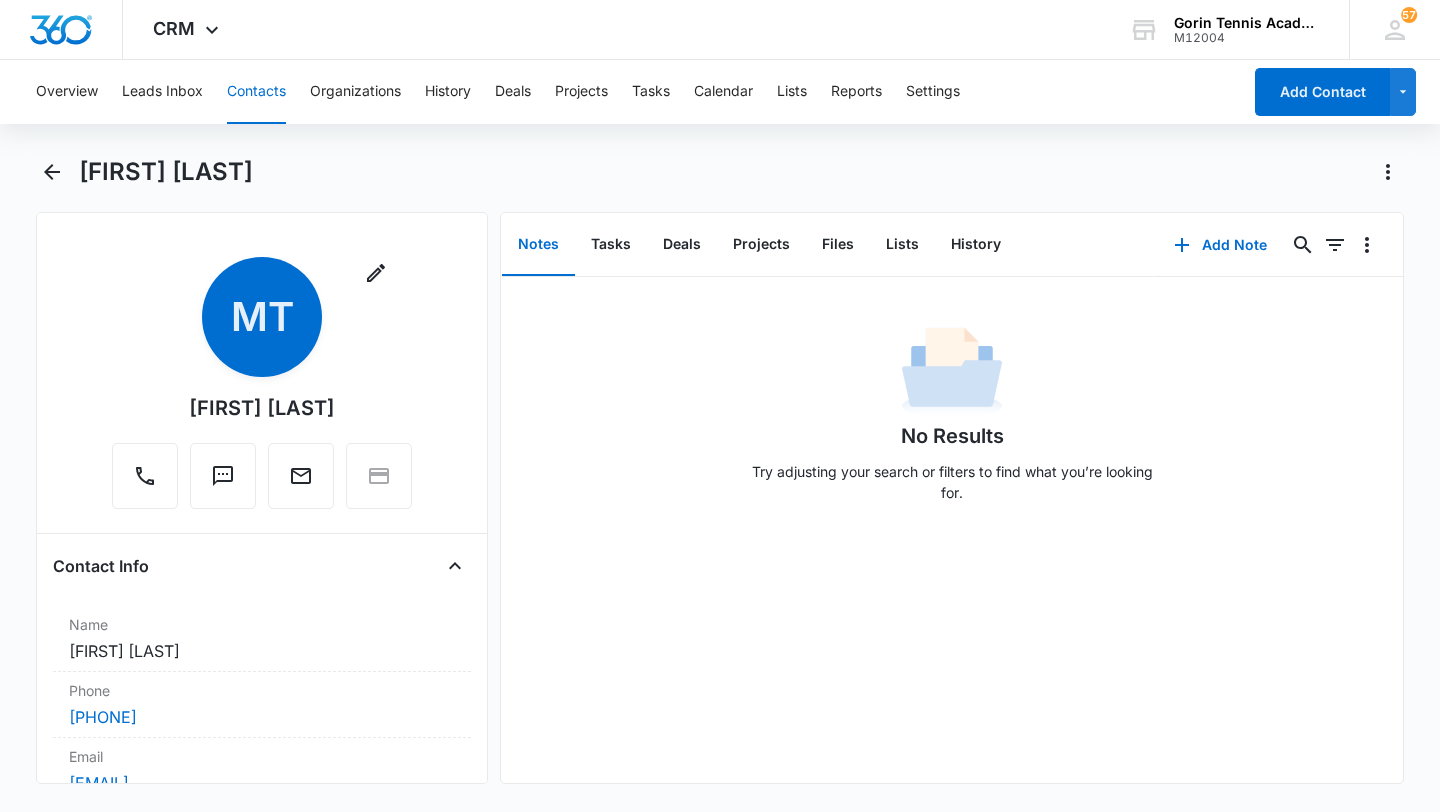 scroll, scrollTop: 846, scrollLeft: 0, axis: vertical 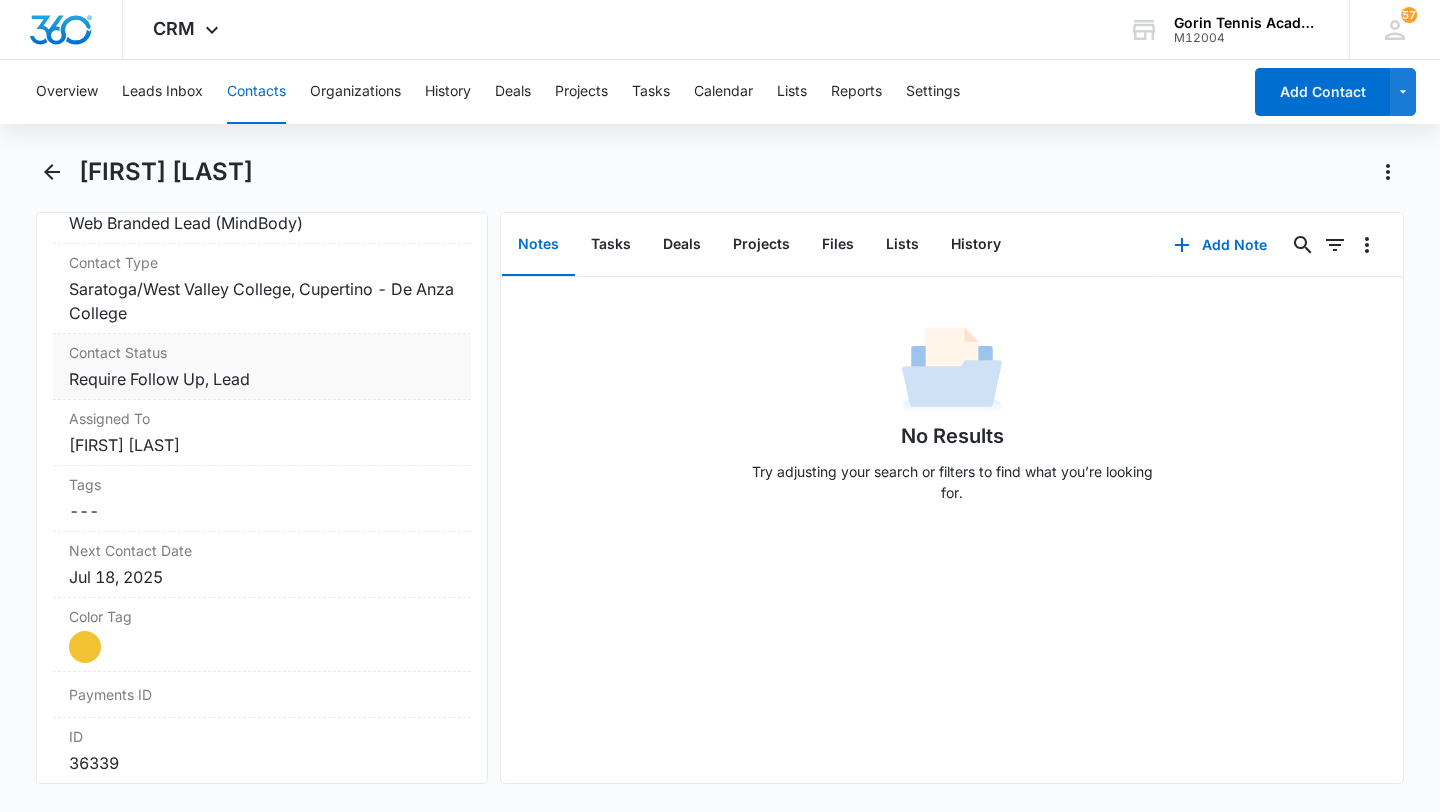 click on "Cancel Save Changes Require Follow Up, Lead" at bounding box center [262, 379] 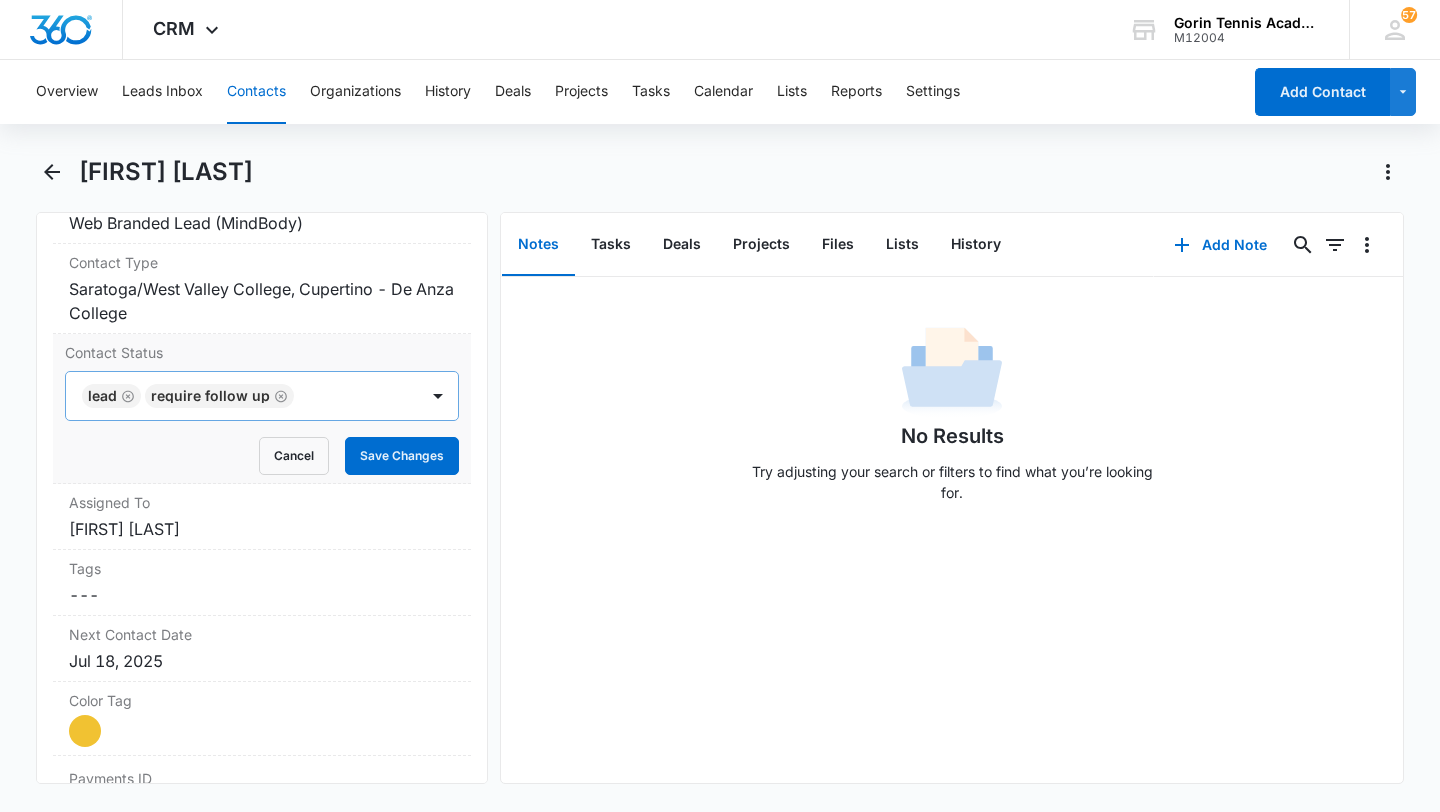 click 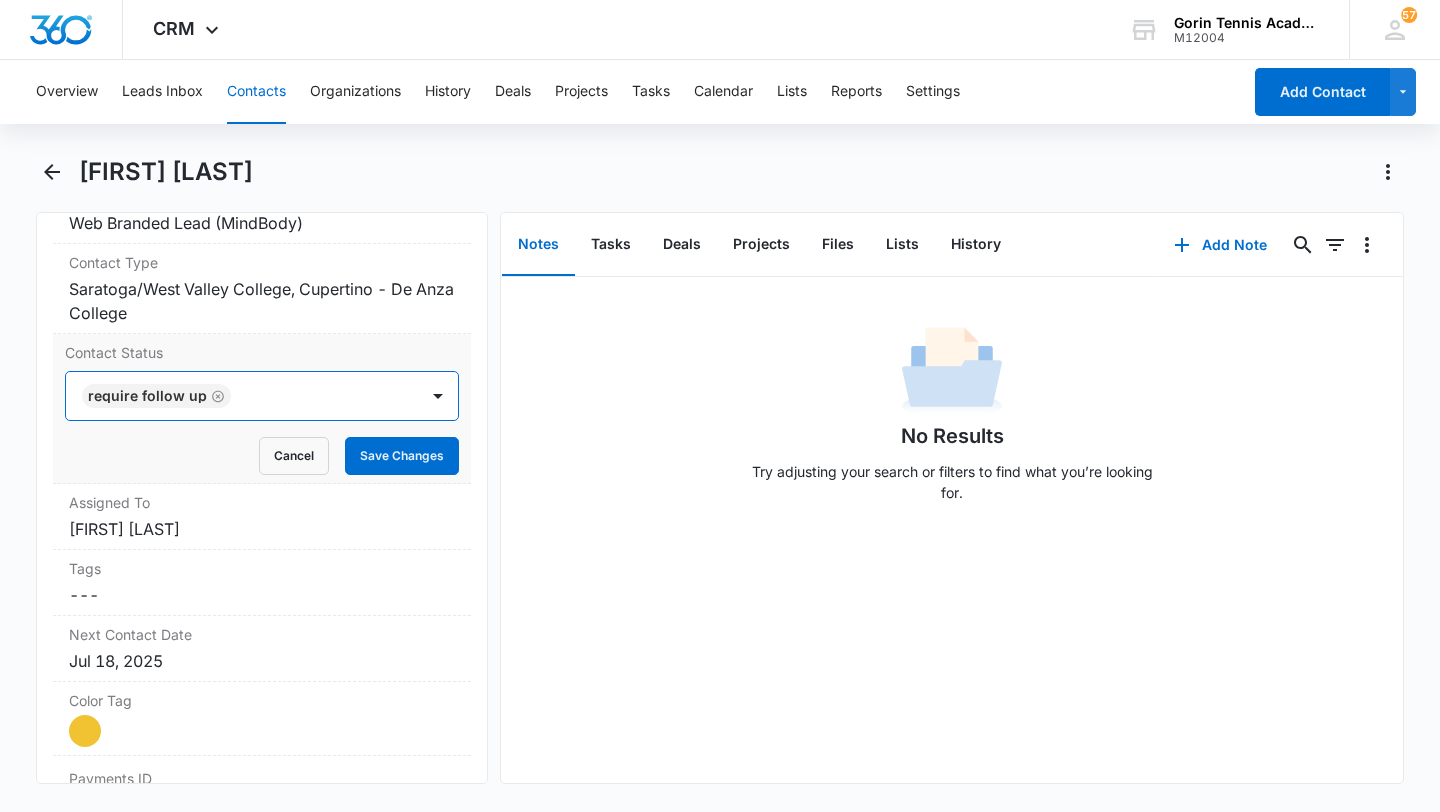 click 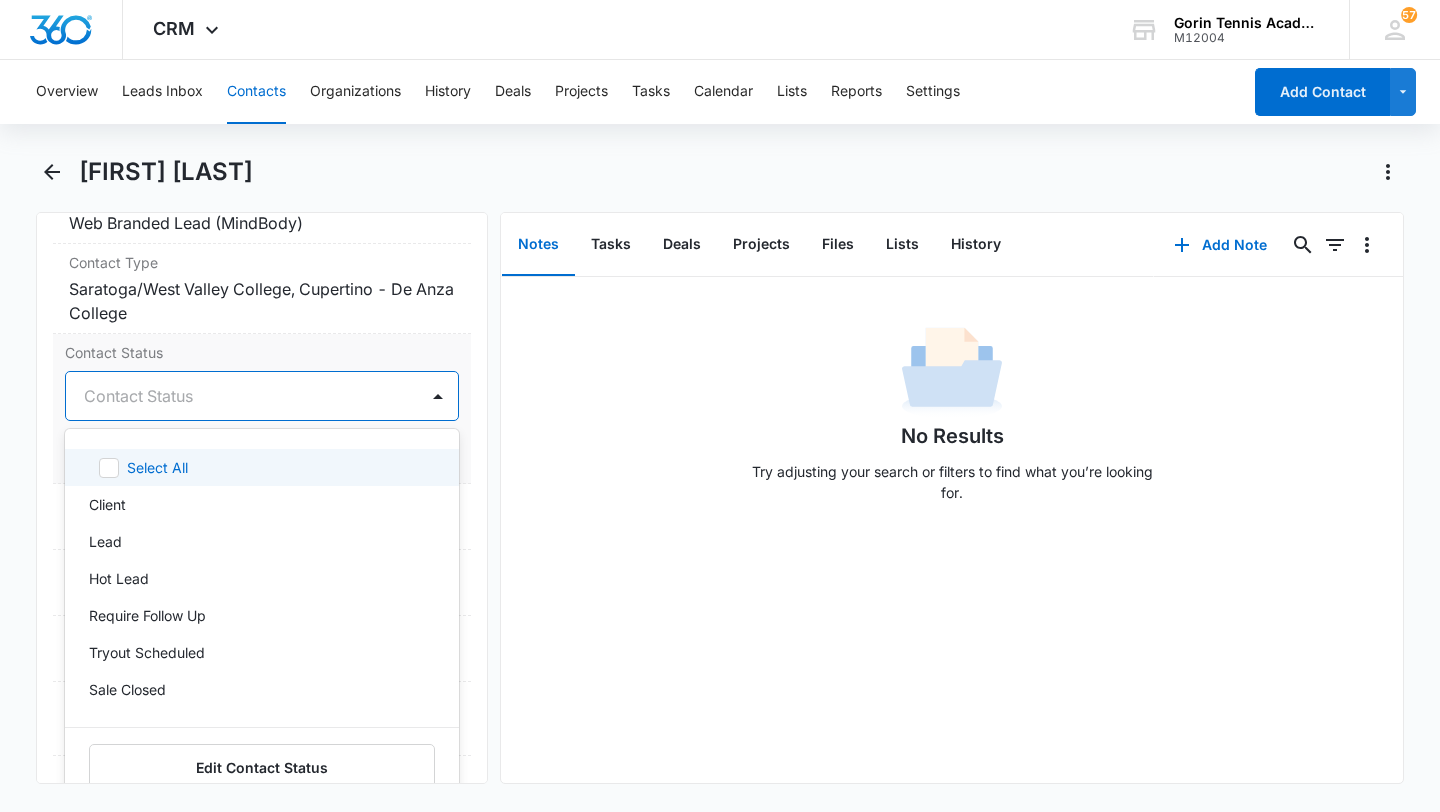 click at bounding box center (238, 396) 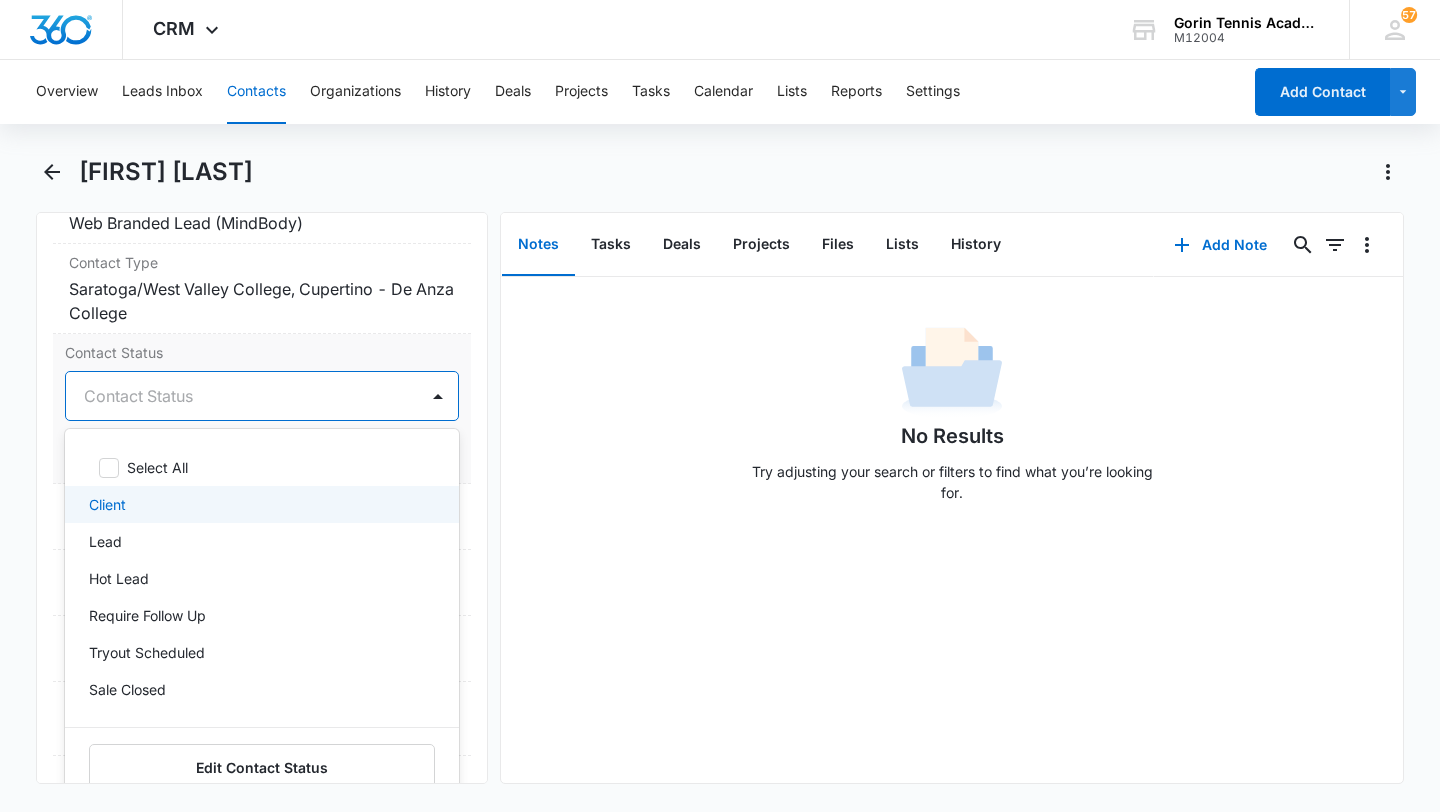 click on "Client" at bounding box center [107, 504] 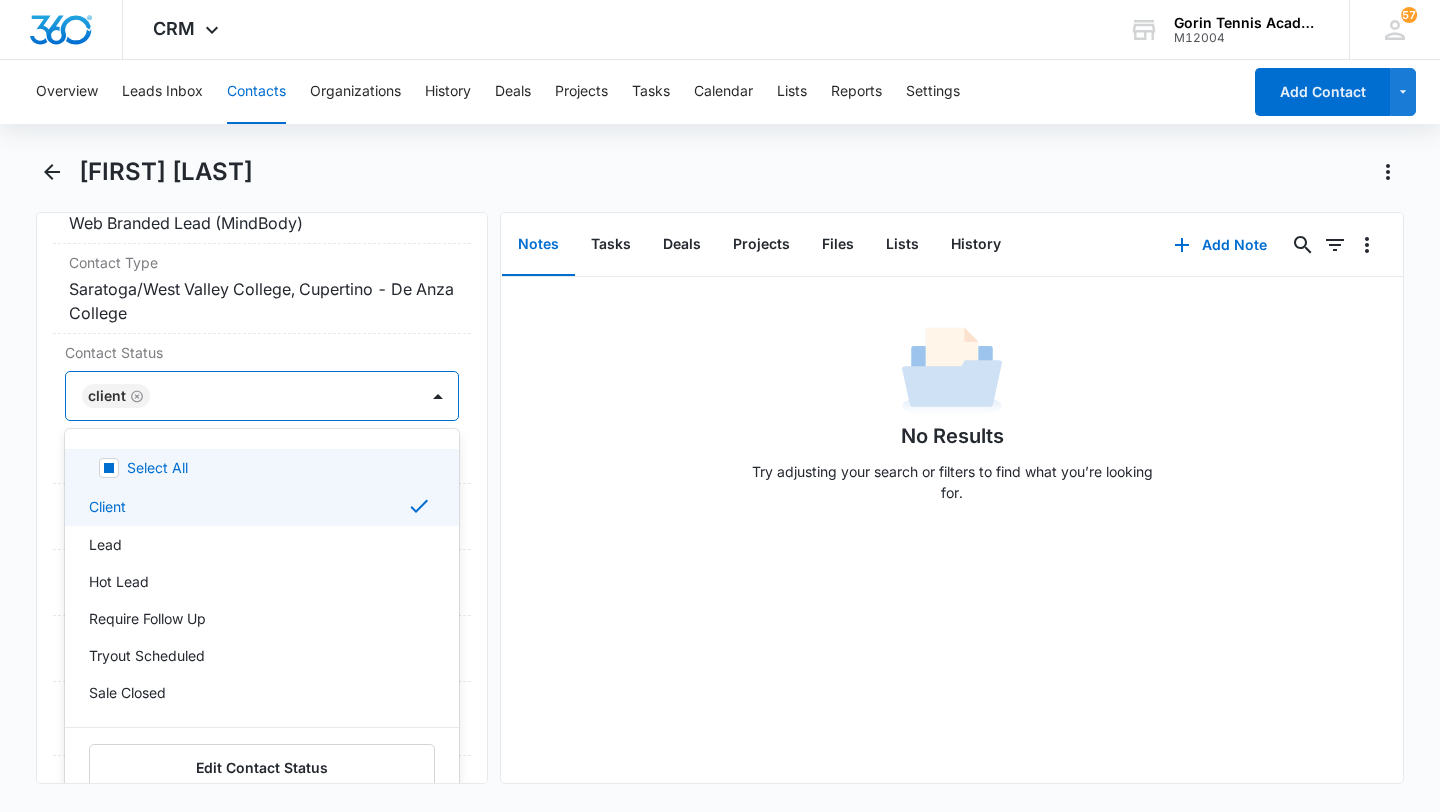 click on "Client" at bounding box center (242, 396) 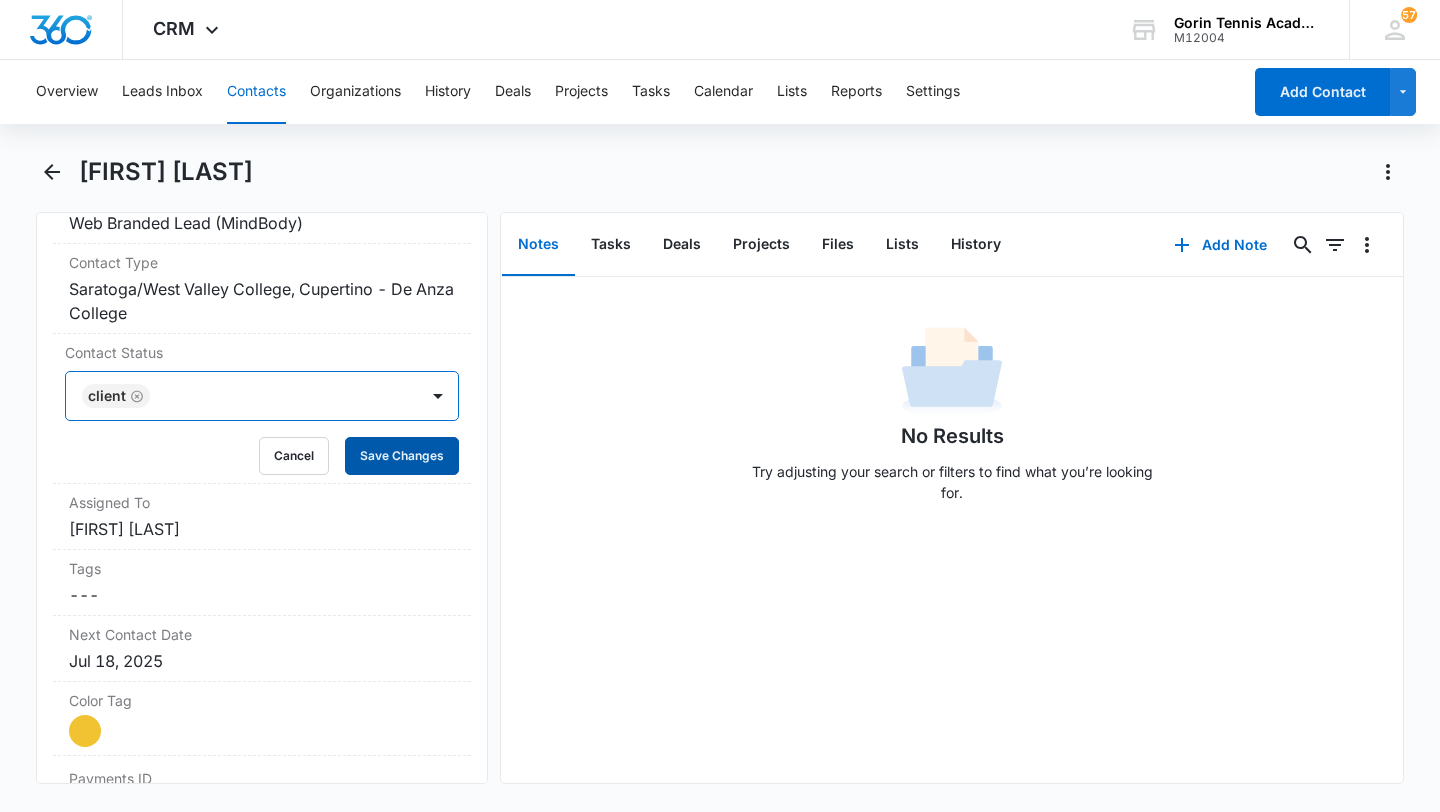 click on "Save Changes" at bounding box center (402, 456) 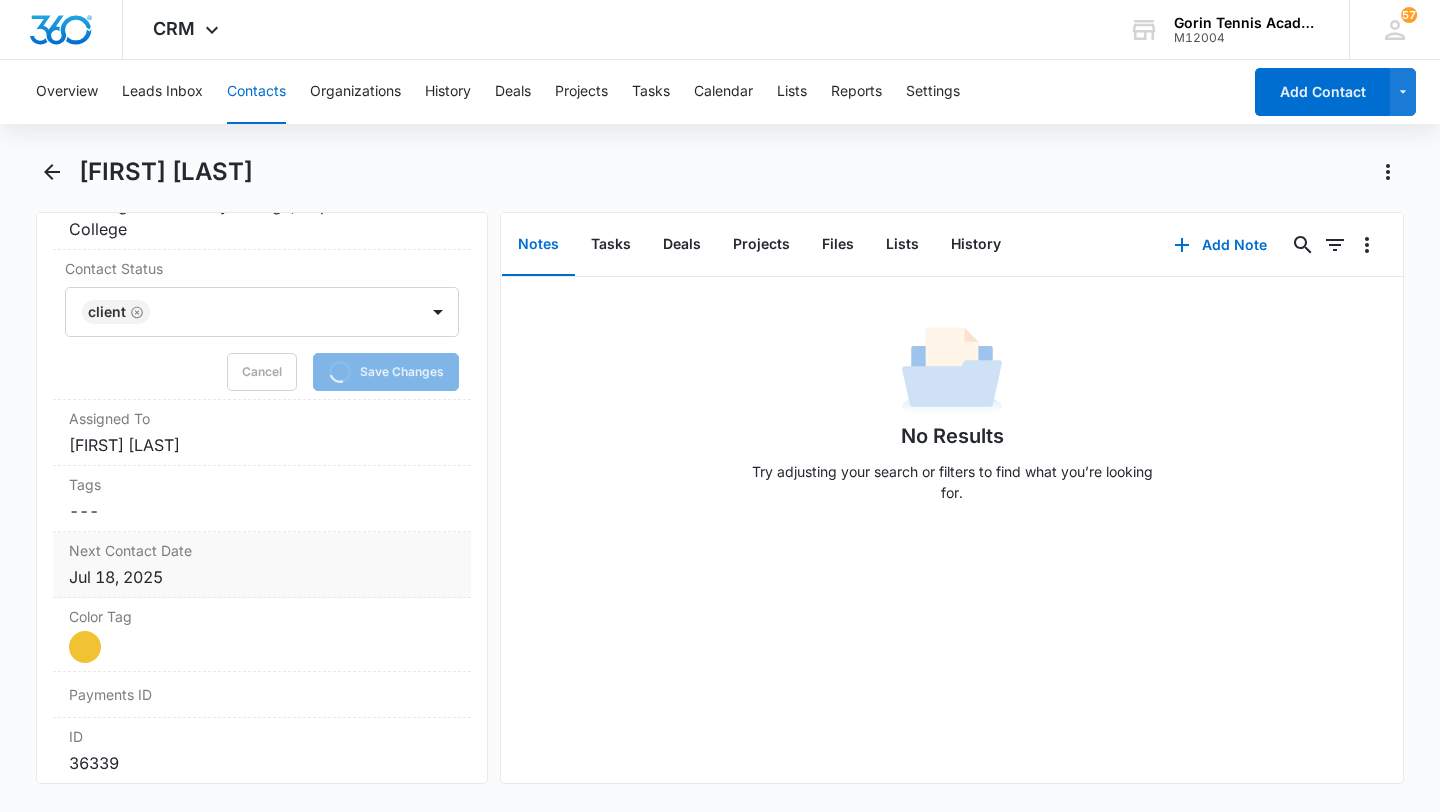 click on "Next Contact Date" at bounding box center (262, 550) 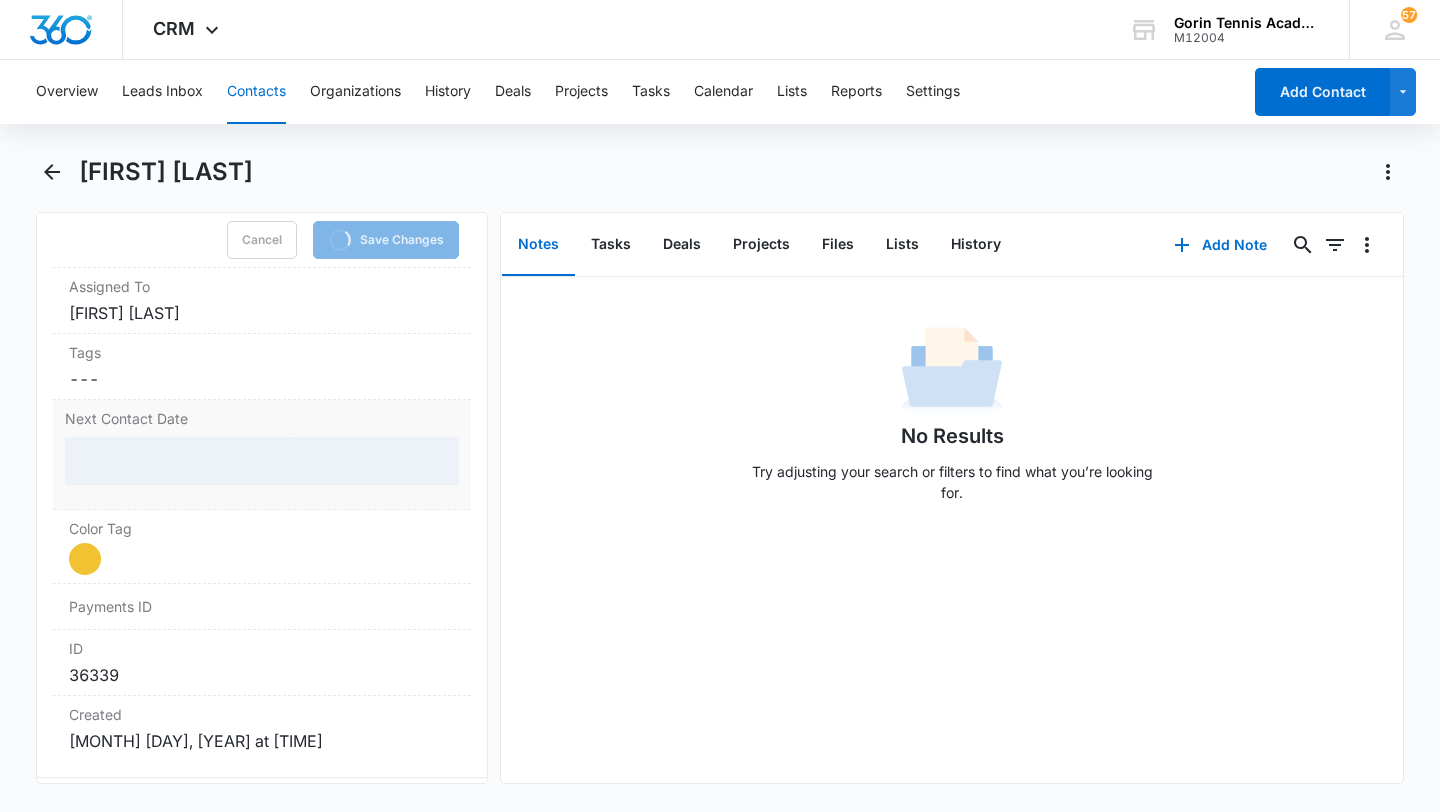 scroll, scrollTop: 1065, scrollLeft: 0, axis: vertical 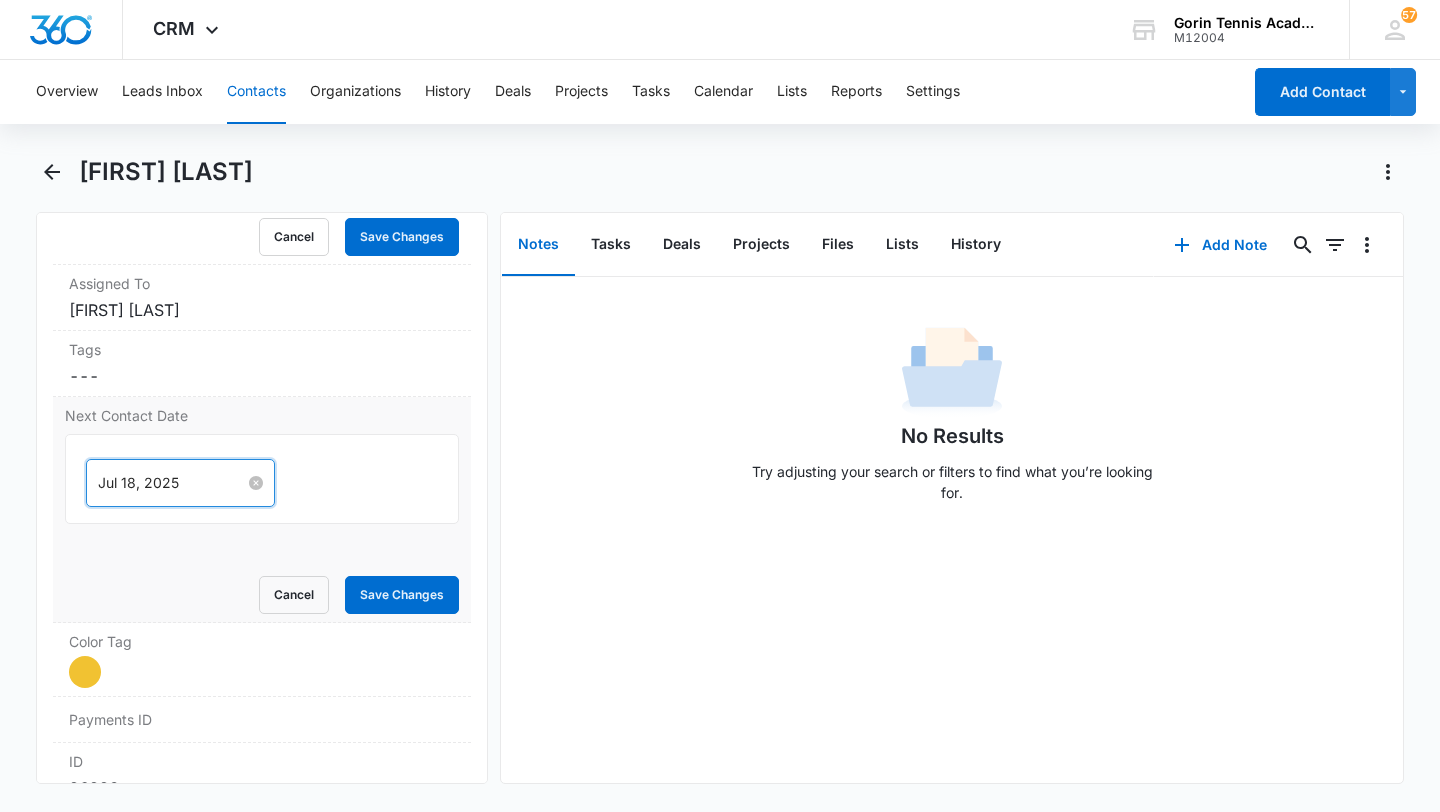 click on "Jul 18, 2025" at bounding box center [171, 483] 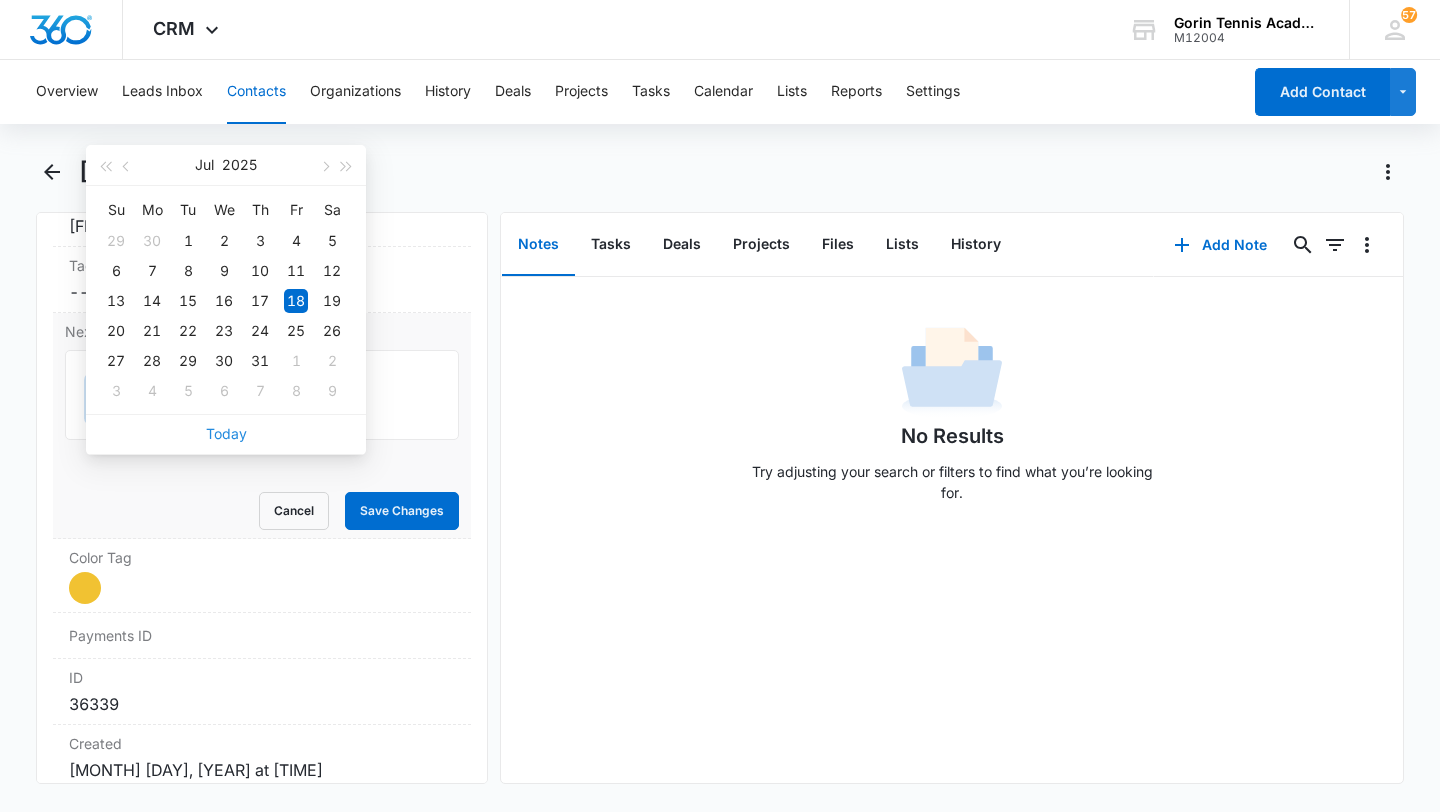 click on "Today" at bounding box center (226, 433) 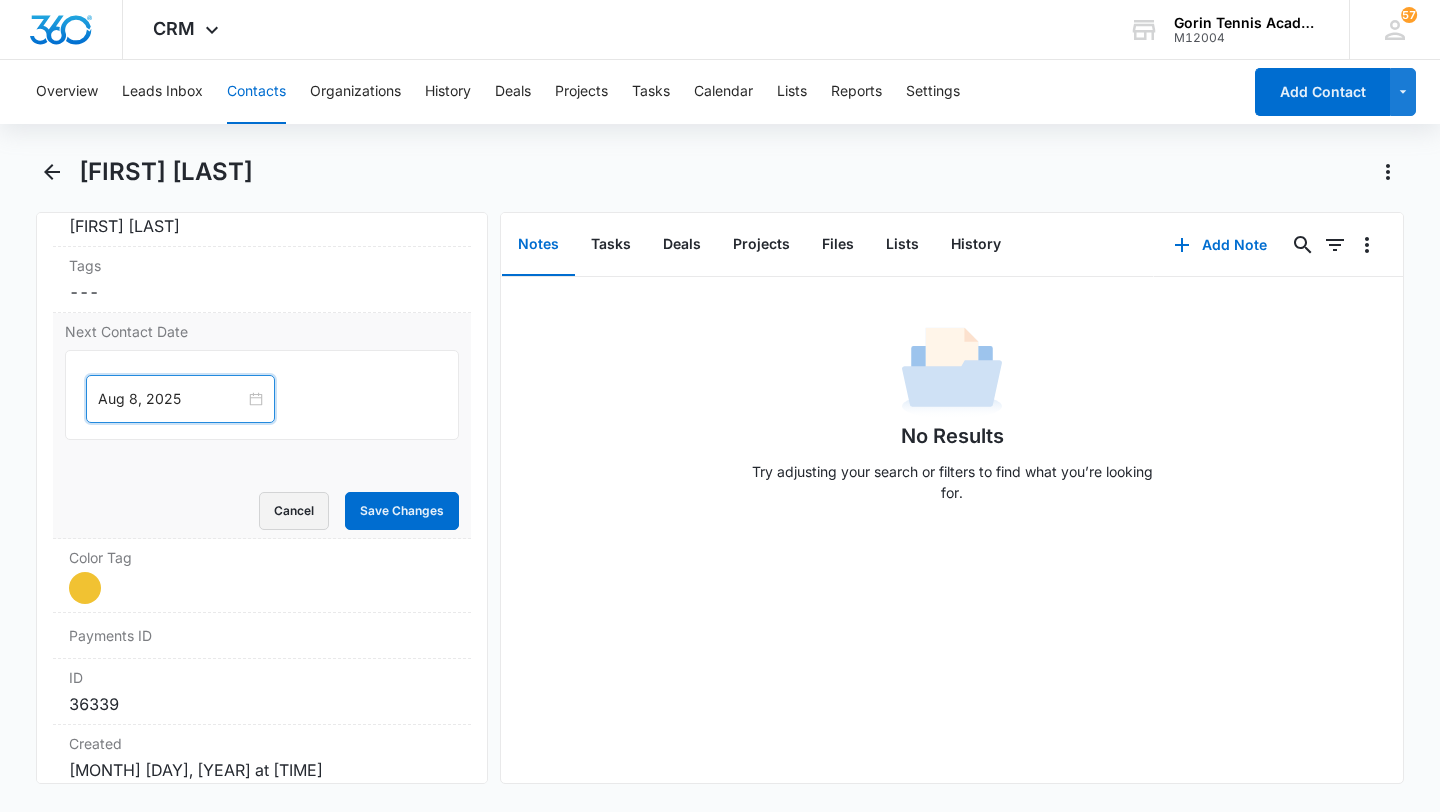 click on "Cancel" at bounding box center [294, 511] 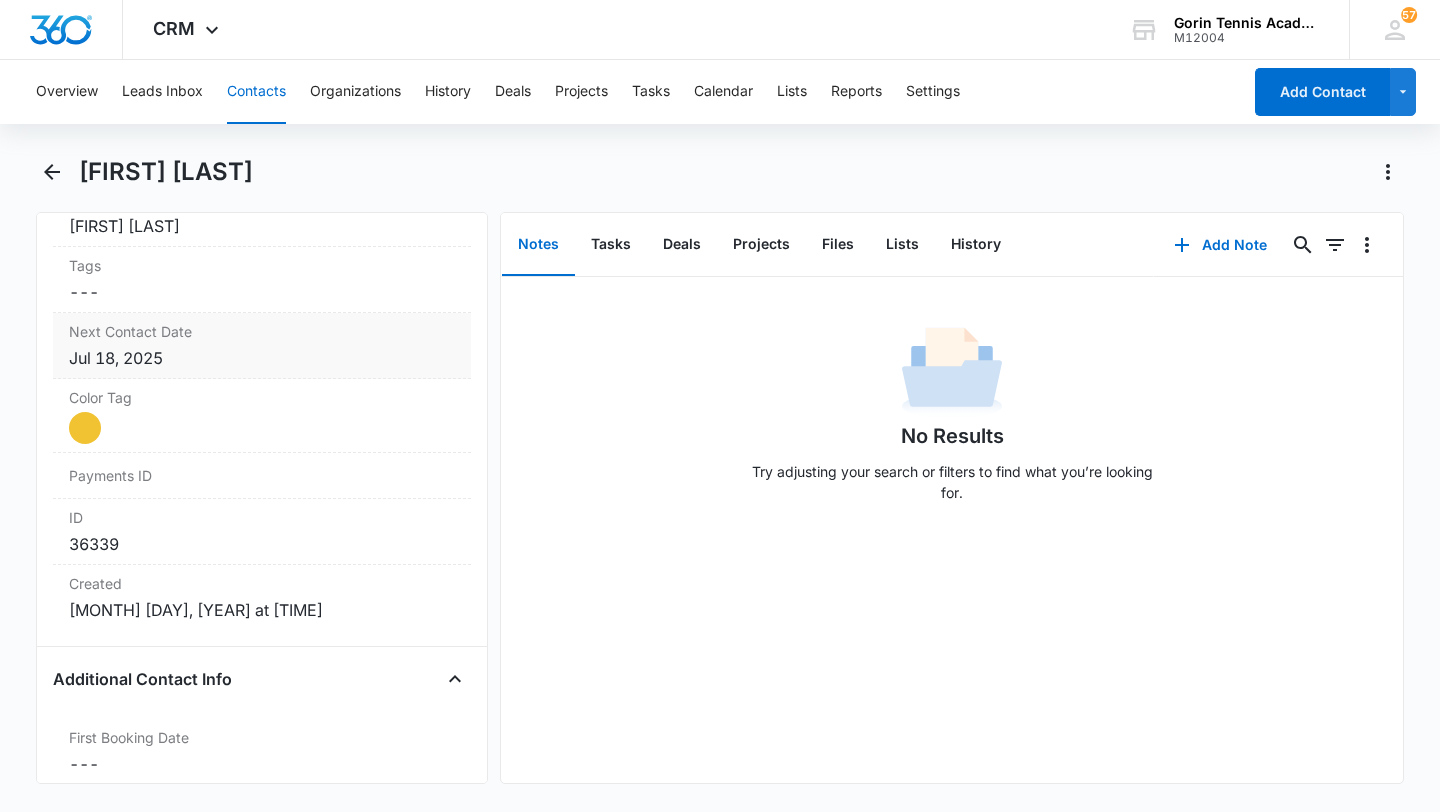 click on "Next Contact Date Cancel Save Changes Jul 18, 2025" at bounding box center [262, 346] 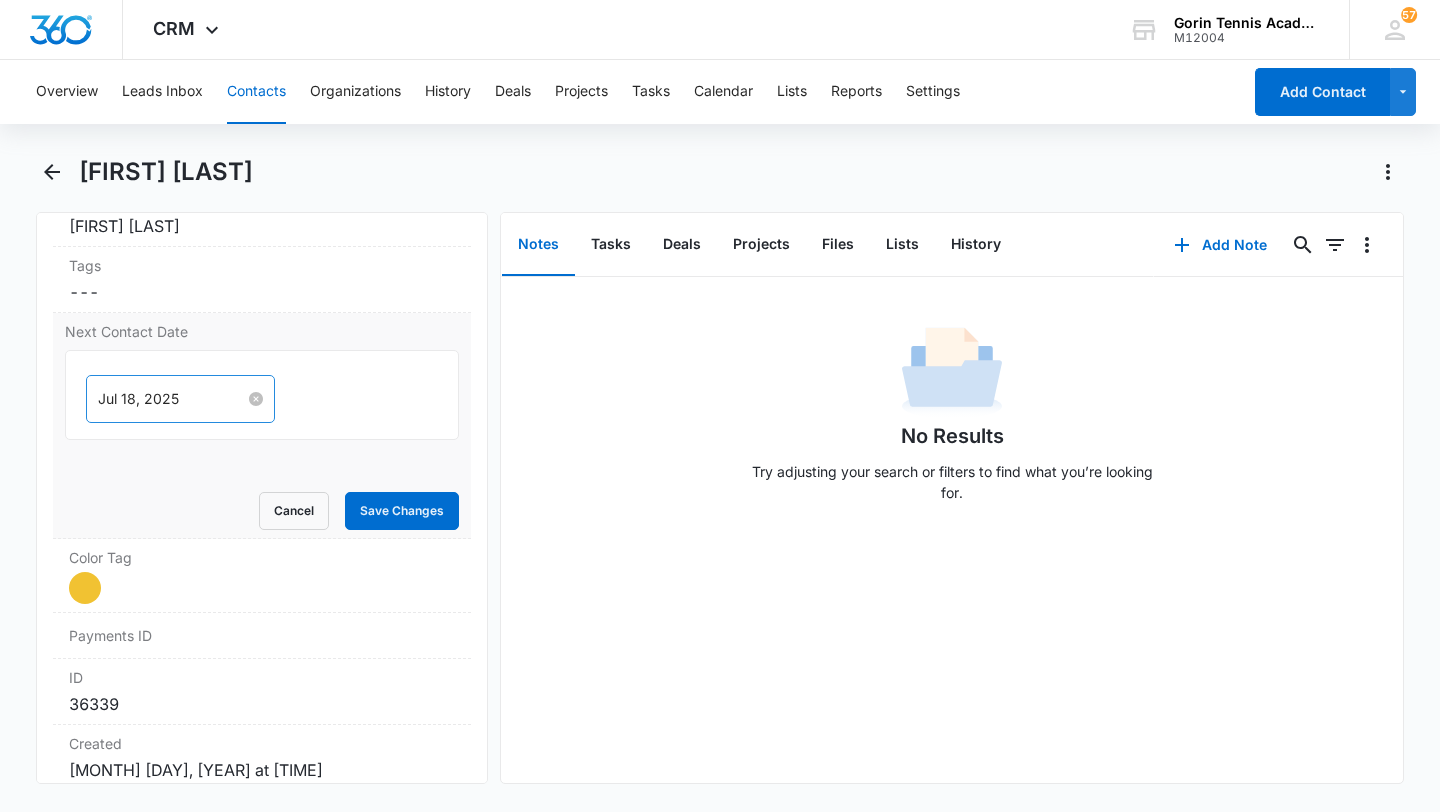 click on "Jul 18, 2025" at bounding box center [171, 399] 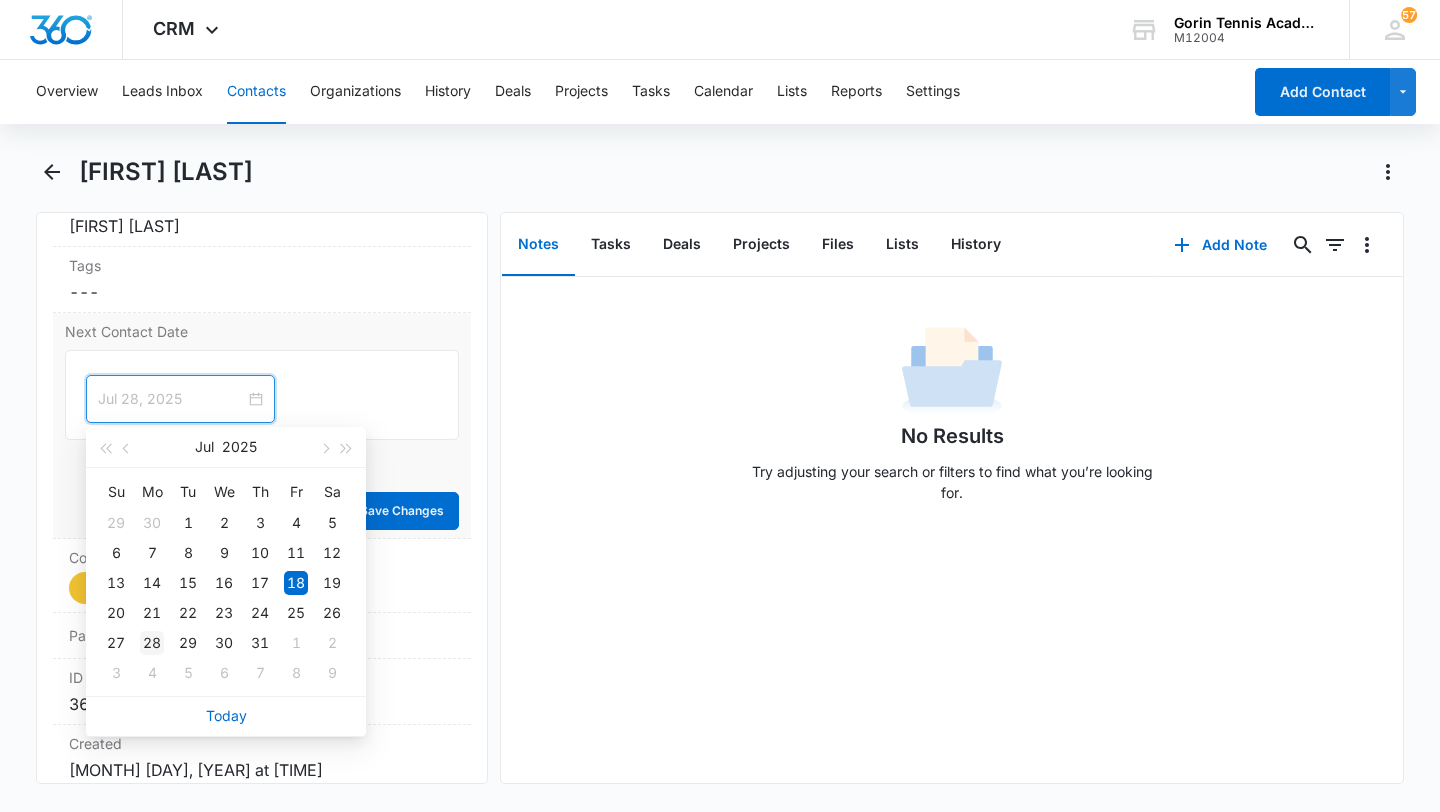 click on "28" at bounding box center [152, 643] 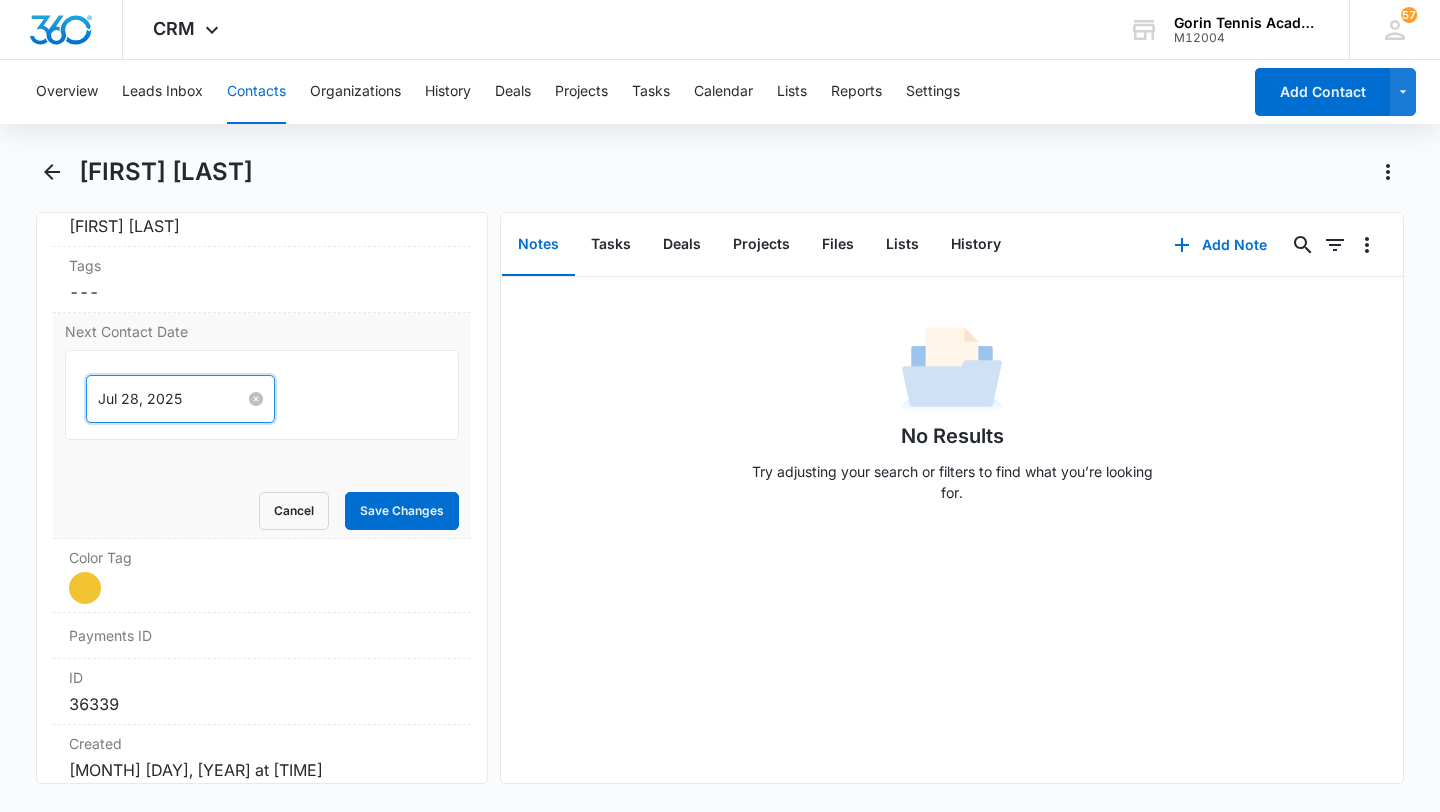 click on "Jul 28, 2025" at bounding box center [171, 399] 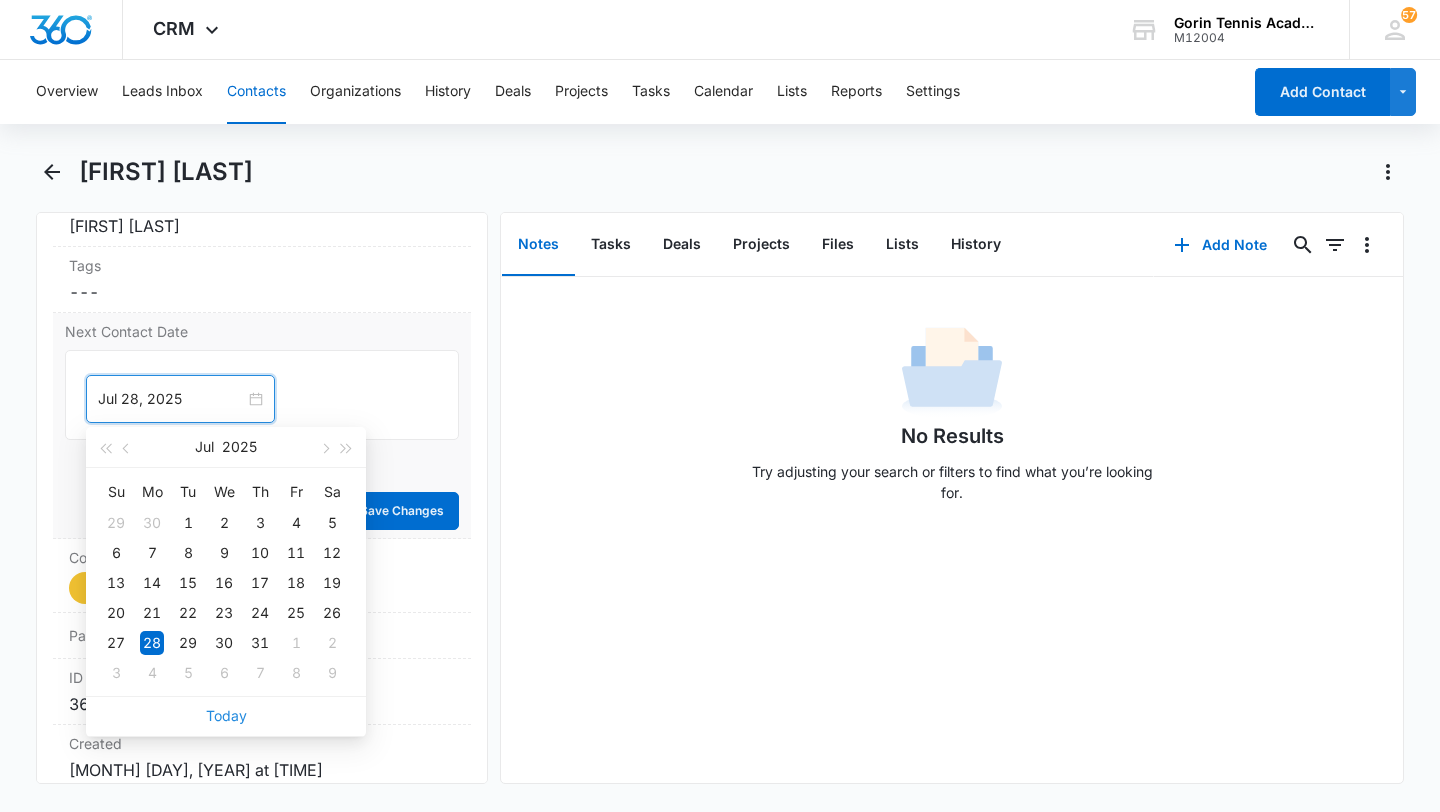 click on "Today" at bounding box center (226, 715) 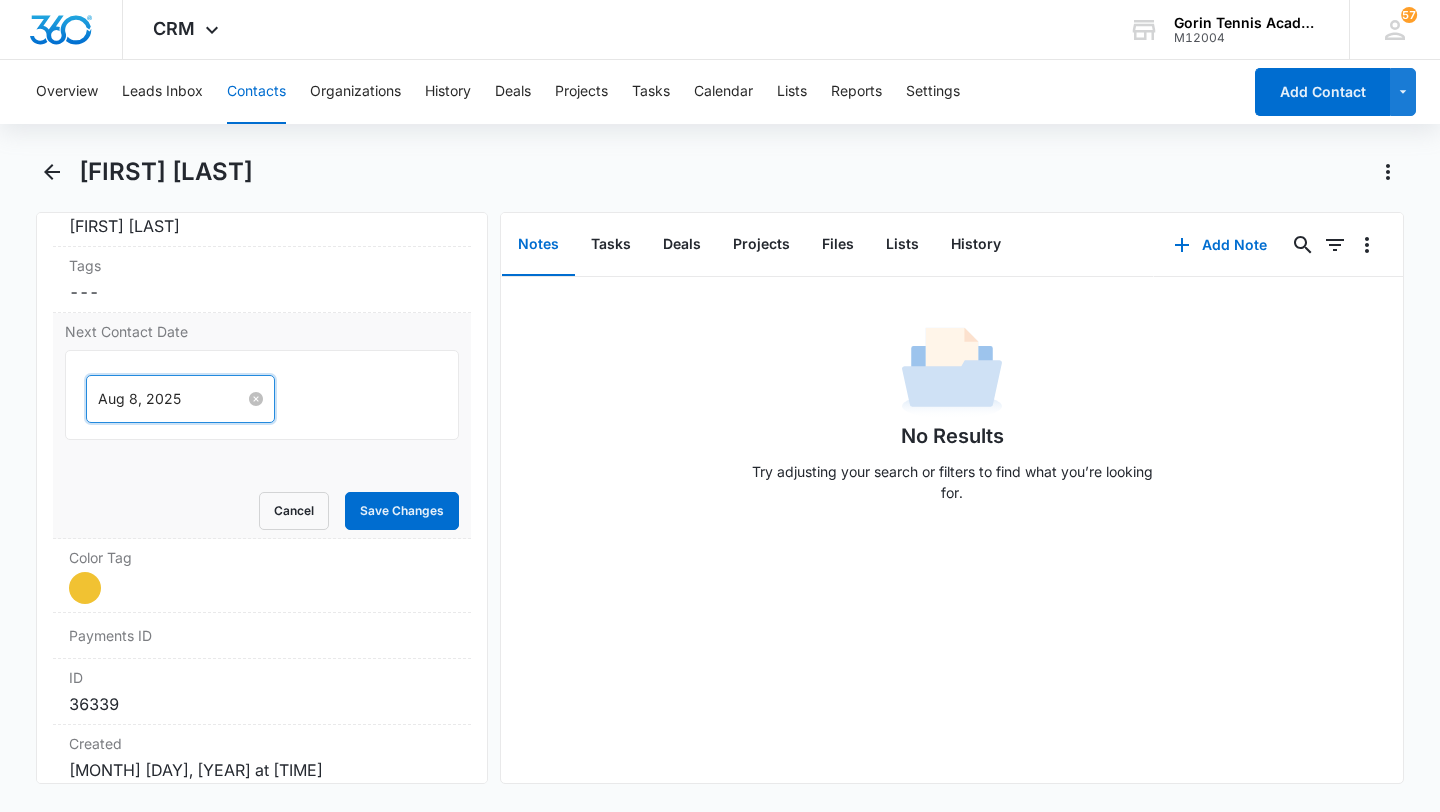 click on "Aug 8, 2025" at bounding box center (171, 399) 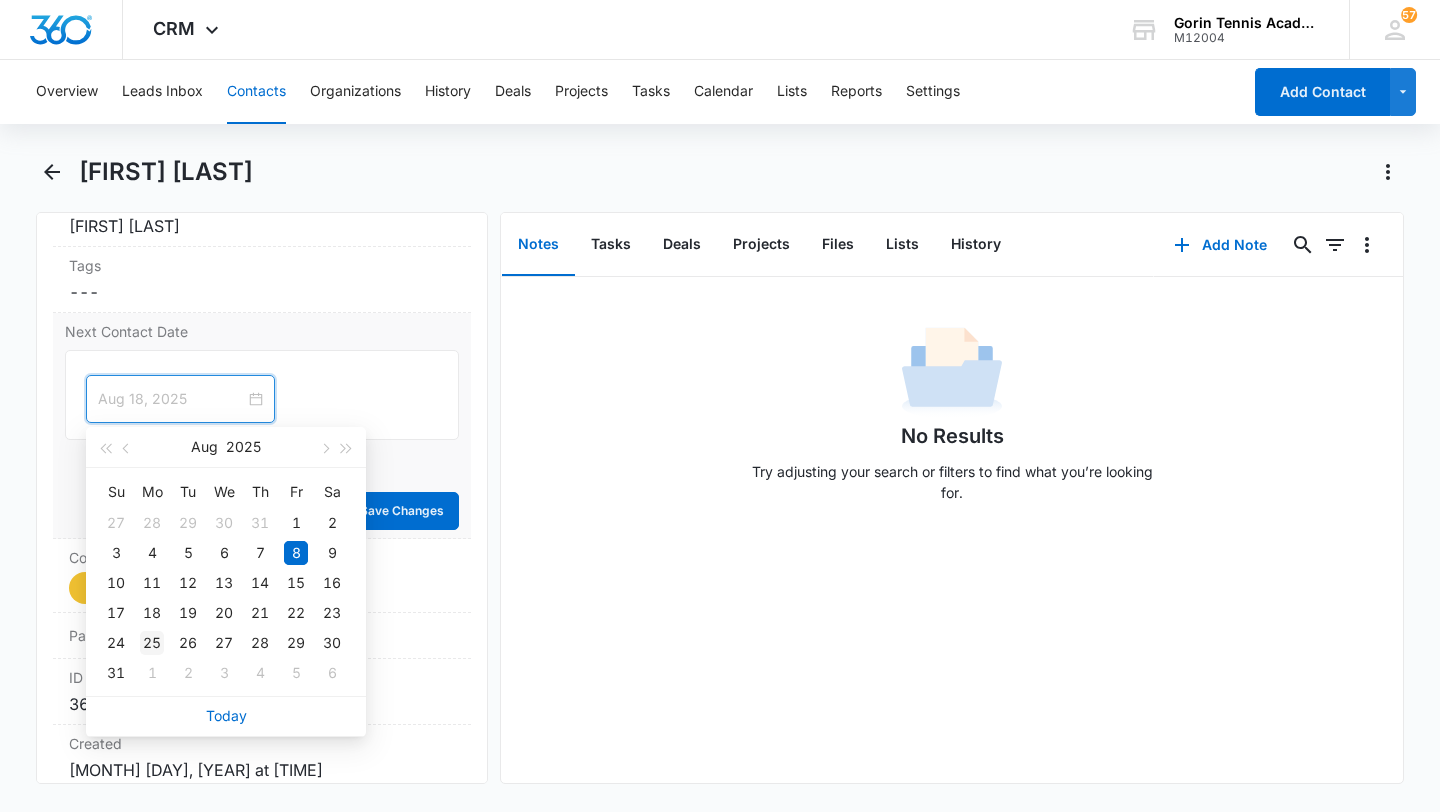 type on "Aug 25, 2025" 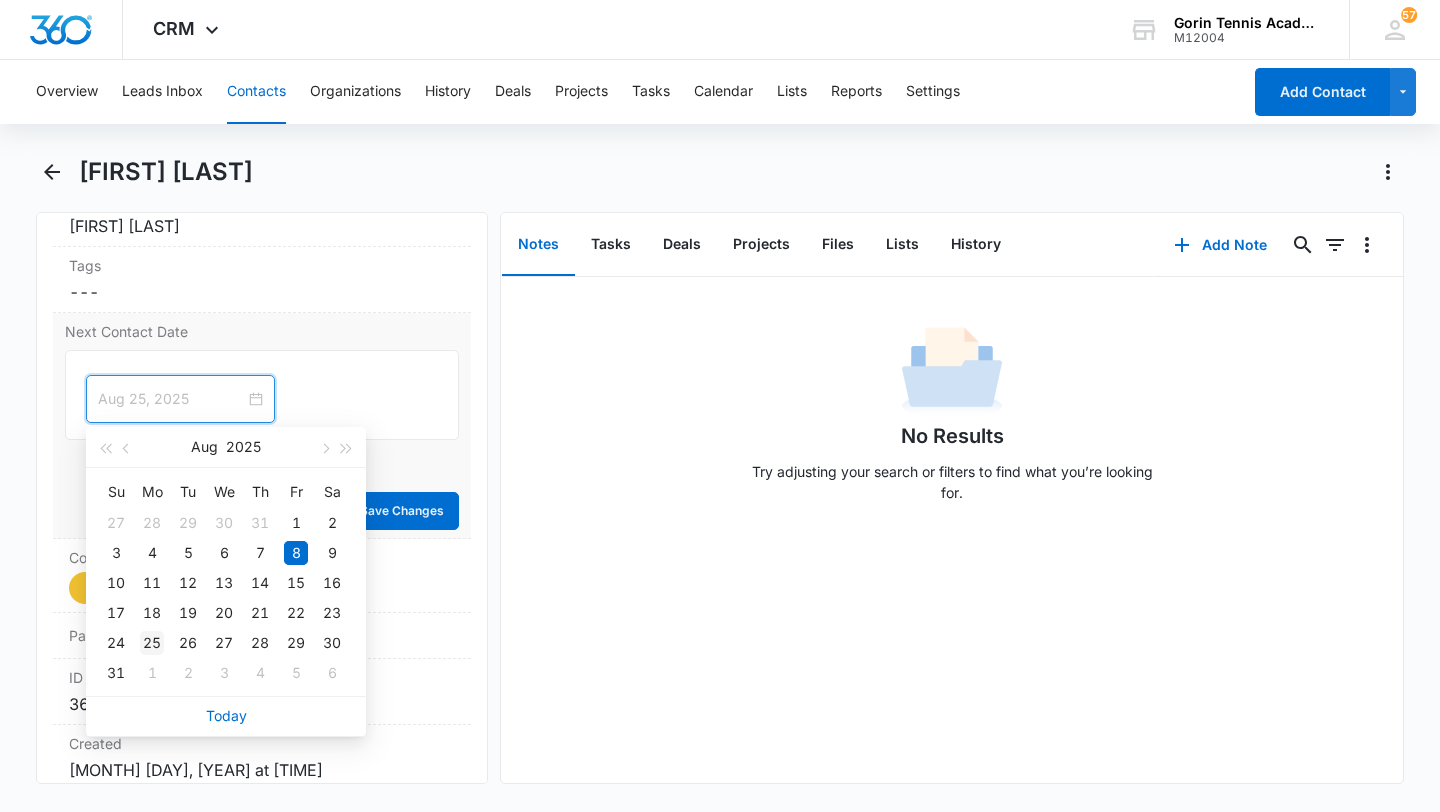 click on "25" at bounding box center (152, 643) 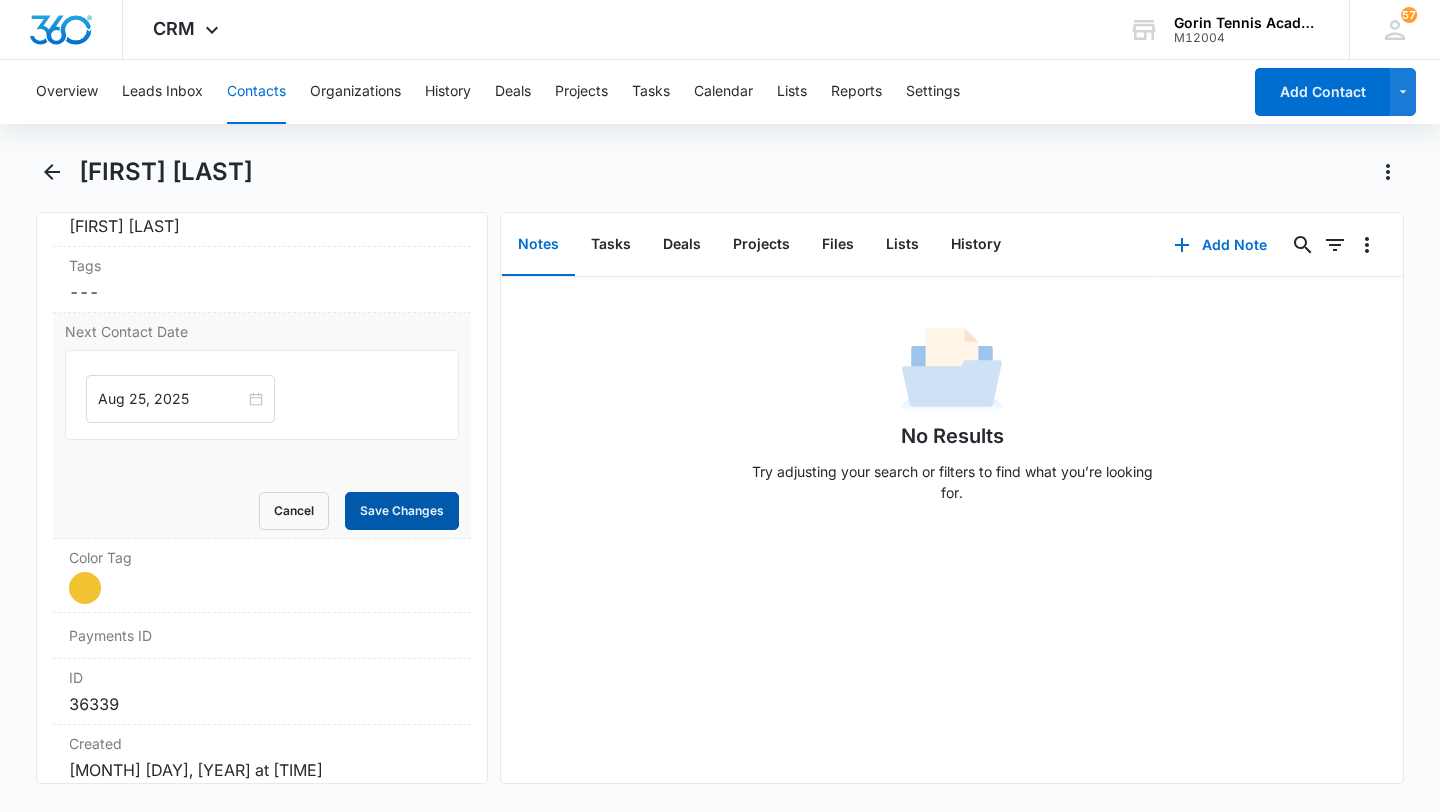 click on "Save Changes" at bounding box center [402, 511] 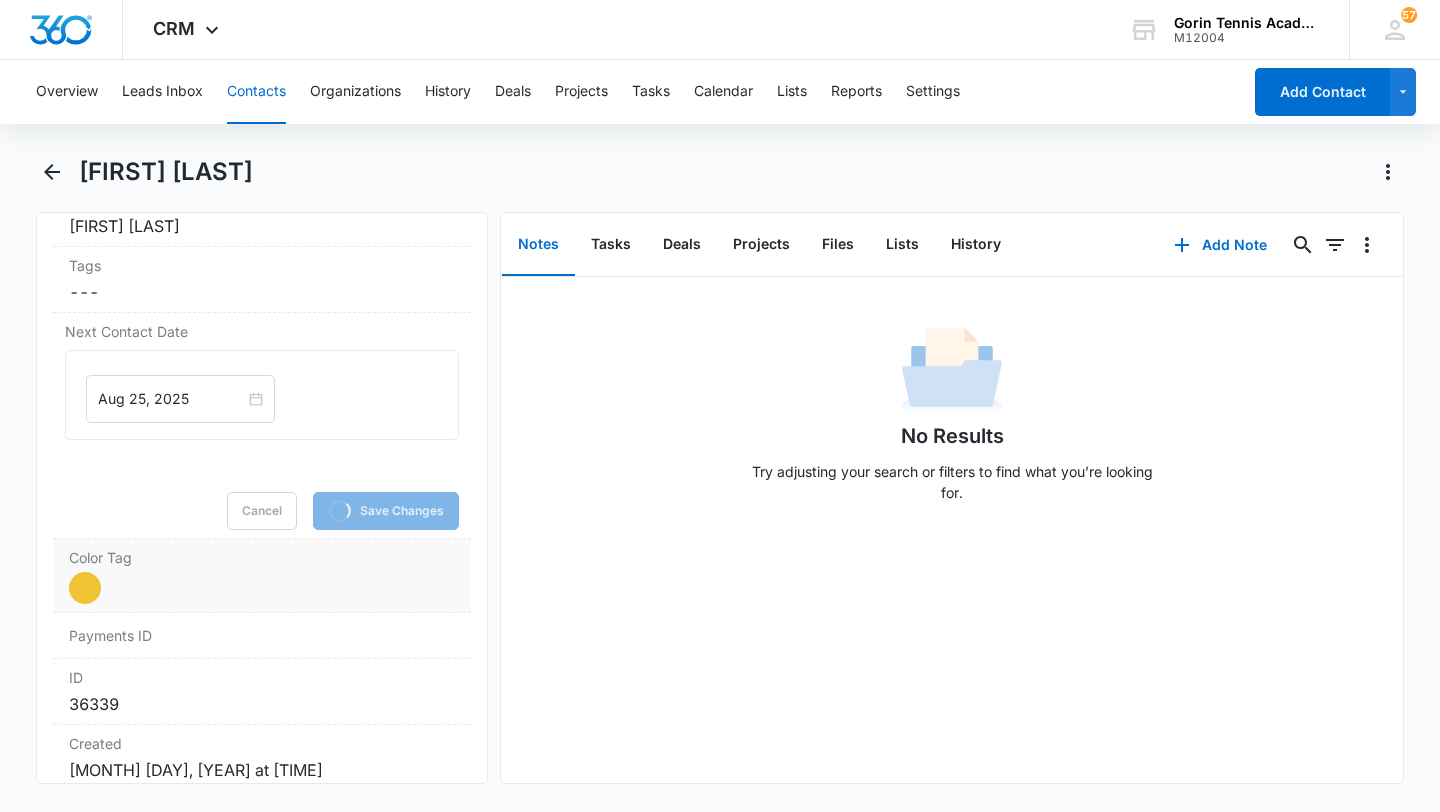 click on "Current Color: Cancel Save Changes" at bounding box center (262, 588) 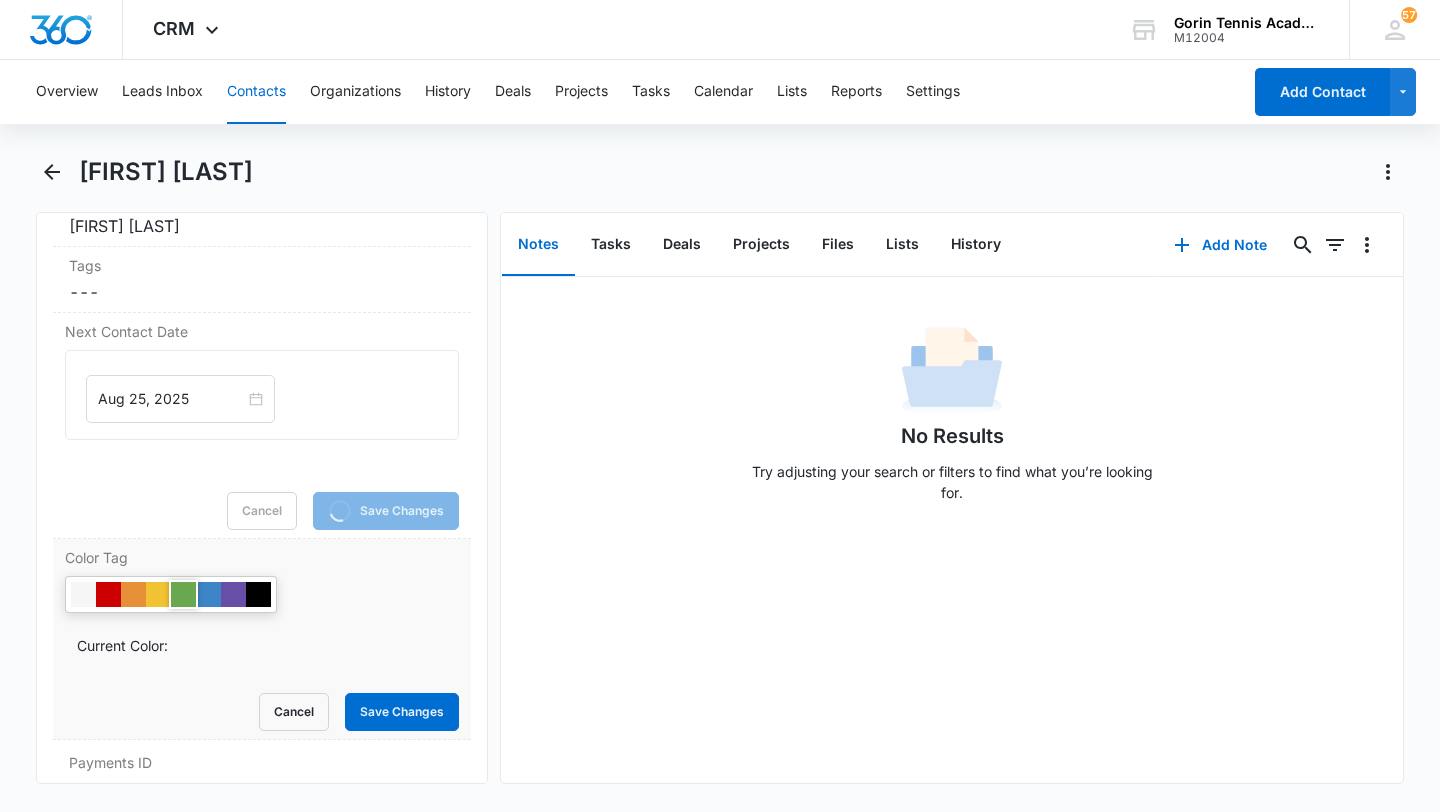 click at bounding box center [183, 594] 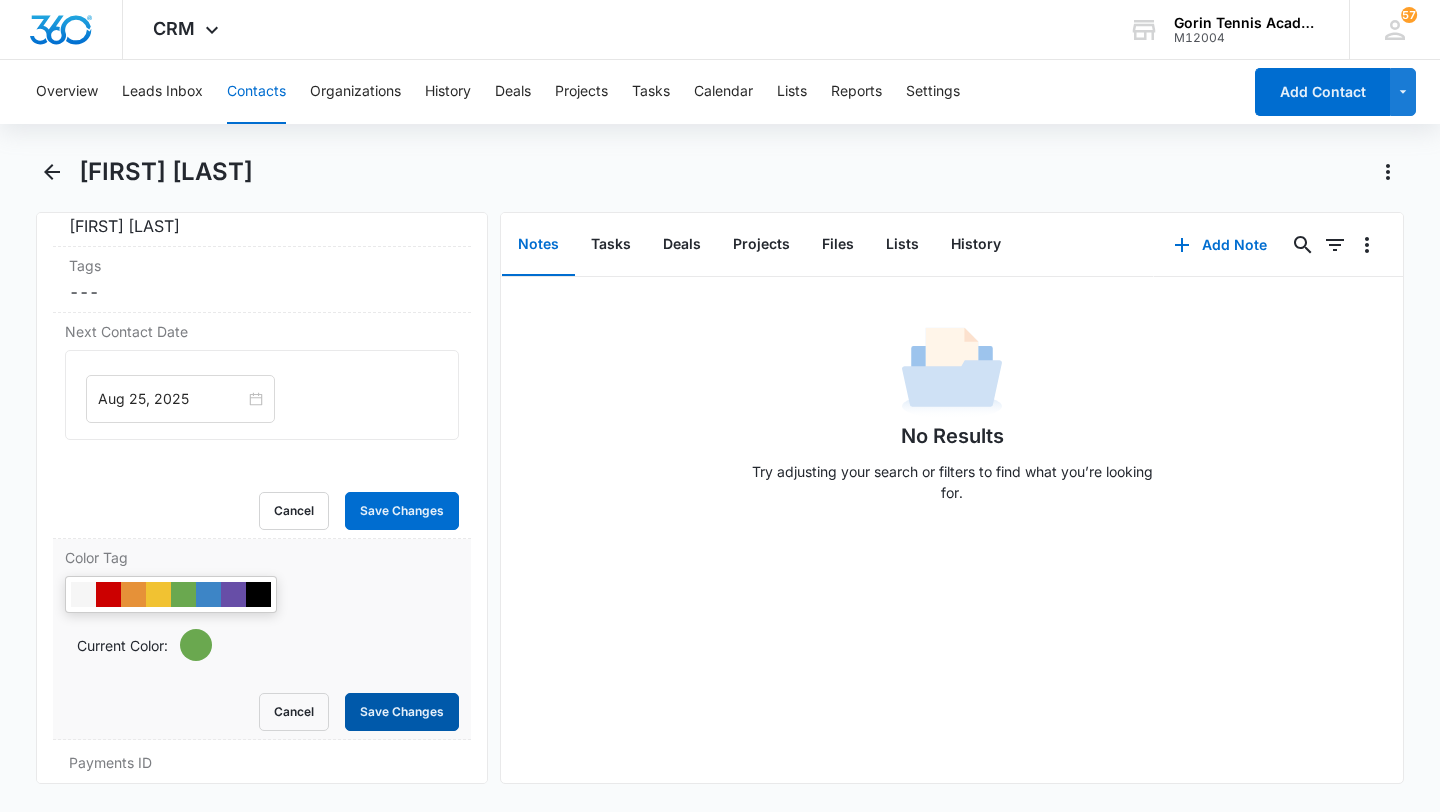 click on "Save Changes" at bounding box center [402, 712] 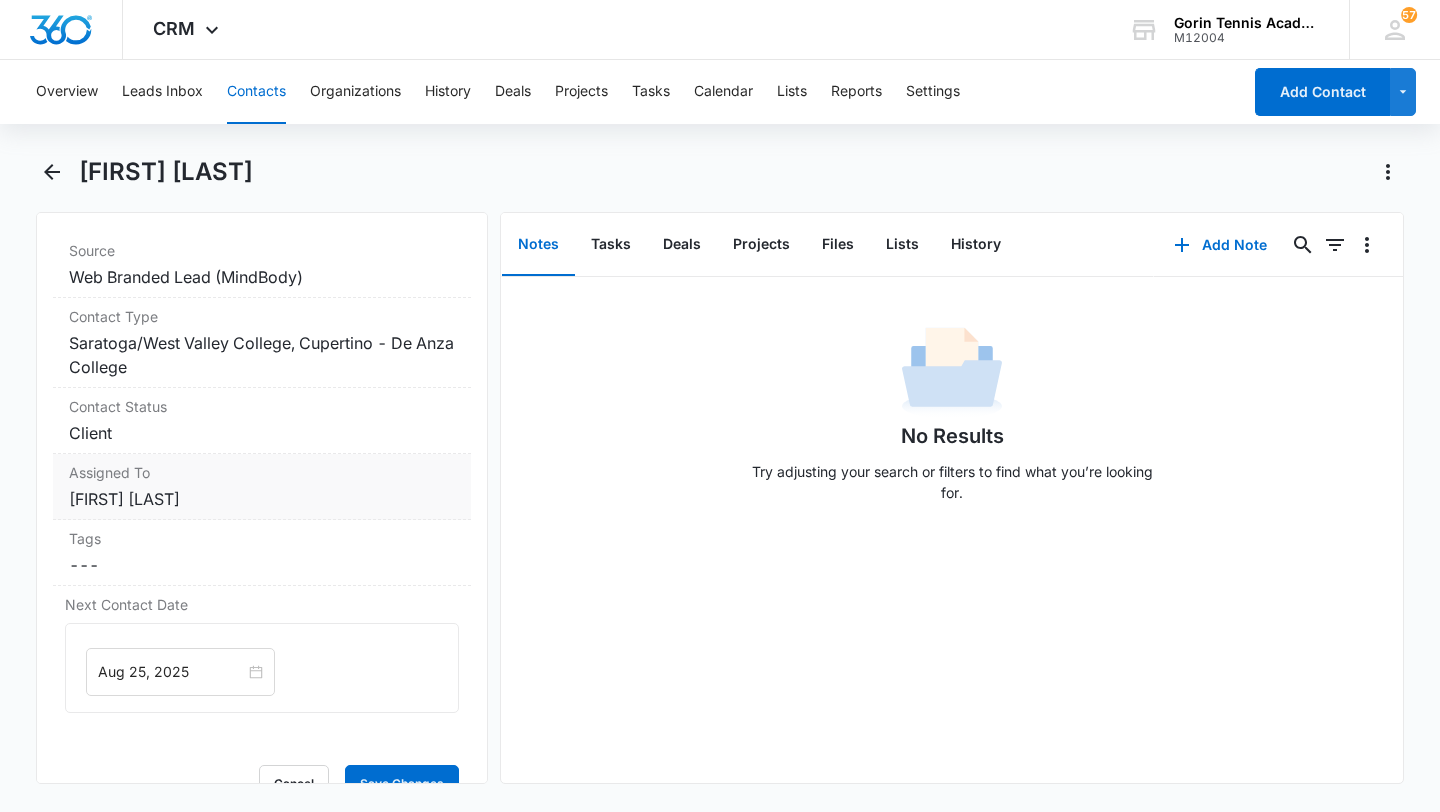 scroll, scrollTop: 770, scrollLeft: 0, axis: vertical 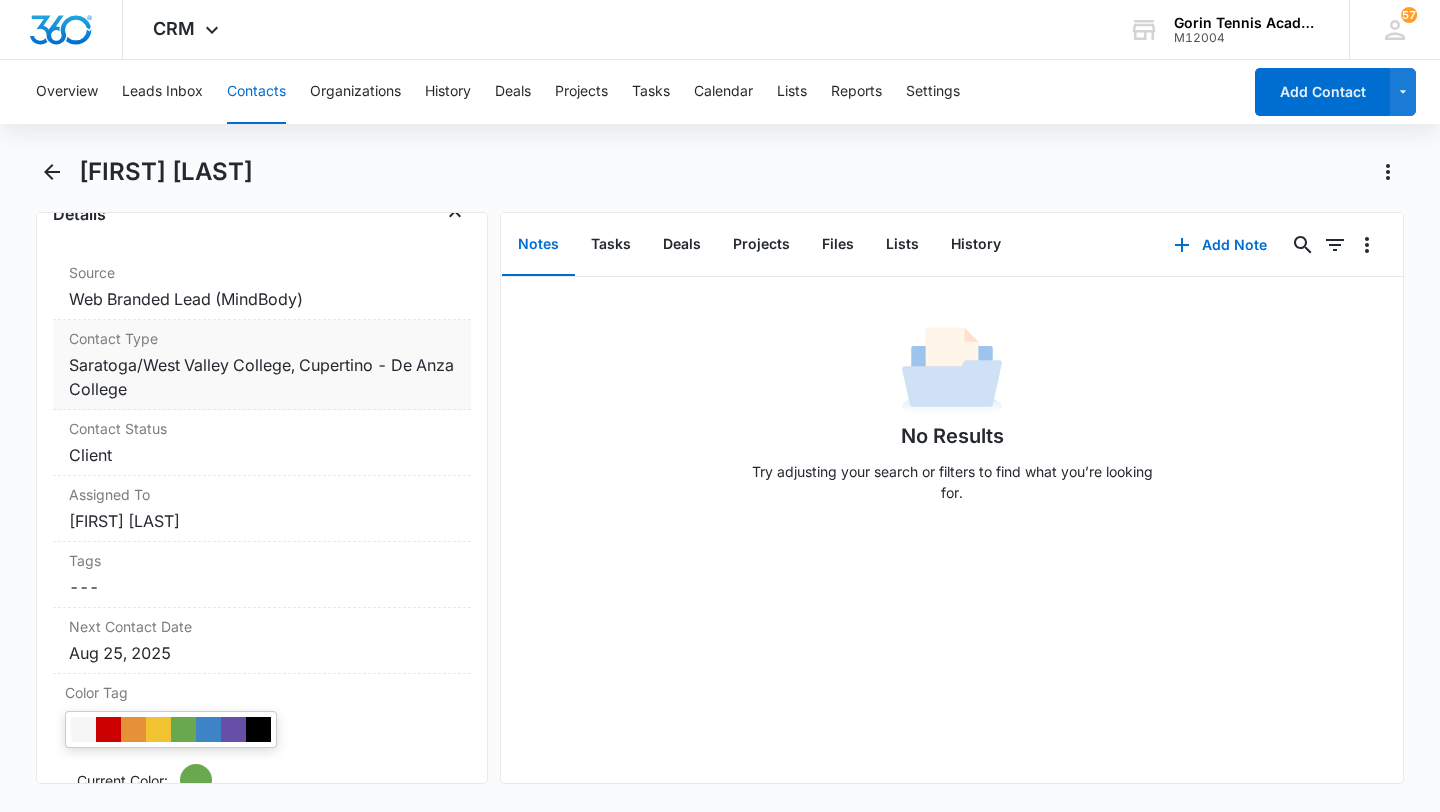 click on "Cancel Save Changes Saratoga/West Valley College, Cupertino - De Anza College" at bounding box center [262, 377] 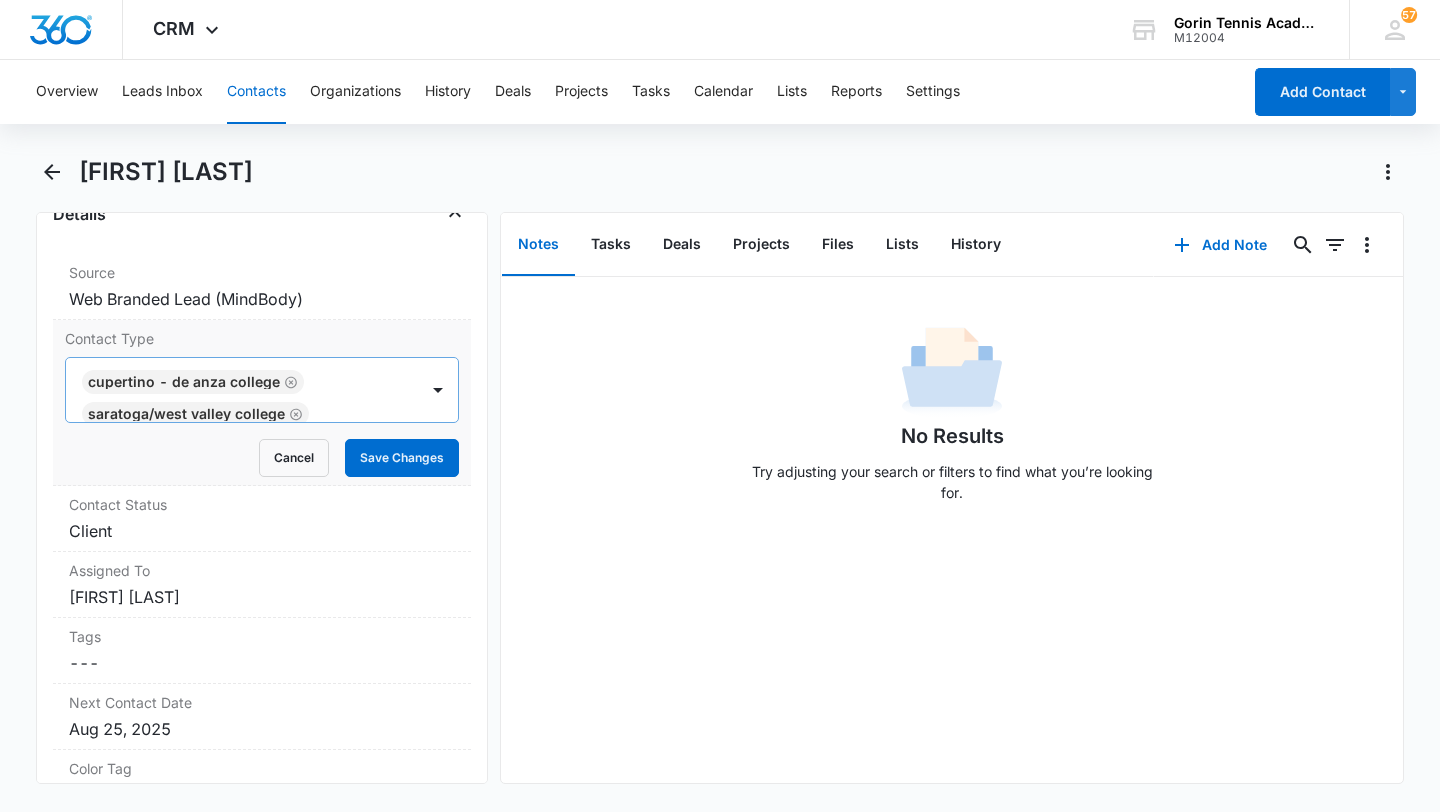 click on "Cupertino - De Anza College Saratoga/West Valley College" at bounding box center (242, 390) 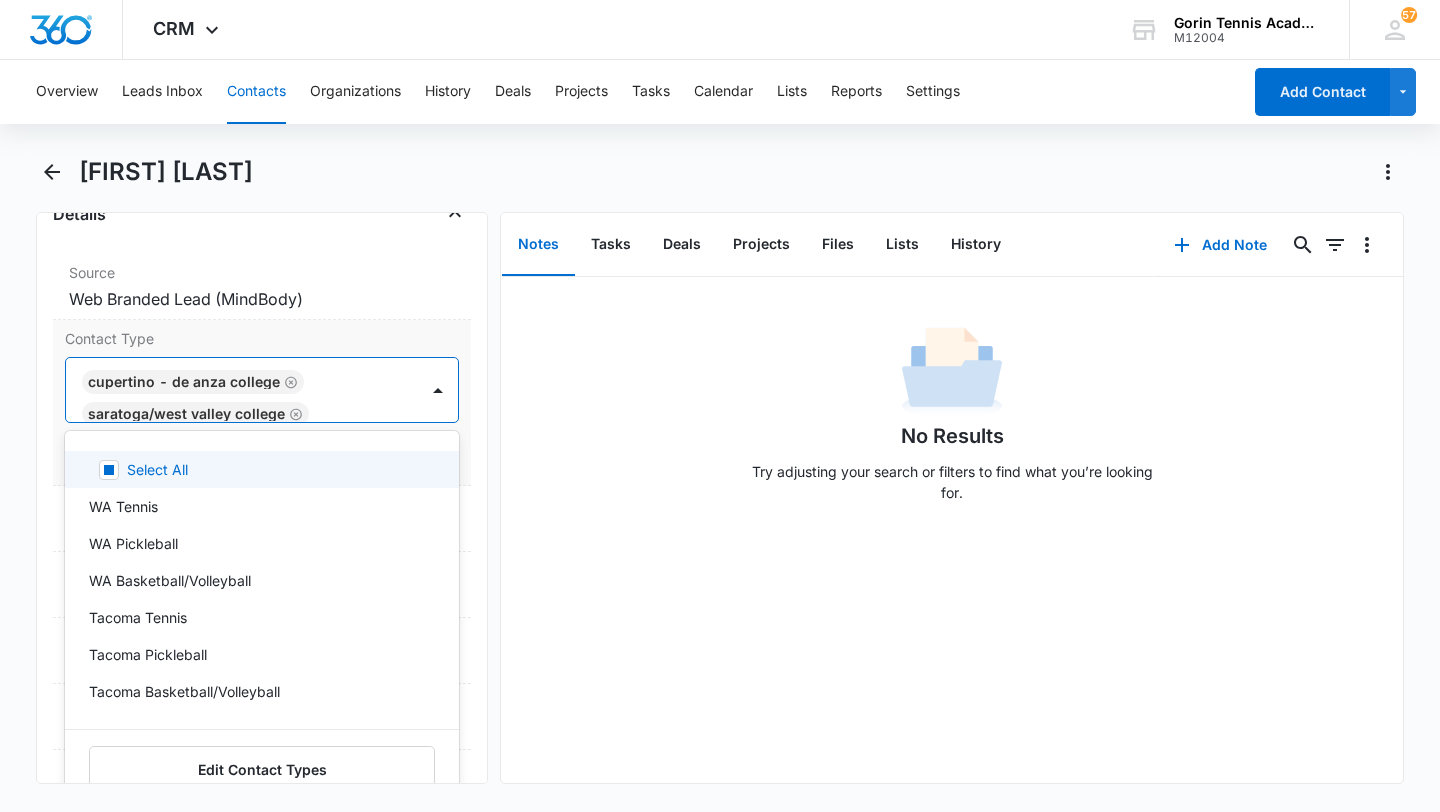 scroll, scrollTop: 4, scrollLeft: 0, axis: vertical 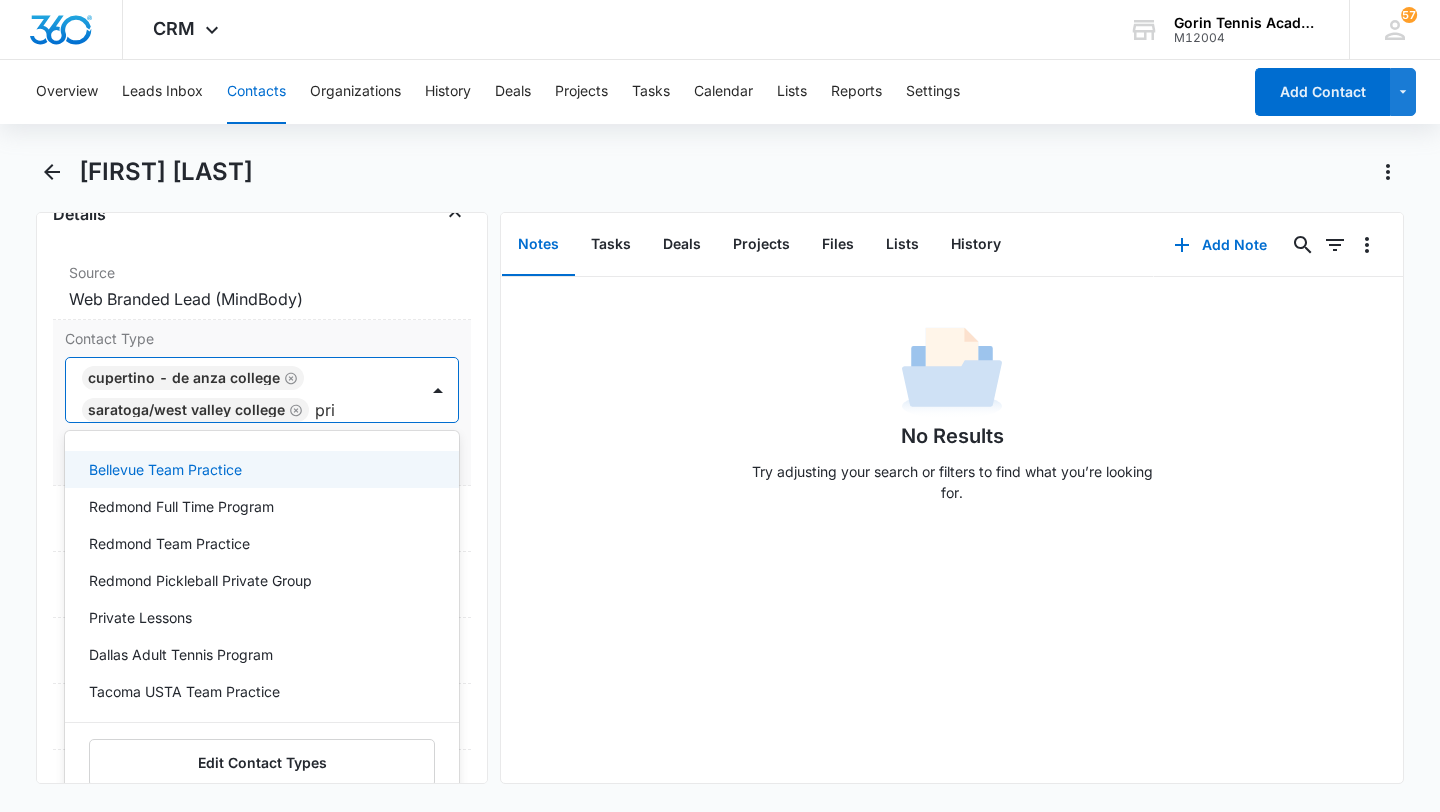 type on "priv" 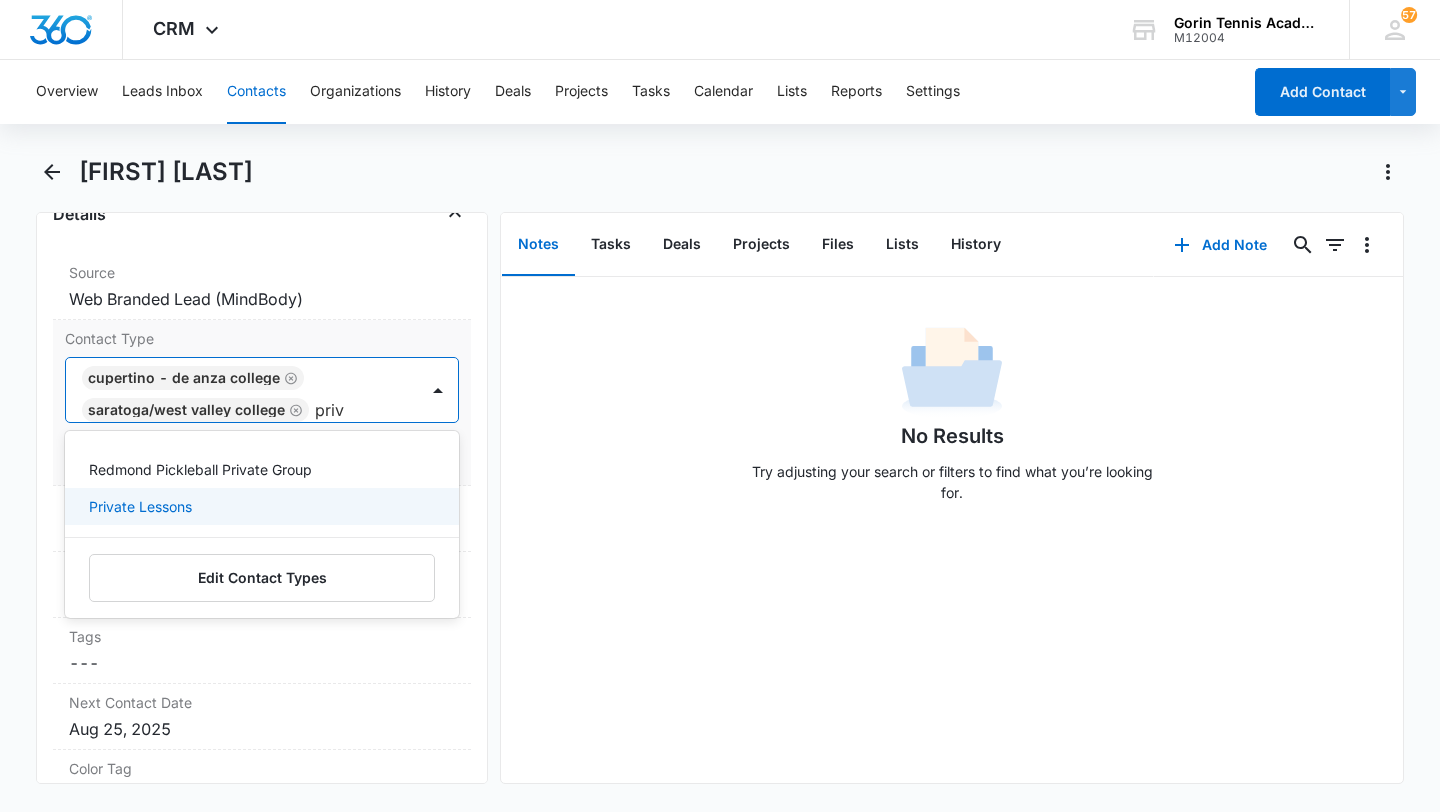 click on "Private Lessons" at bounding box center (260, 506) 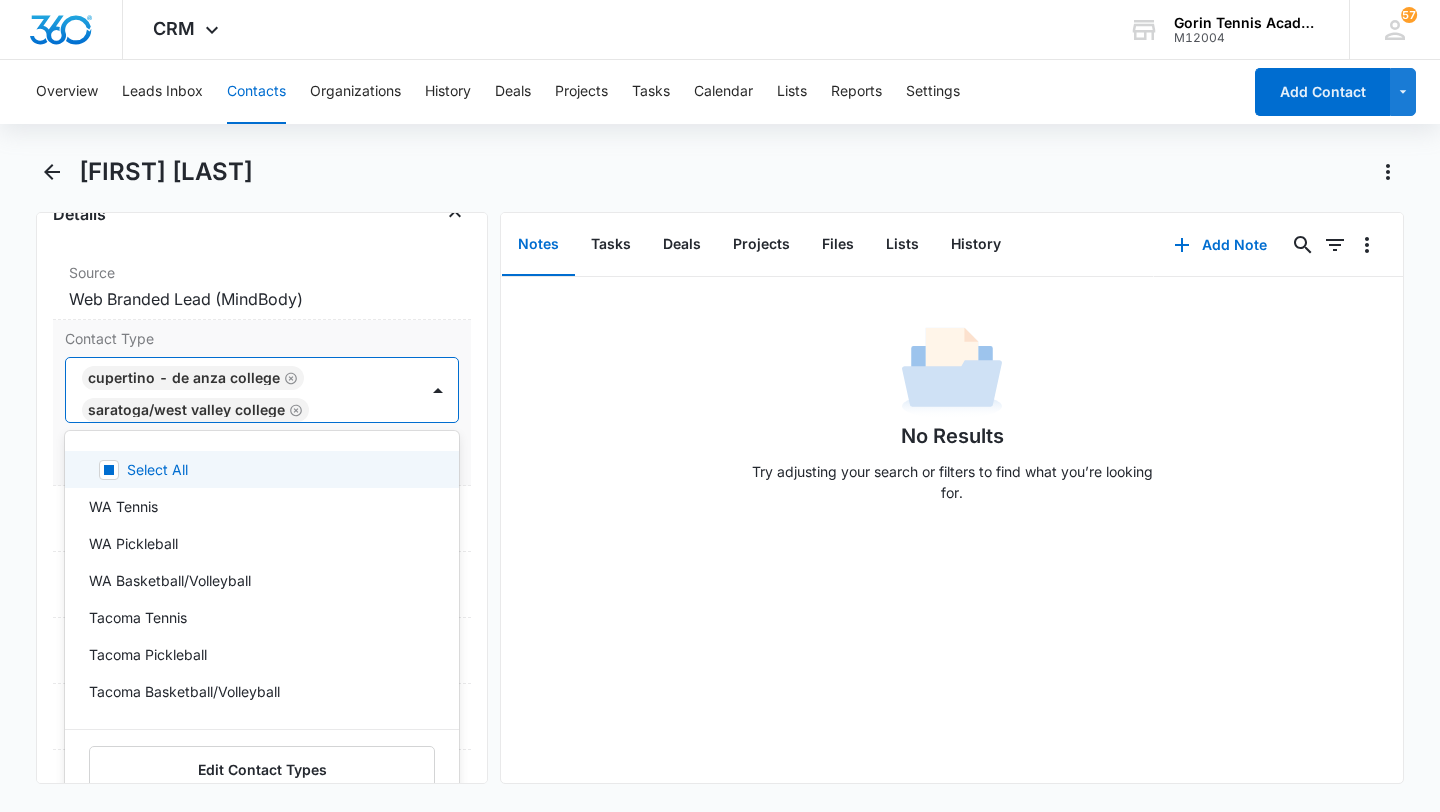 drag, startPoint x: 380, startPoint y: 414, endPoint x: 396, endPoint y: 453, distance: 42.154476 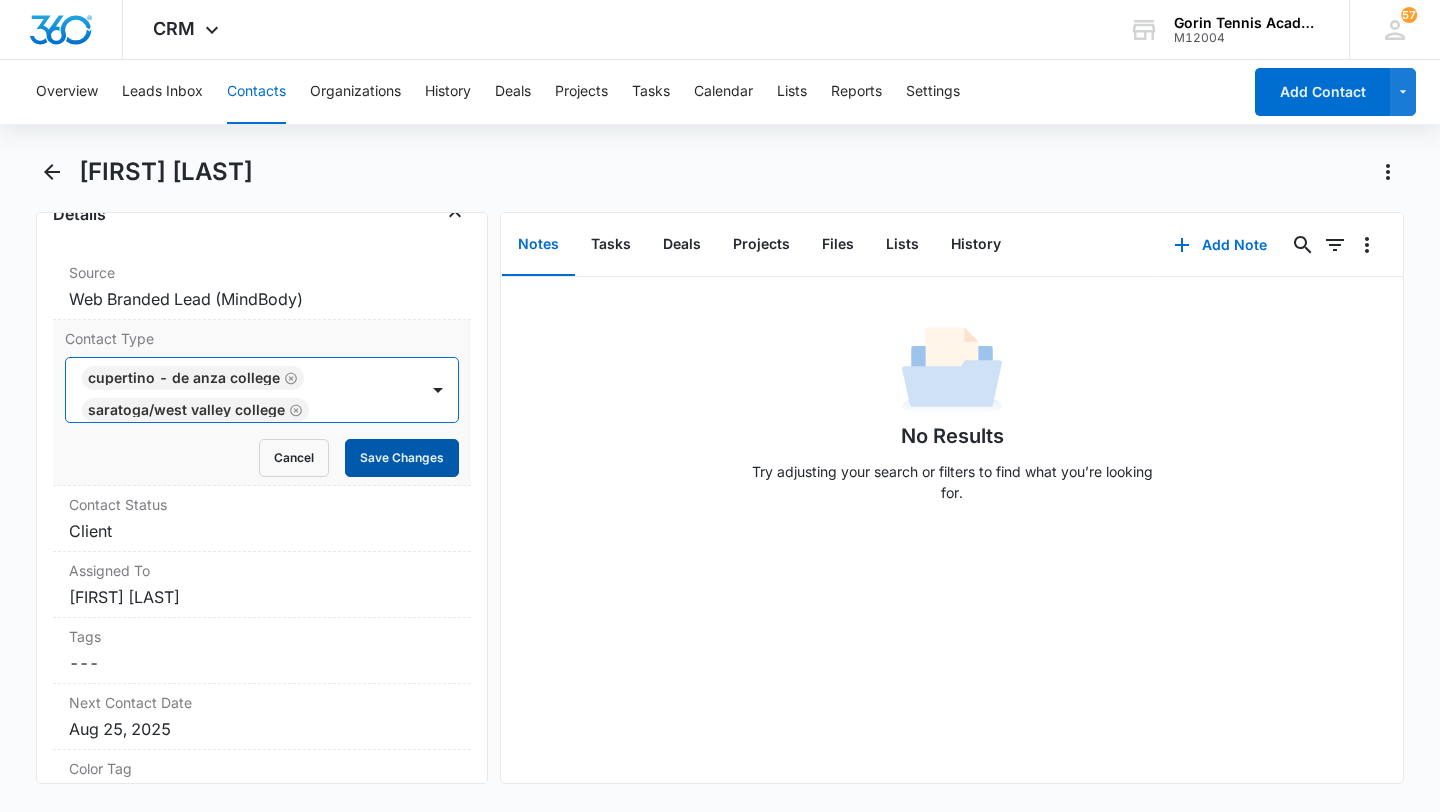 click on "Save Changes" at bounding box center [402, 458] 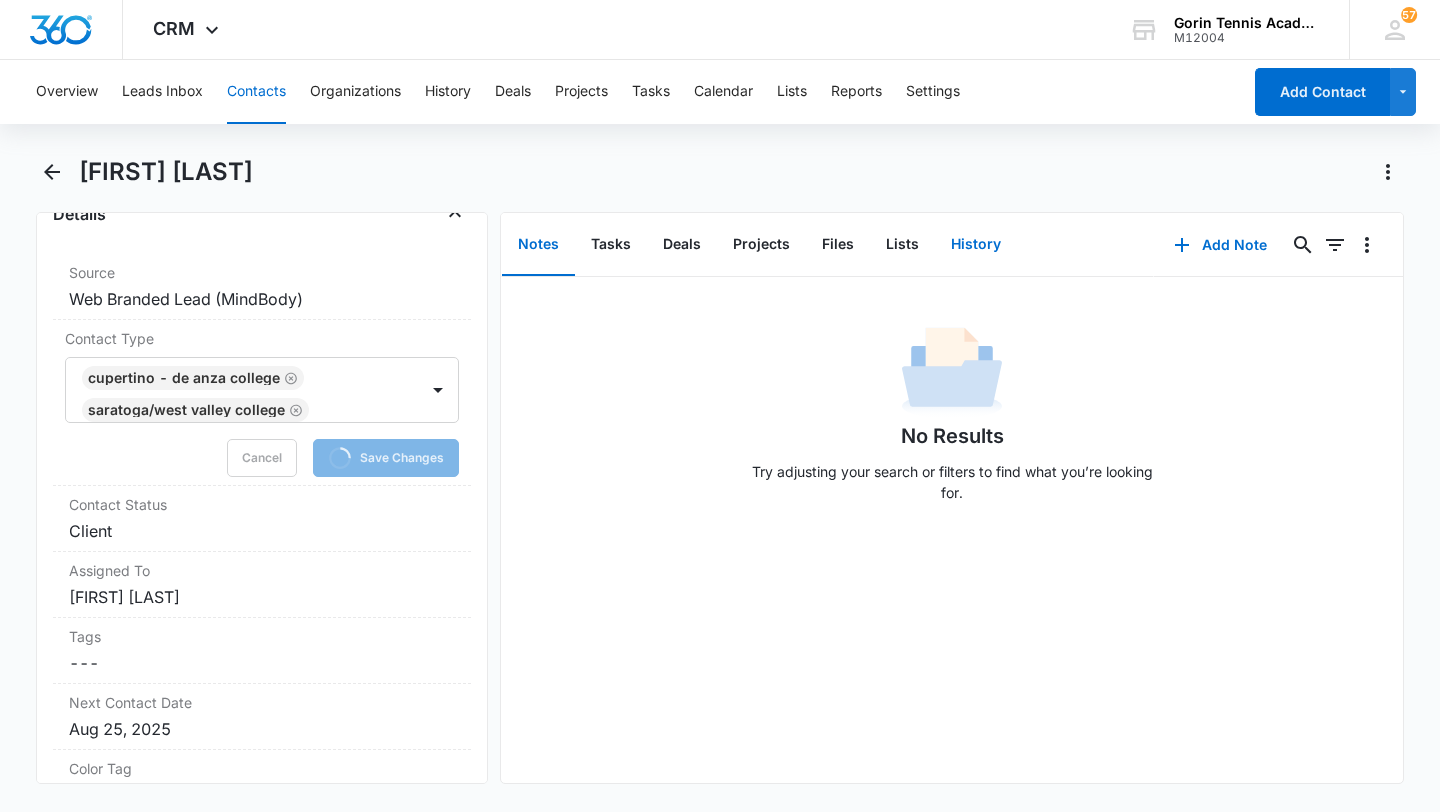 click on "History" at bounding box center (976, 245) 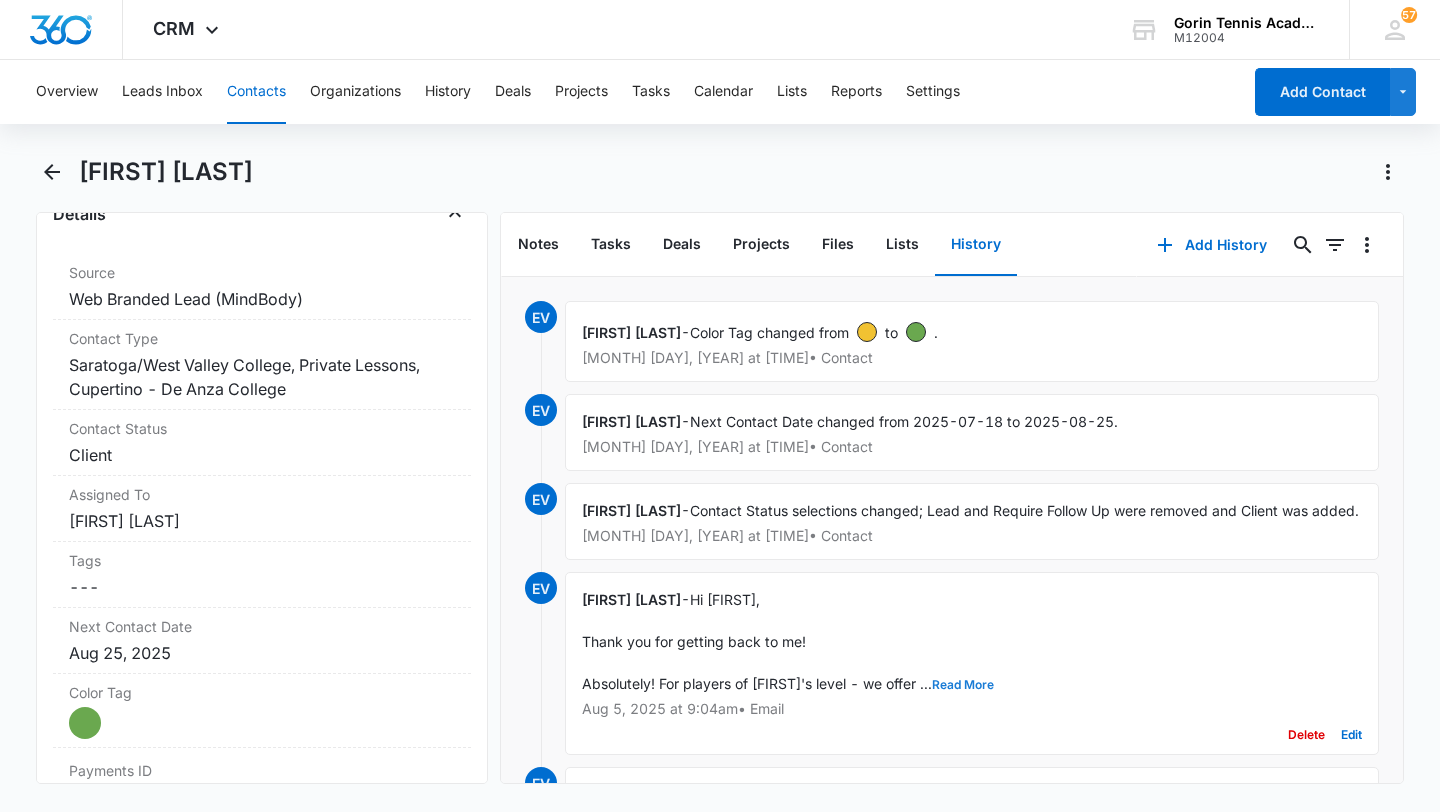 click on "Read More" at bounding box center (963, 685) 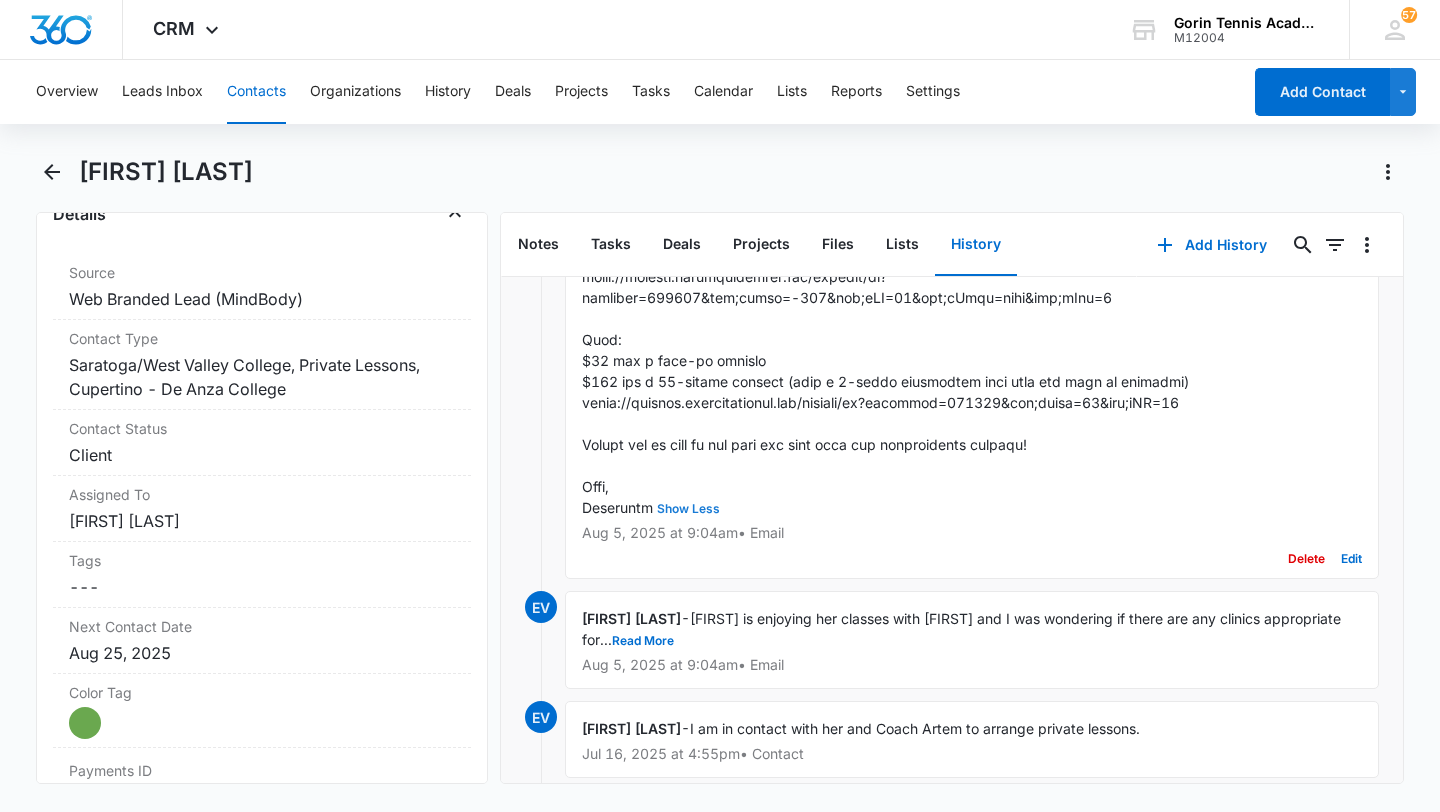 scroll, scrollTop: 0, scrollLeft: 0, axis: both 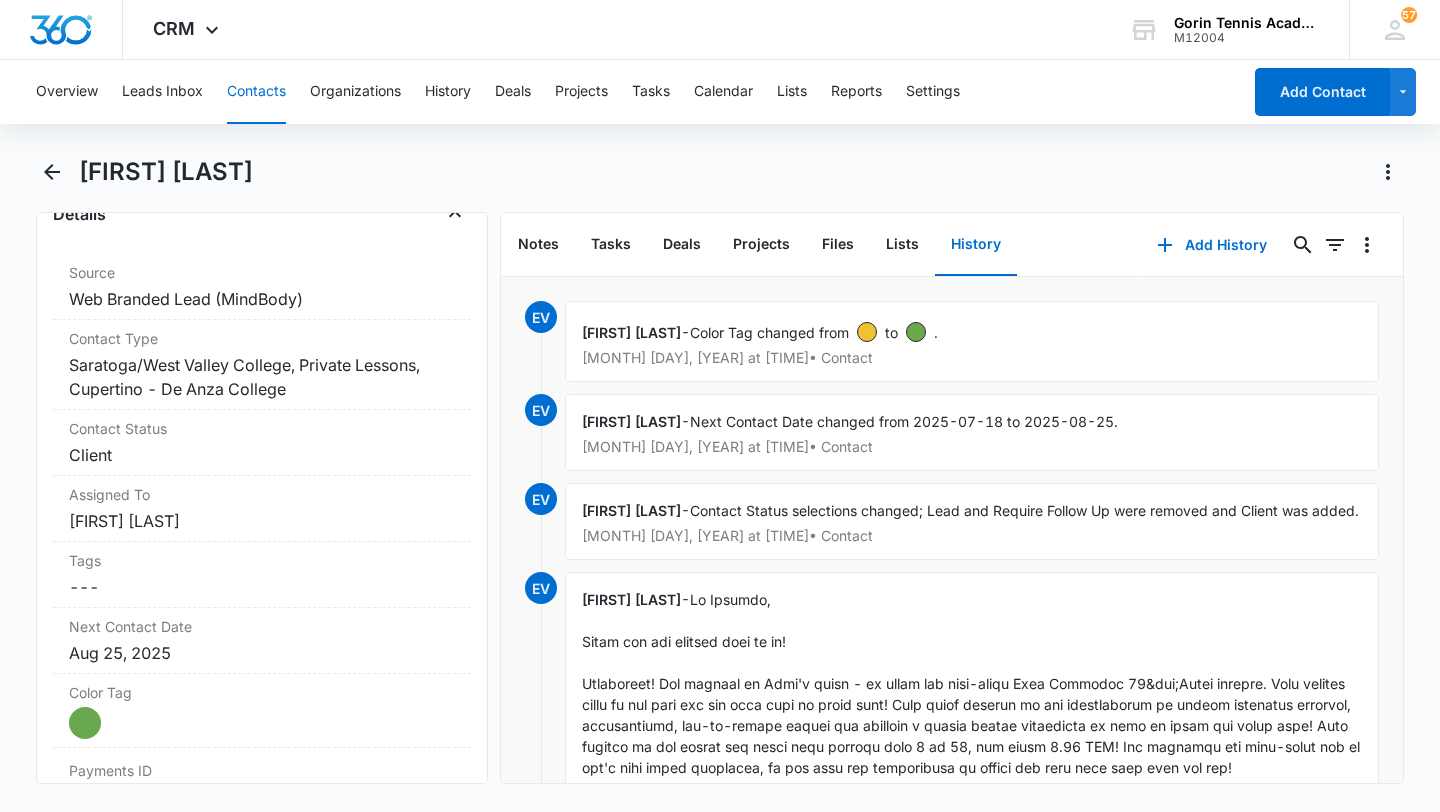 click on "Contacts" at bounding box center [256, 92] 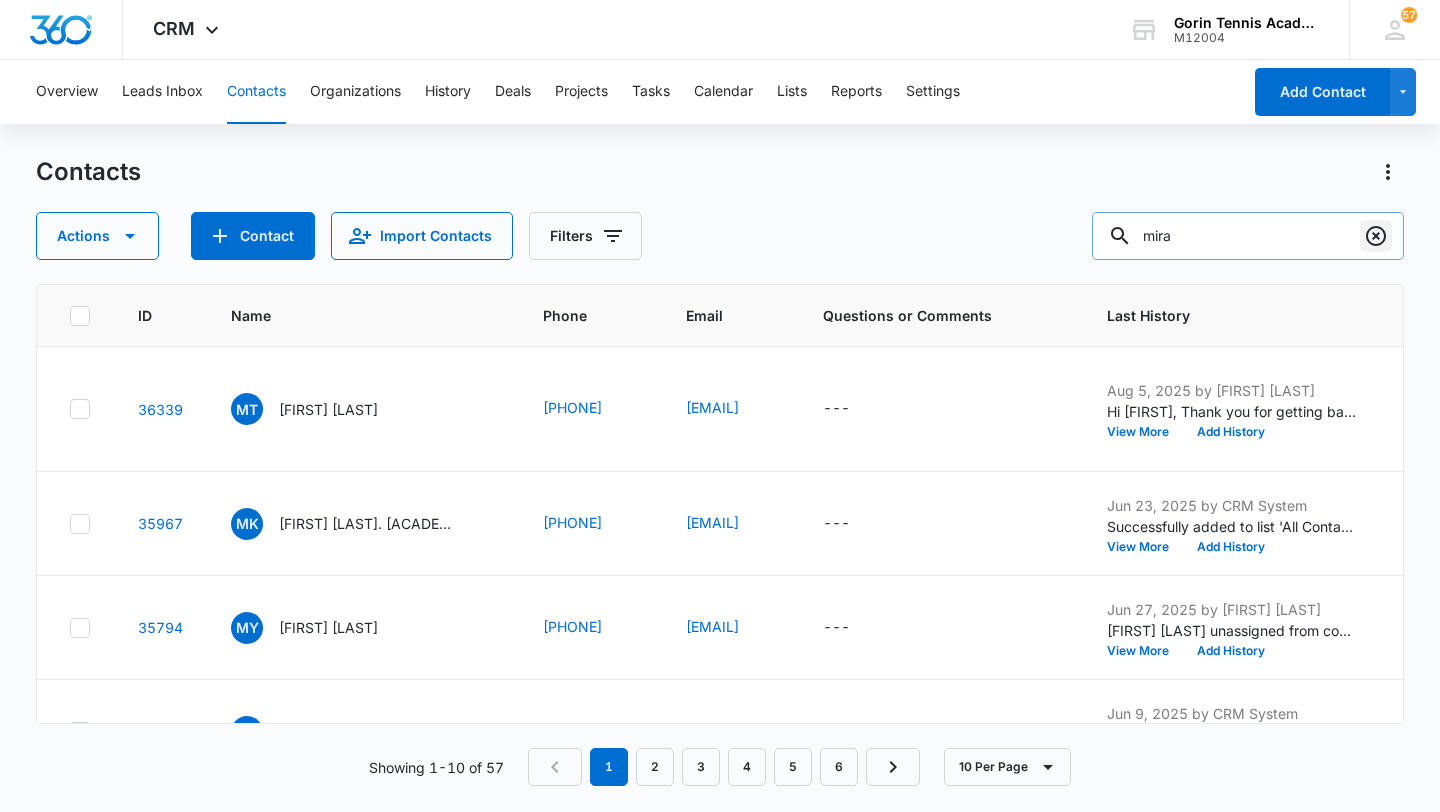 click 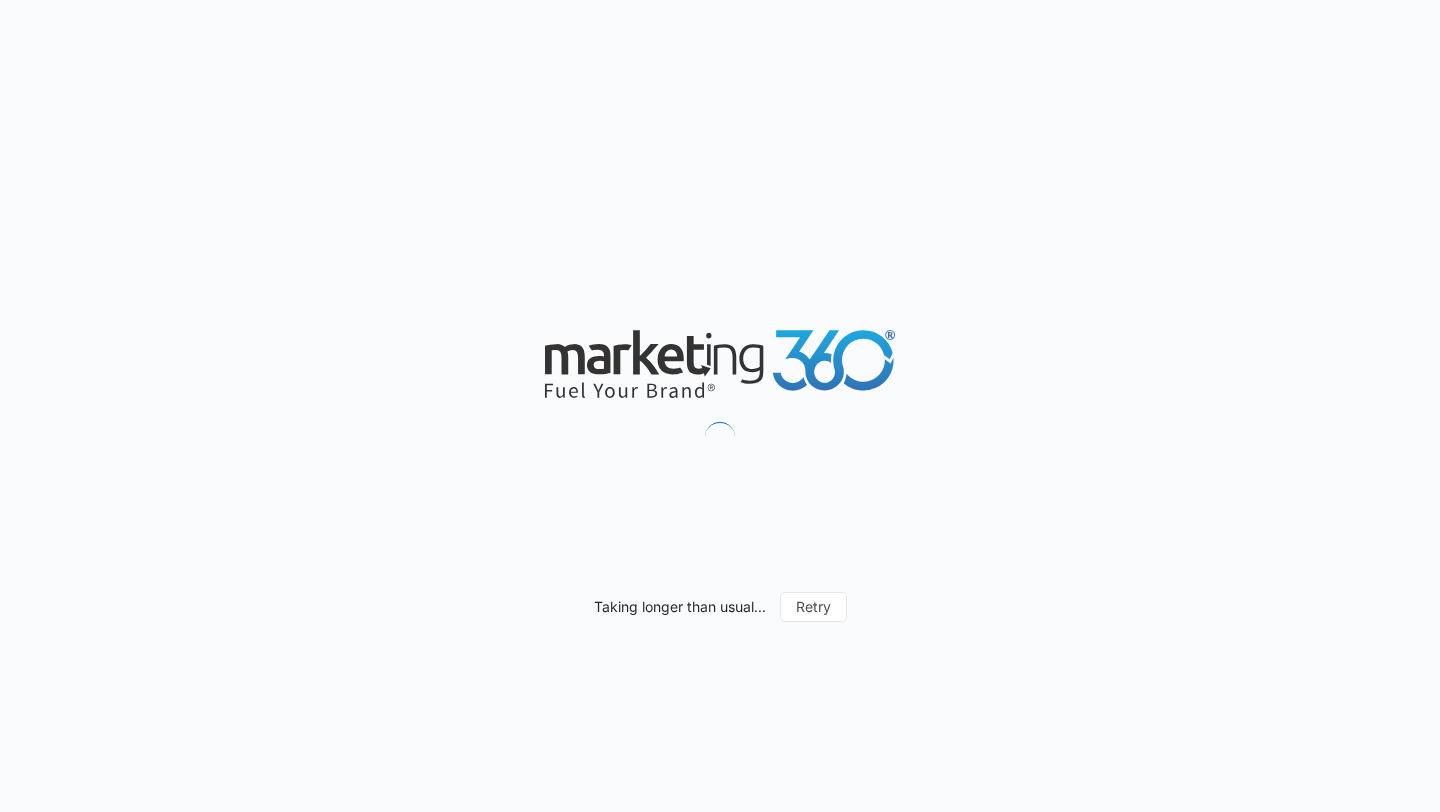 scroll, scrollTop: 0, scrollLeft: 0, axis: both 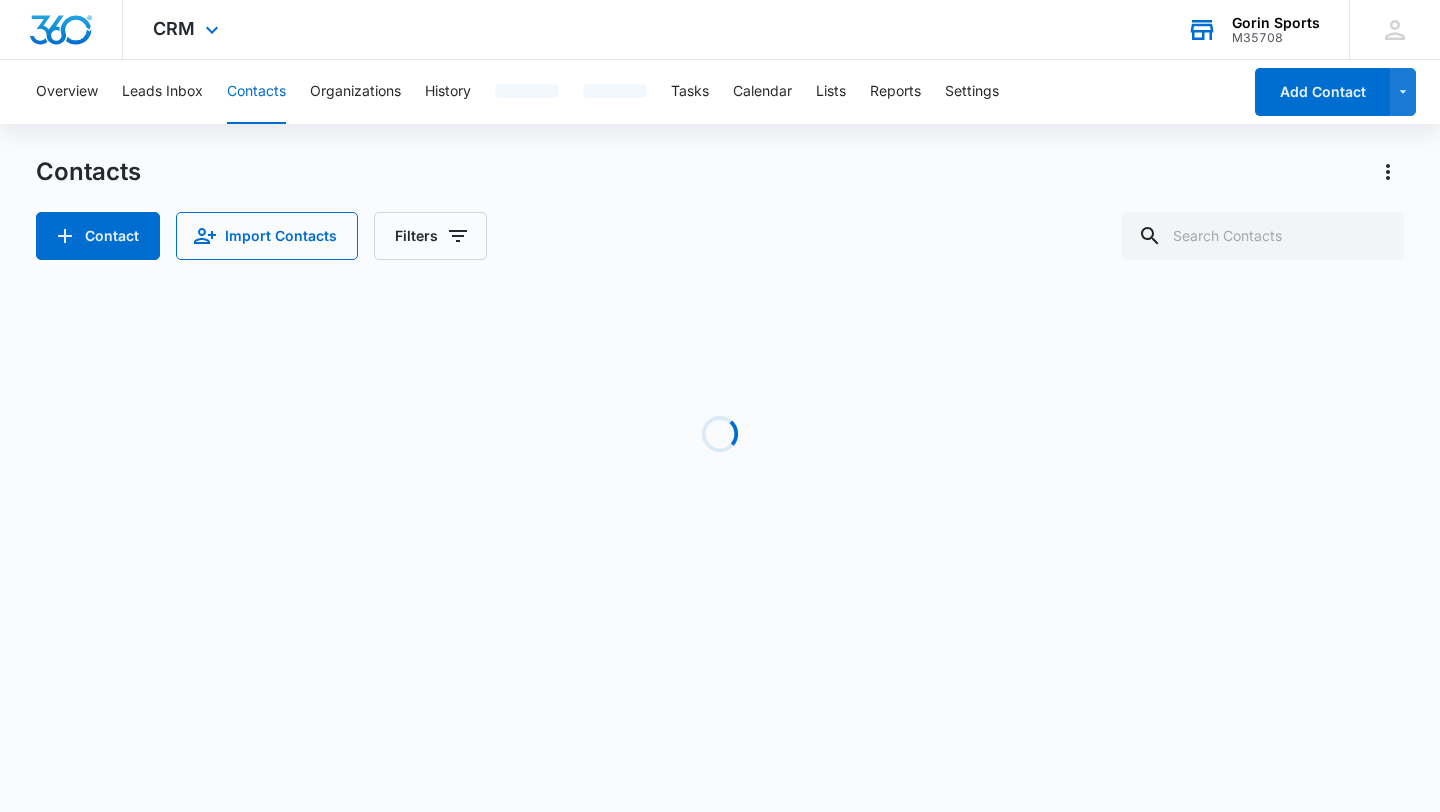 click on "M35708" at bounding box center [1276, 38] 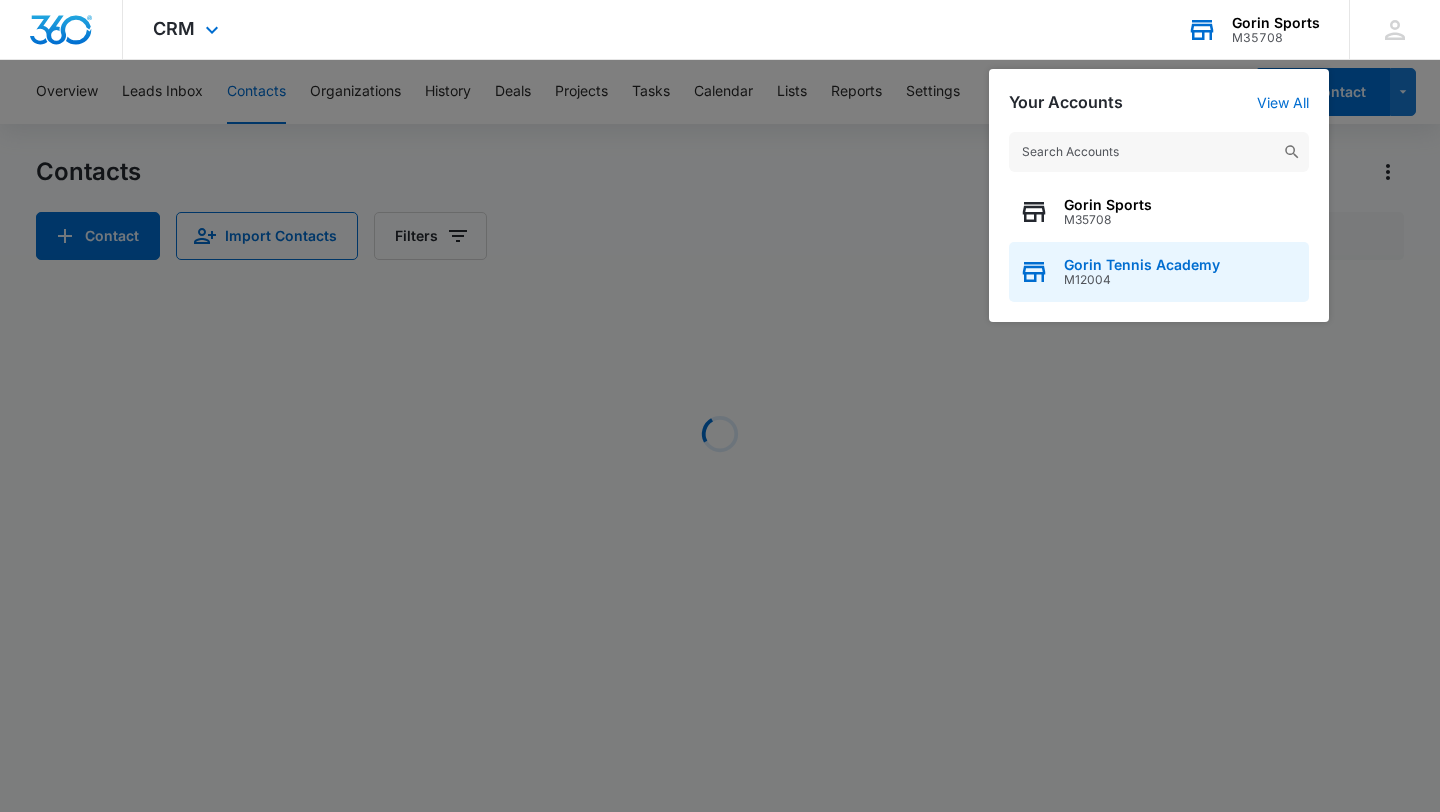 click on "M12004" at bounding box center [1142, 280] 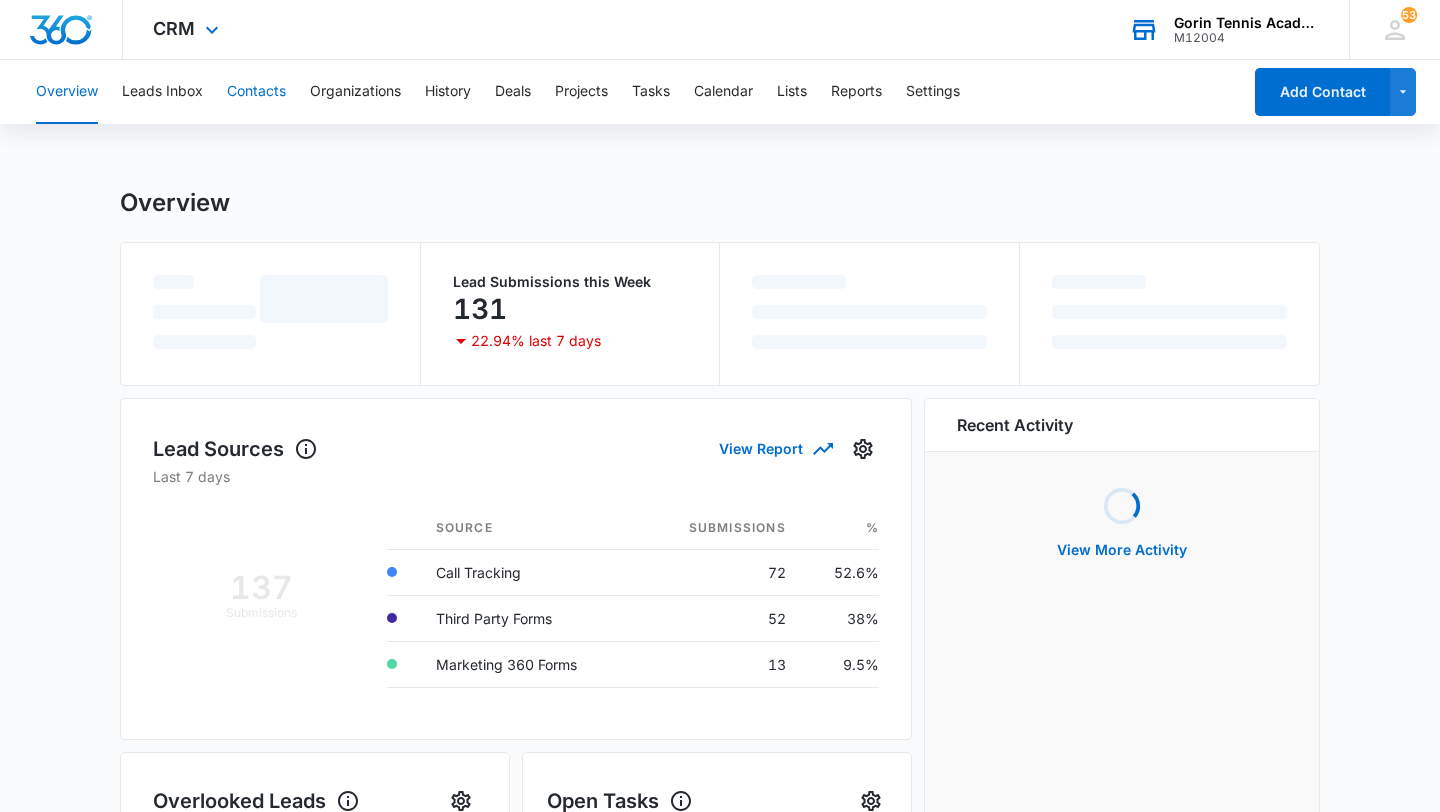 click on "Contacts" at bounding box center [256, 92] 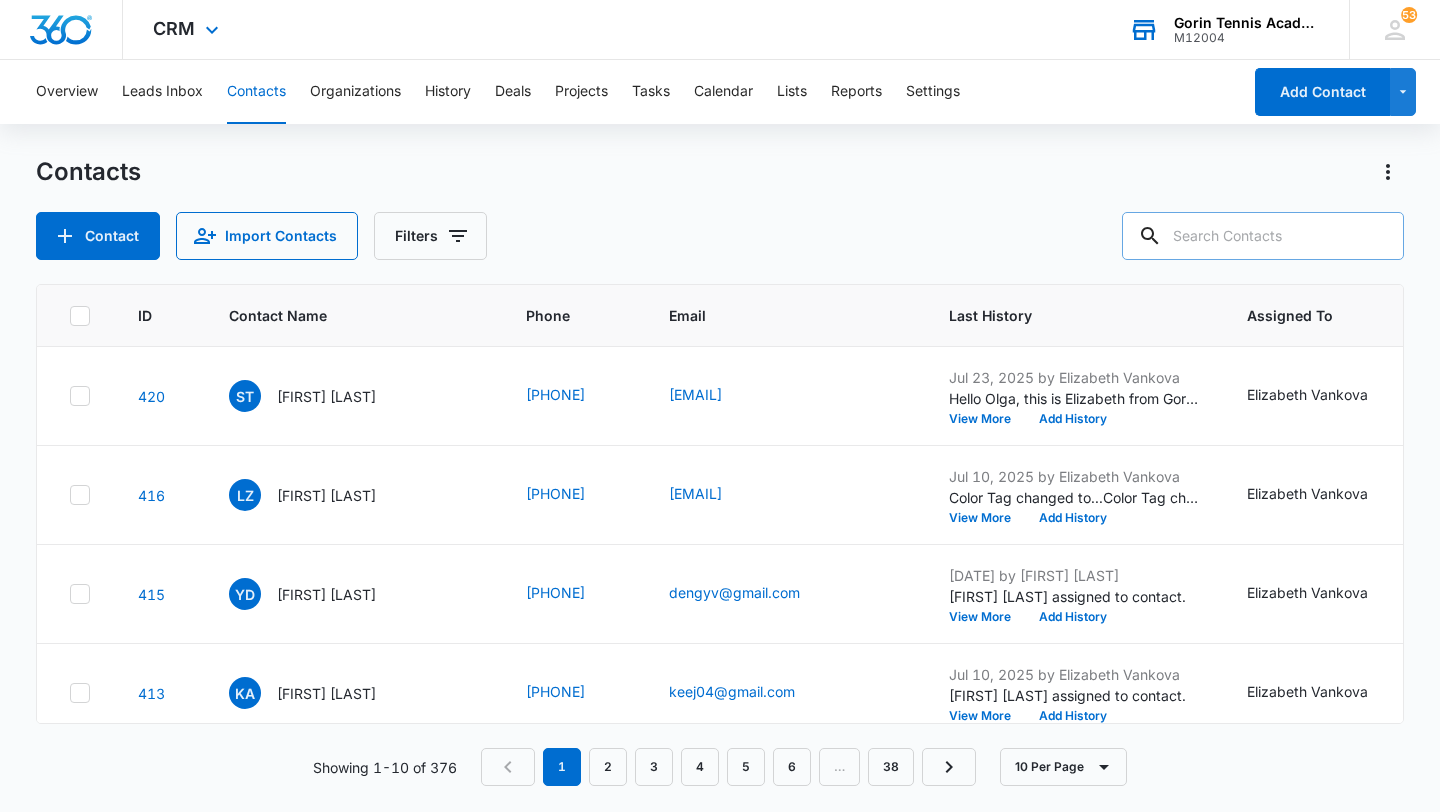 click at bounding box center (1263, 236) 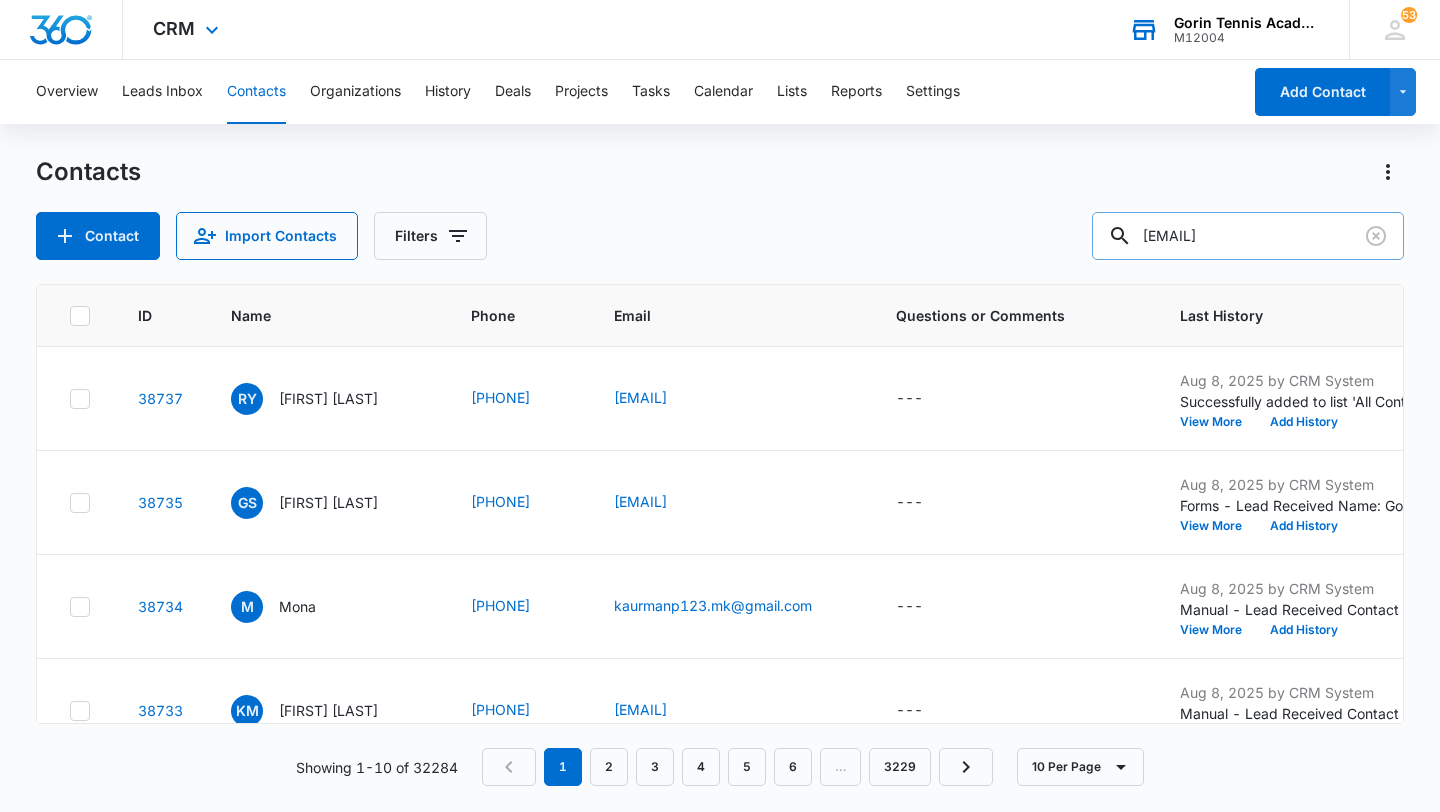 scroll, scrollTop: 0, scrollLeft: 0, axis: both 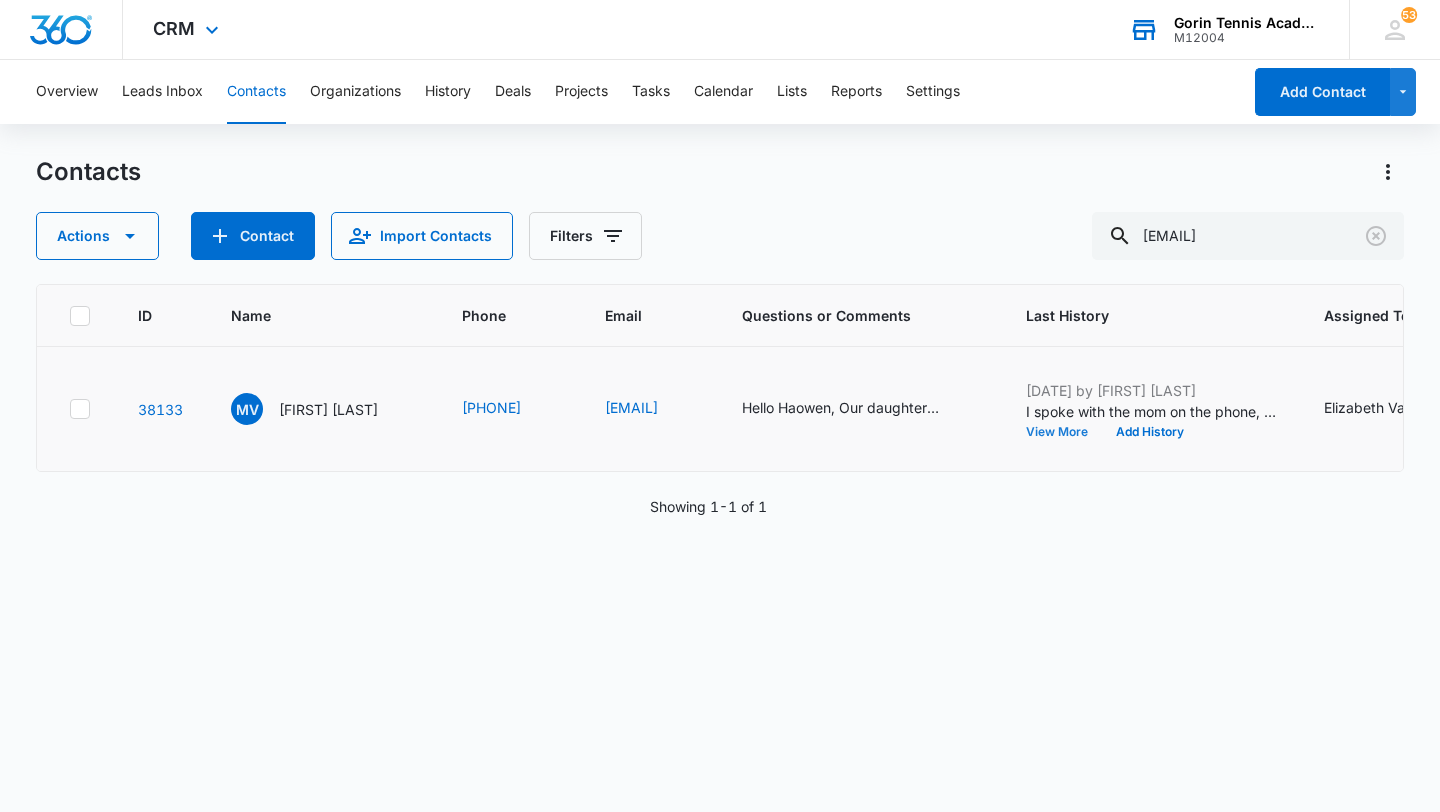 click on "View More" at bounding box center (1064, 432) 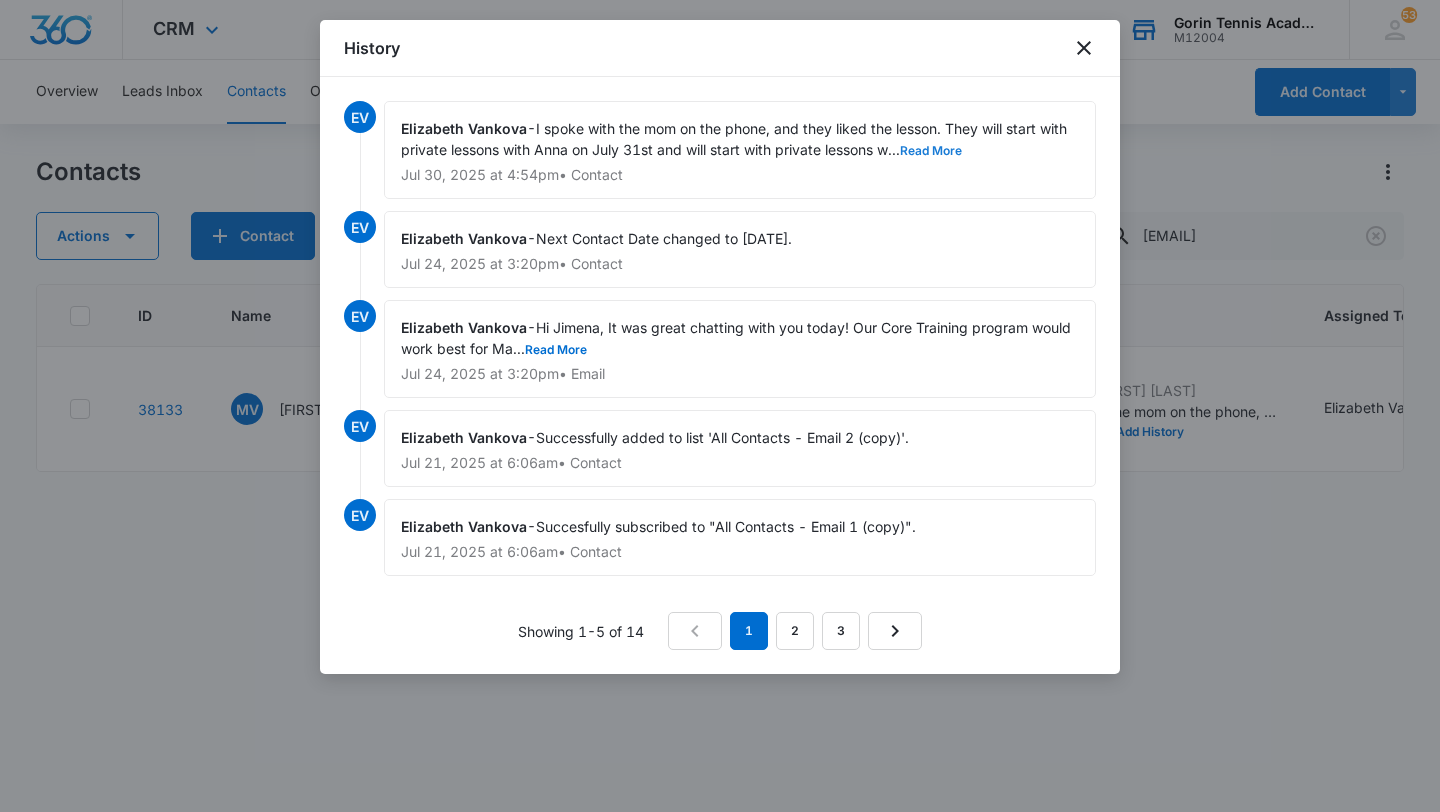 click on "Read More" at bounding box center (931, 151) 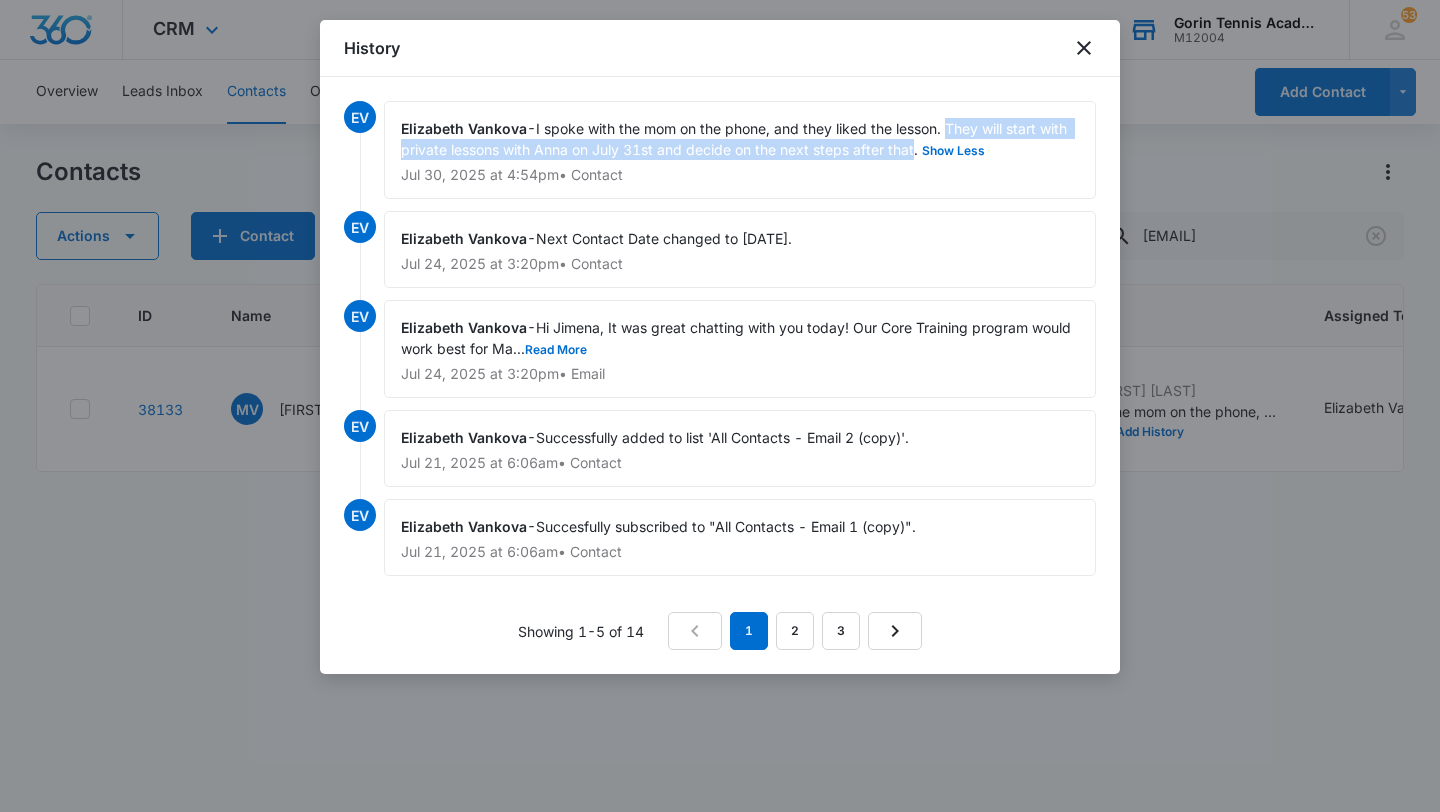drag, startPoint x: 951, startPoint y: 124, endPoint x: 912, endPoint y: 149, distance: 46.32494 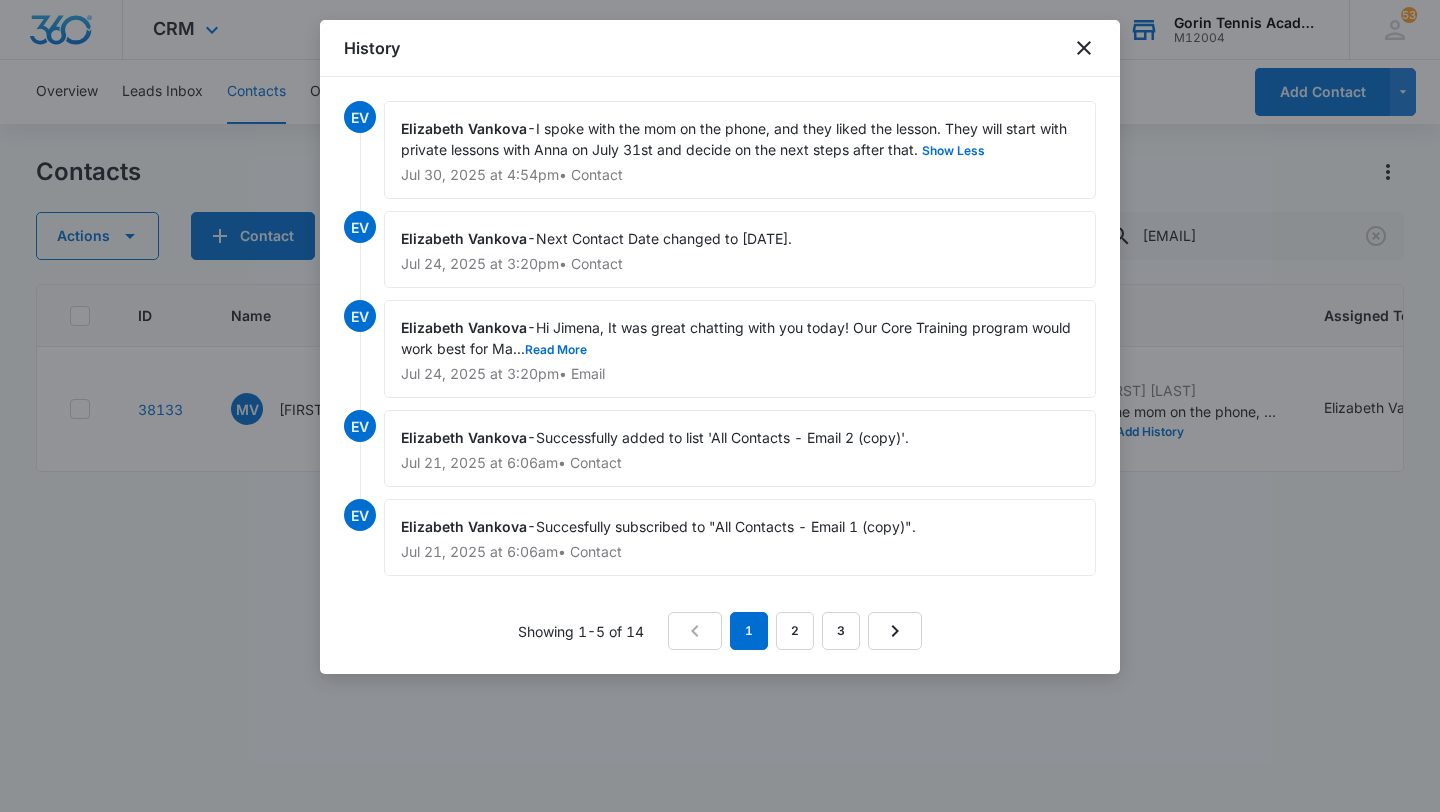 click at bounding box center (720, 406) 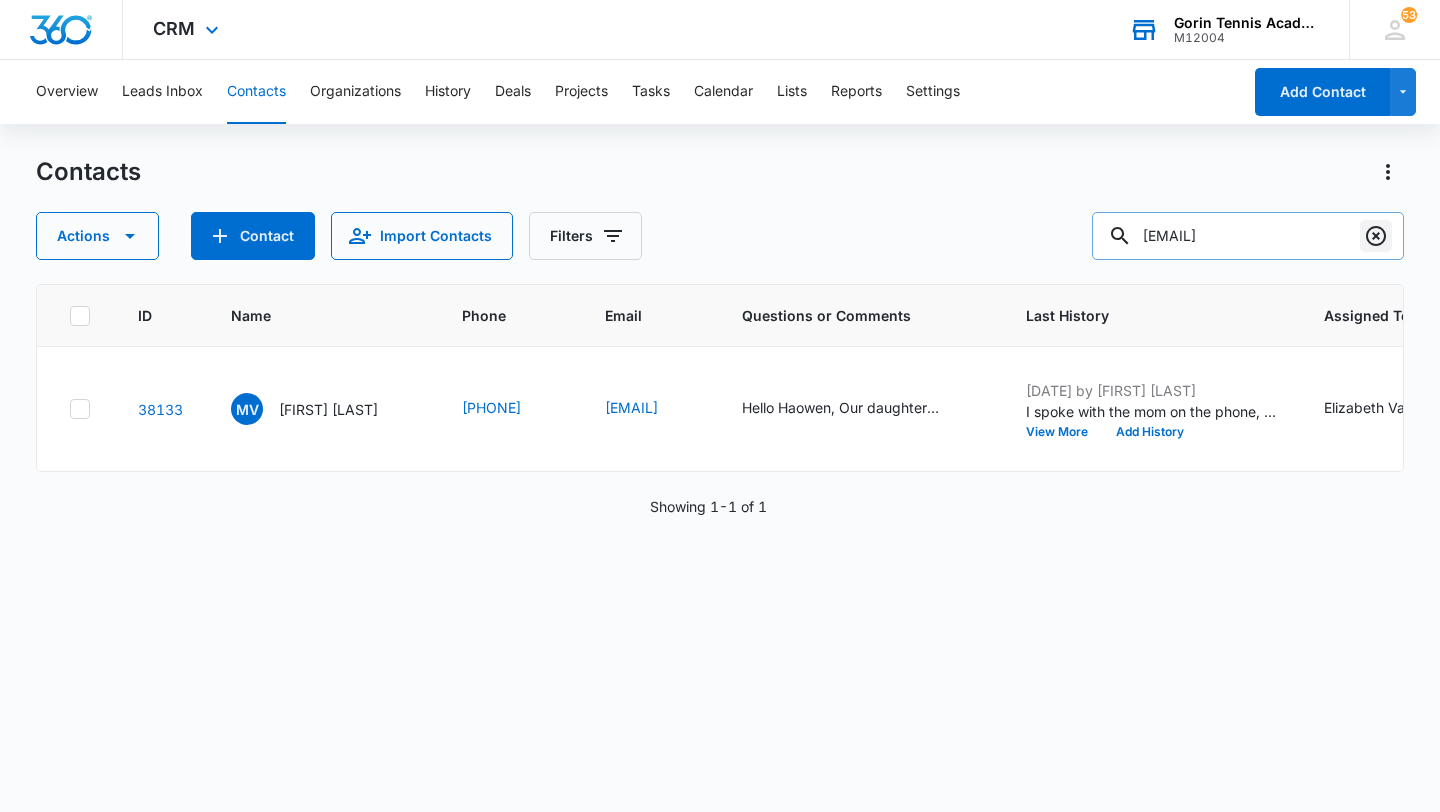 click 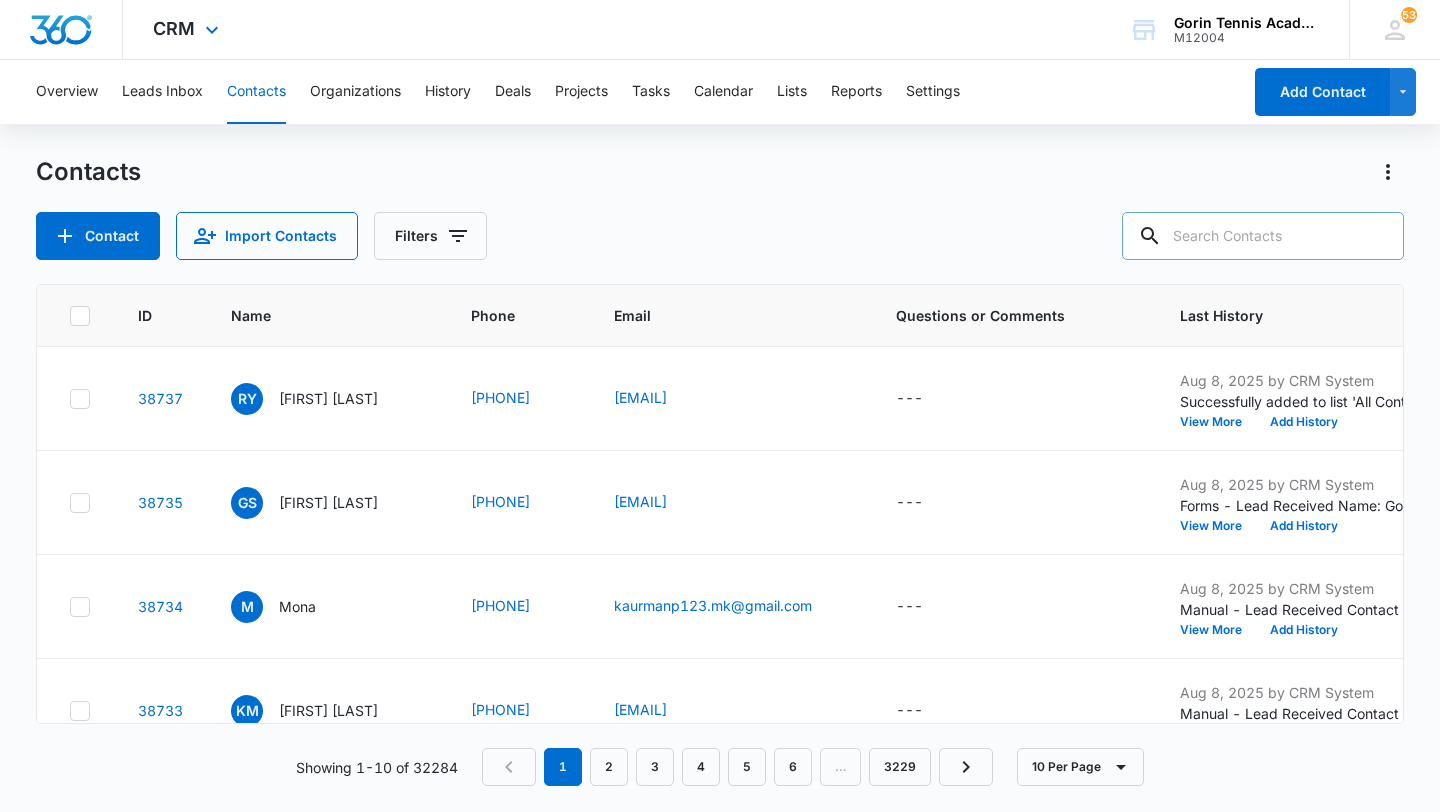 paste on "calavigne3@gmail.com" 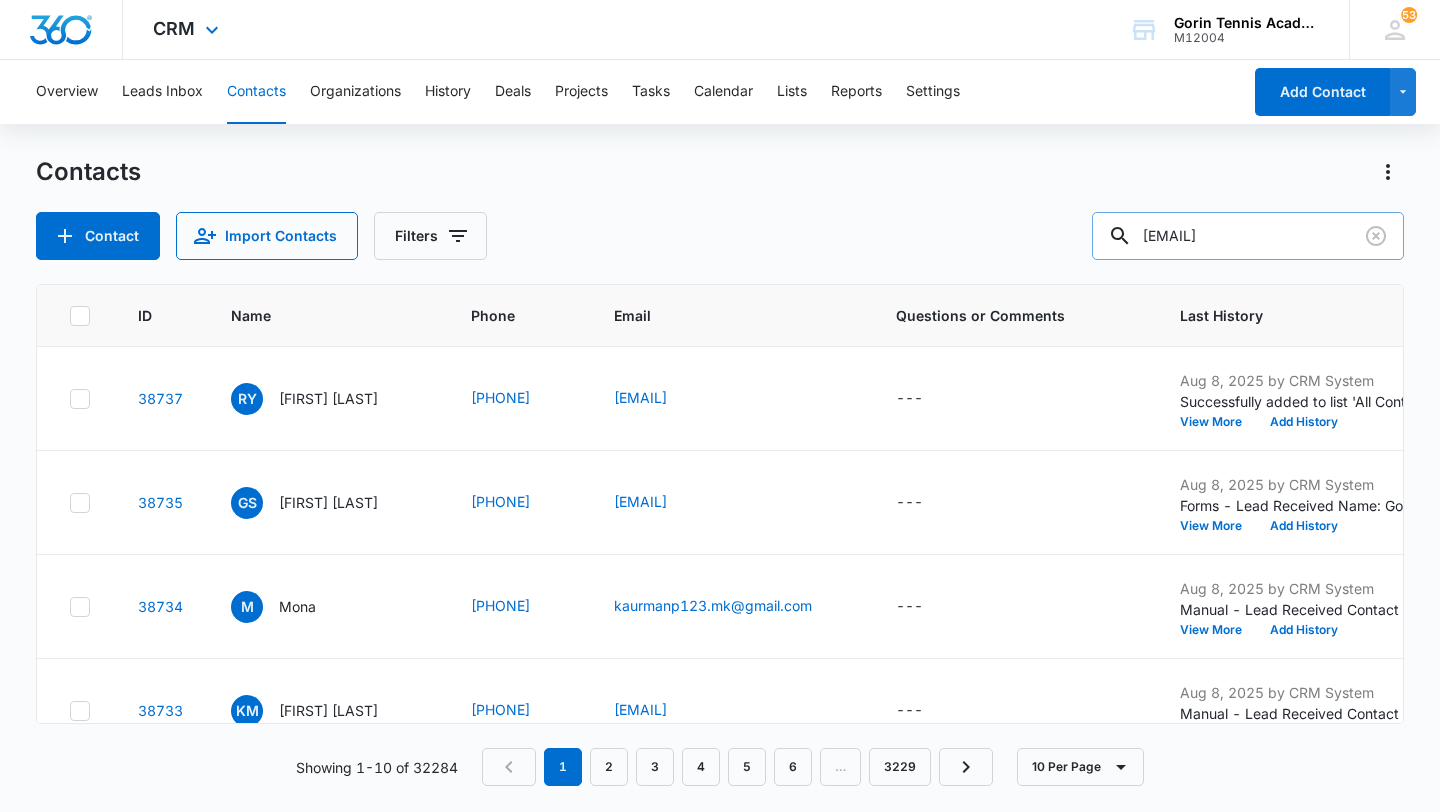 type on "calavigne3@gmail.com" 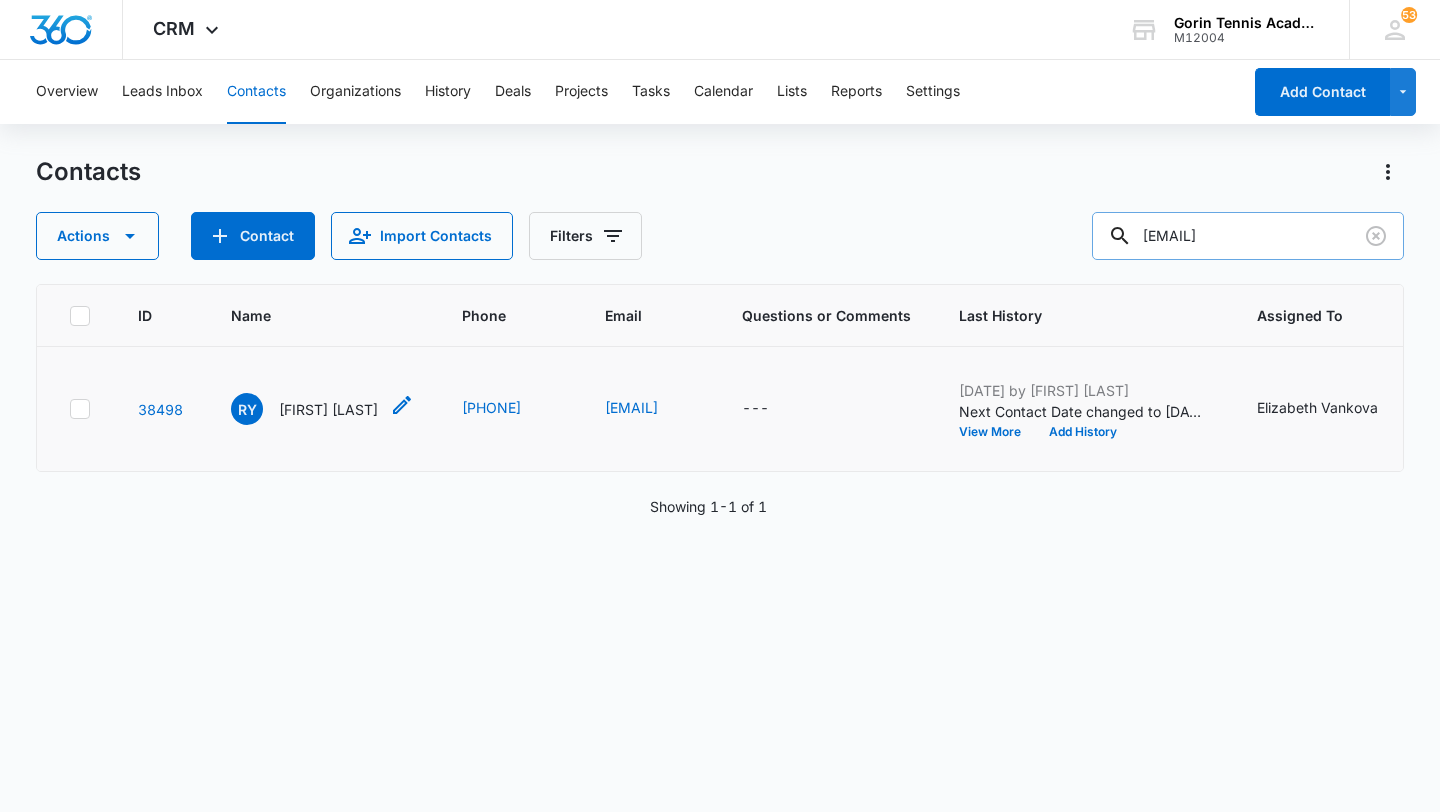 click on "Ryu Yamazaki" at bounding box center [328, 409] 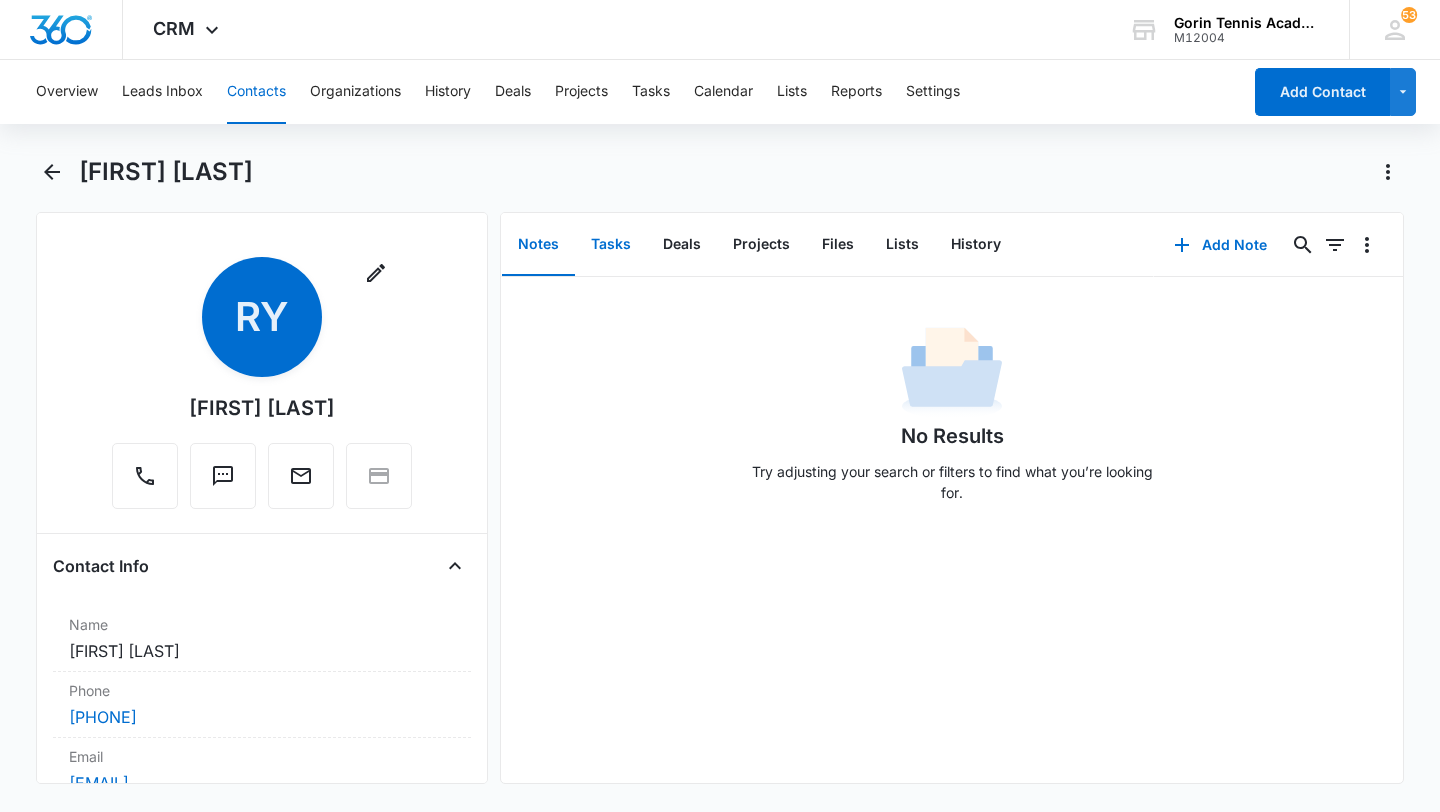 click on "Tasks" at bounding box center (611, 245) 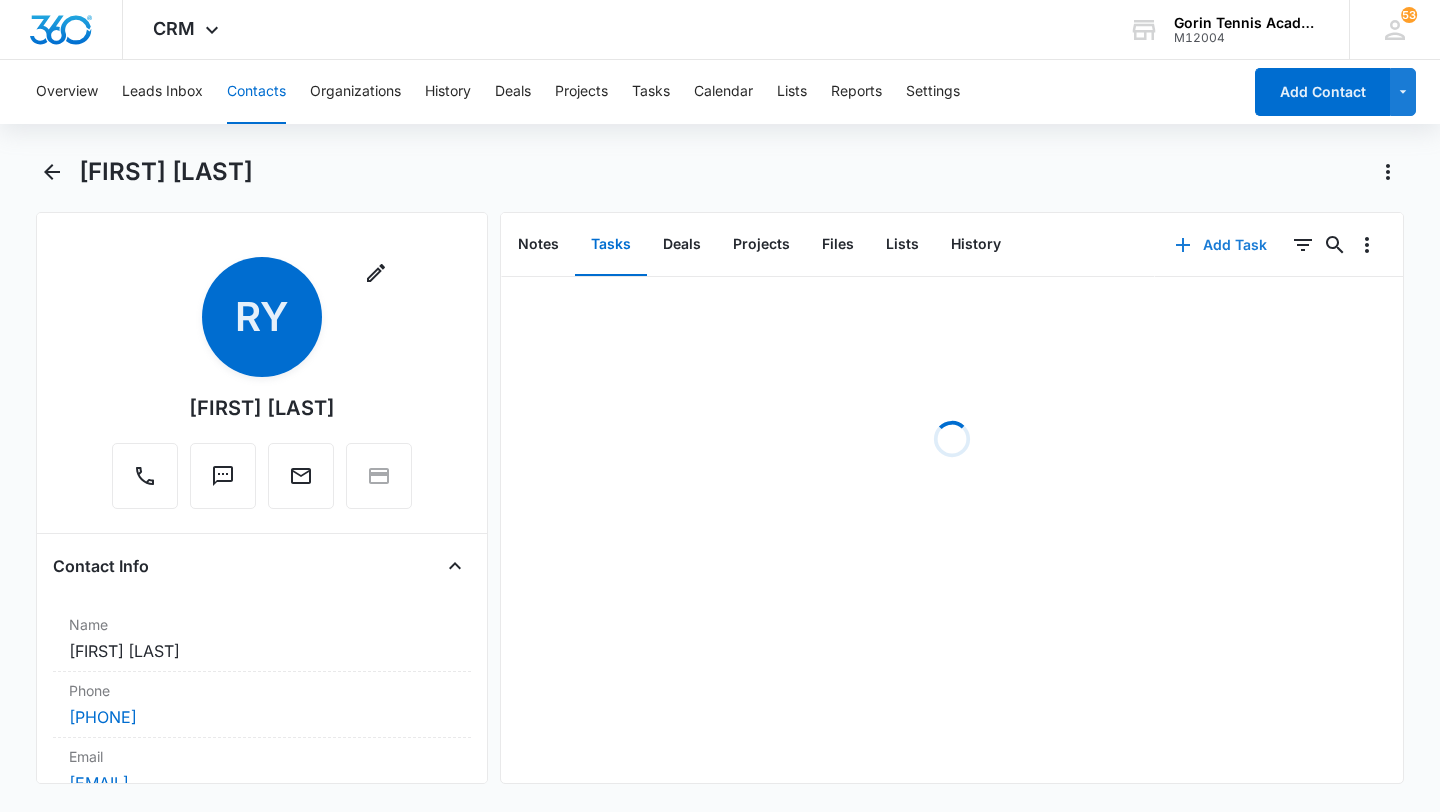 click on "Add Task" at bounding box center [1221, 245] 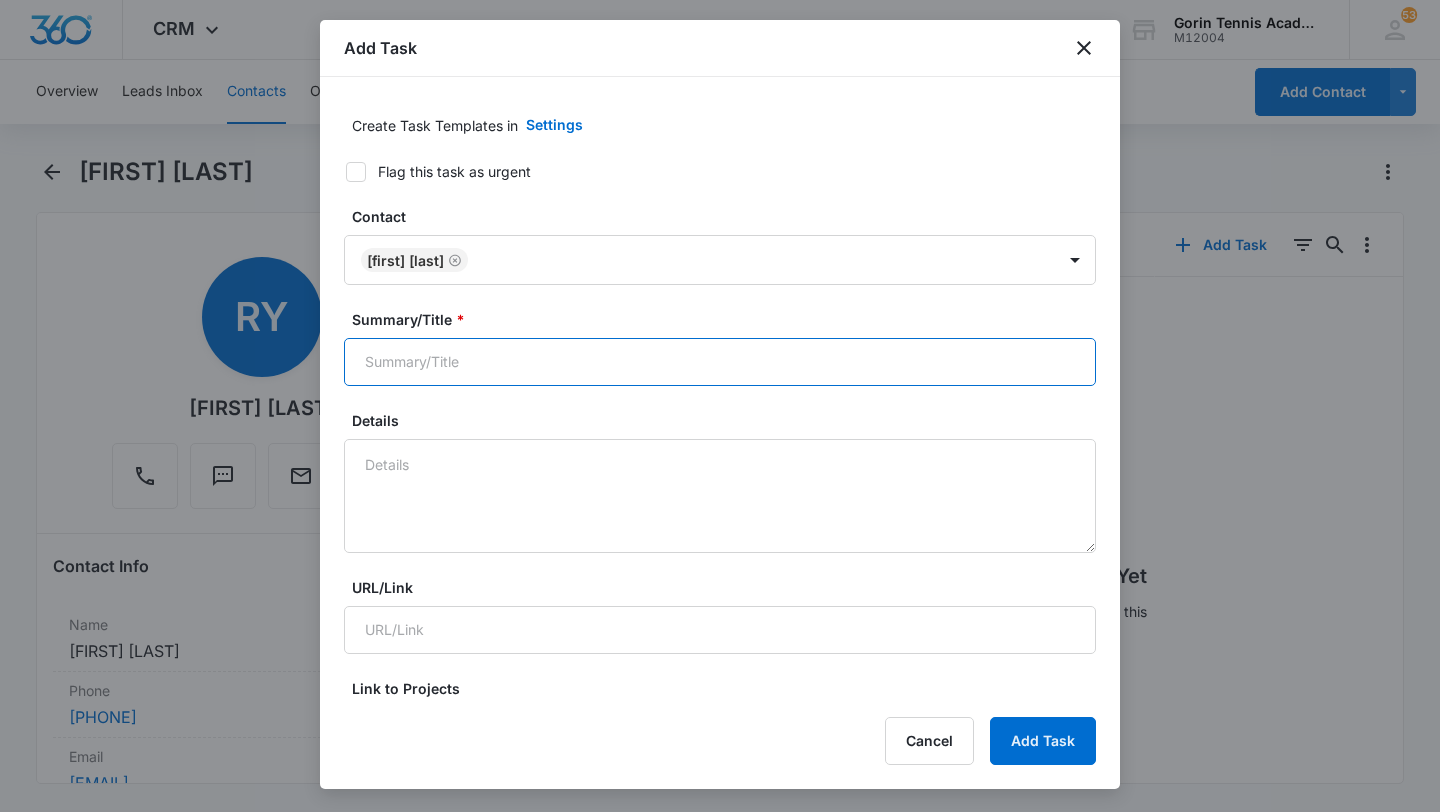 click on "Summary/Title *" at bounding box center [720, 362] 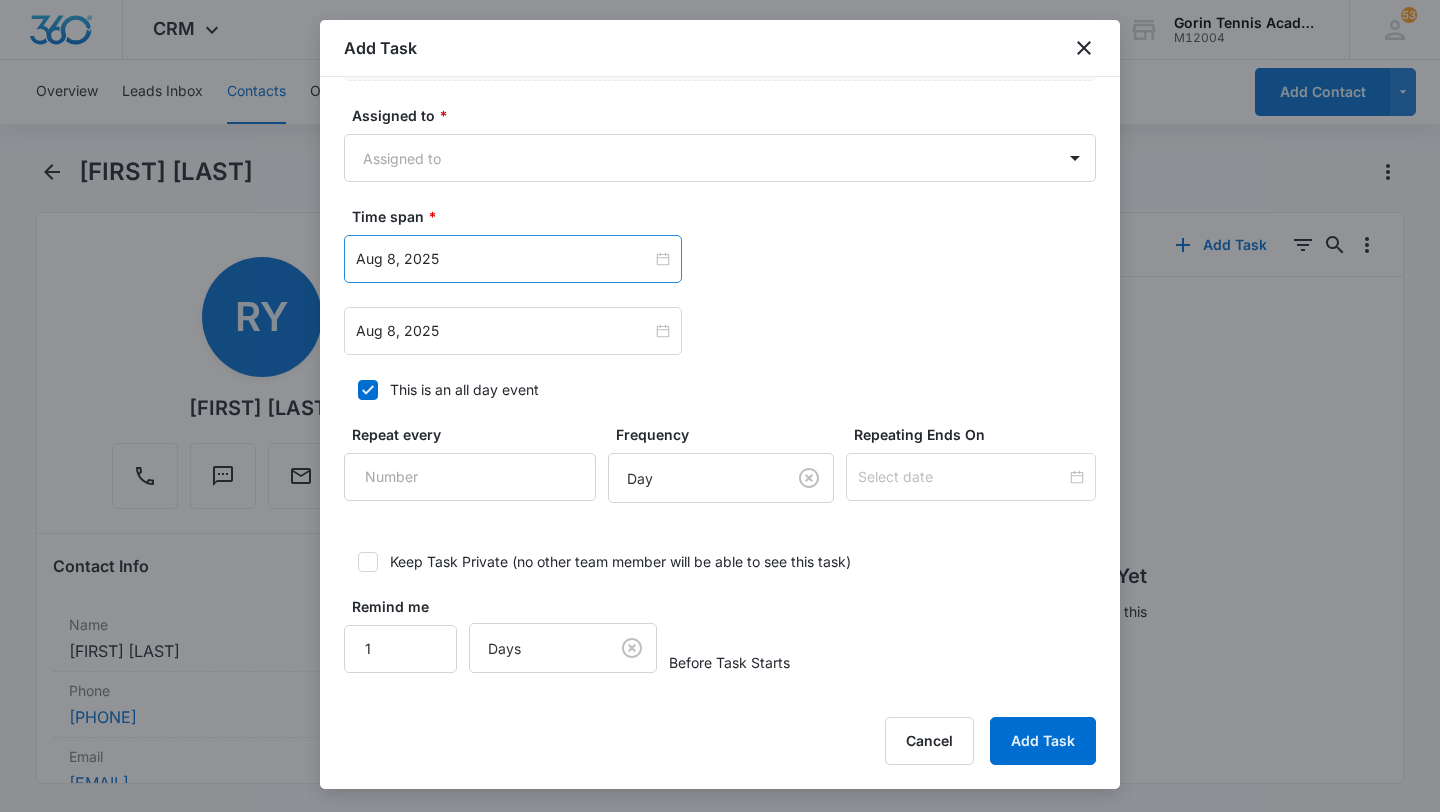 scroll, scrollTop: 971, scrollLeft: 0, axis: vertical 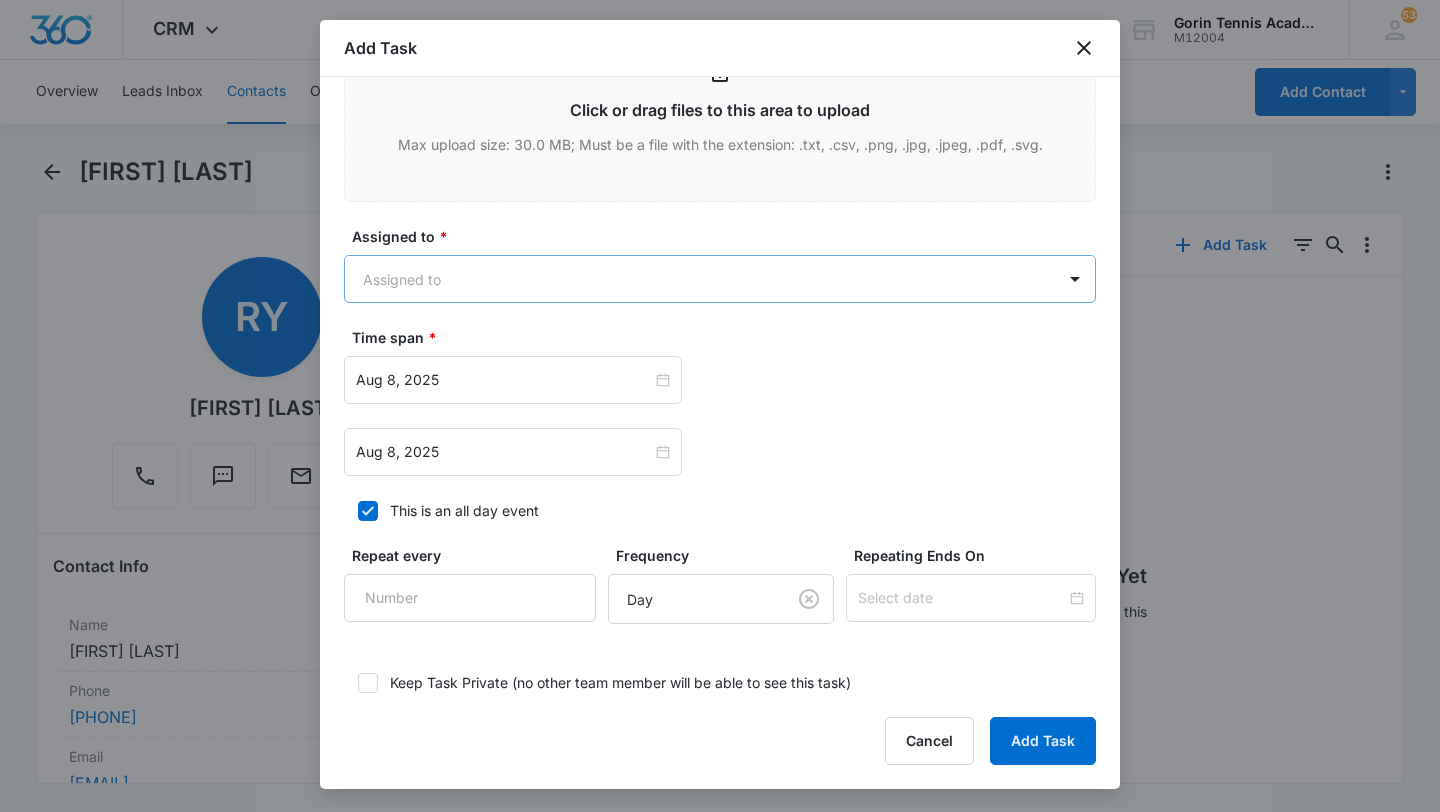 type on "reach out again" 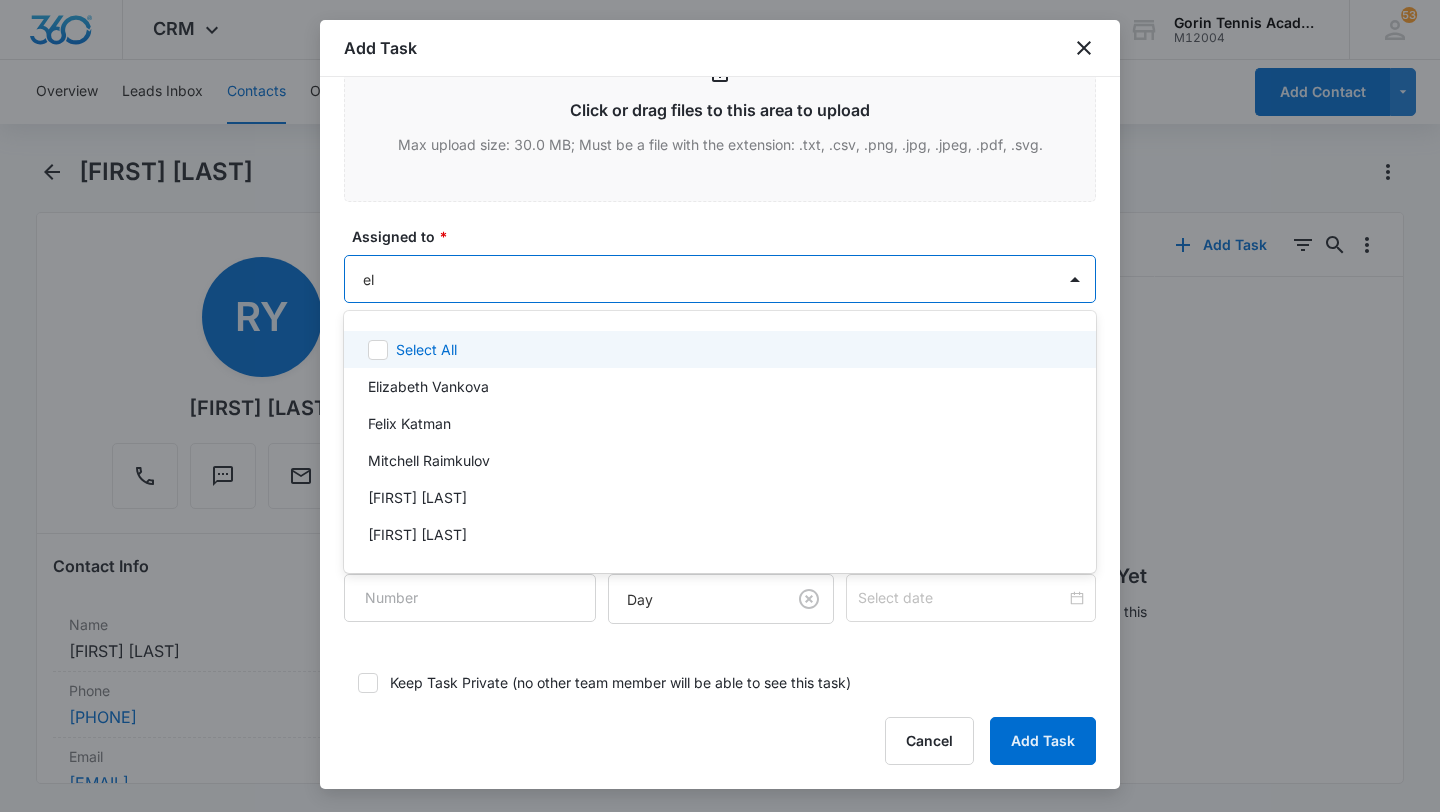 type on "eli" 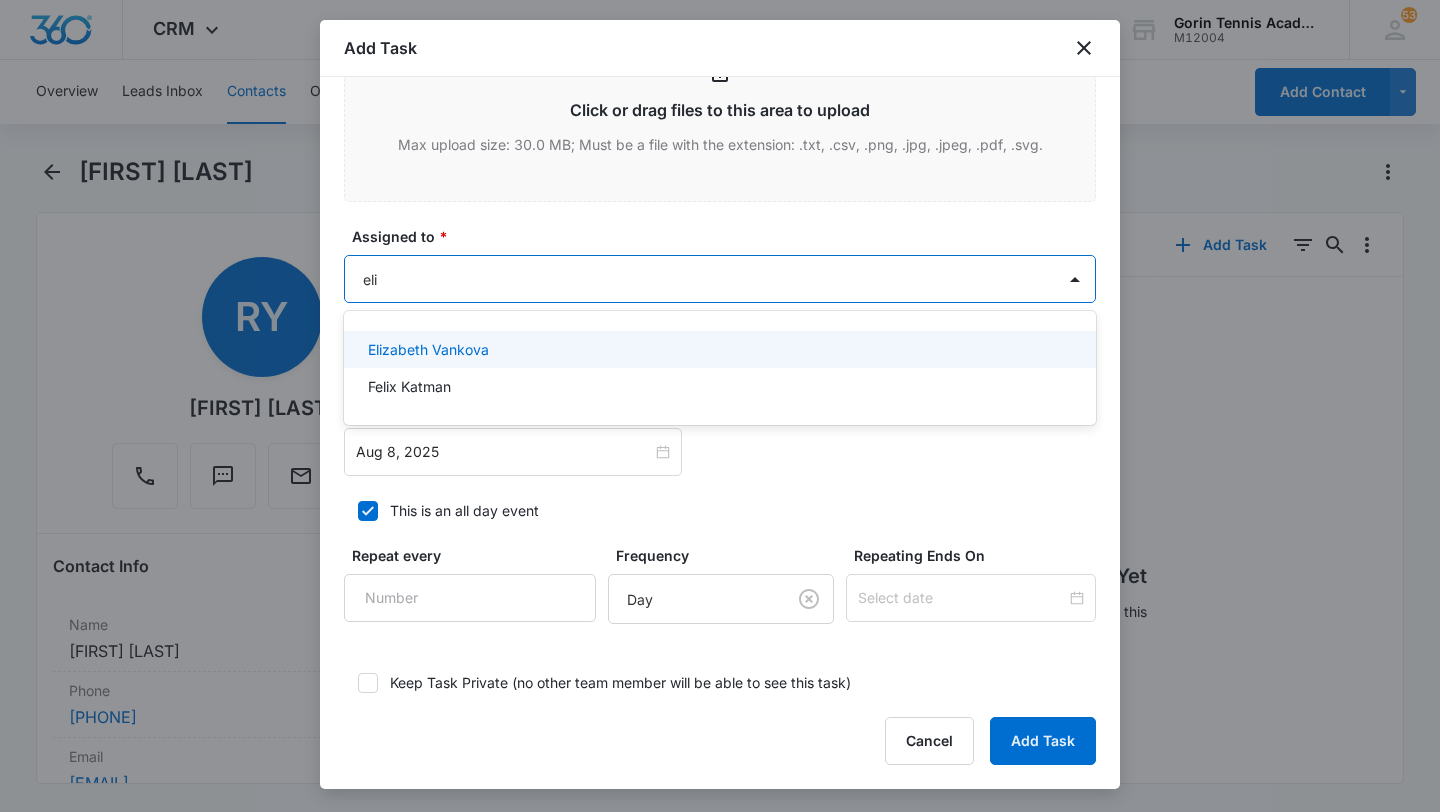 click on "[FIRST] [LAST]" at bounding box center (720, 349) 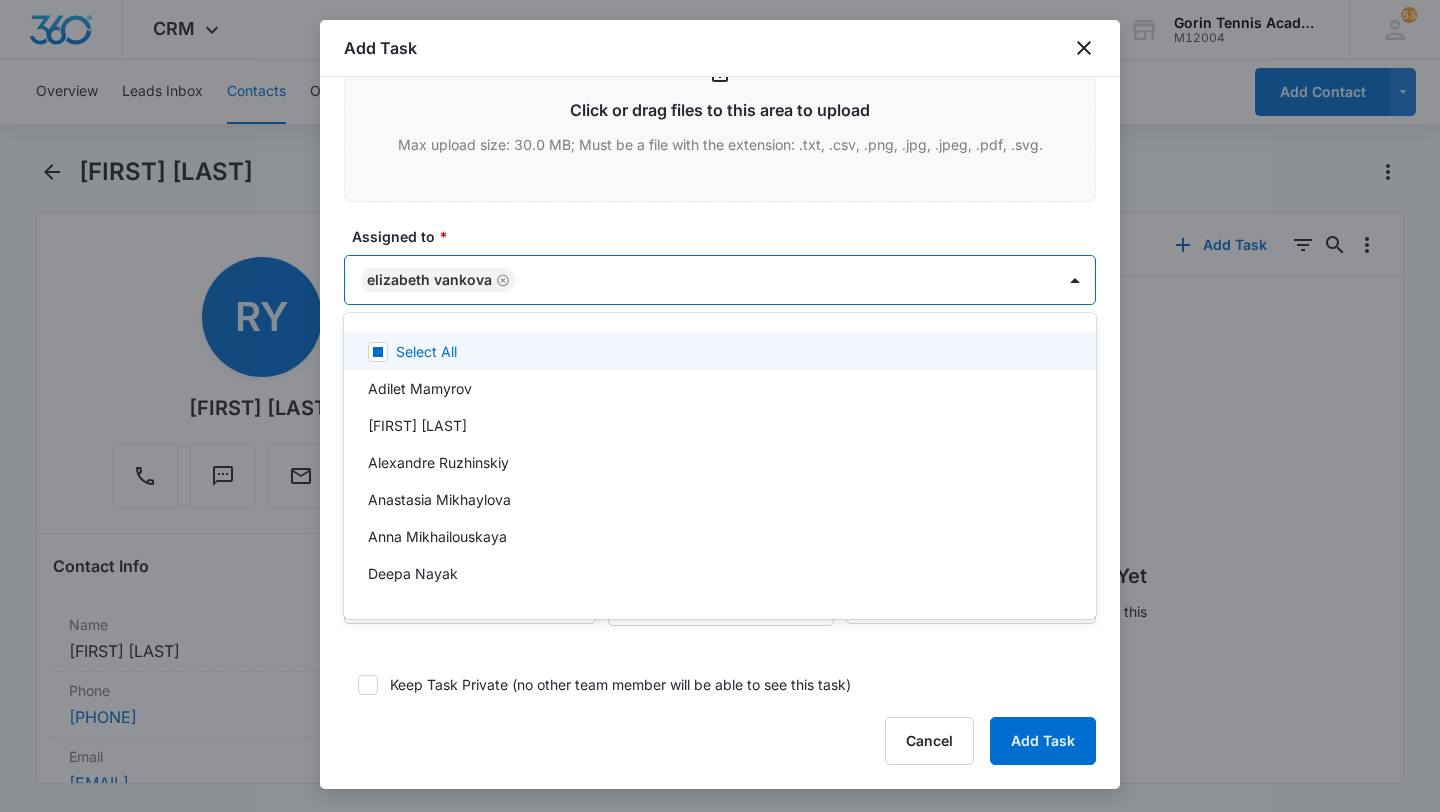 click at bounding box center [720, 406] 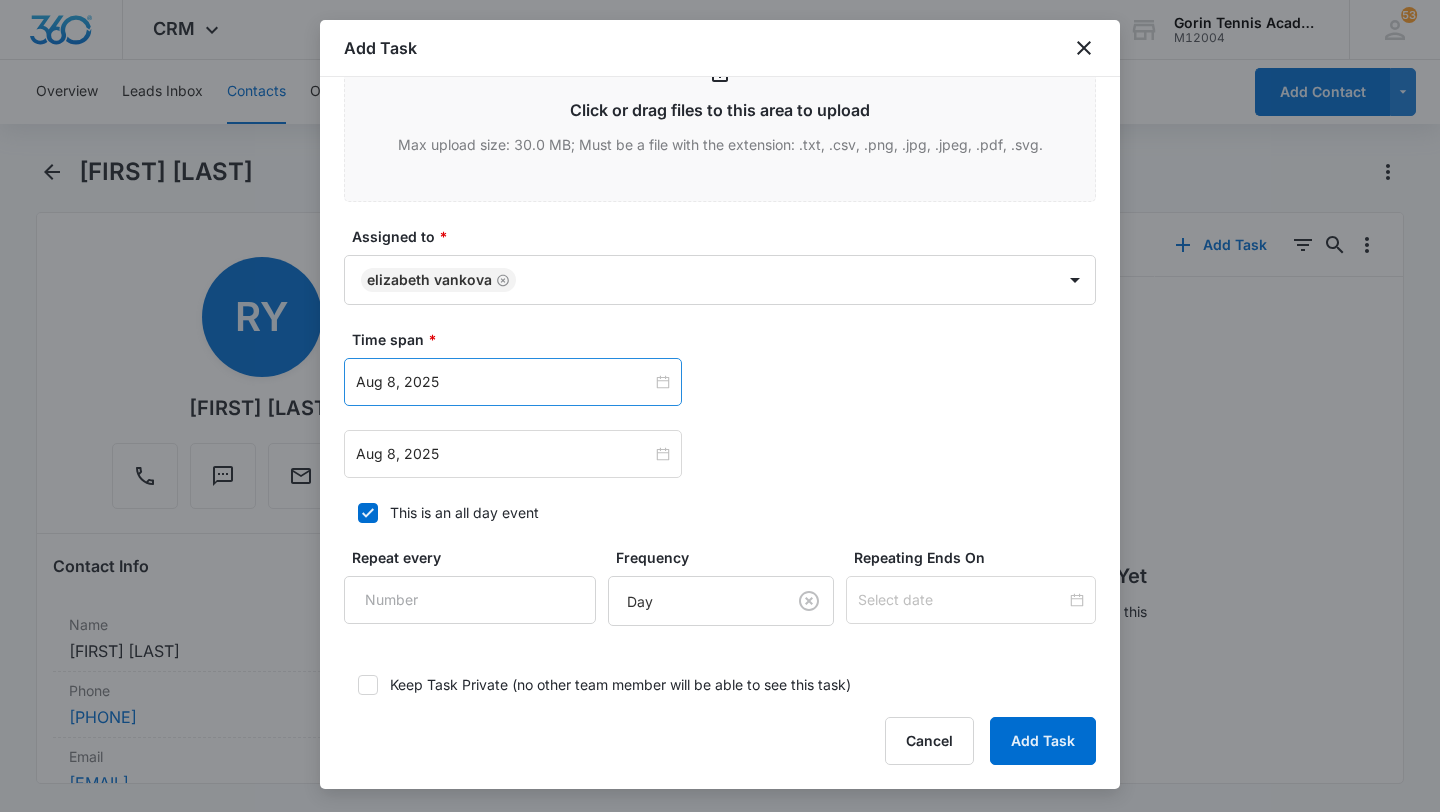 click on "Aug 8, 2025" at bounding box center (513, 382) 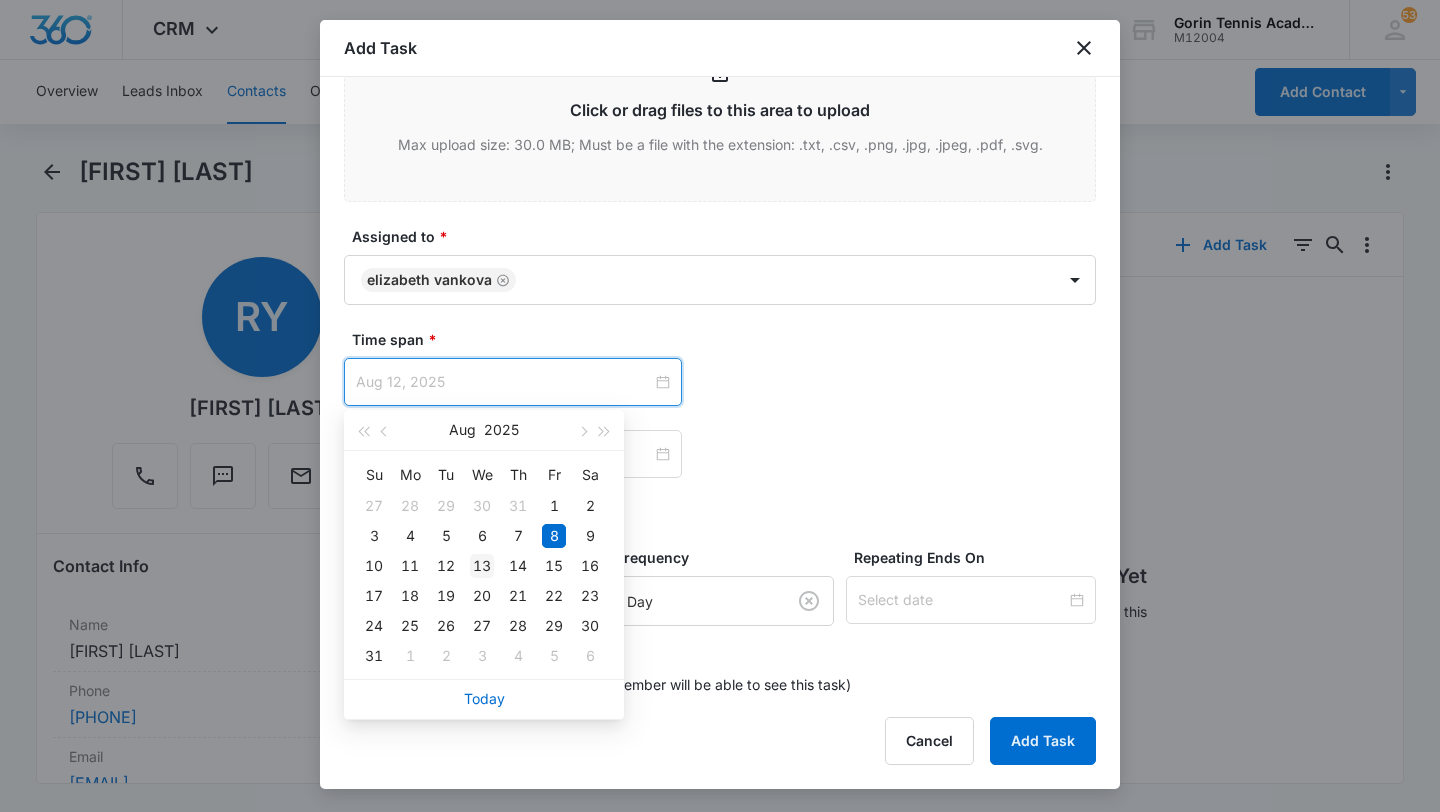 type on "Aug 13, 2025" 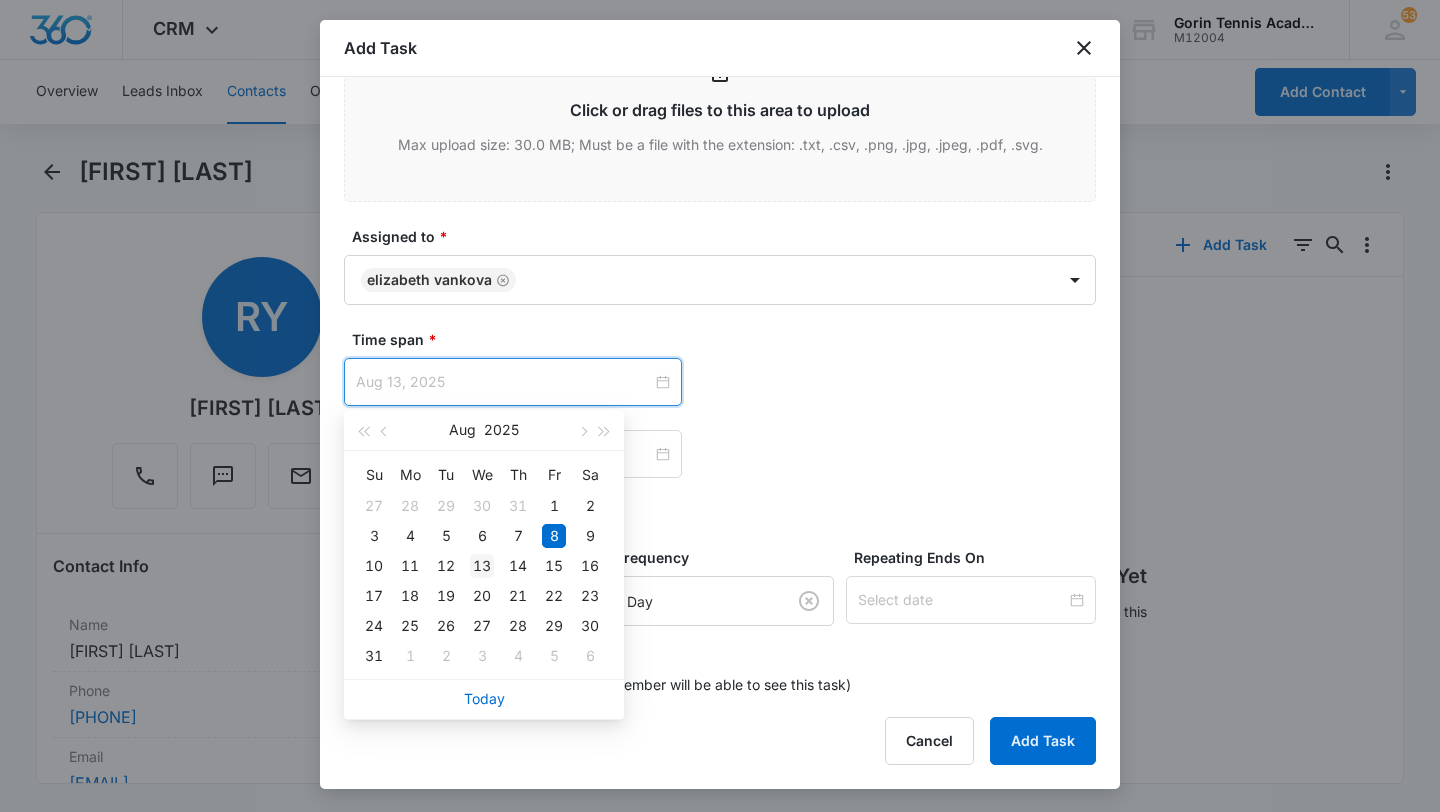click on "13" at bounding box center [482, 566] 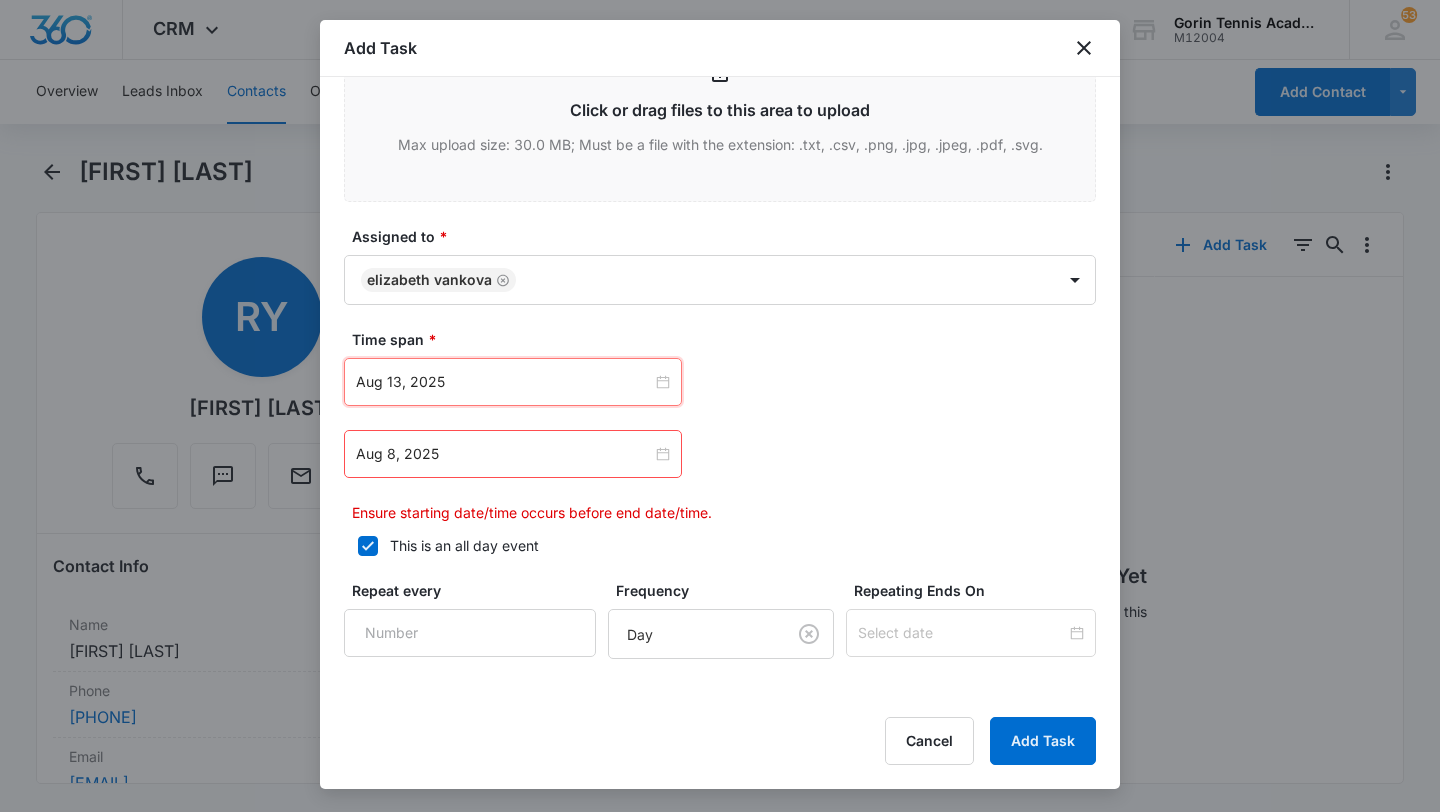 click on "Aug 8, 2025" at bounding box center (513, 454) 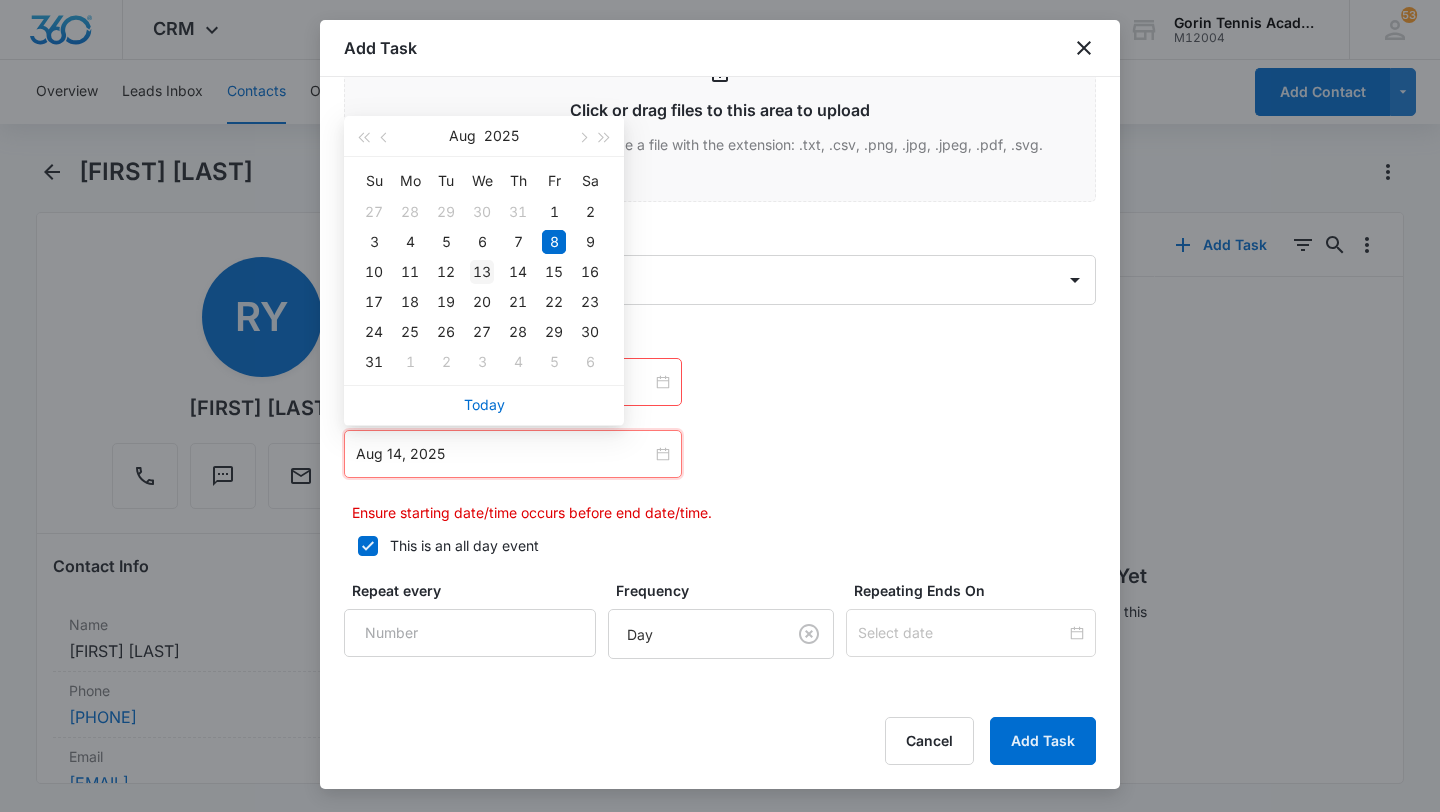 type on "Aug 13, 2025" 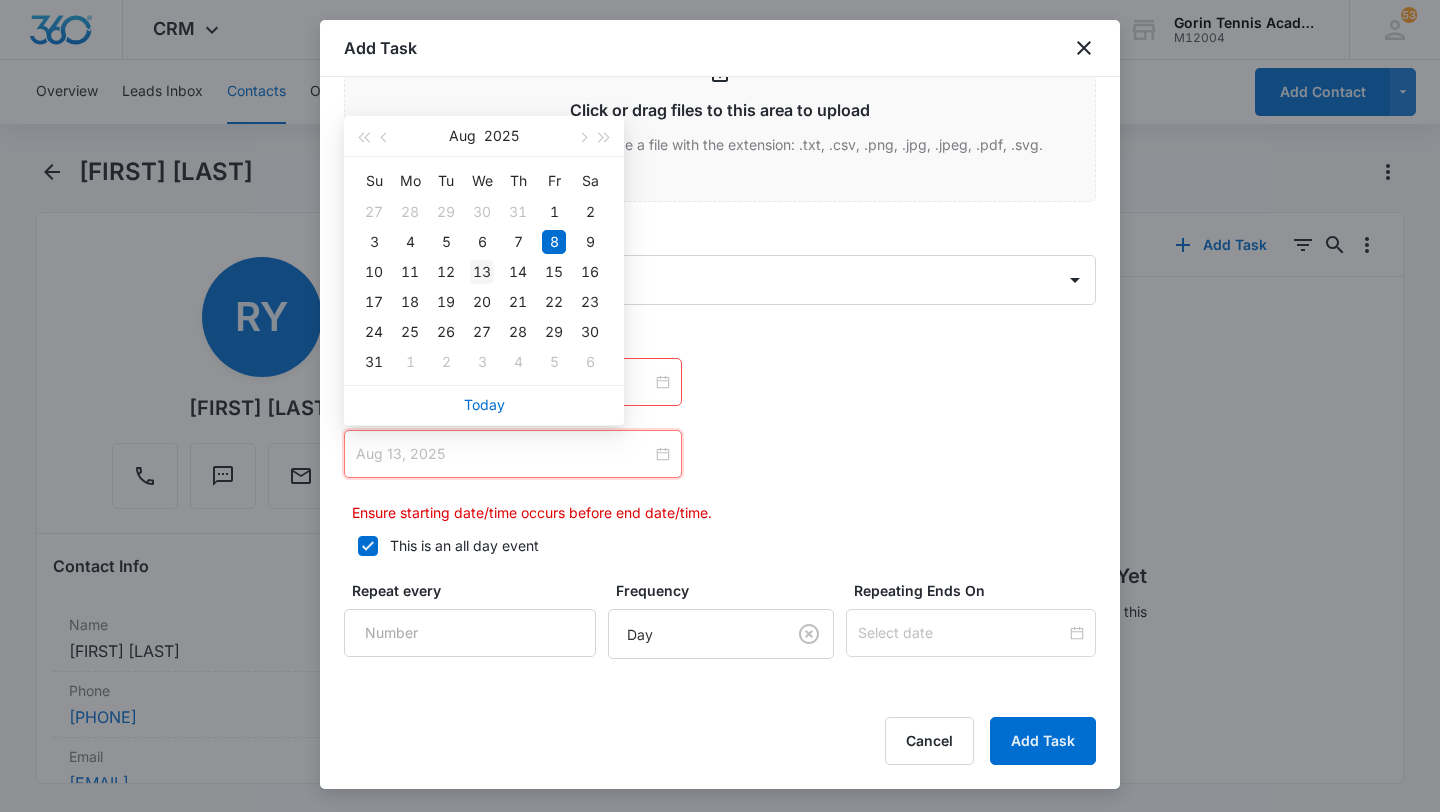 click on "13" at bounding box center (482, 272) 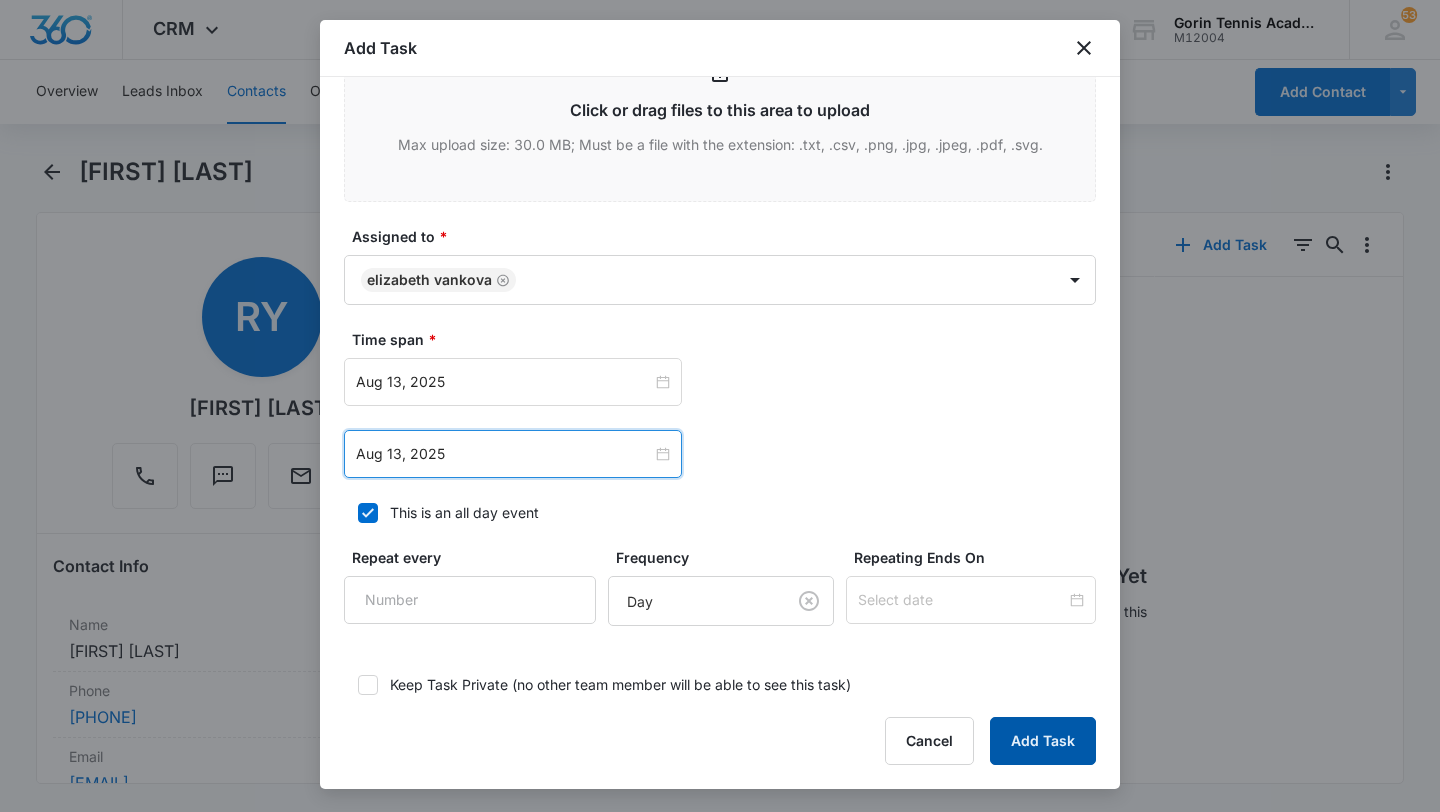 click on "Add Task" at bounding box center (1043, 741) 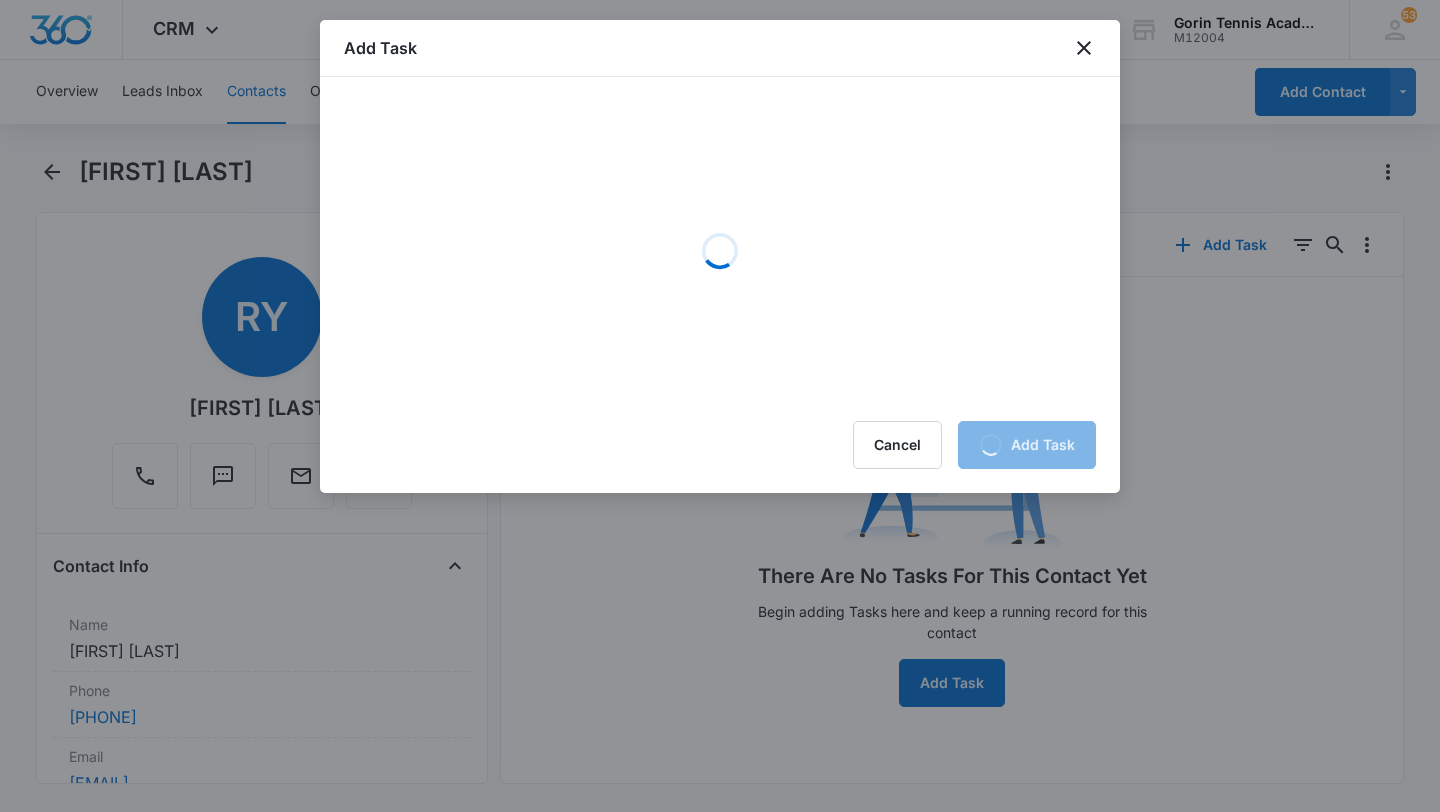 scroll, scrollTop: 0, scrollLeft: 0, axis: both 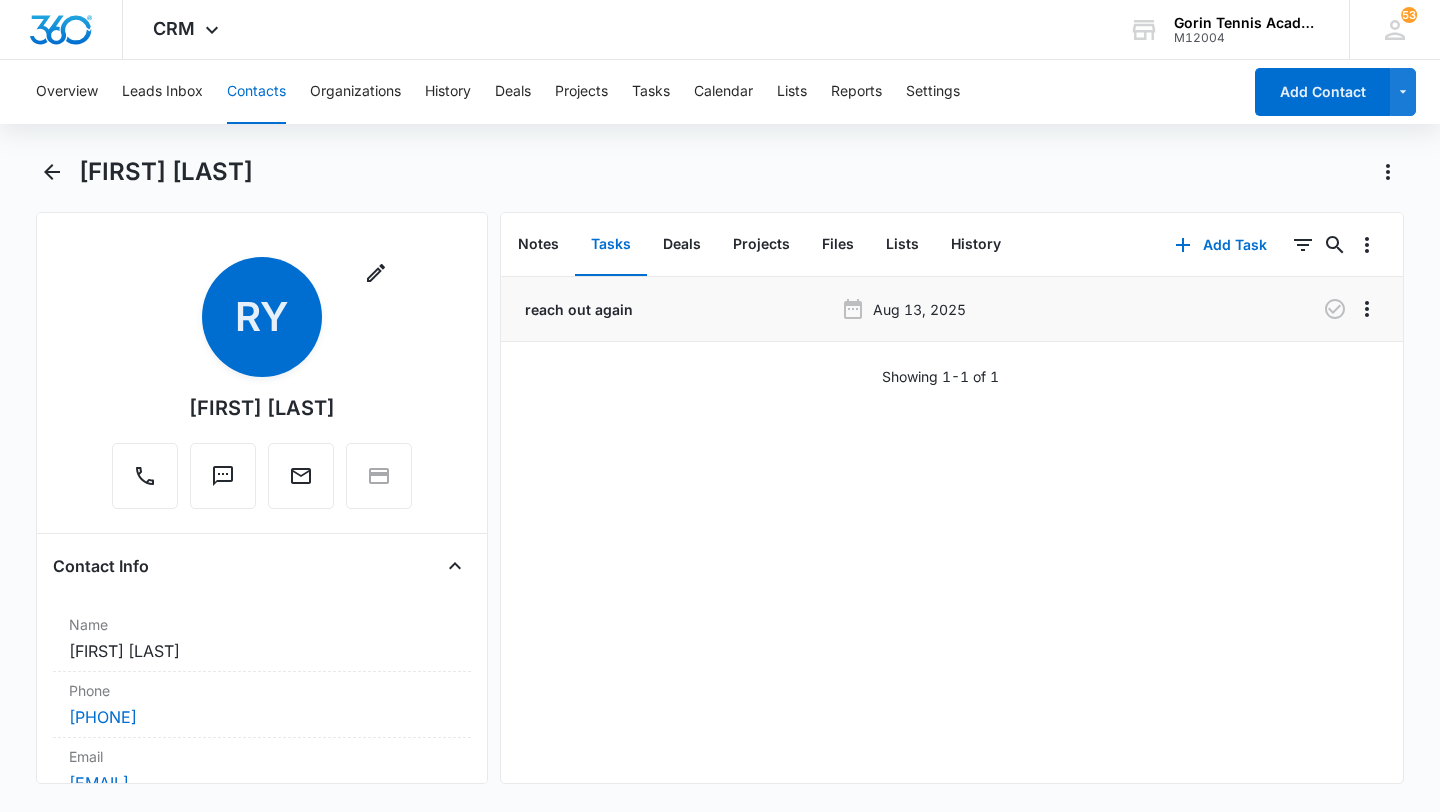 click on "reach out again Aug 13, 2025" at bounding box center (952, 309) 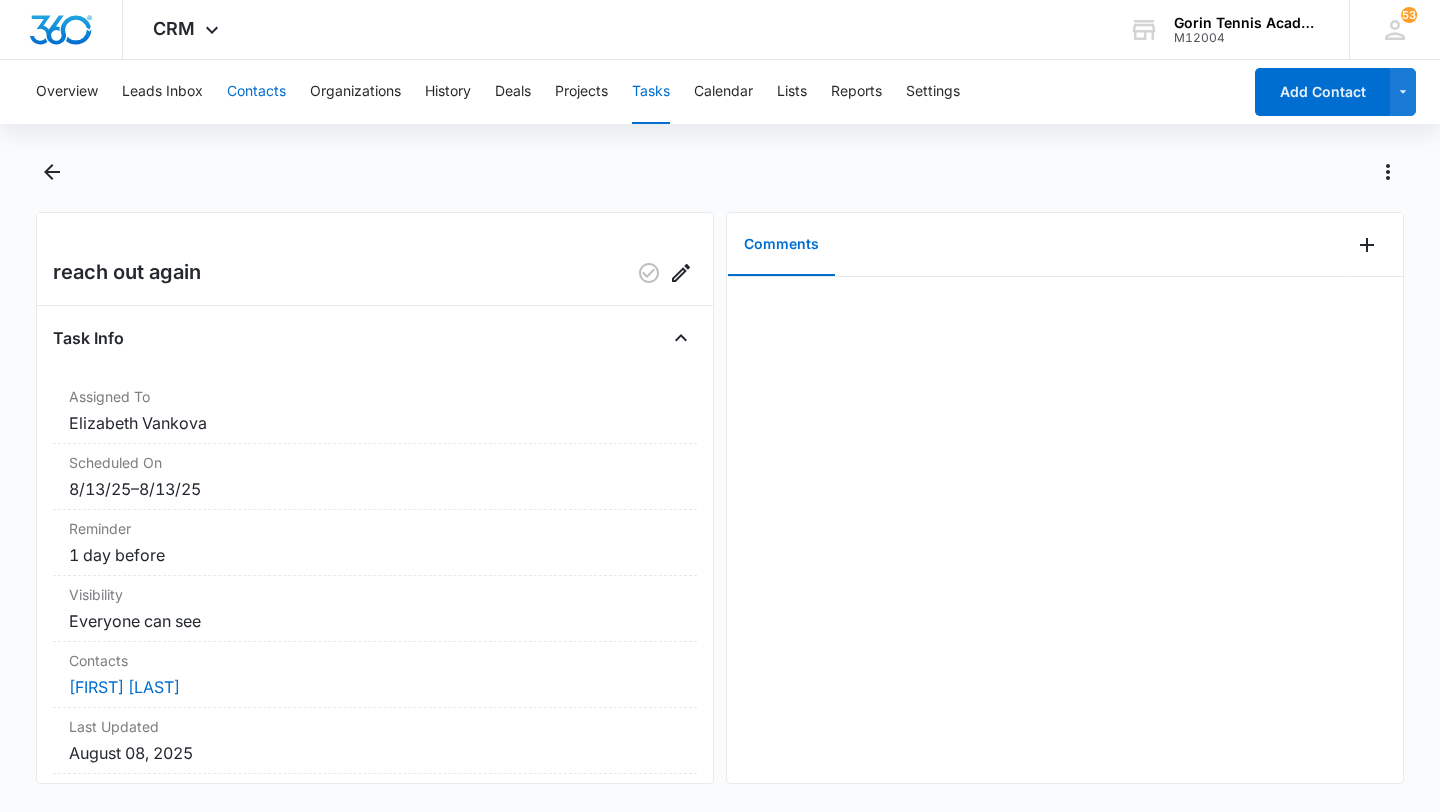 click on "Contacts" at bounding box center [256, 92] 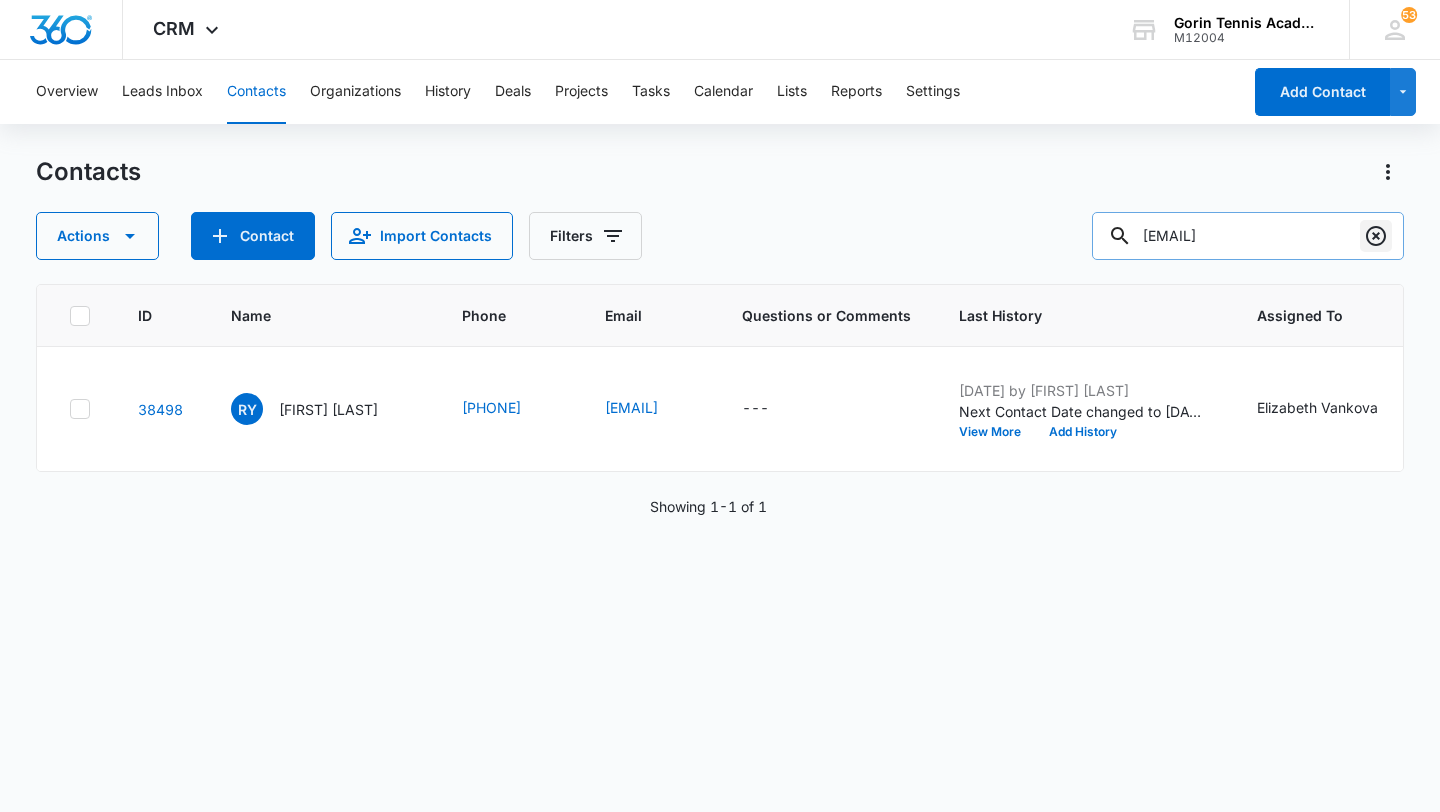 click 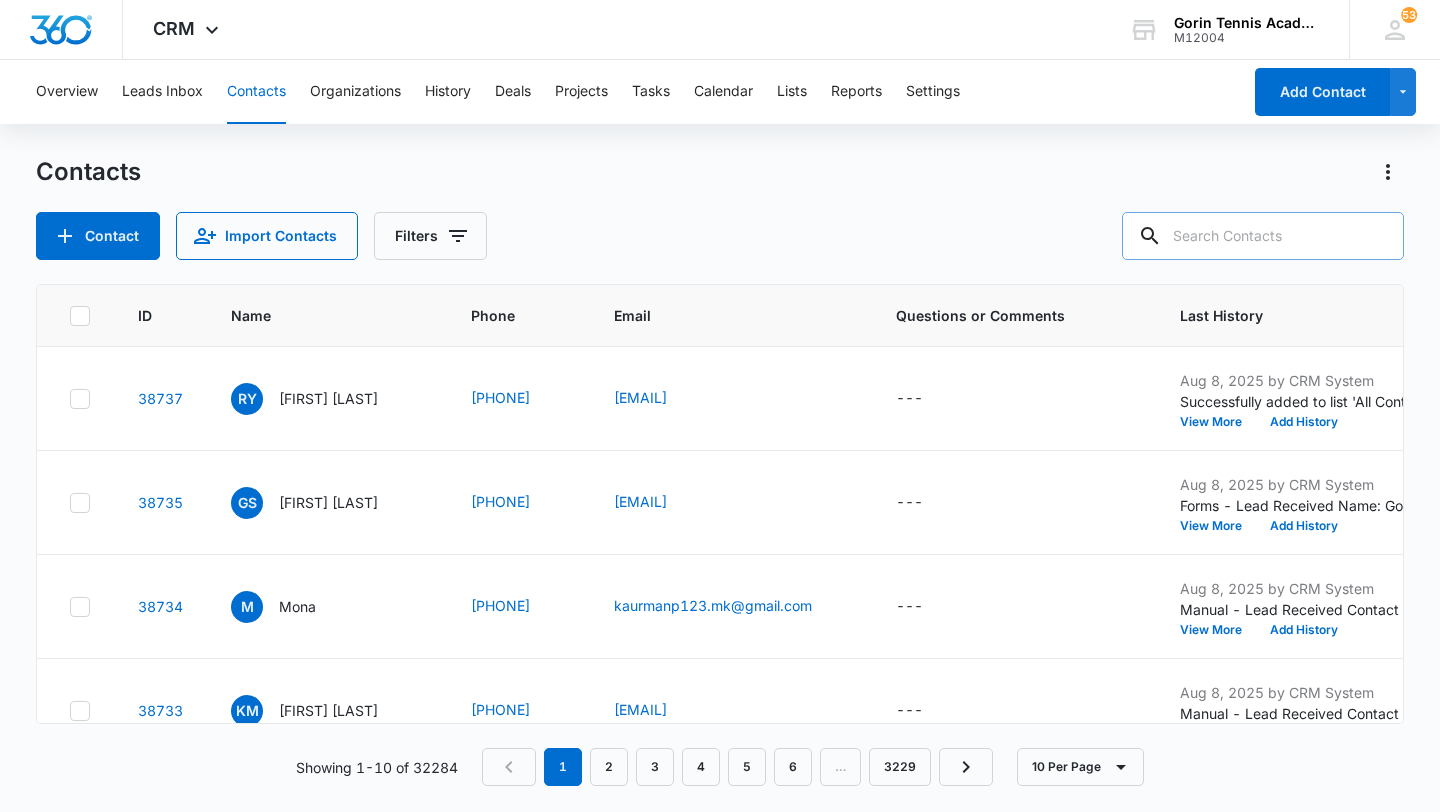 paste on "wanzhen719@gmail.com" 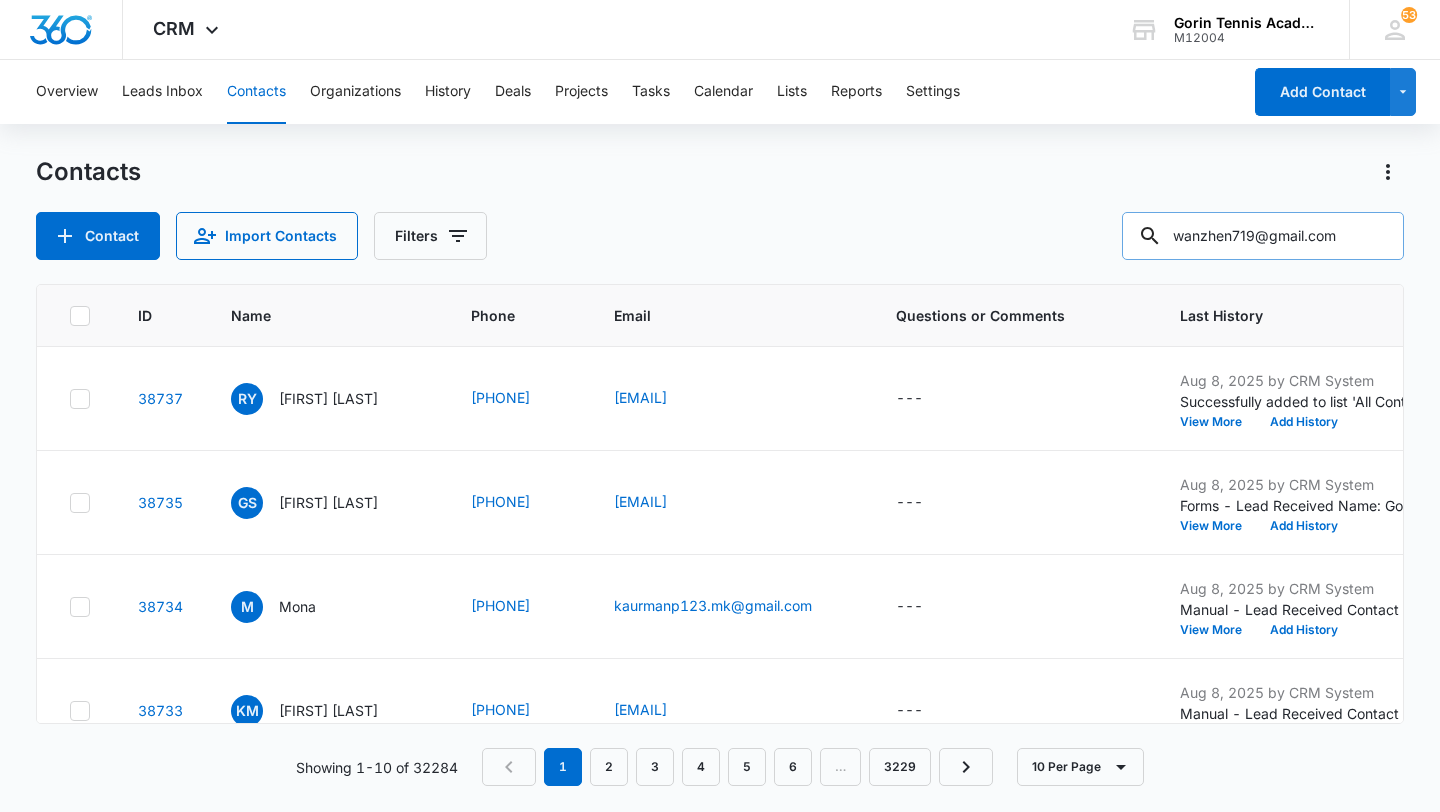 scroll, scrollTop: 0, scrollLeft: 5, axis: horizontal 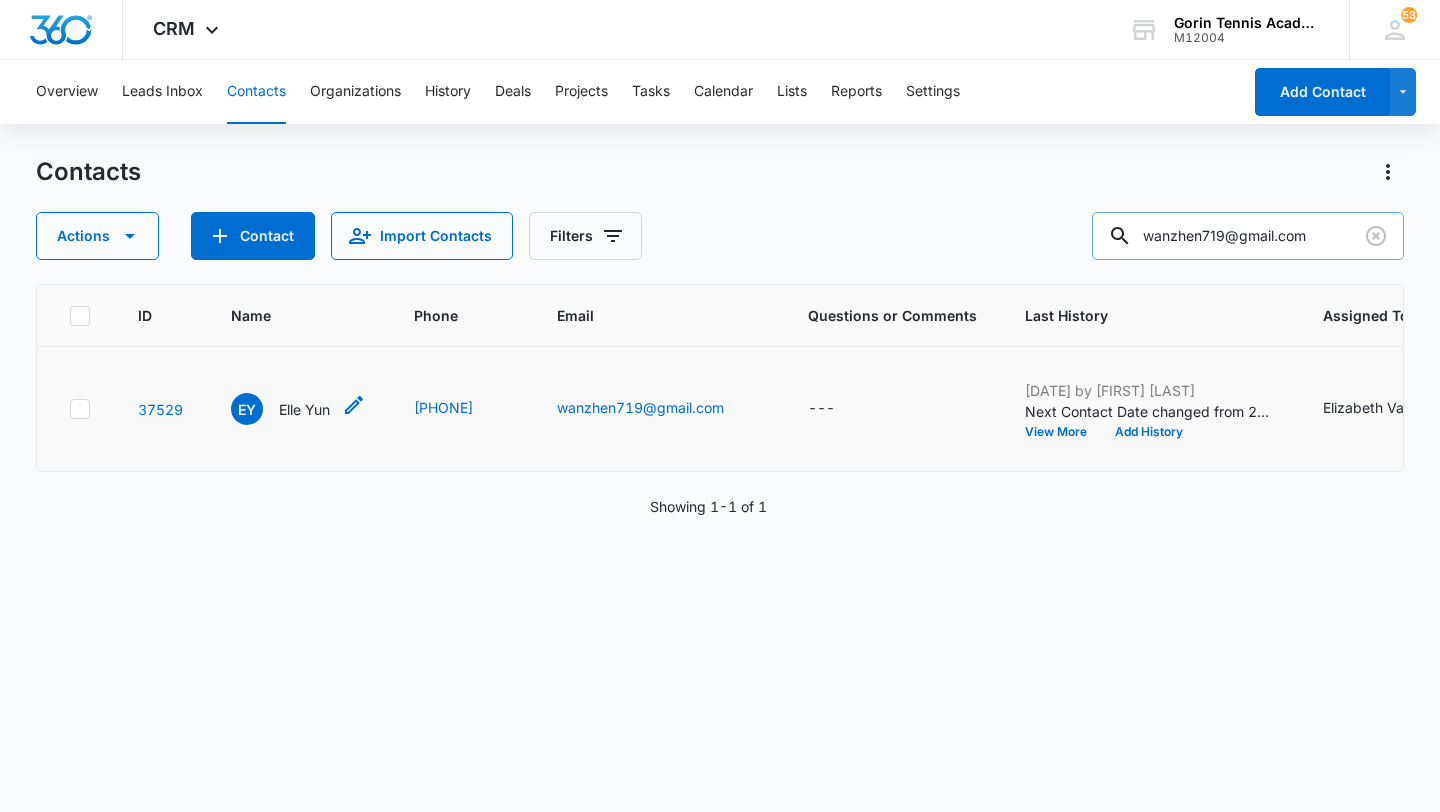 click on "Elle Yun" at bounding box center [304, 409] 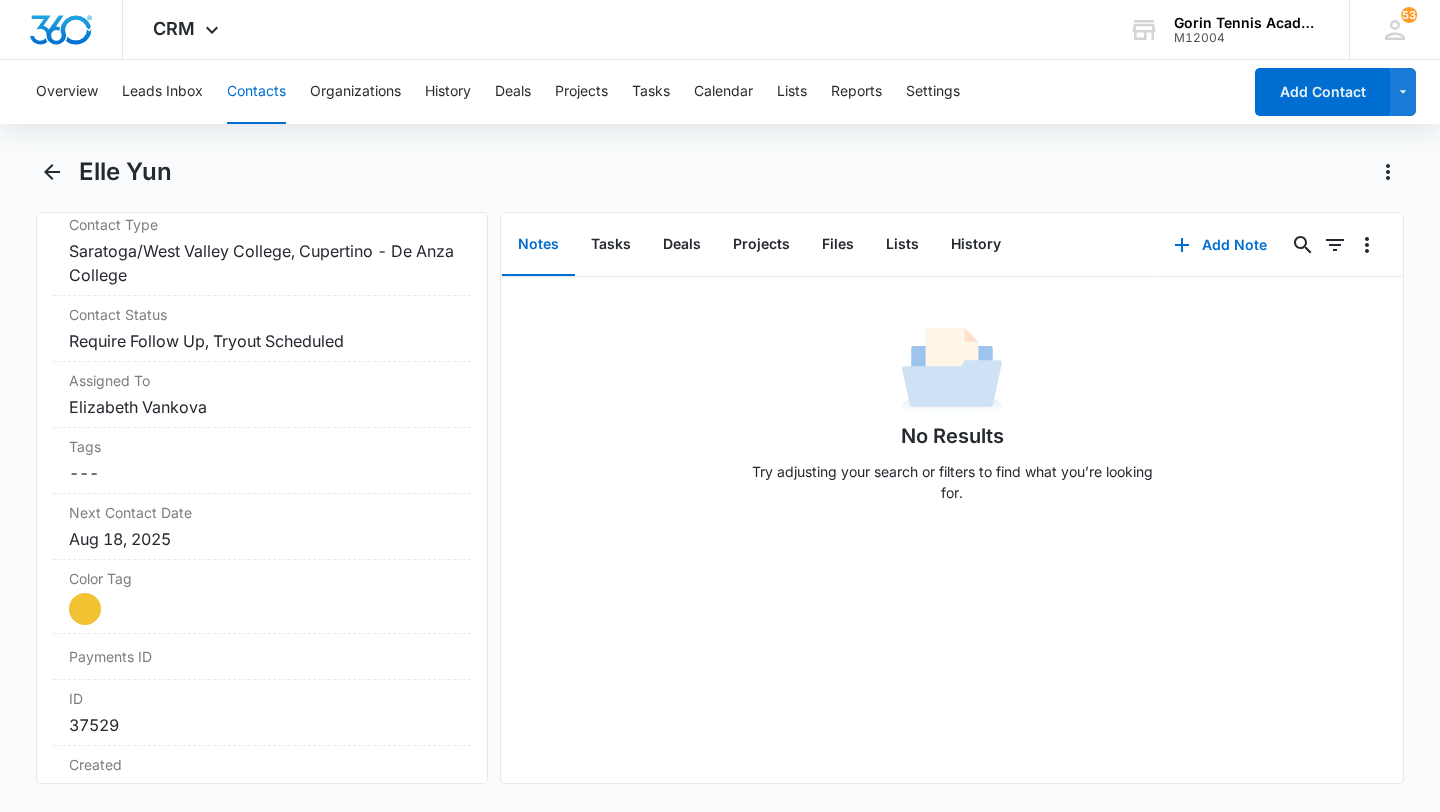 scroll, scrollTop: 903, scrollLeft: 0, axis: vertical 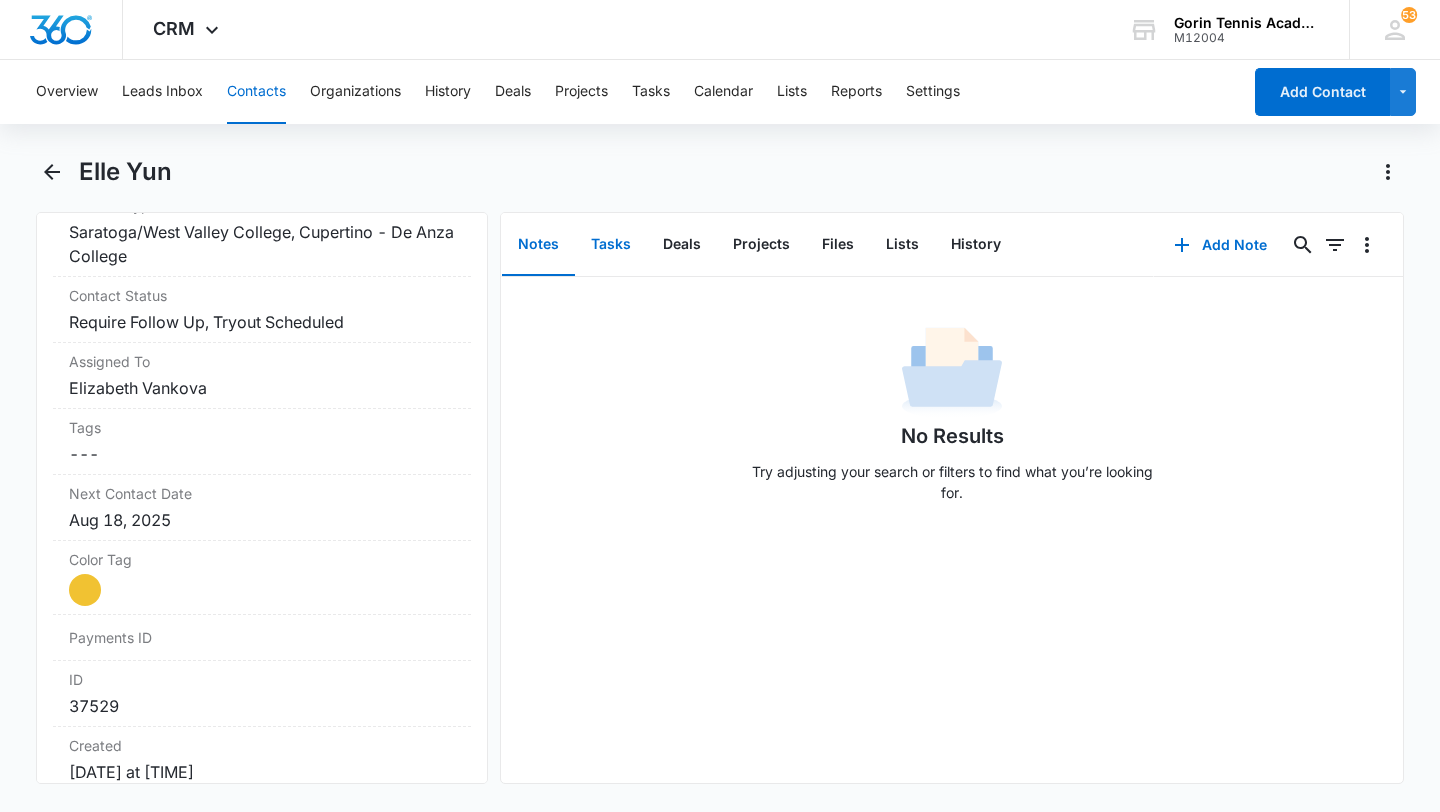 click on "Tasks" at bounding box center [611, 245] 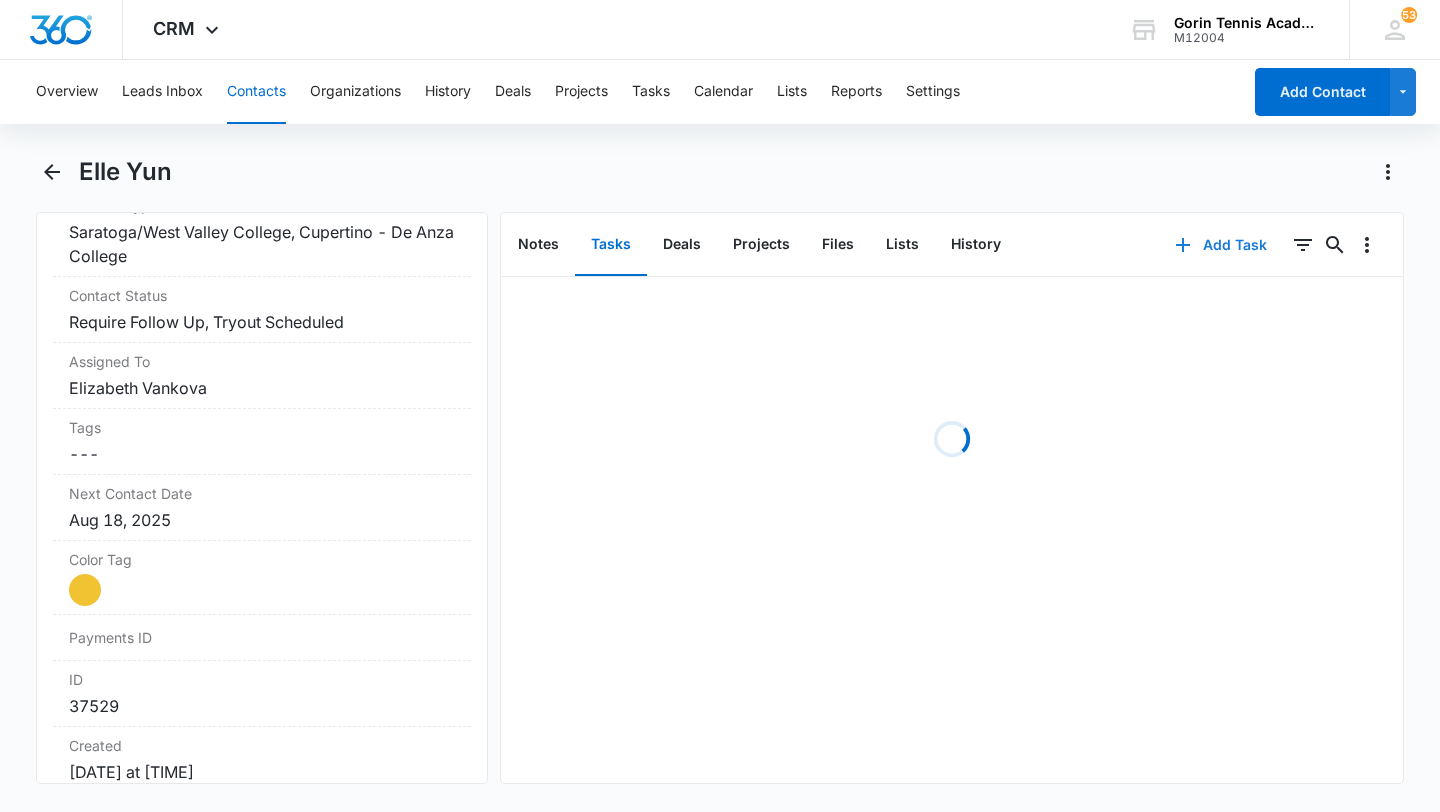 click on "Add Task" at bounding box center (1221, 245) 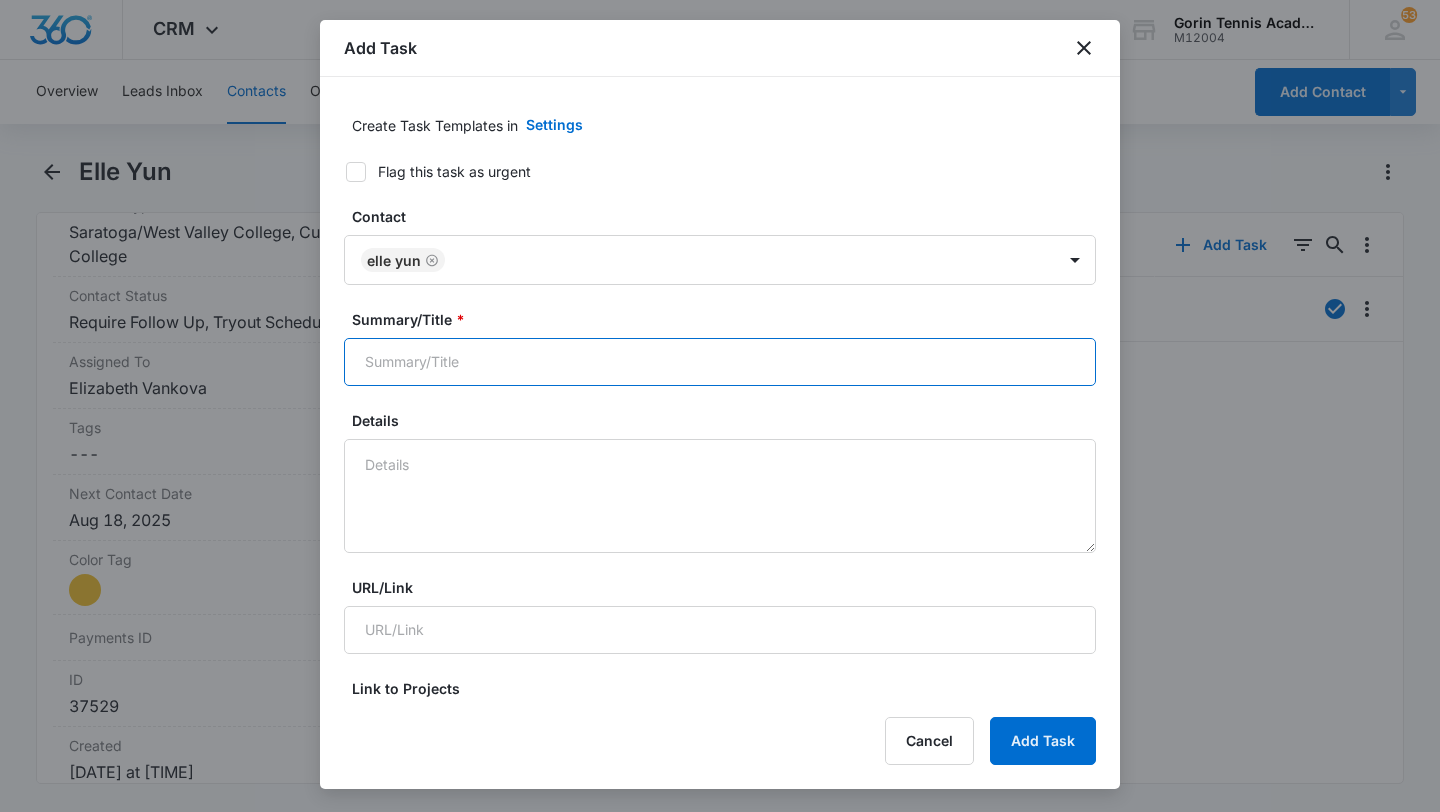 click on "Summary/Title *" at bounding box center (720, 362) 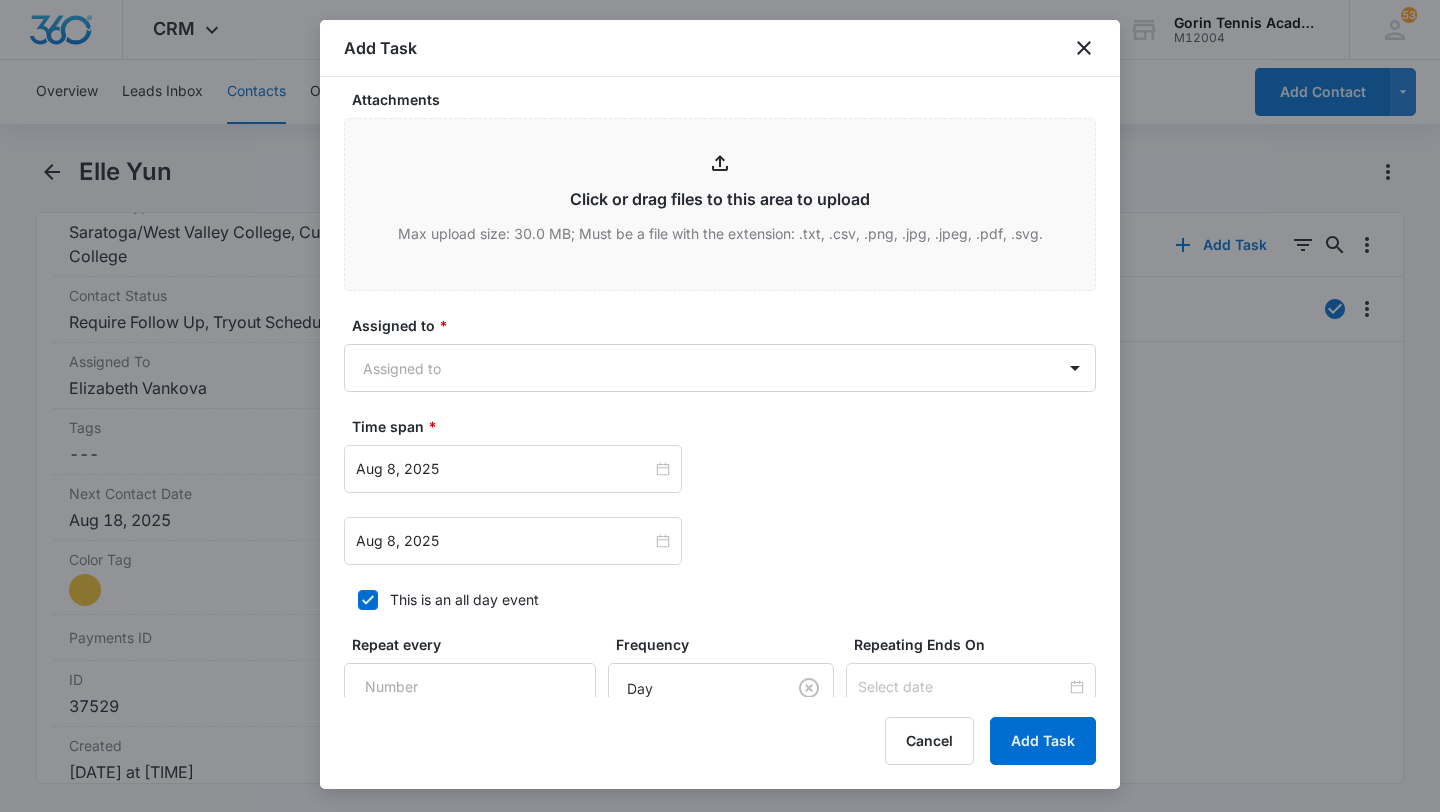 scroll, scrollTop: 904, scrollLeft: 0, axis: vertical 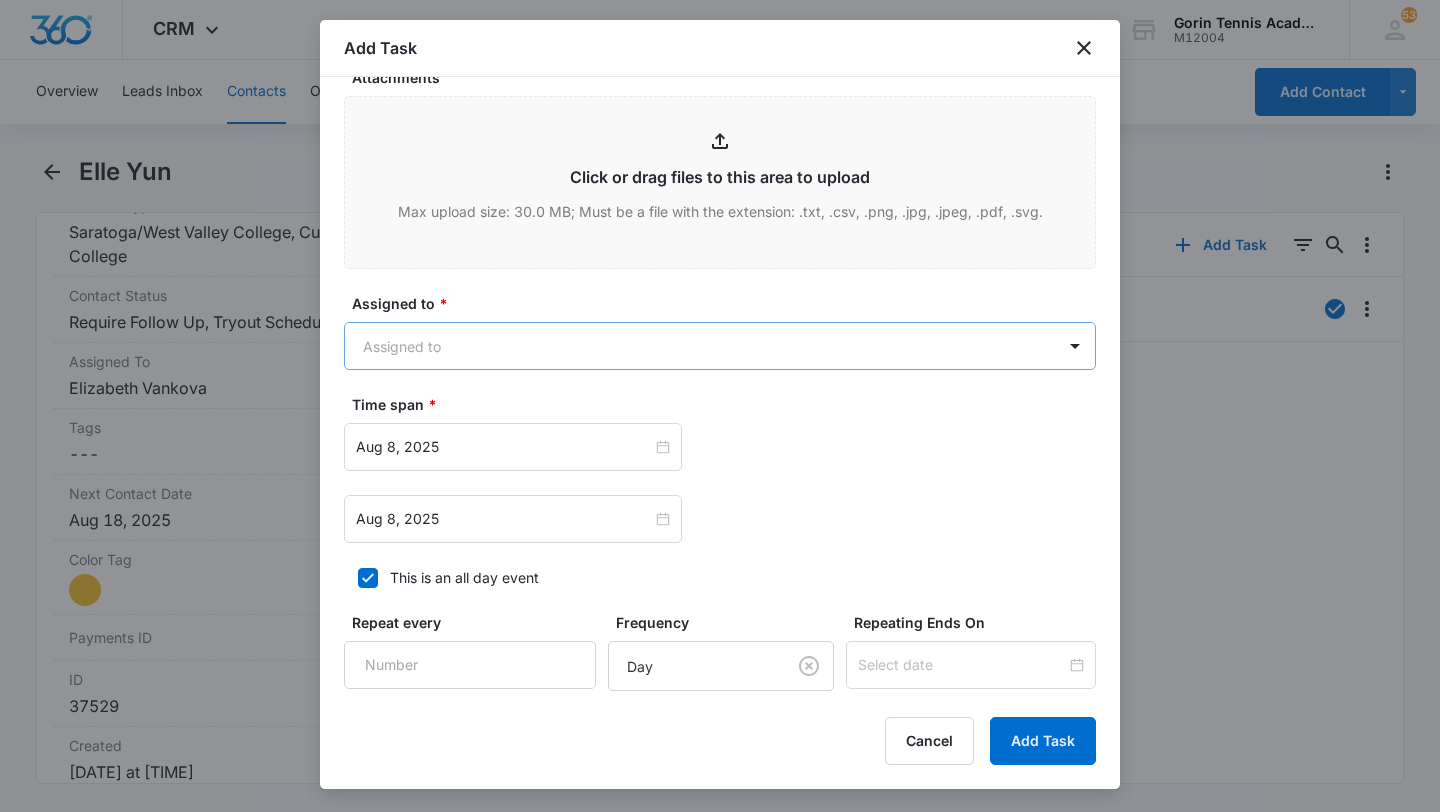 type on "reach out again" 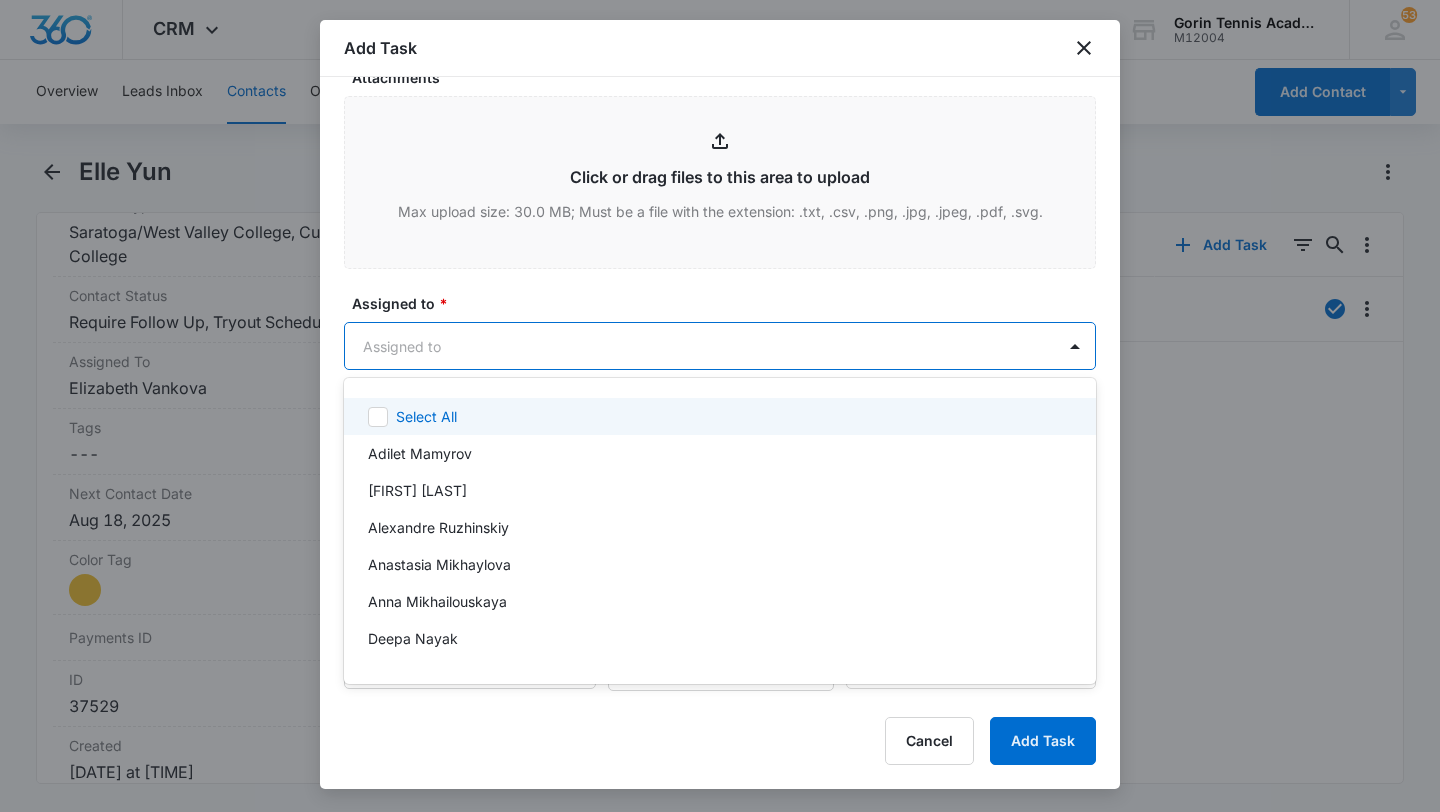 click on "CRM Apps Reputation Websites Forms CRM Email Social Shop Payments POS Content Ads Intelligence Files Brand Settings Gorin Tennis Academy M12004 Your Accounts View All 53 EV Elizabeth Vankova Elizabeth@gorintennis.com My Profile 53 Notifications Support Logout Terms & Conditions   •   Privacy Policy Overview Leads Inbox Contacts Organizations History Deals Projects Tasks Calendar Lists Reports Settings Add Contact Elle Yun Remove EY Elle Yun Contact Info Name Cancel Save Changes Elle Yun Phone Cancel Save Changes (650) 646-1632 Email Cancel Save Changes wanzhen719@gmail.com Organization Cancel Save Changes --- Address Cancel Save Changes 21753 Terrace Dr Cupertino CA Details Source Cancel Save Changes Web Branded Lead (MindBody) Contact Type Cancel Save Changes Saratoga/West Valley College, Cupertino - De Anza College Contact Status Cancel Save Changes Require Follow Up, Tryout Scheduled Assigned To Cancel Save Changes Elizabeth Vankova Tags Cancel Save Changes --- Next Contact Date Cancel Save Changes ID" at bounding box center [720, 406] 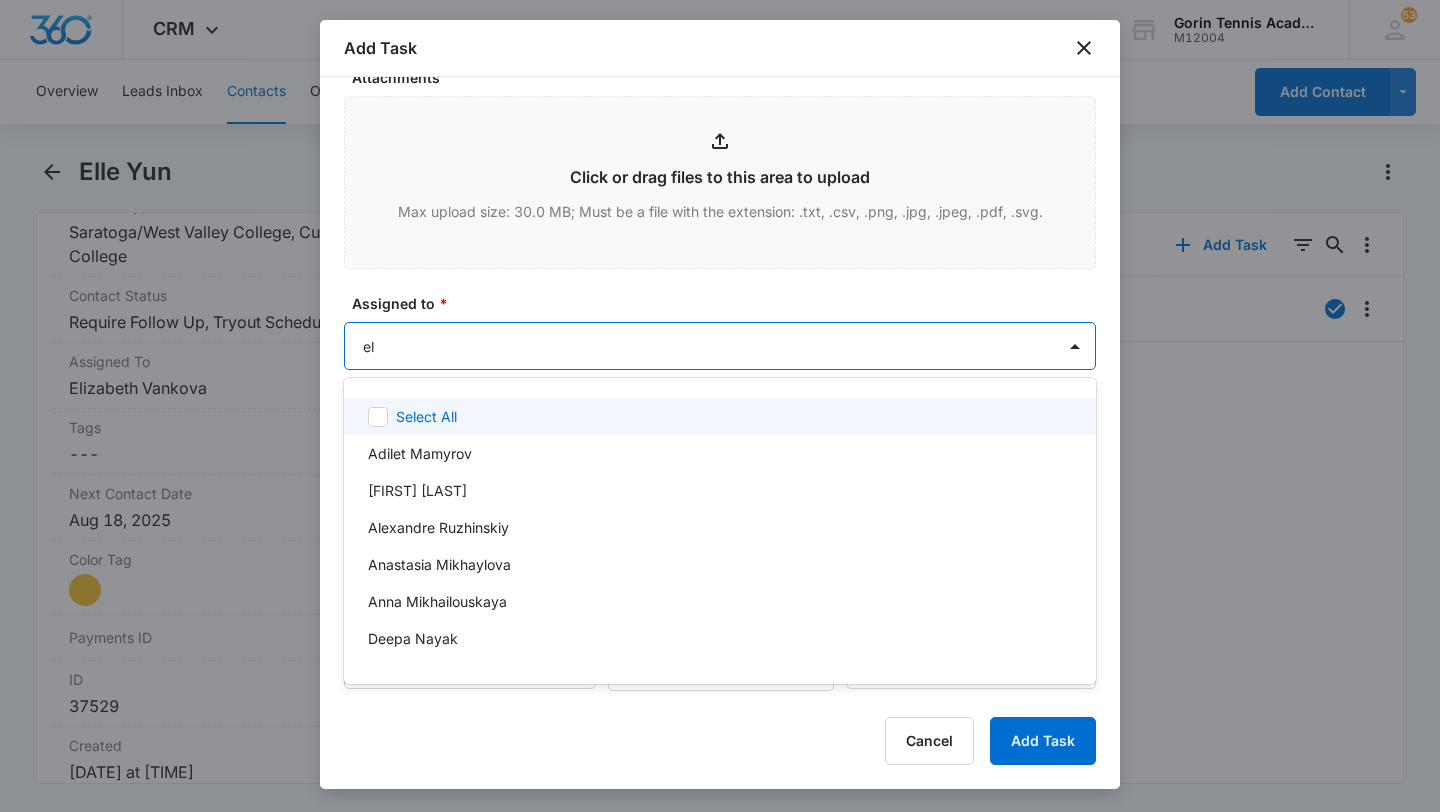 type on "eli" 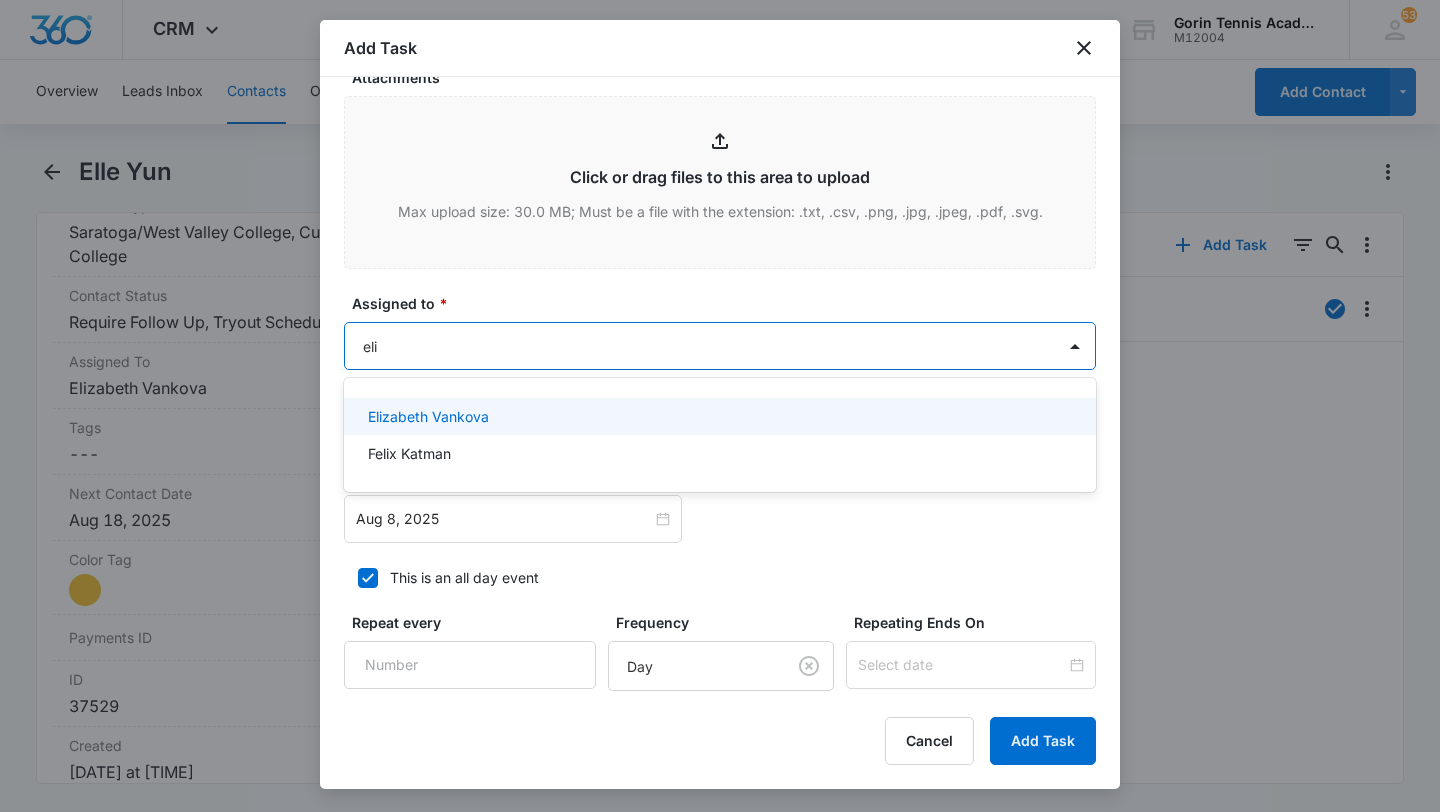 click on "[FIRST] [LAST]" at bounding box center [718, 416] 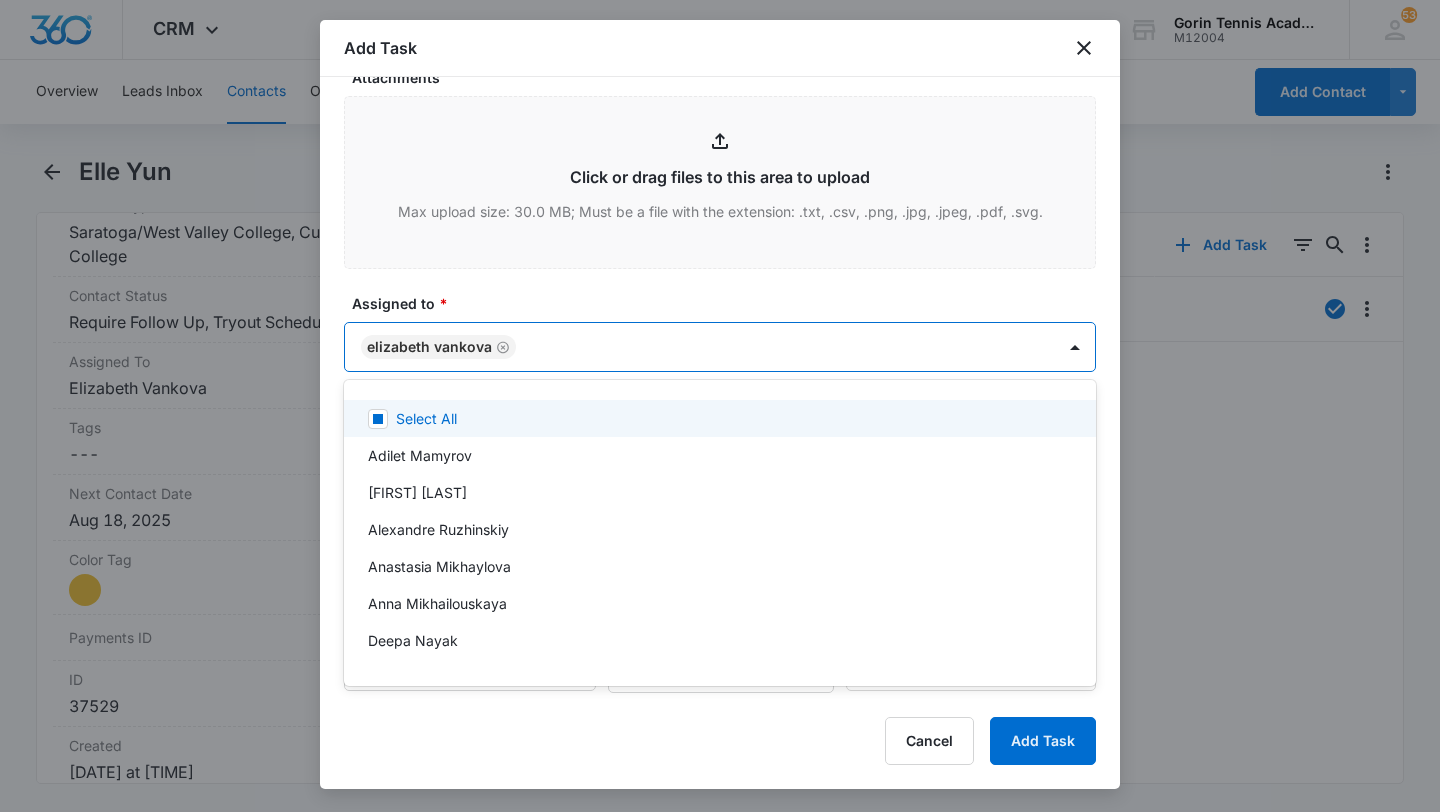 click at bounding box center [720, 406] 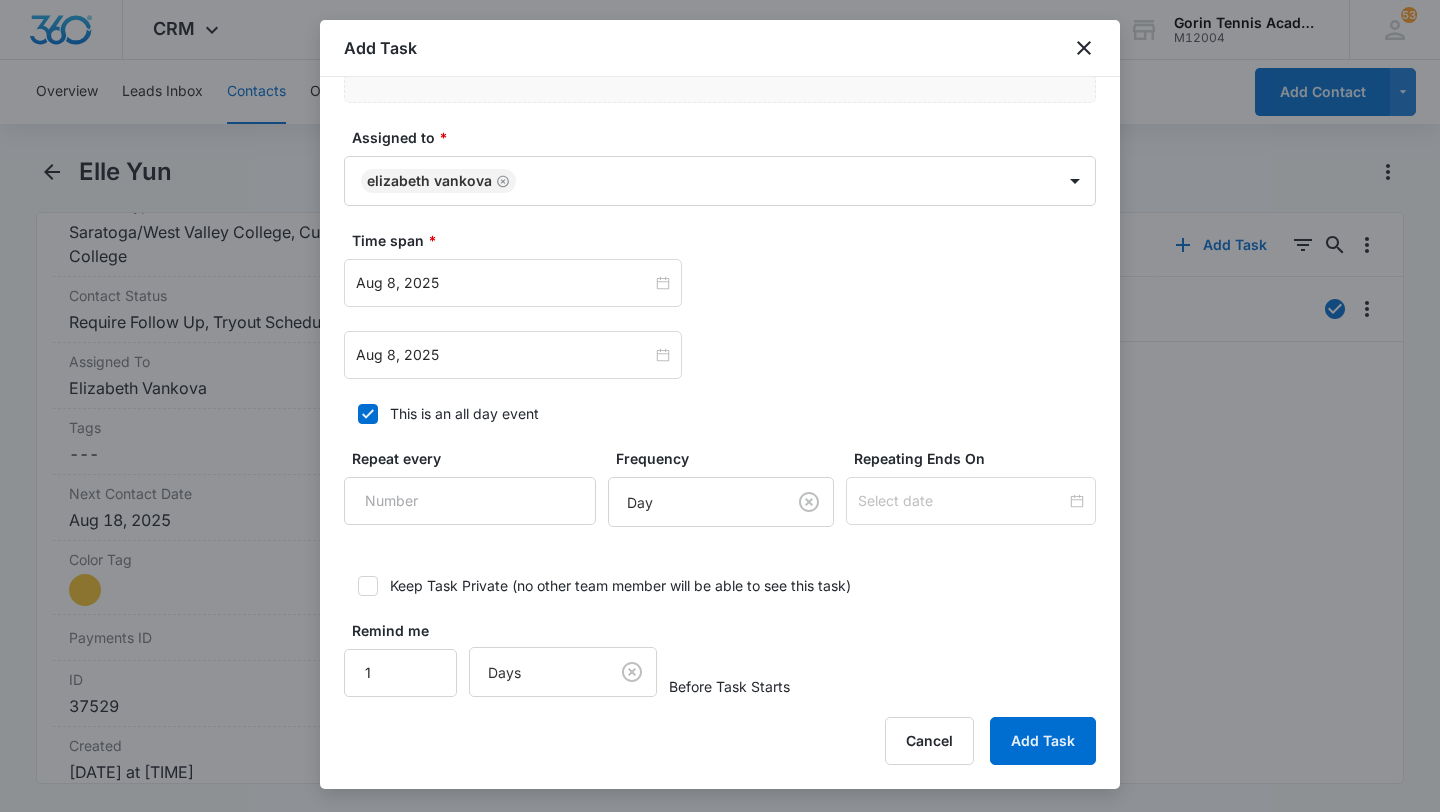 scroll, scrollTop: 1086, scrollLeft: 0, axis: vertical 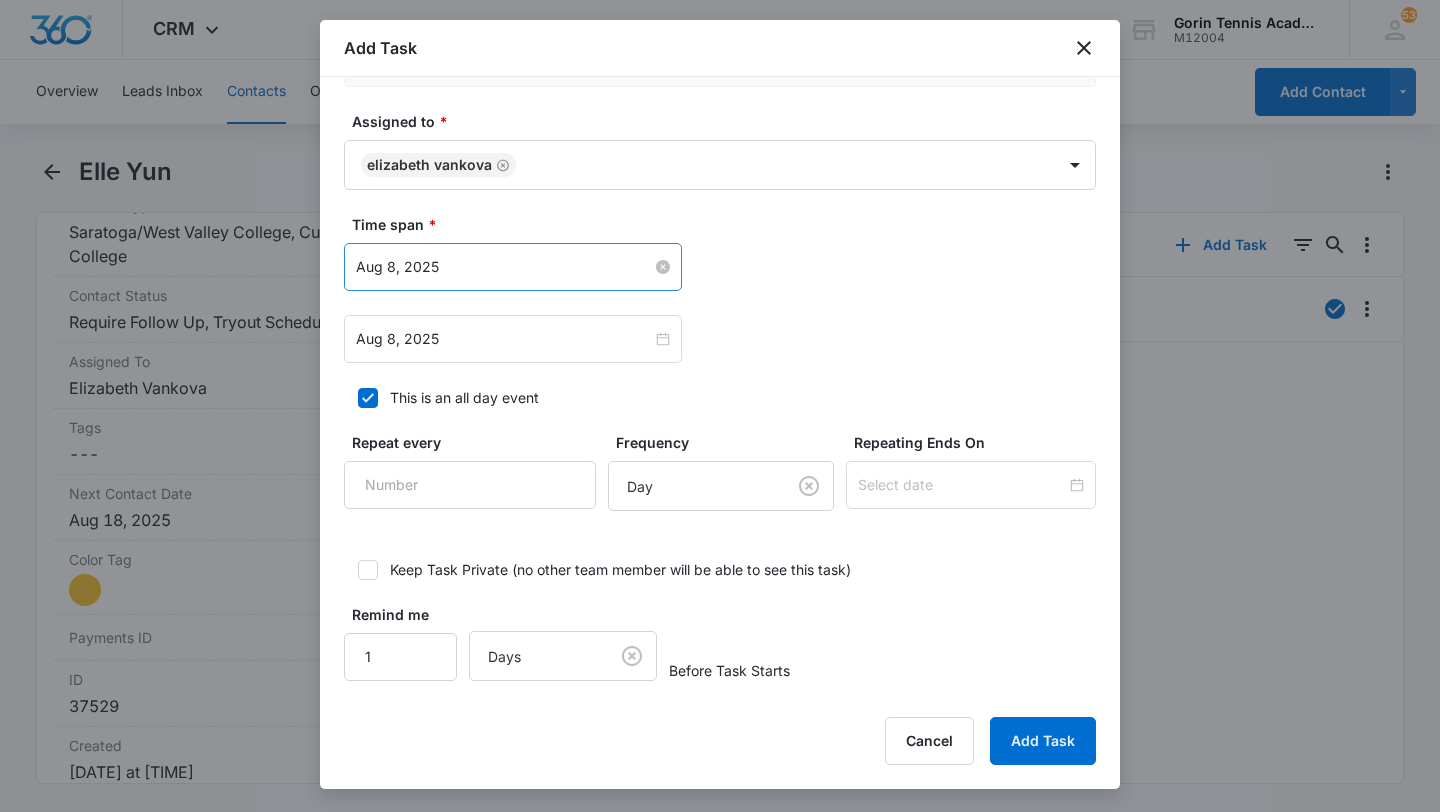 click on "Aug 8, 2025" at bounding box center [504, 267] 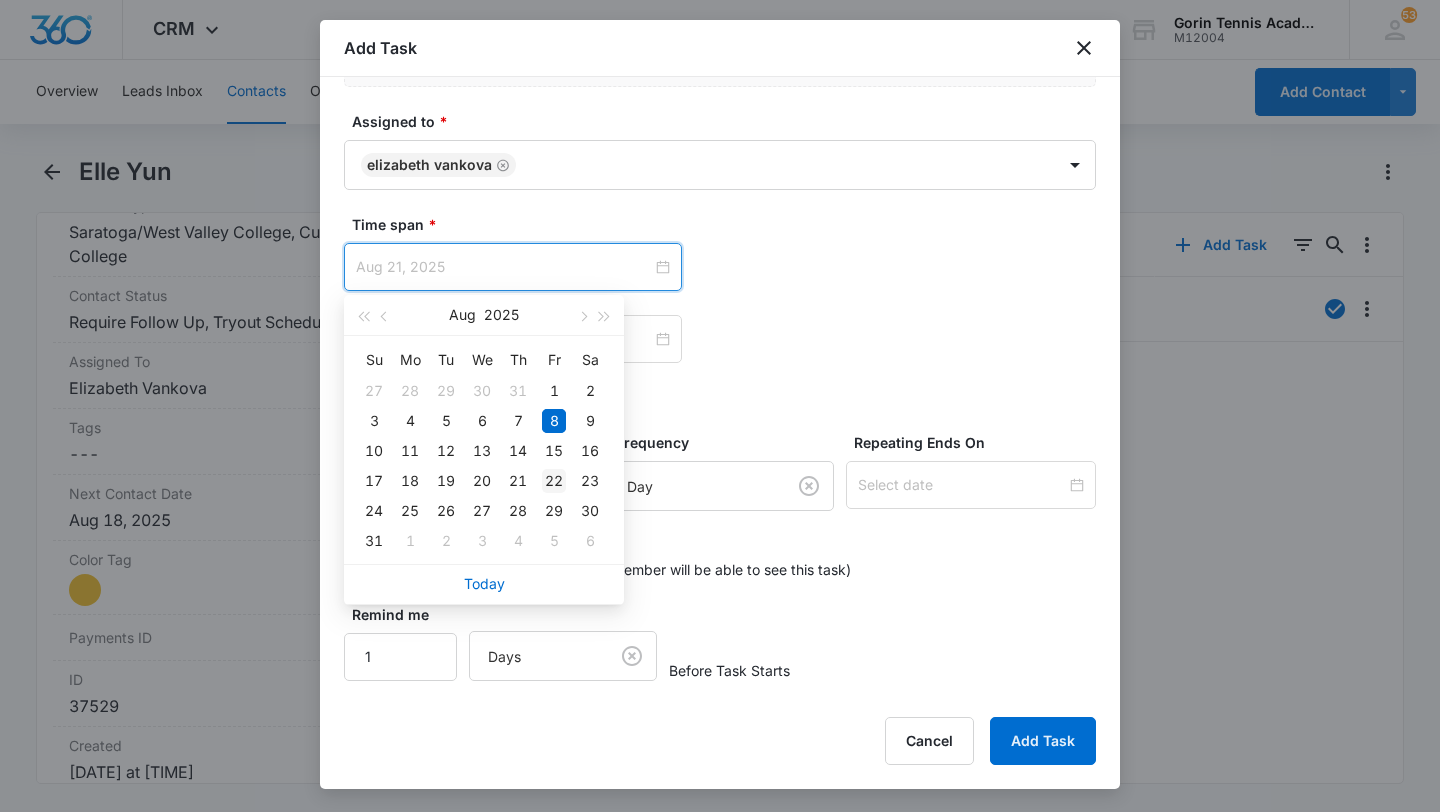 type on "Aug 22, 2025" 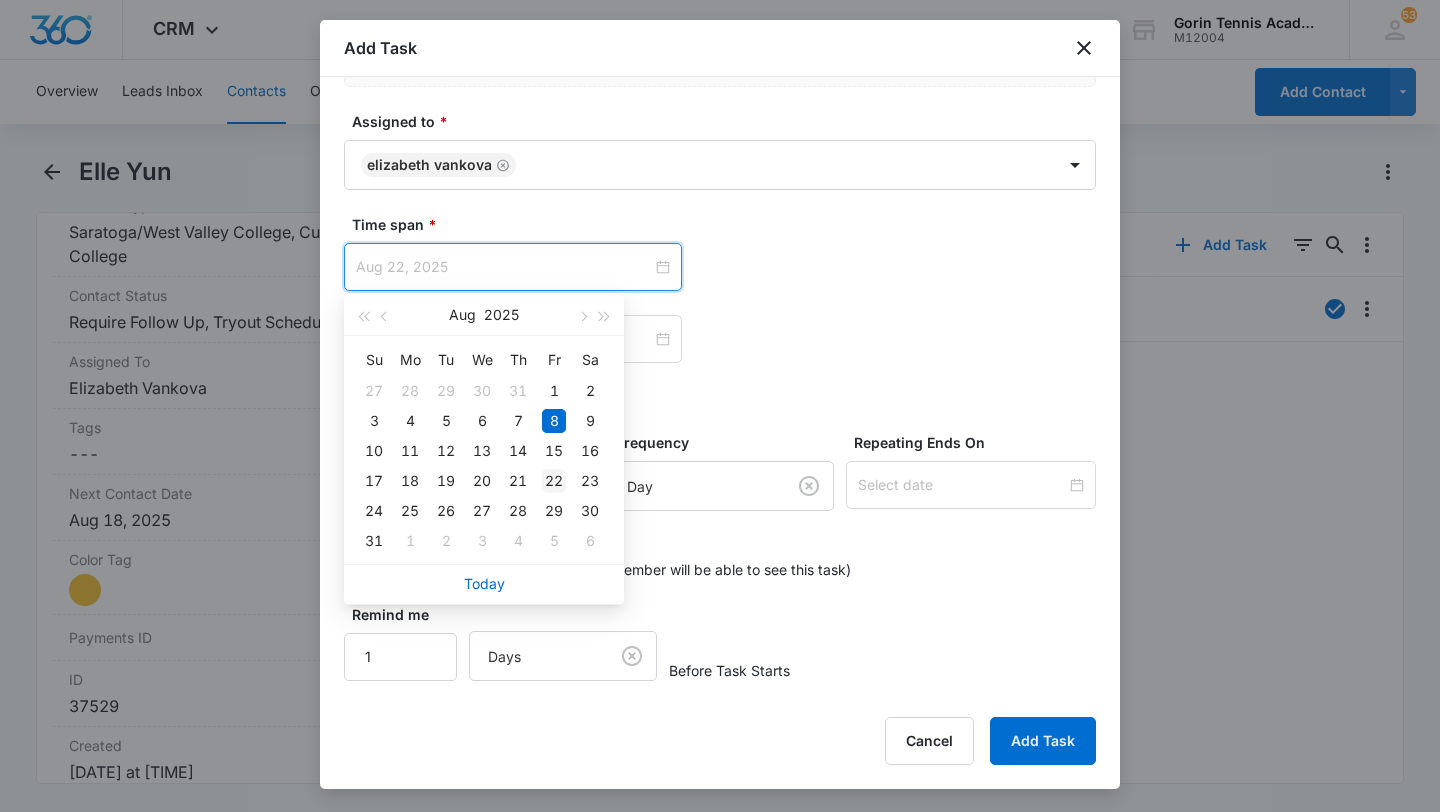 click on "22" at bounding box center (554, 481) 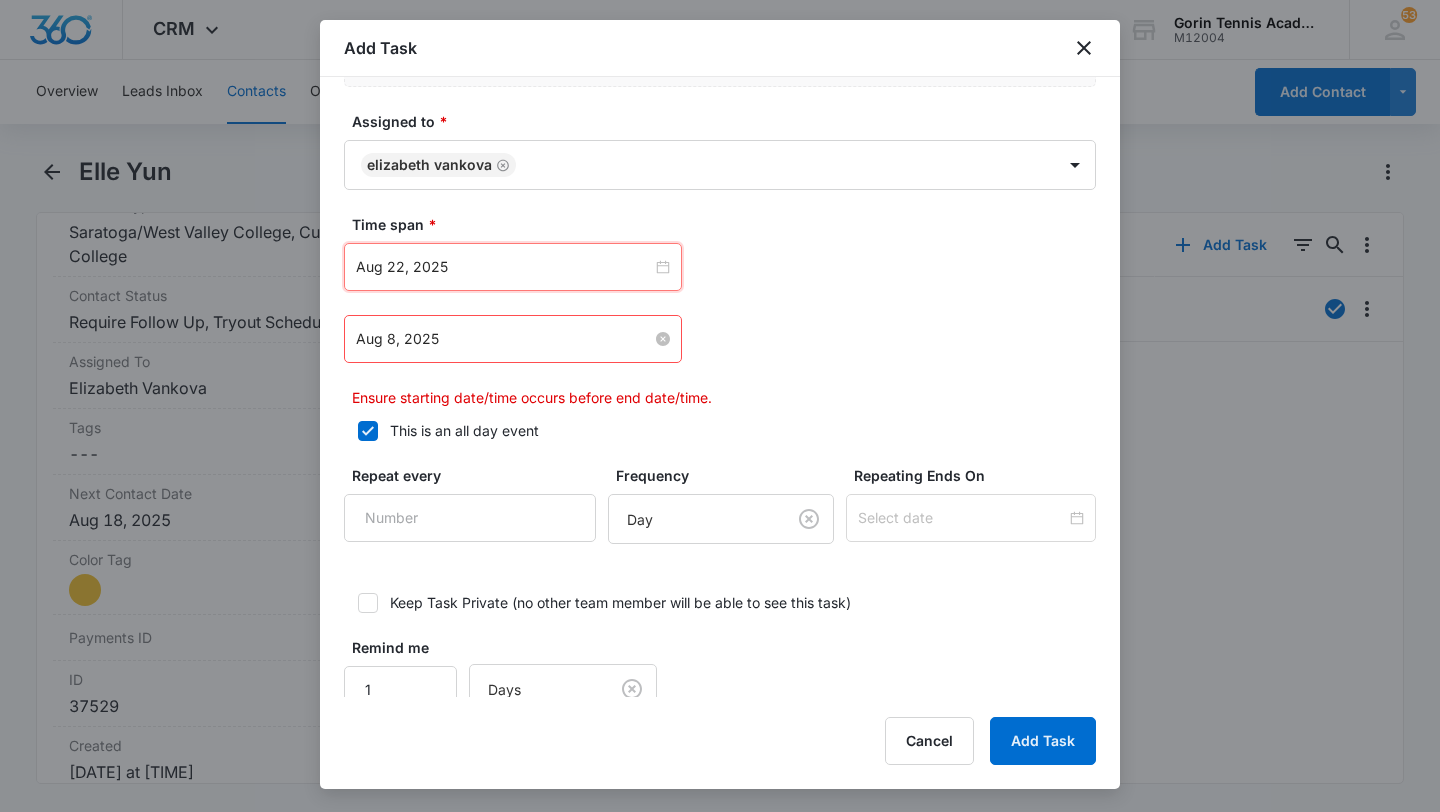 click on "Aug 8, 2025" at bounding box center [504, 339] 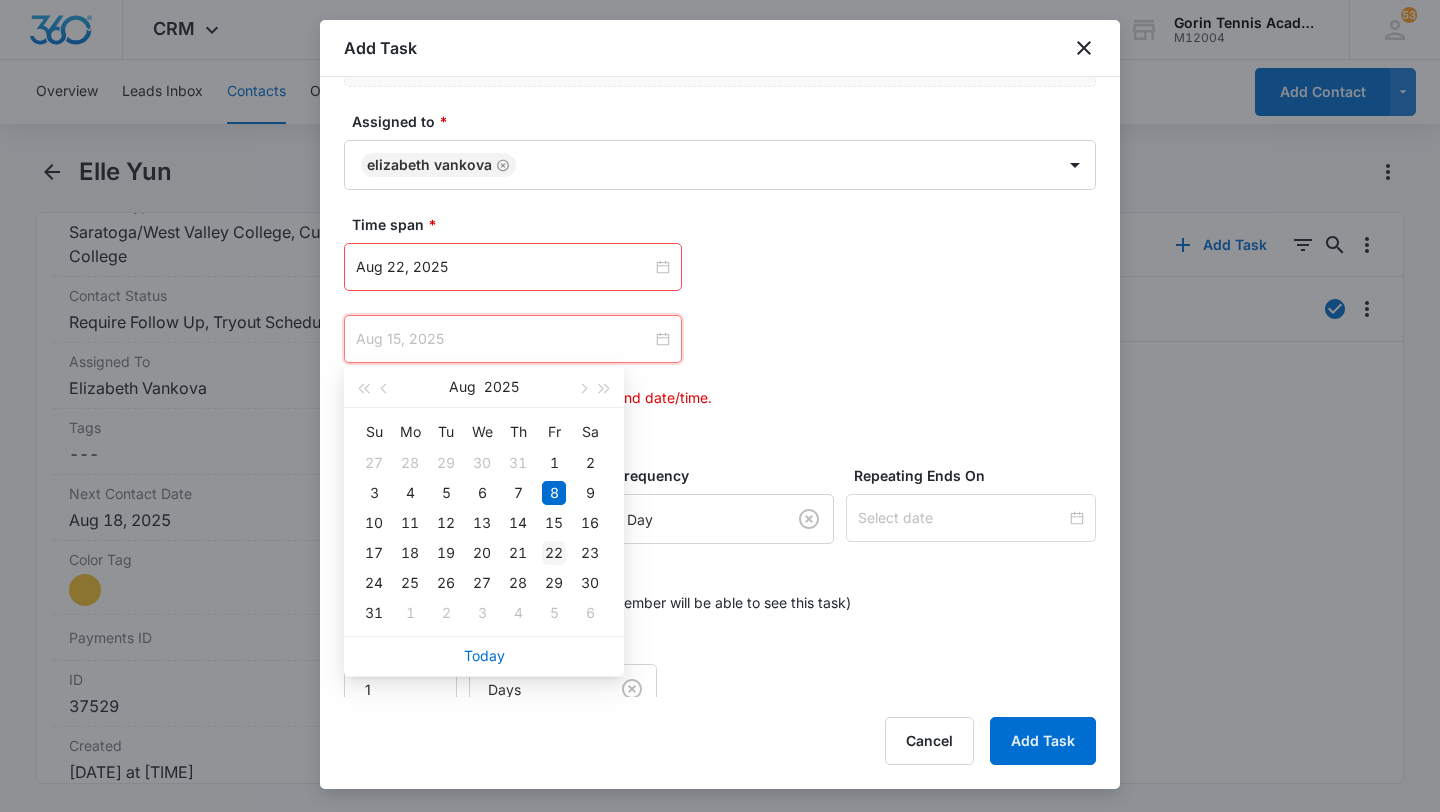 type on "Aug 22, 2025" 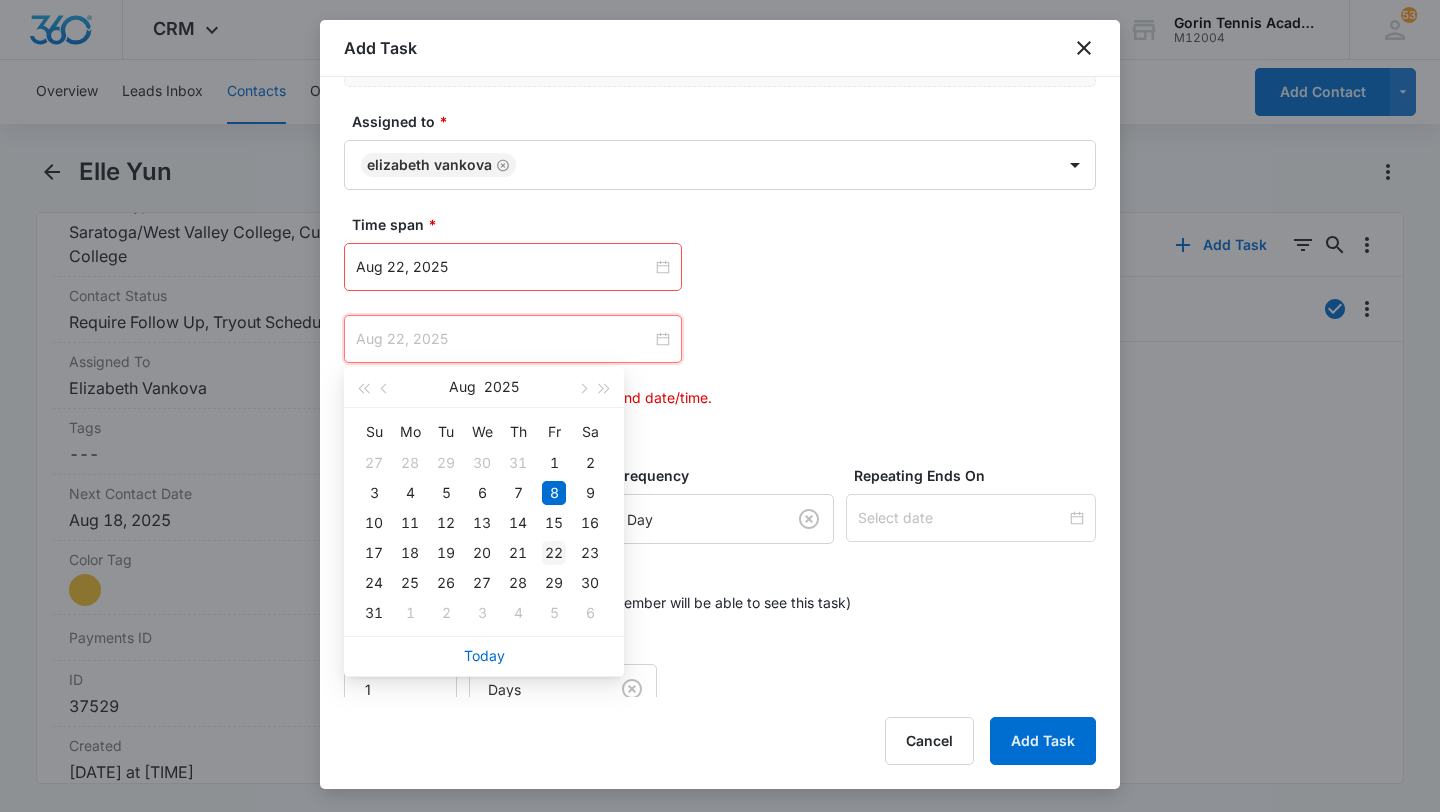 click on "22" at bounding box center [554, 553] 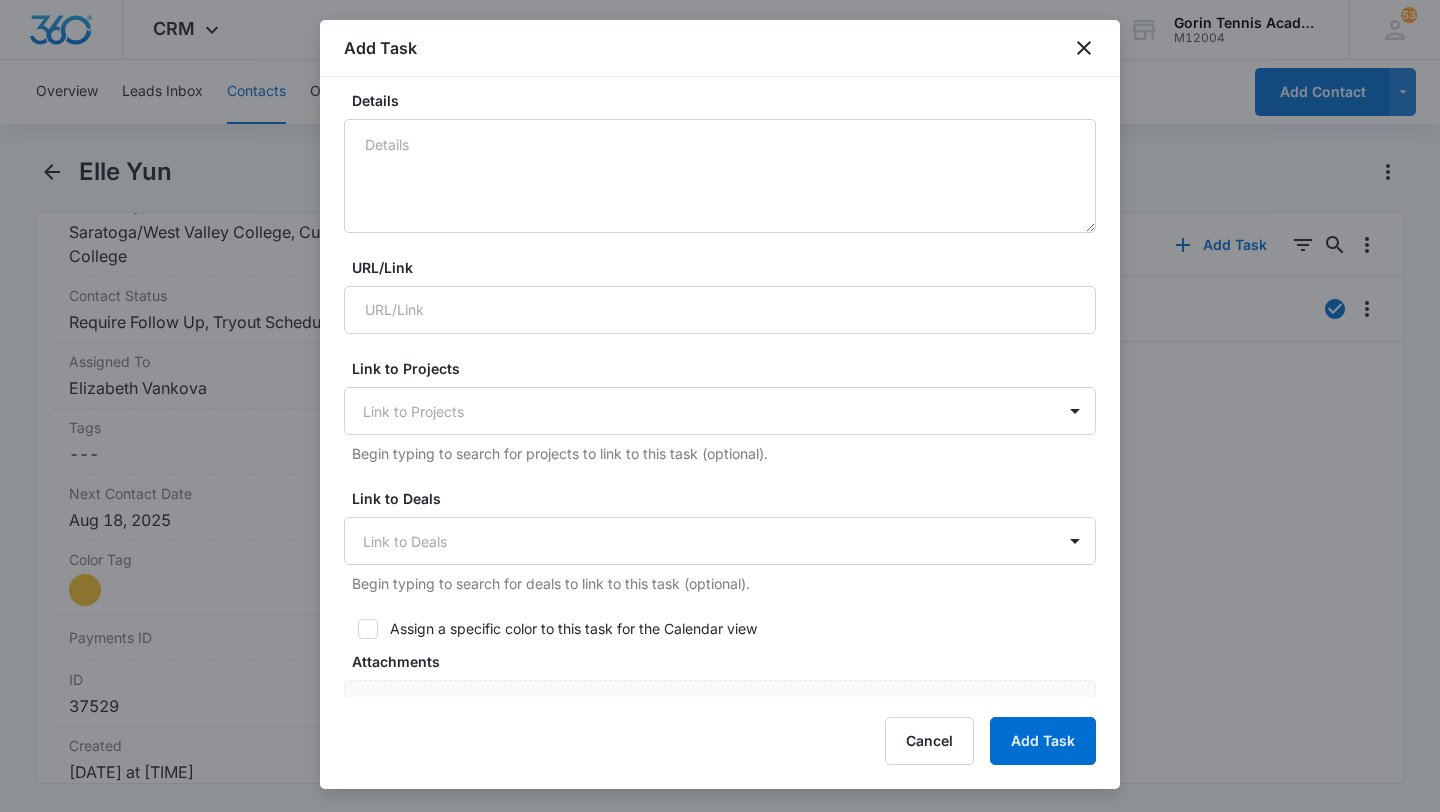 scroll, scrollTop: 1094, scrollLeft: 0, axis: vertical 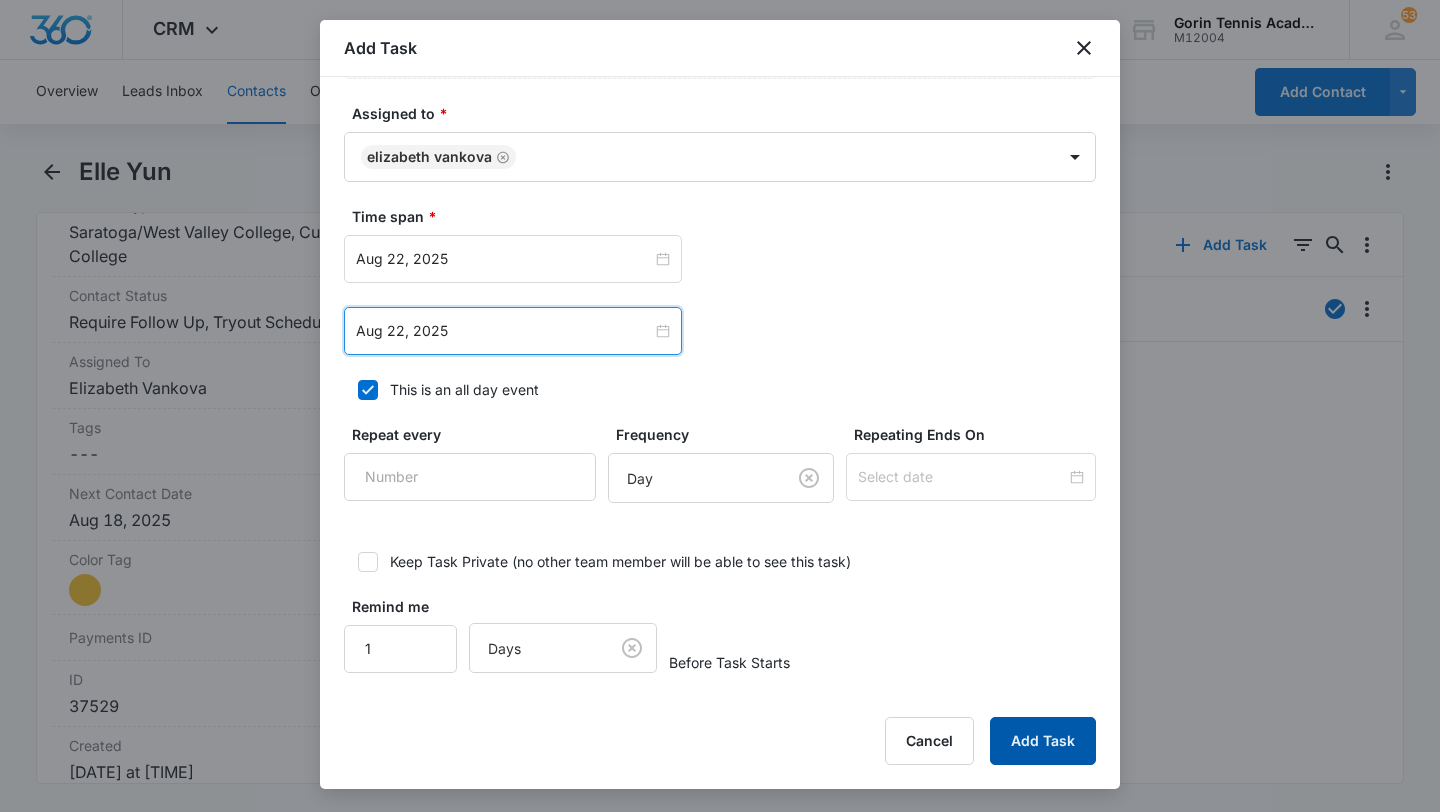 click on "Add Task" at bounding box center [1043, 741] 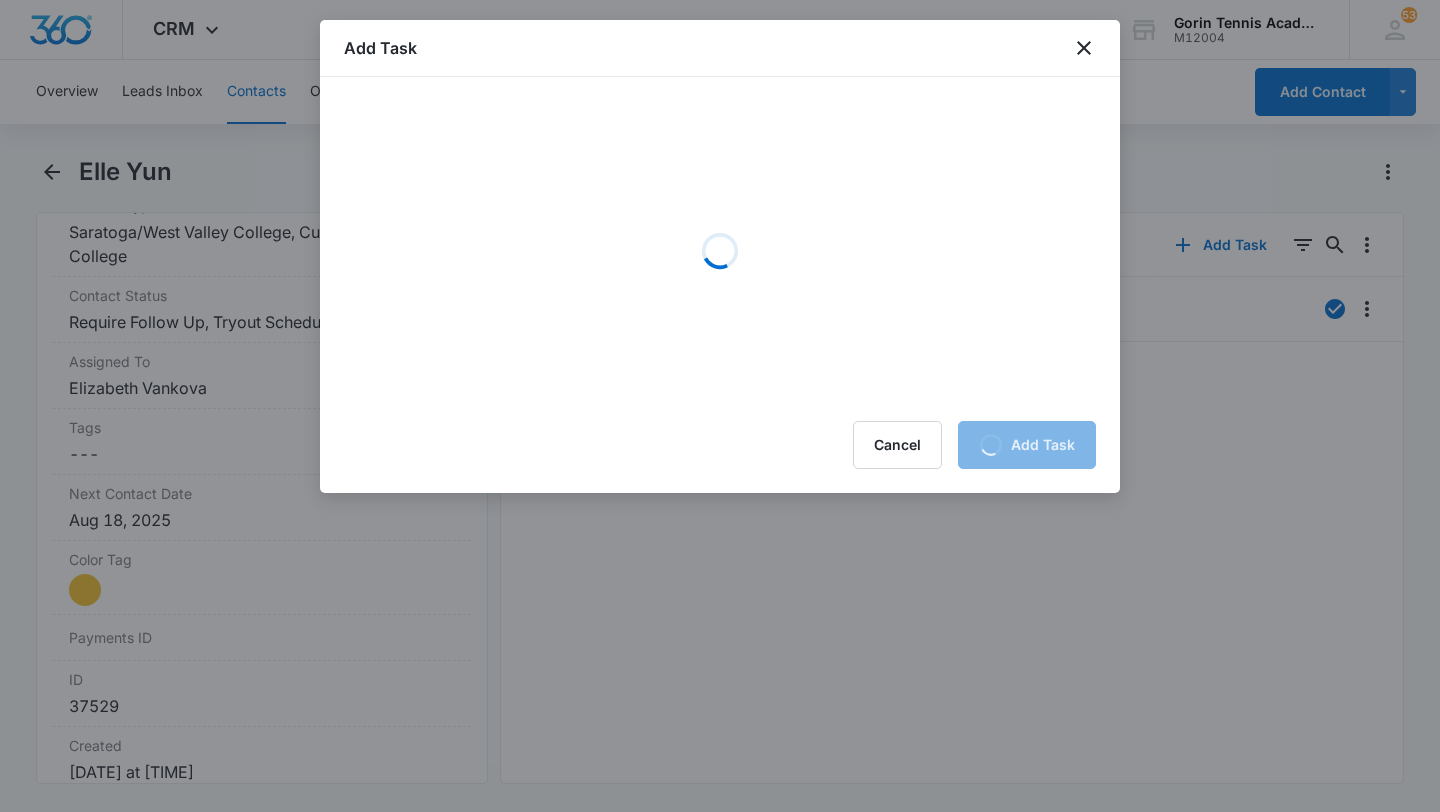 scroll, scrollTop: 0, scrollLeft: 0, axis: both 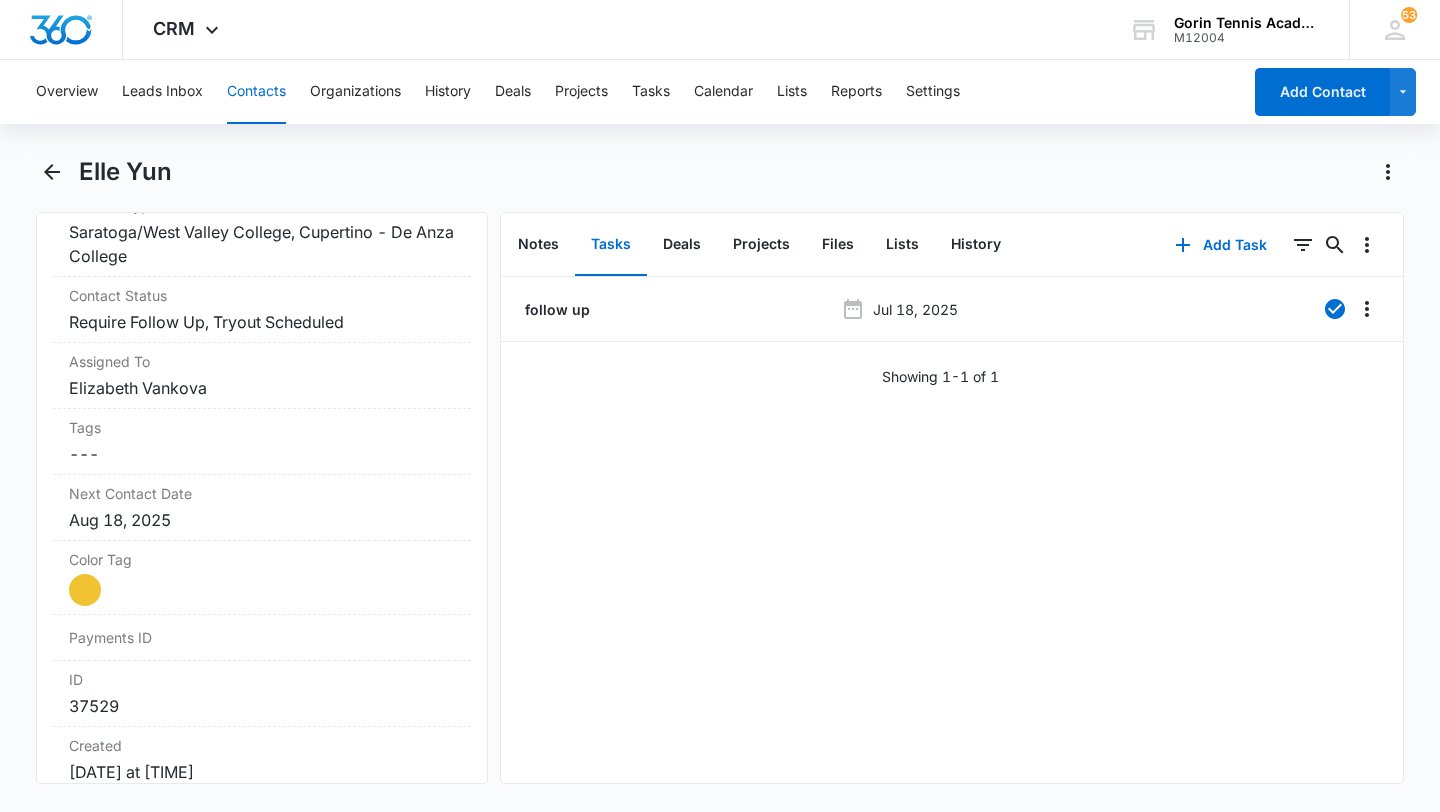 click on "Contacts" at bounding box center (256, 92) 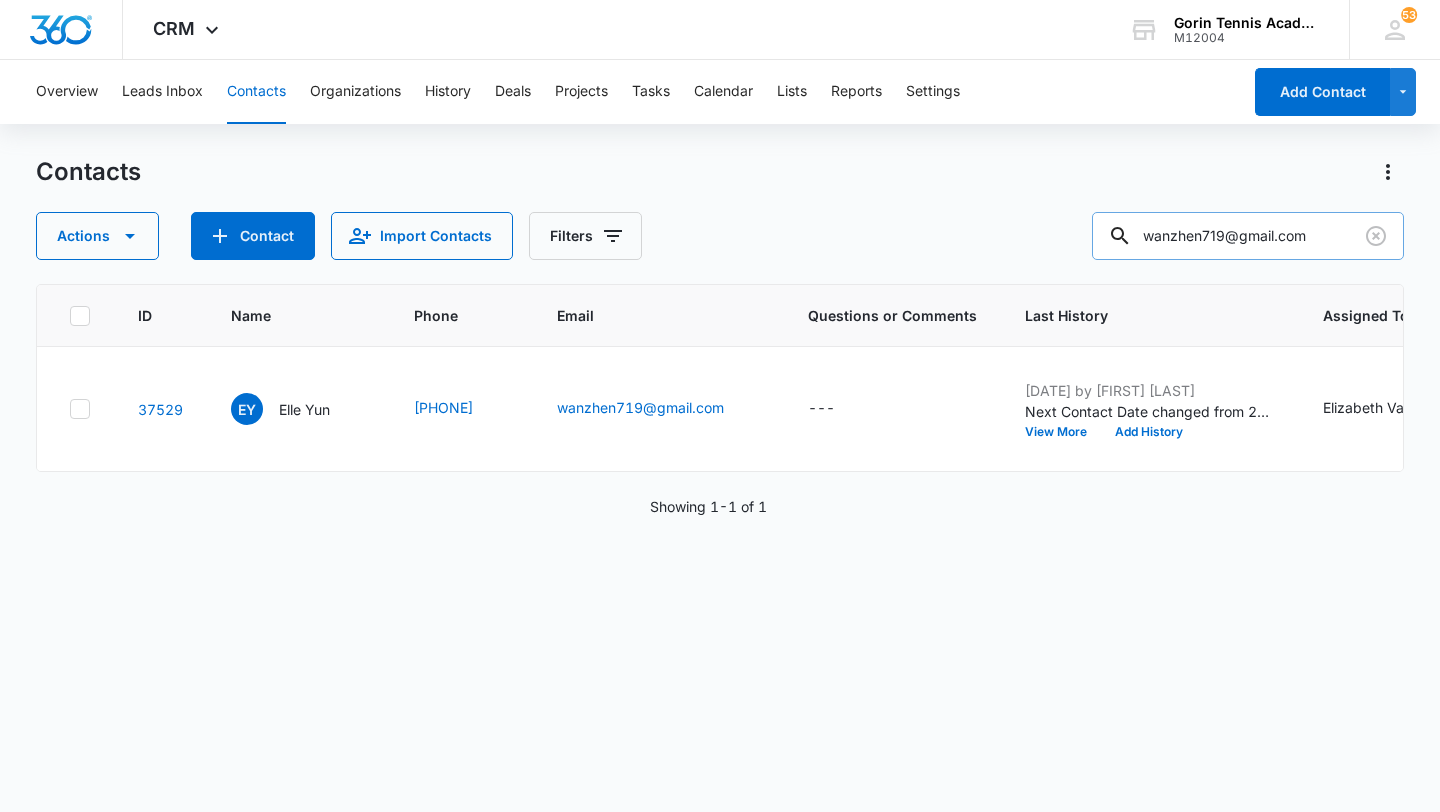 click at bounding box center [1376, 236] 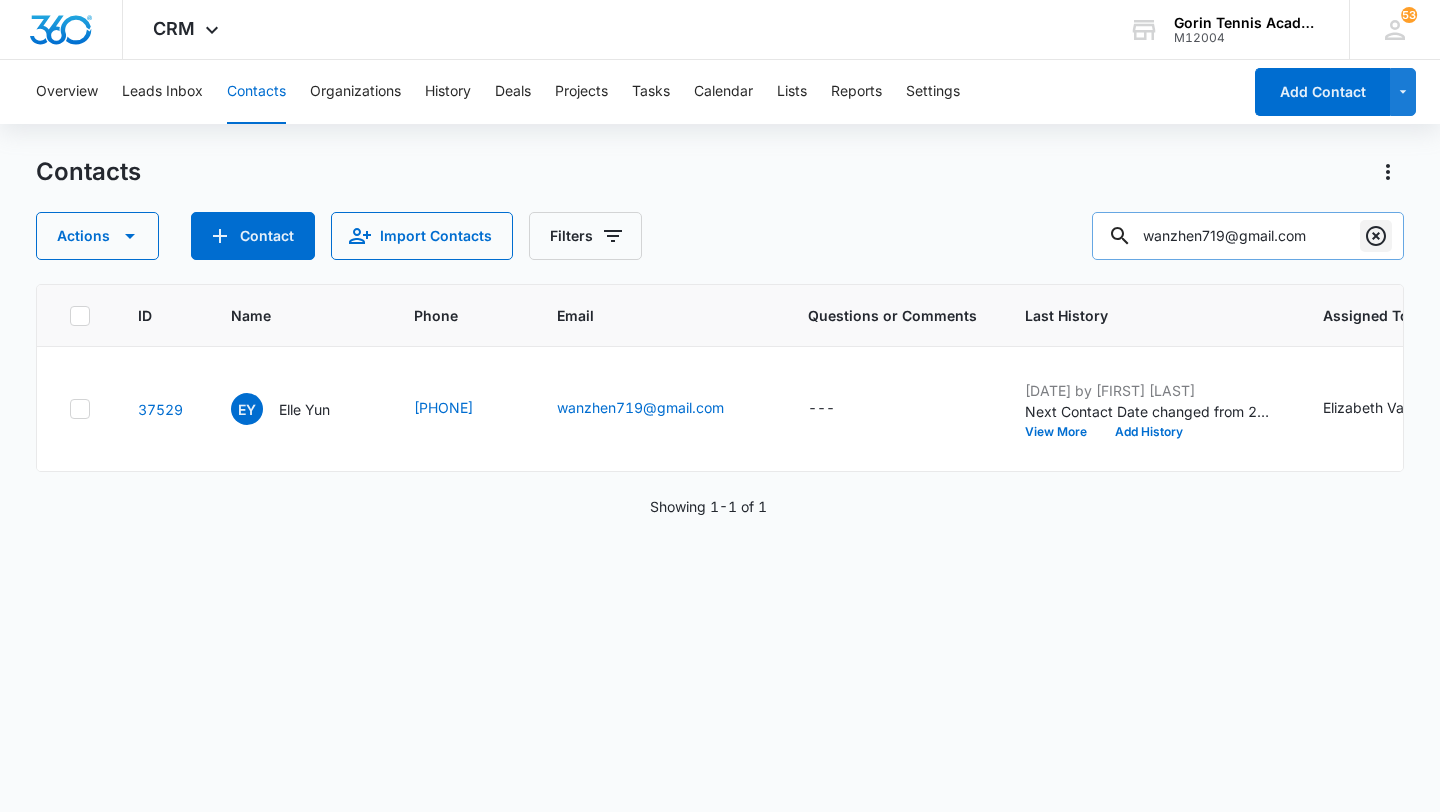 click 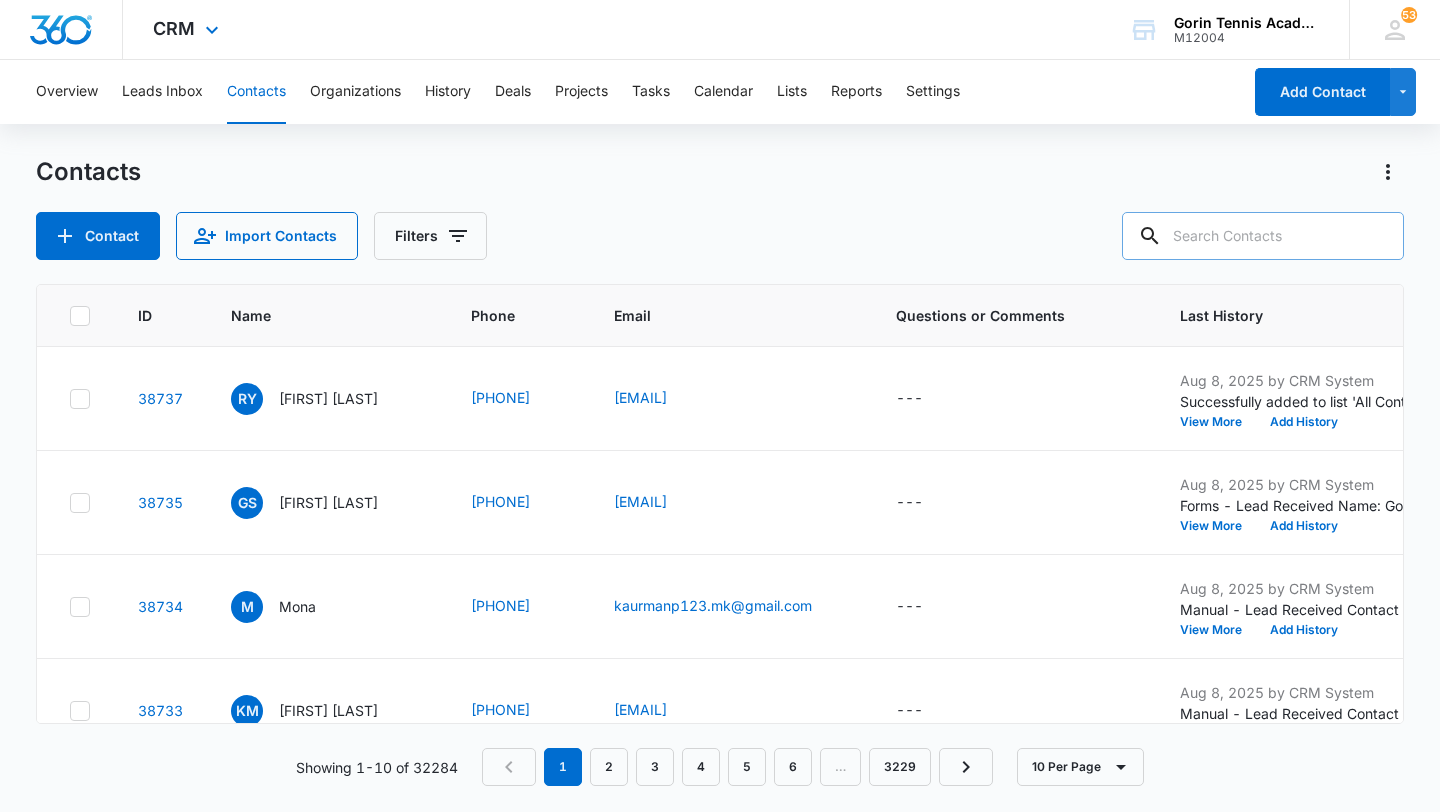 paste on "leihuangbio@gmail.com" 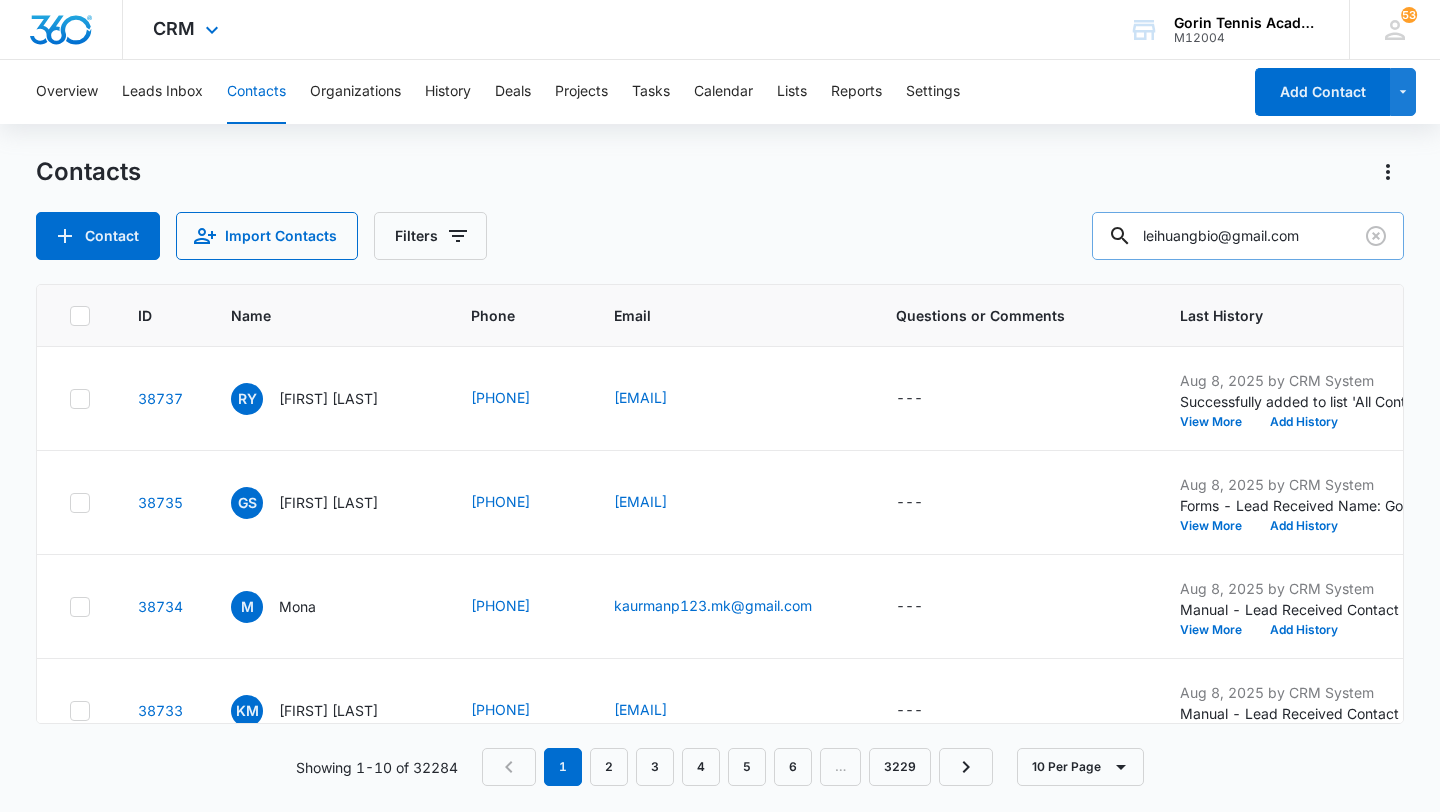 type on "leihuangbio@gmail.com" 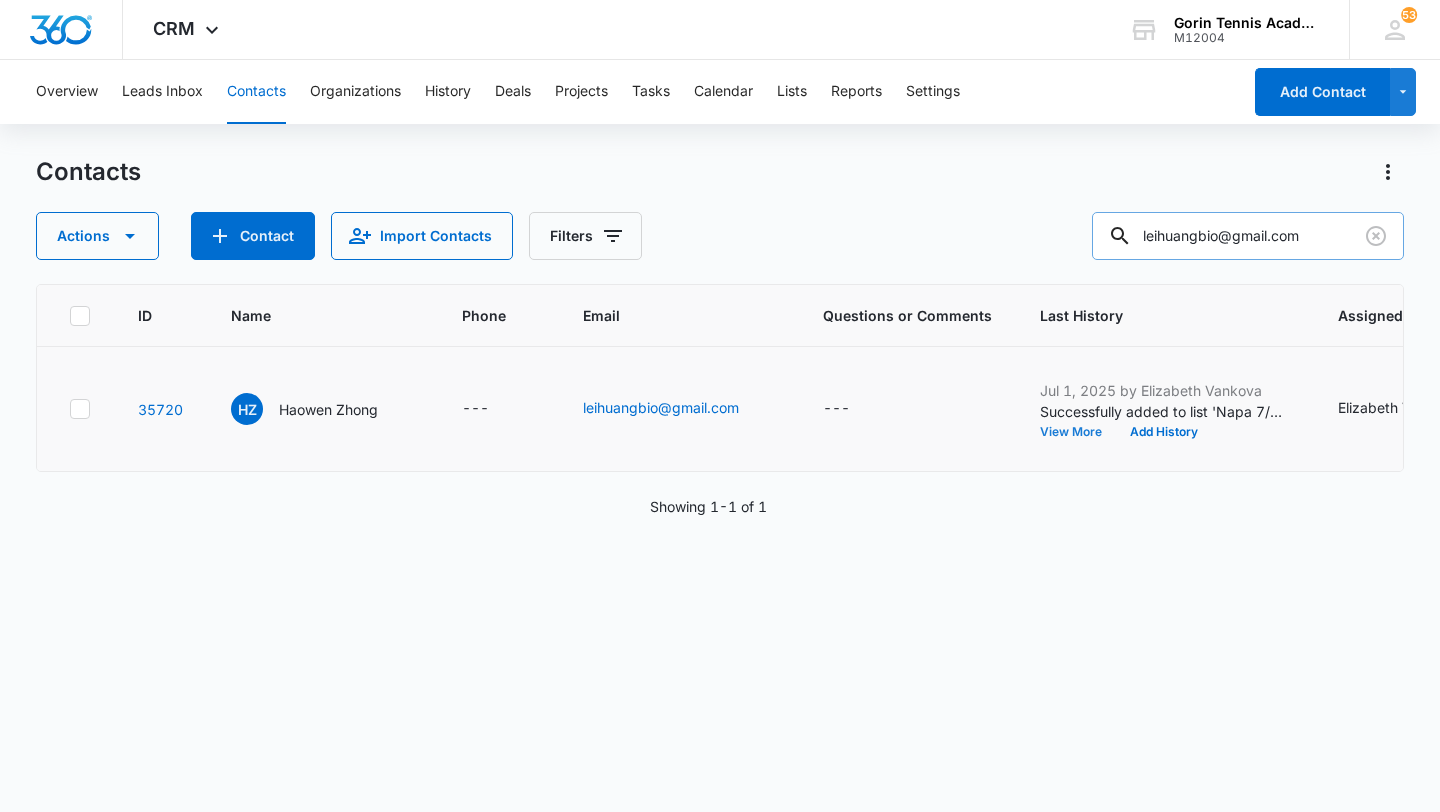 click on "View More" at bounding box center [1078, 432] 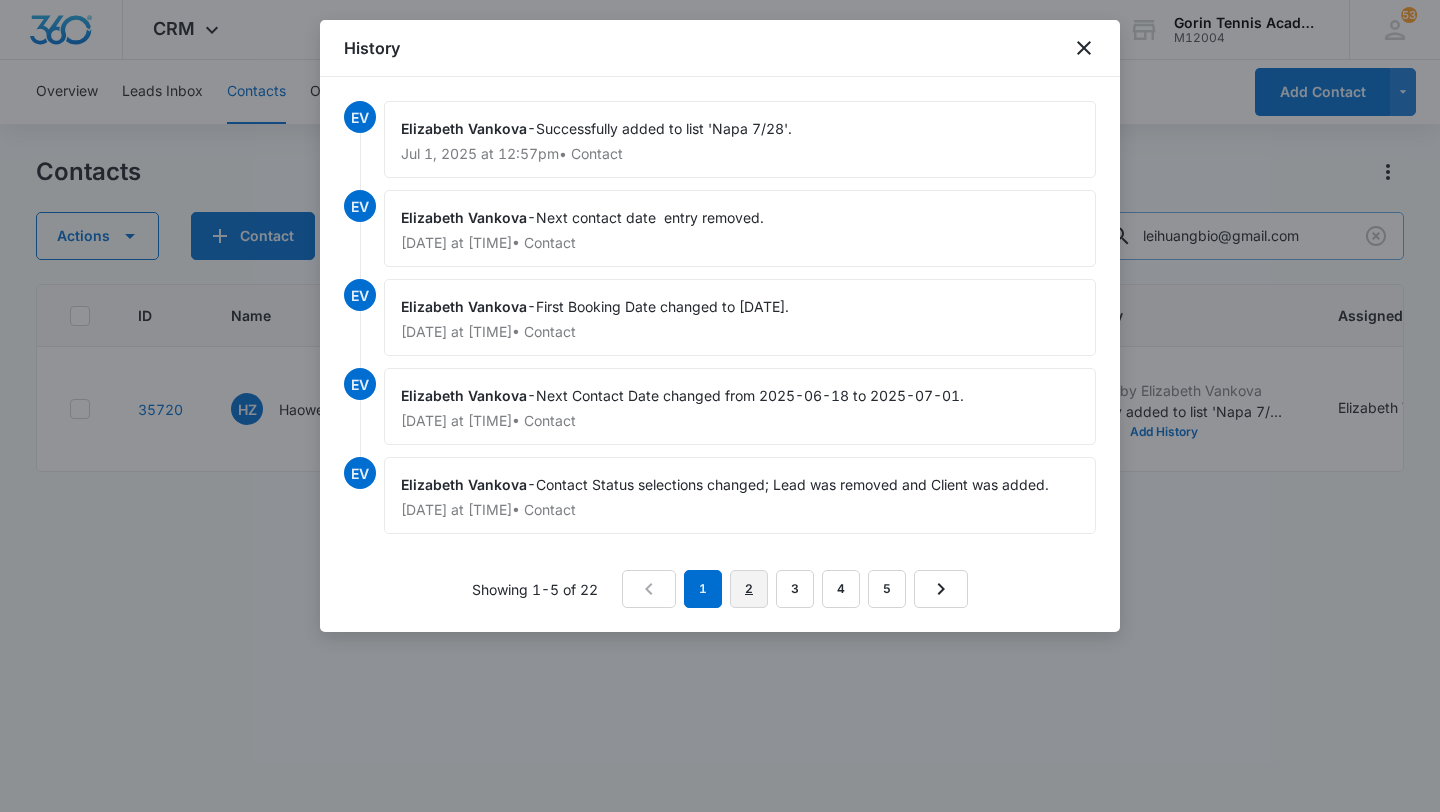 click on "2" at bounding box center [749, 589] 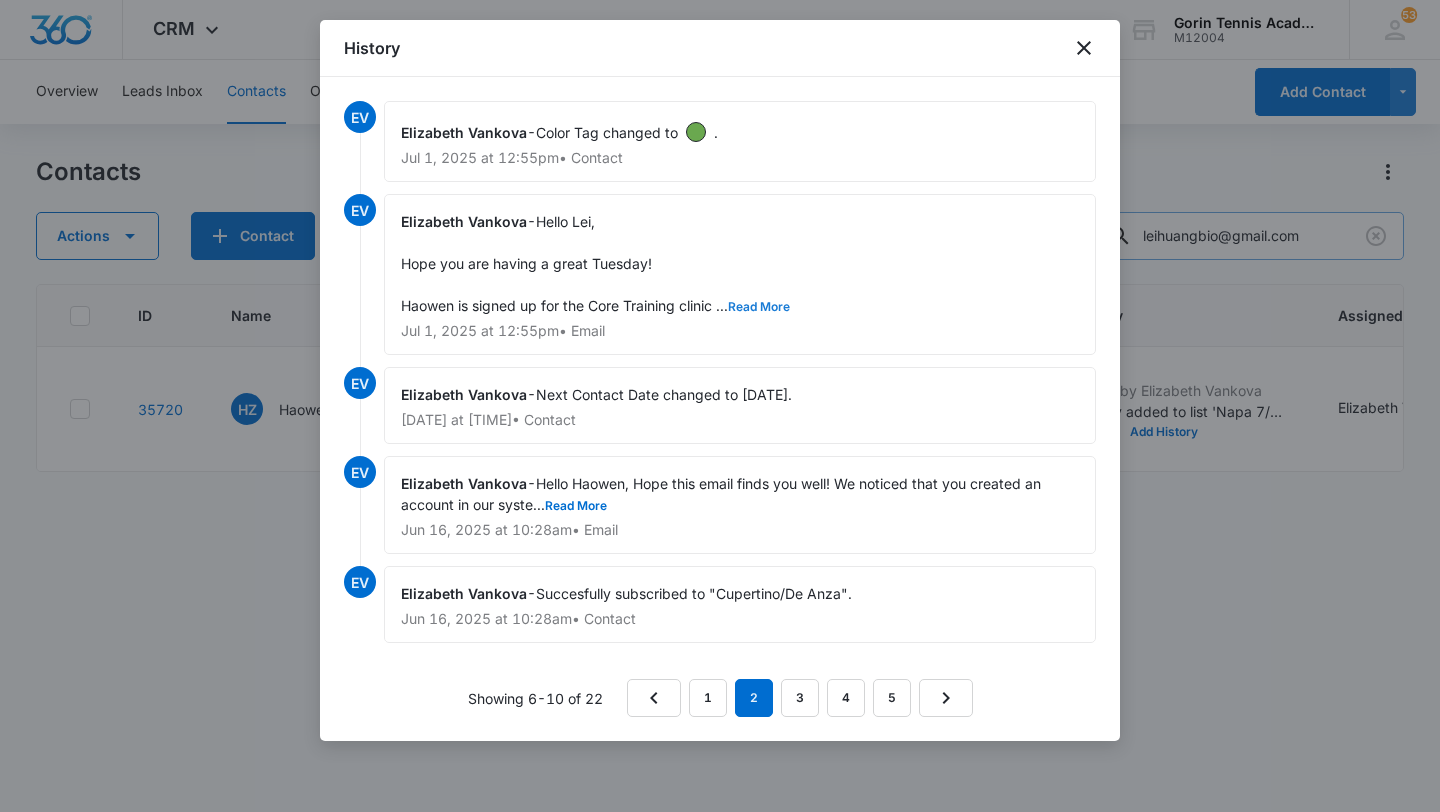 click on "Read More" at bounding box center (759, 307) 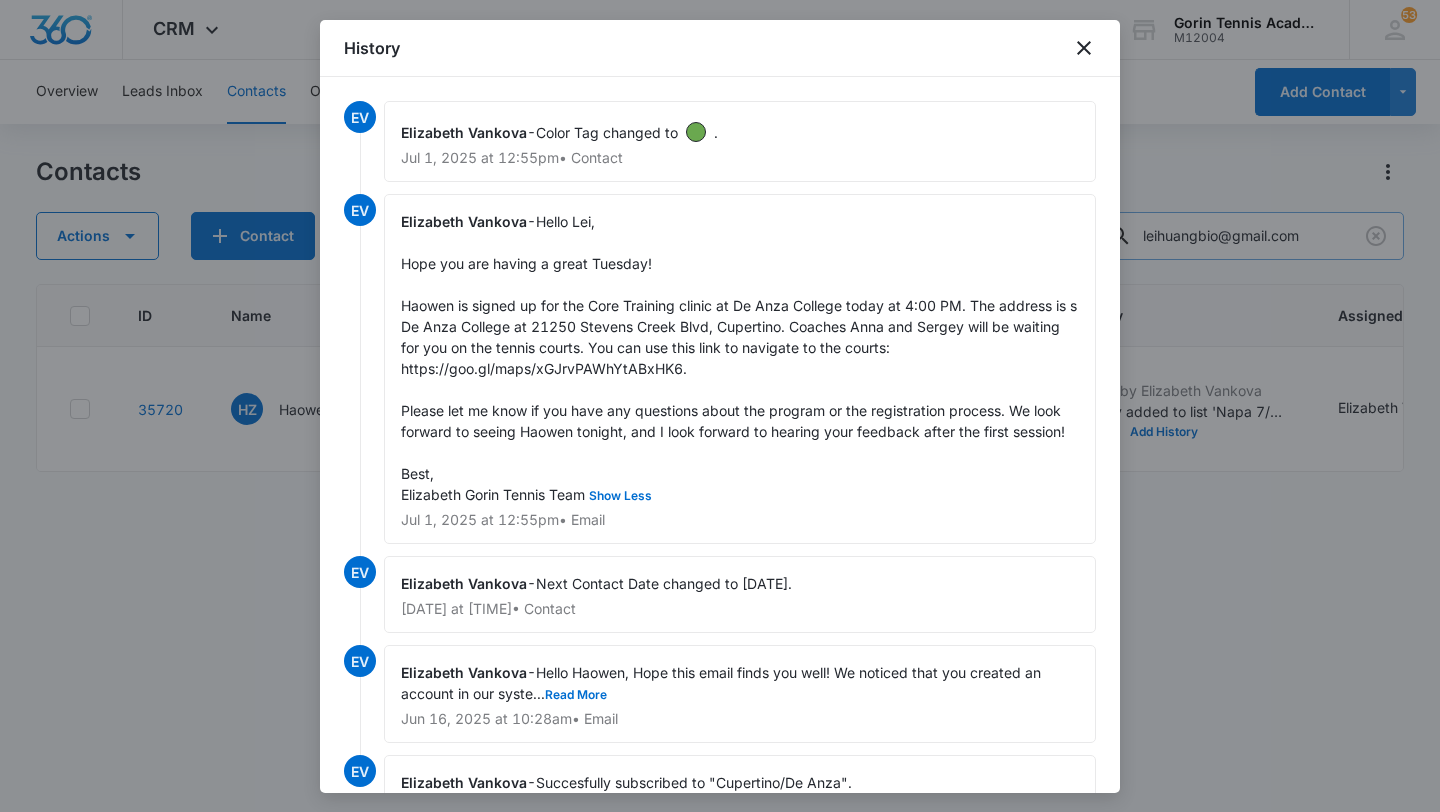 click at bounding box center (720, 406) 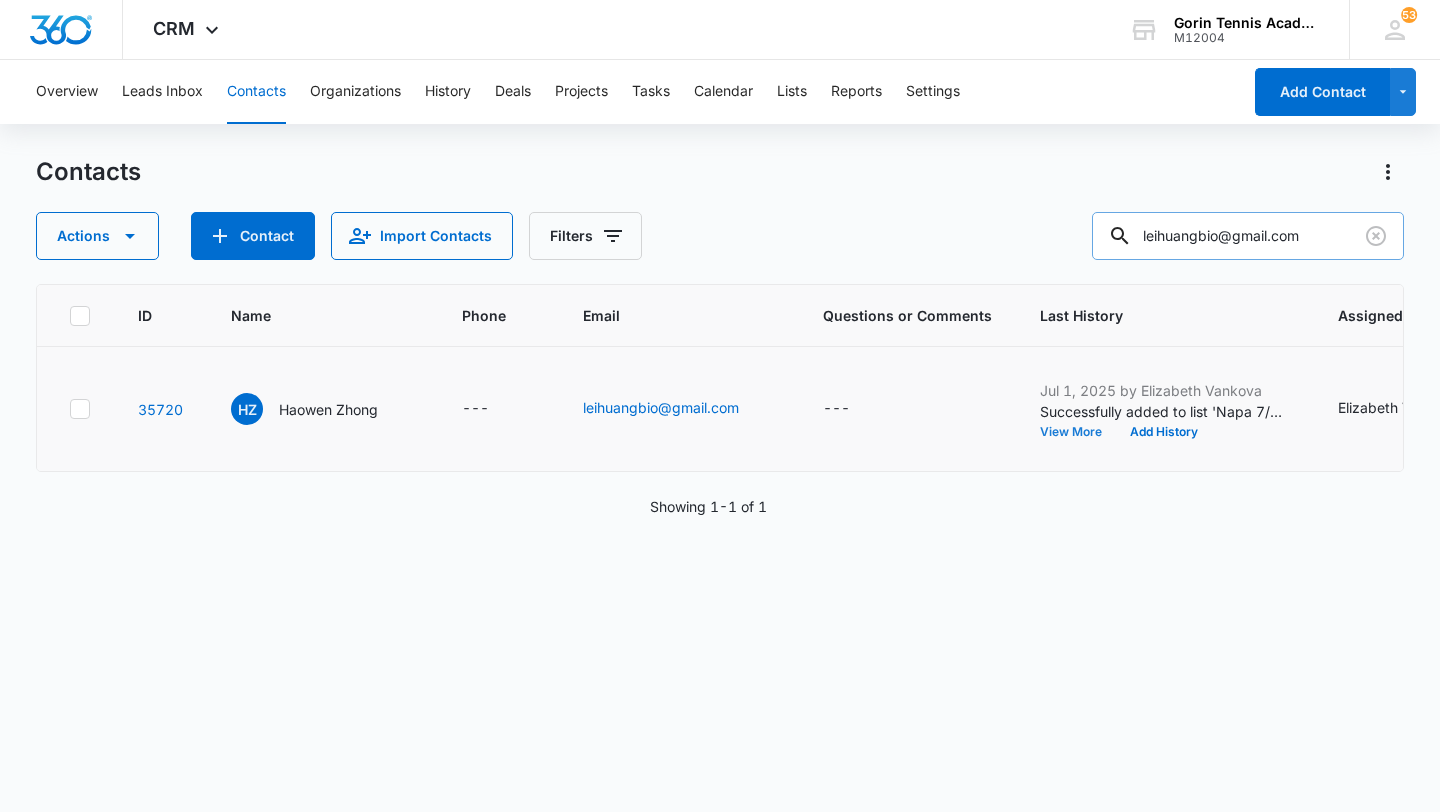 click on "View More" at bounding box center [1078, 432] 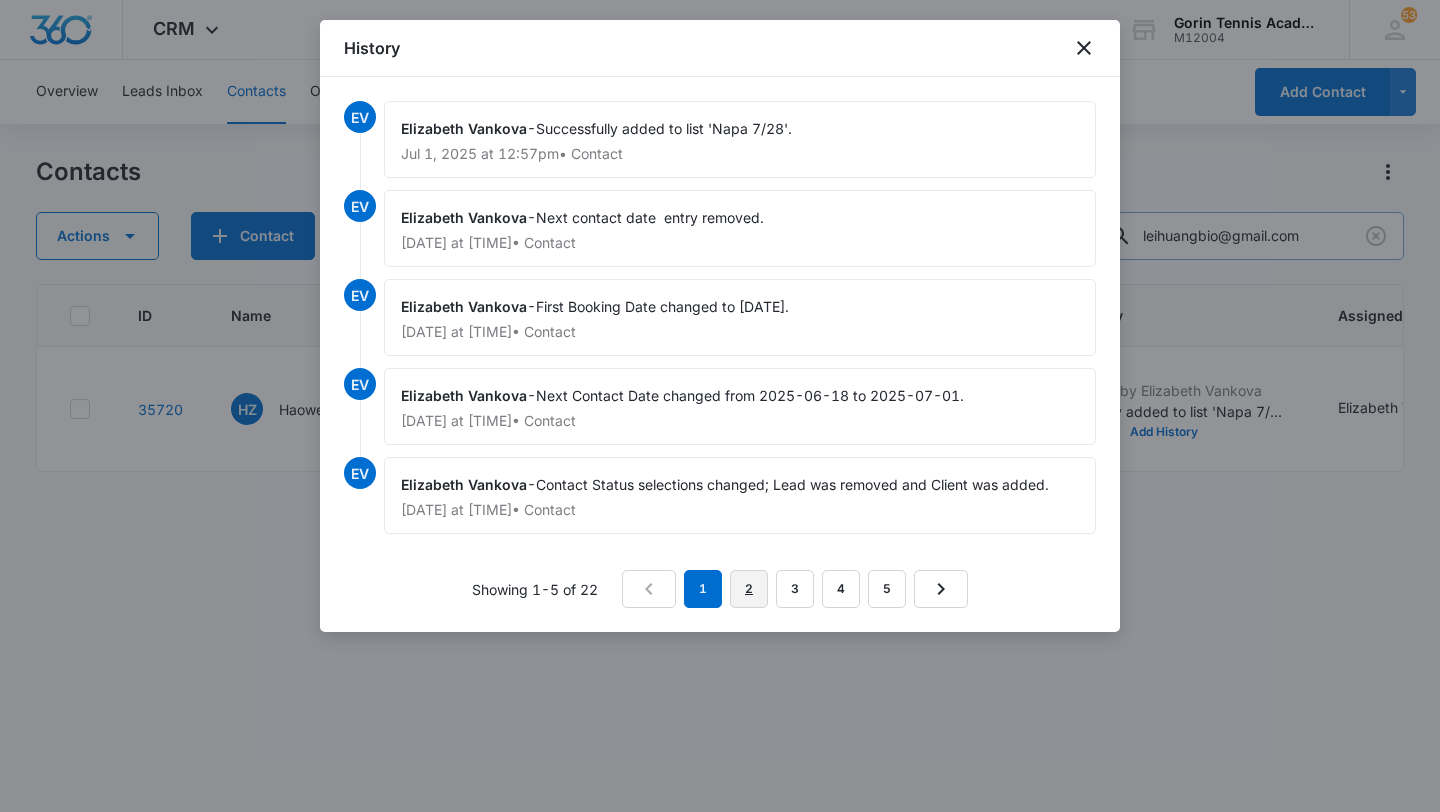 click on "2" at bounding box center (749, 589) 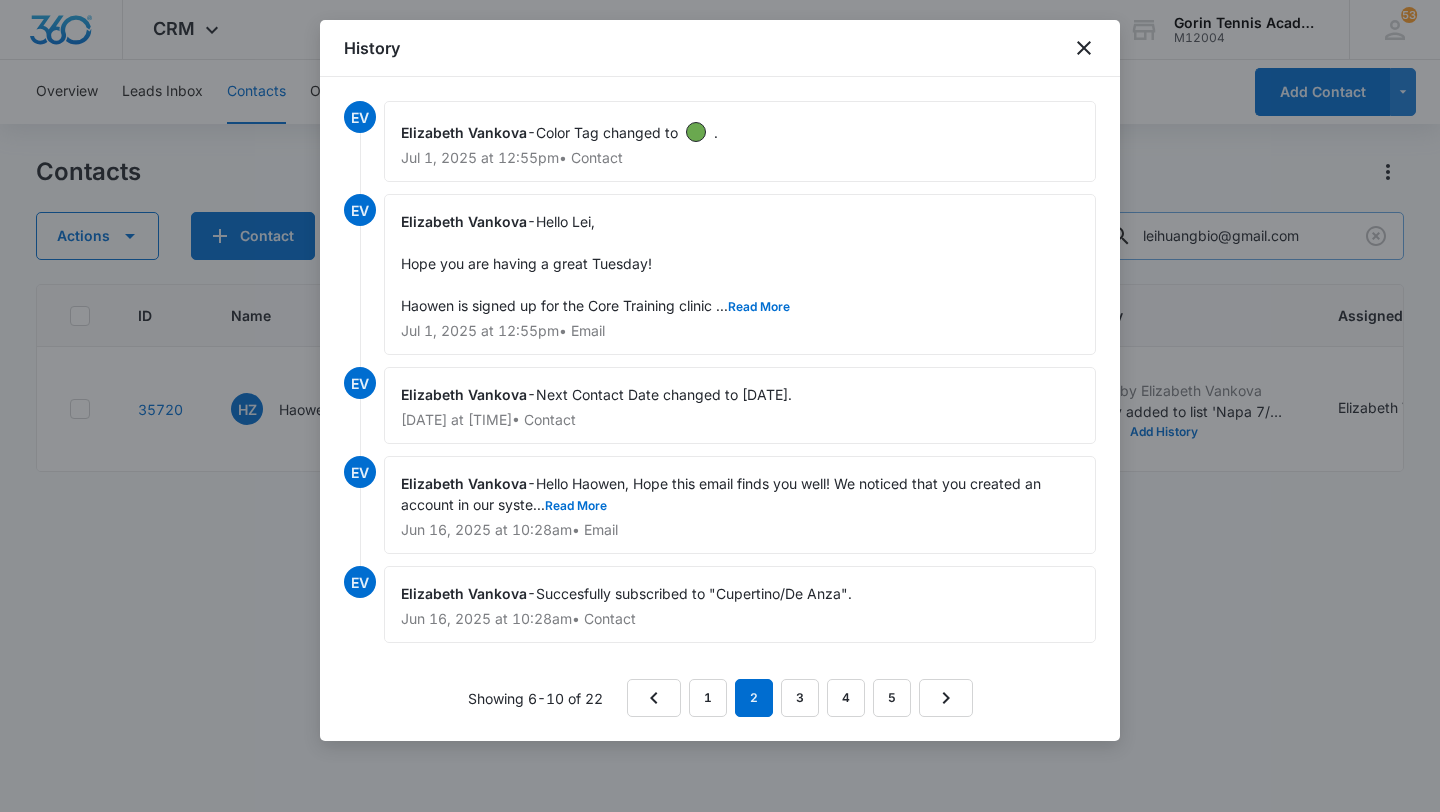scroll, scrollTop: 11, scrollLeft: 0, axis: vertical 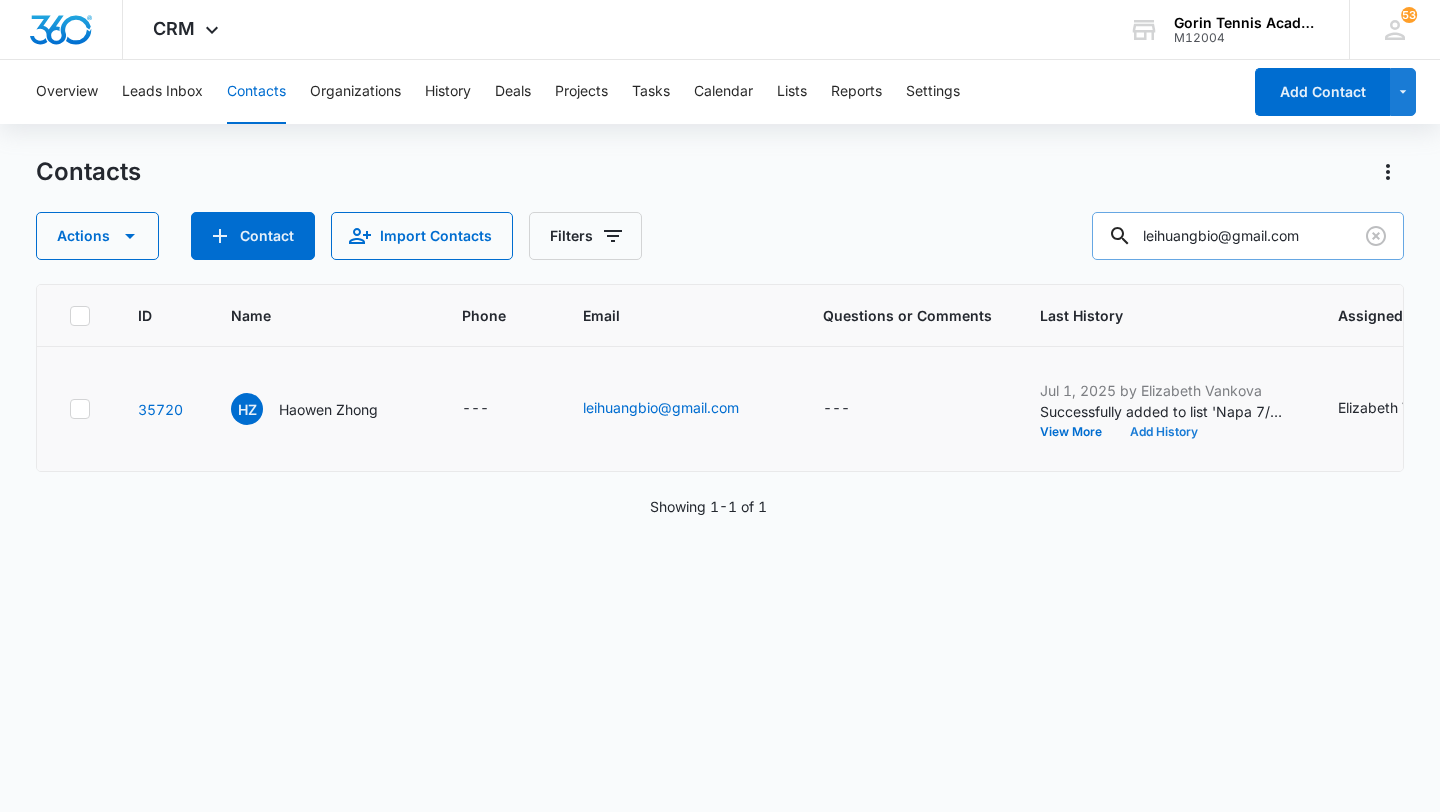 click on "Add History" at bounding box center [1164, 432] 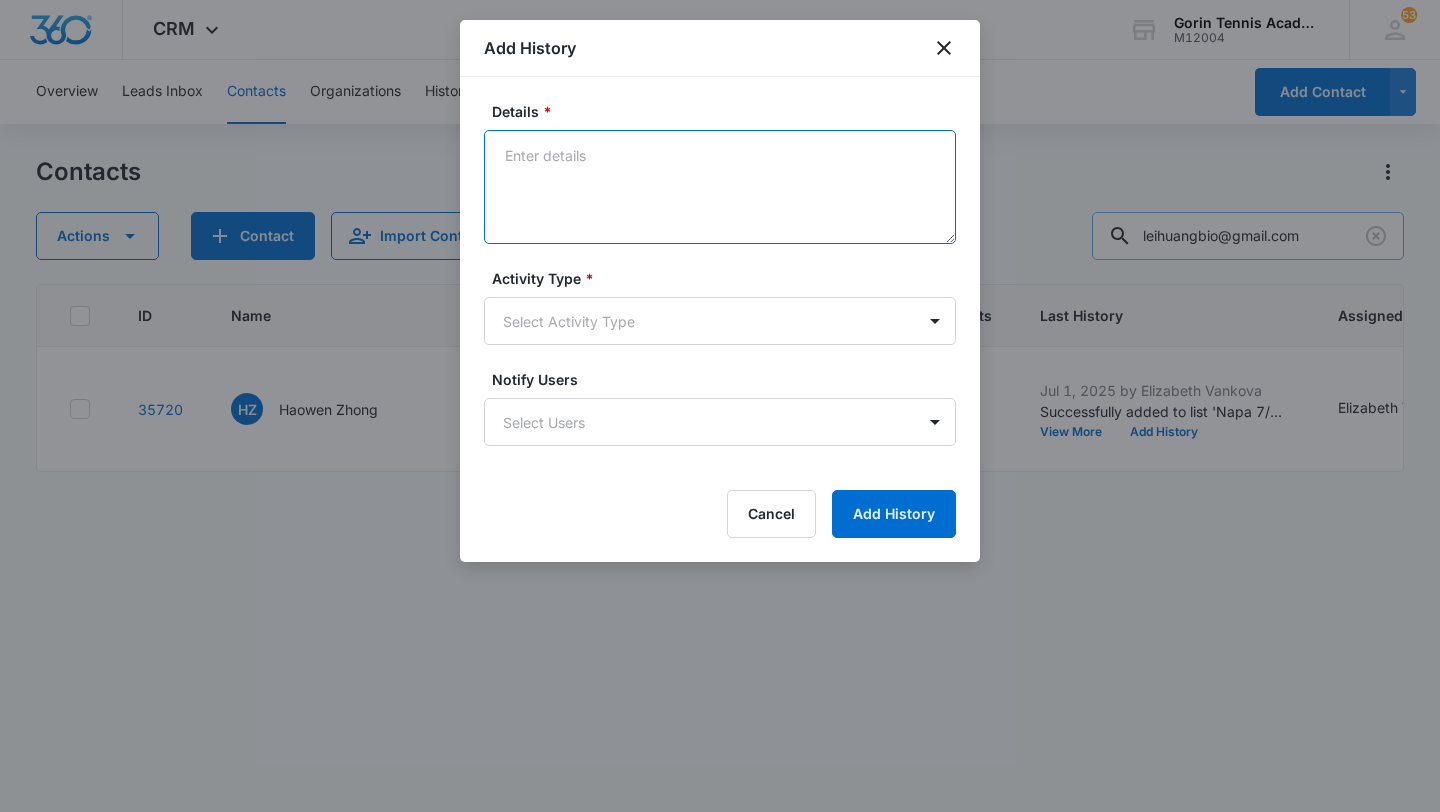 click on "Details *" at bounding box center (720, 187) 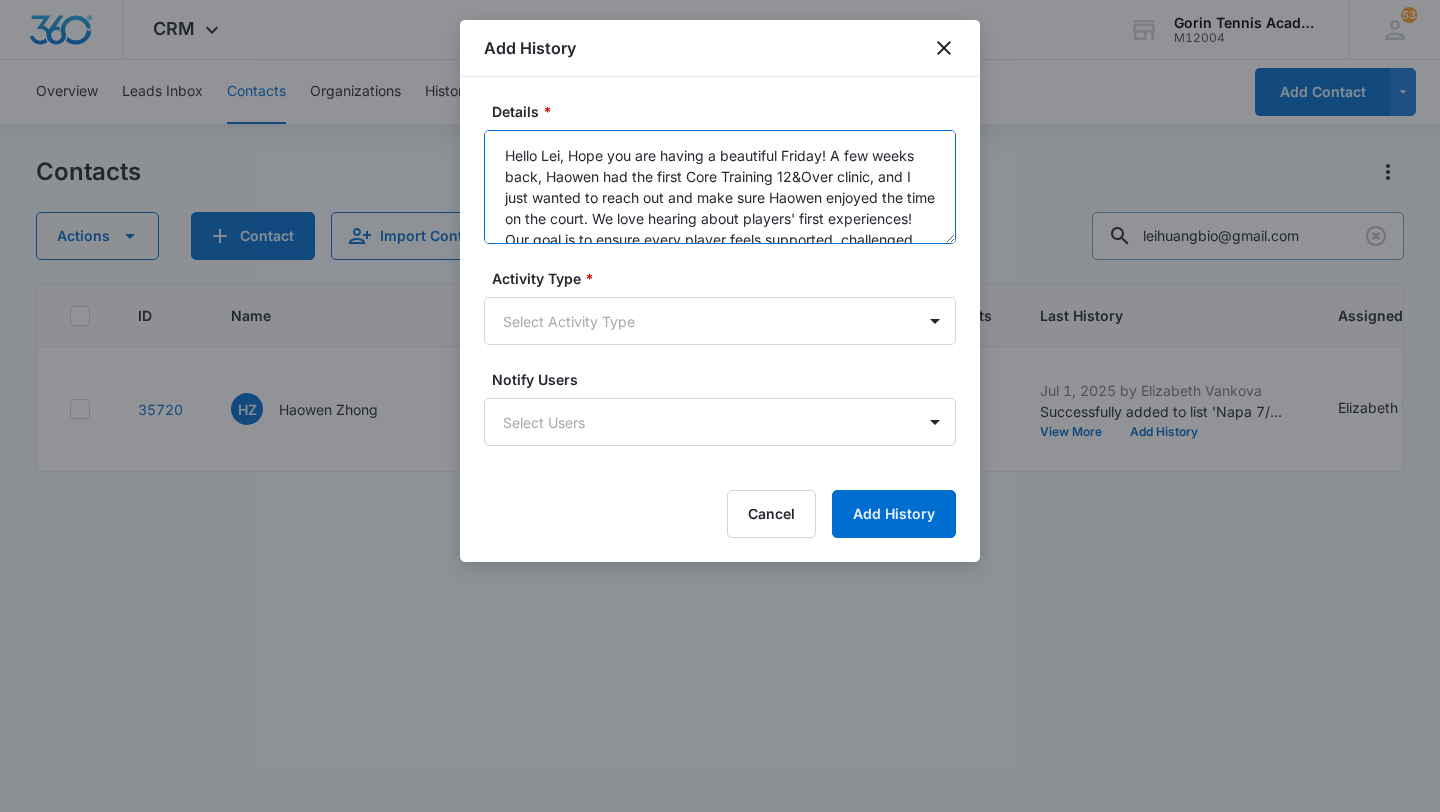 scroll, scrollTop: 341, scrollLeft: 0, axis: vertical 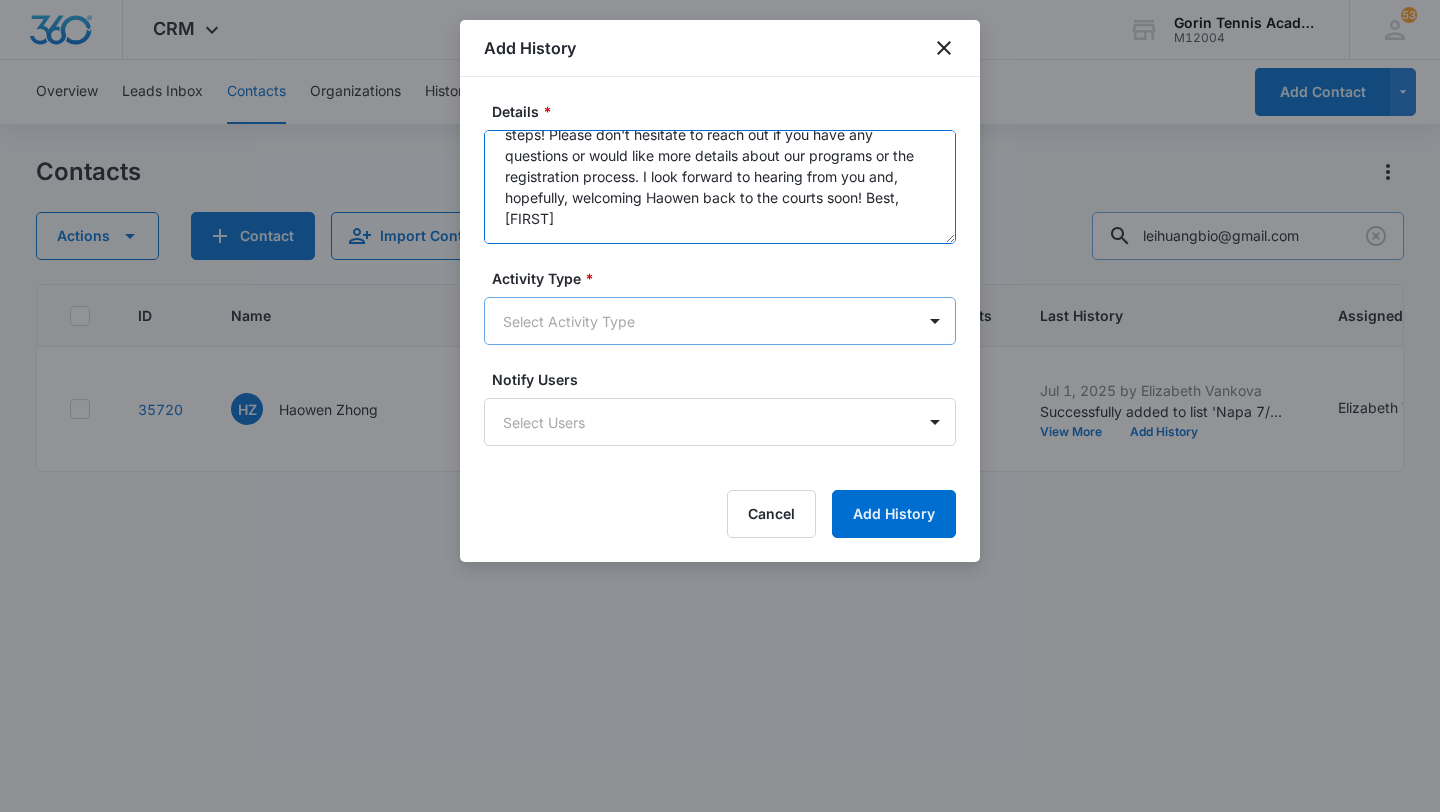 type on "Hello Lei,
Hope you are having a beautiful Friday!
A few weeks back, Haowen had the first Core Training 12&Over clinic, and I just wanted to reach out and make sure Haowen enjoyed the time on the court. We love hearing about players' first experiences! Our goal is to ensure every player feels supported, challenged, and excited about learning. If Haowen enjoyed the clinic and would like to continue, I would be happy to help with the next steps!
Please don't hesitate to reach out if you have any questions or would like more details about our programs or the registration process.
I look forward to hearing from you and, hopefully, welcoming Haowen back to the courts soon!
Best,
Elizabeth" 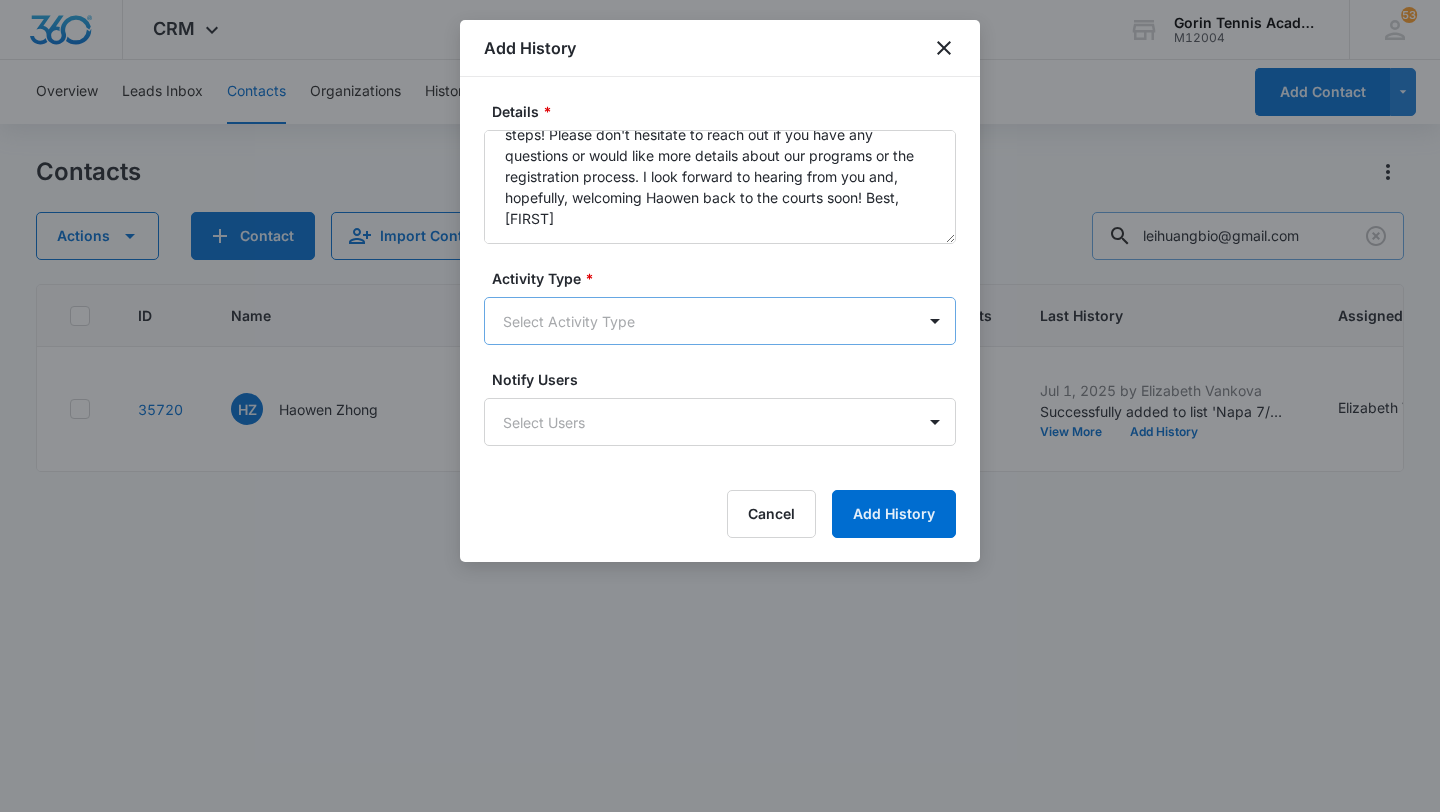 click on "CRM Apps Reputation Websites Forms CRM Email Social Shop Payments POS Content Ads Intelligence Files Brand Settings Gorin Tennis Academy M12004 Your Accounts View All 53 EV Elizabeth Vankova Elizabeth@gorintennis.com My Profile 53 Notifications Support Logout Terms & Conditions   •   Privacy Policy Overview Leads Inbox Contacts Organizations History Deals Projects Tasks Calendar Lists Reports Settings Add Contact Contacts Actions Contact Import Contacts Filters leihuangbio@gmail.com ID Name Phone Email Questions or Comments Last History Assigned To Type Status Address Camp Interest Origin Location Mobile Phone Home Phone Work Phone 35720 HZ Haowen Zhong --- leihuangbio@gmail.com --- Jul 1, 2025 by Elizabeth Vankova Successfully added to list 'Napa 7/28'. View More Add History Elizabeth Vankova Cupertino - De Anza College, Saratoga/West Valley College Client, Require Follow Up 441 Northlake Dr #11, San Jose, CA --- --- --- --- --- --- Showing   1-1   of   1
Add History Details * Activity Type *" at bounding box center [720, 406] 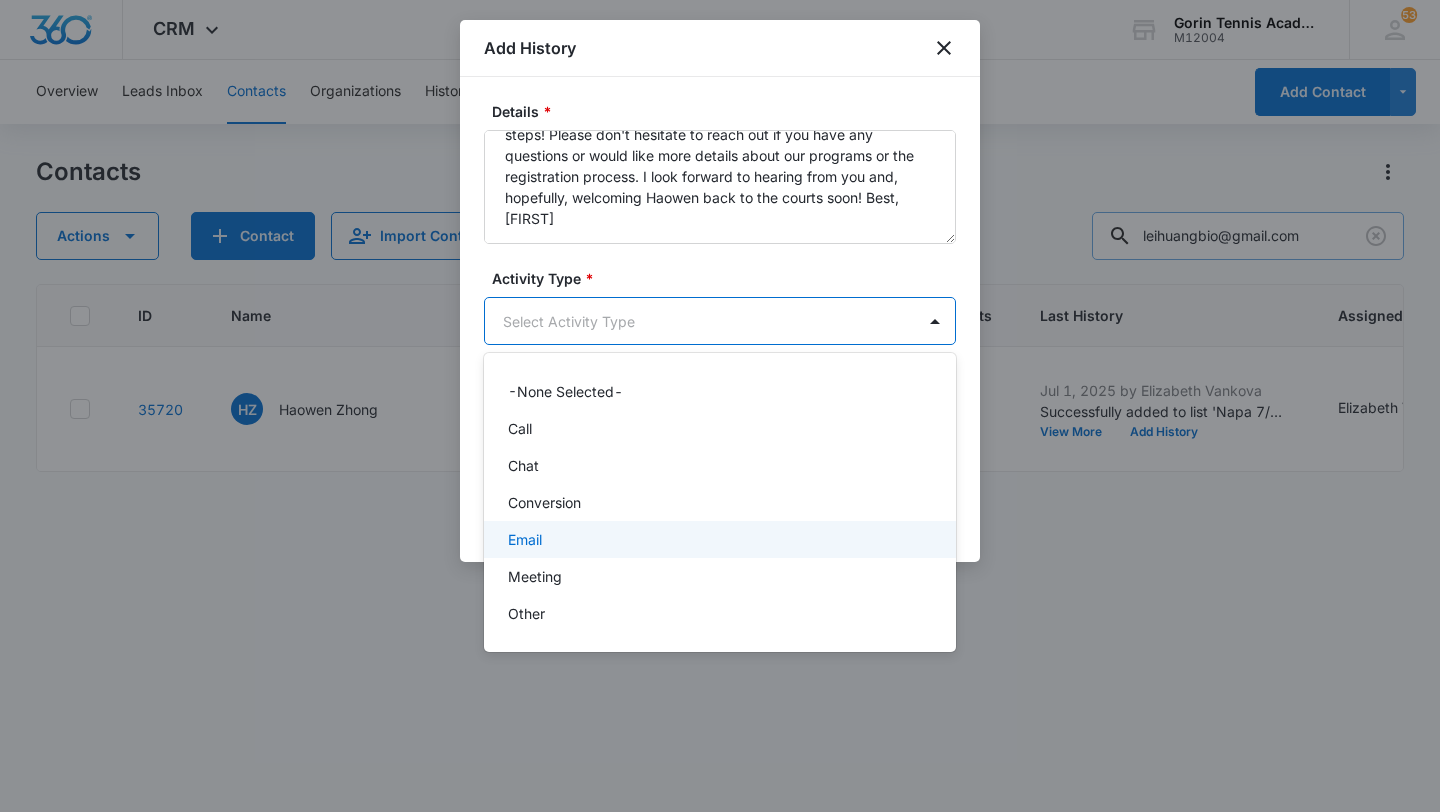 click on "Email" at bounding box center (525, 539) 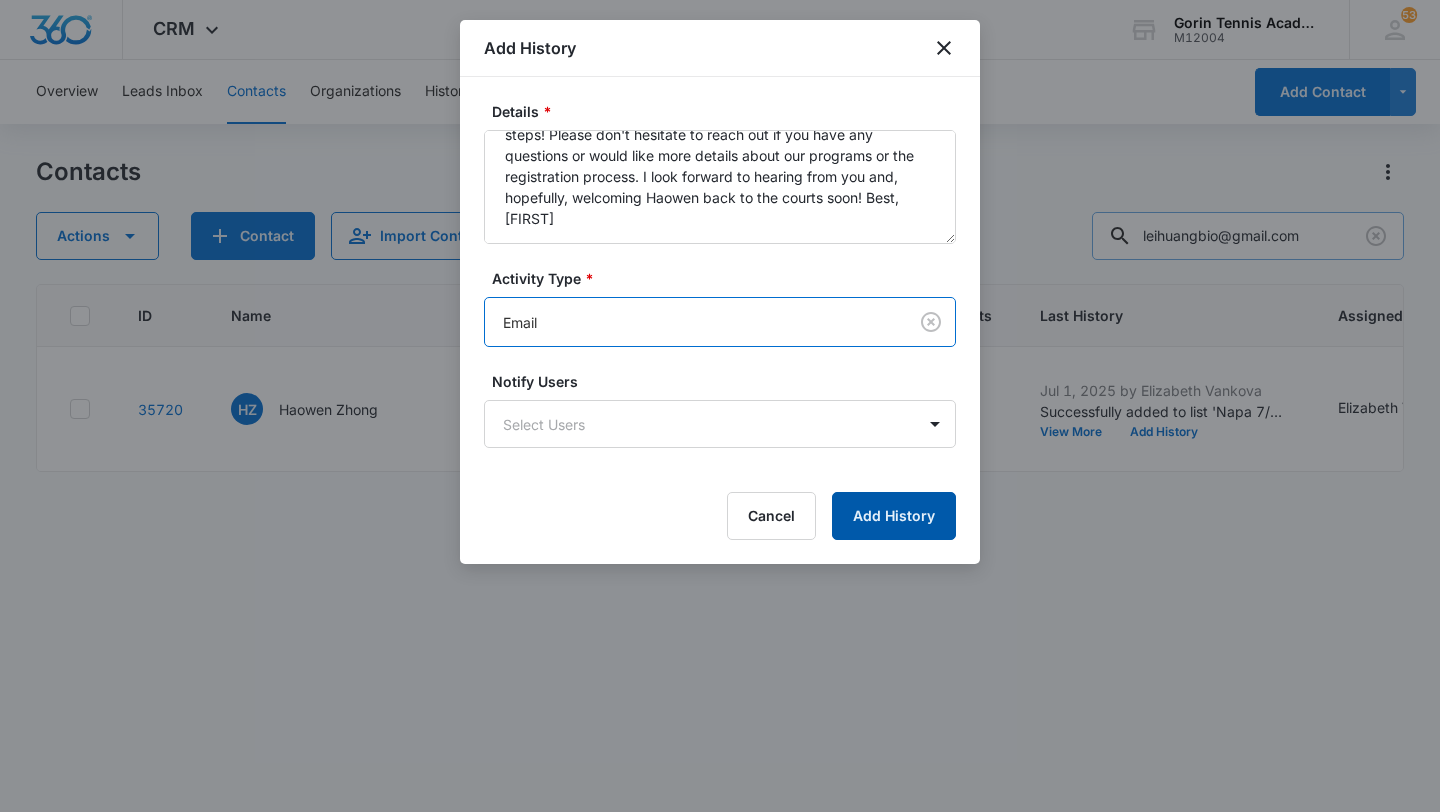 click on "Add History" at bounding box center [894, 516] 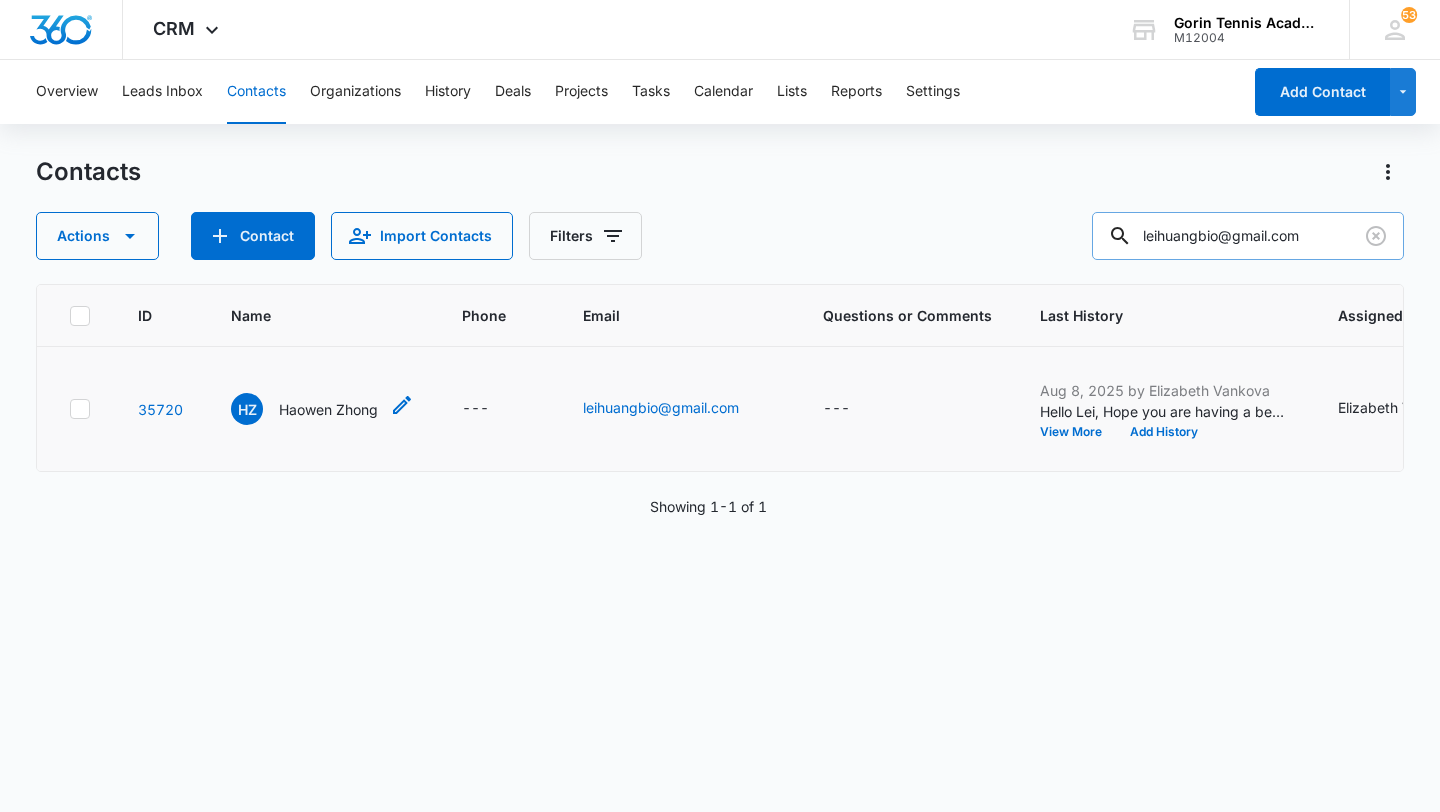 click on "Haowen Zhong" at bounding box center [328, 409] 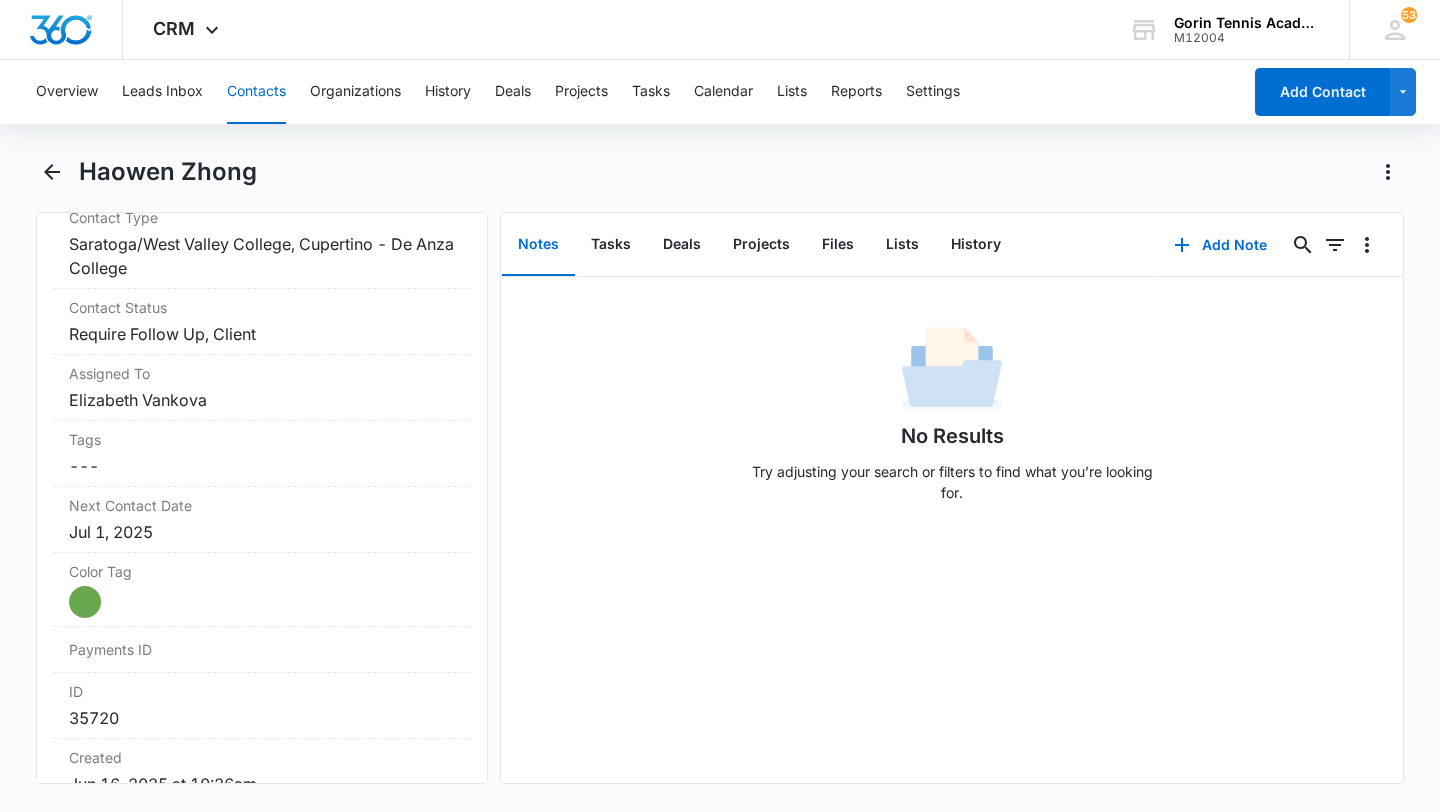 scroll, scrollTop: 966, scrollLeft: 0, axis: vertical 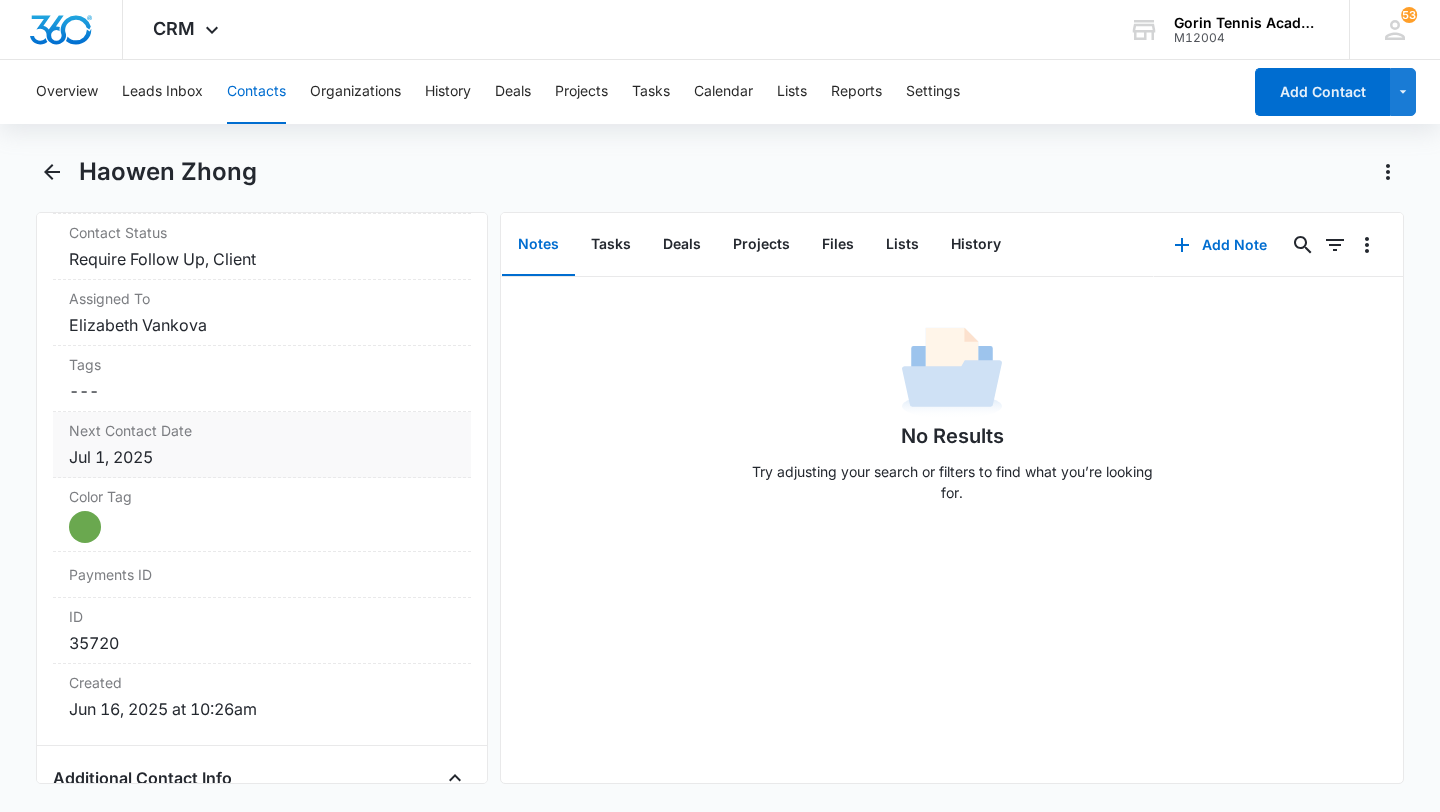 click on "Next Contact Date" at bounding box center (262, 430) 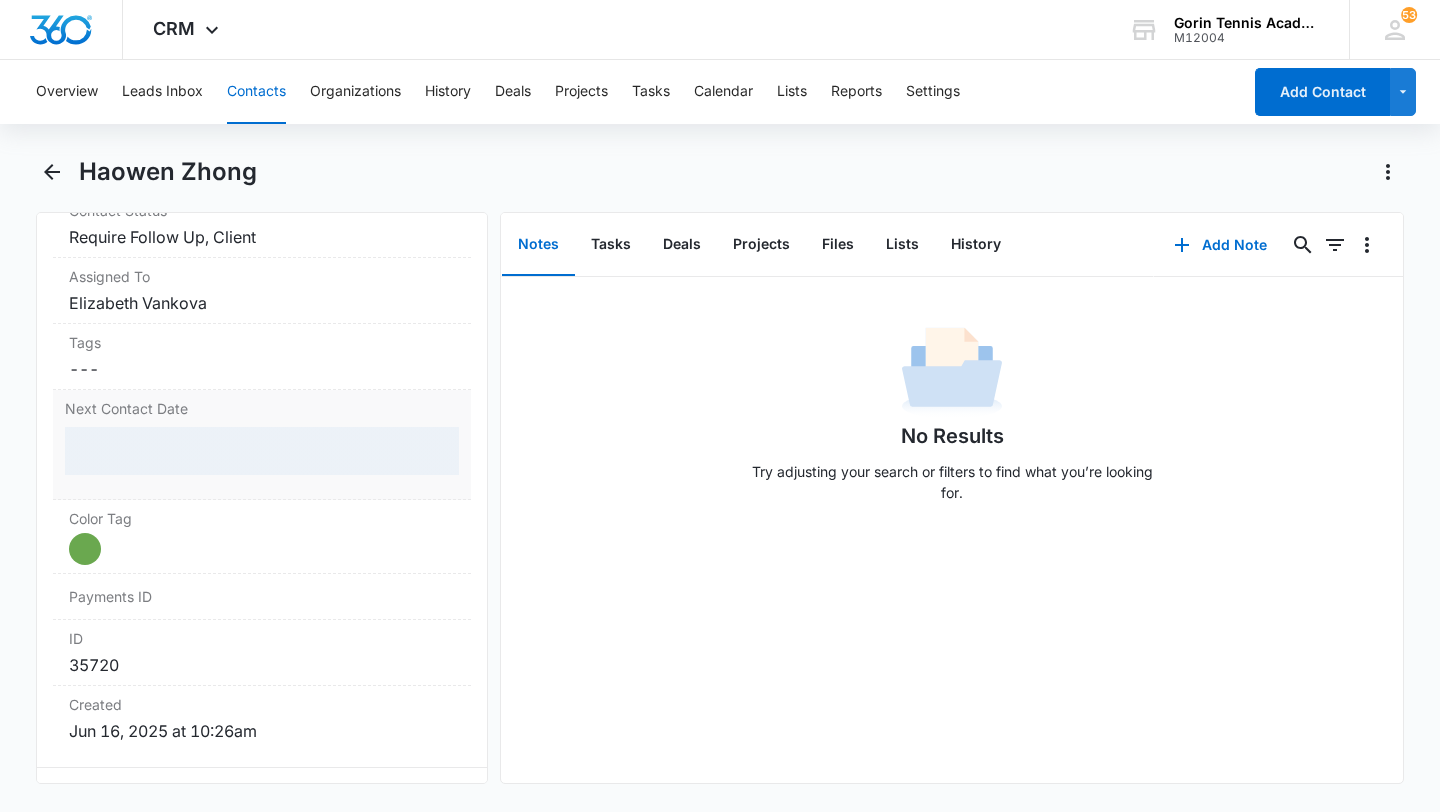 scroll, scrollTop: 989, scrollLeft: 0, axis: vertical 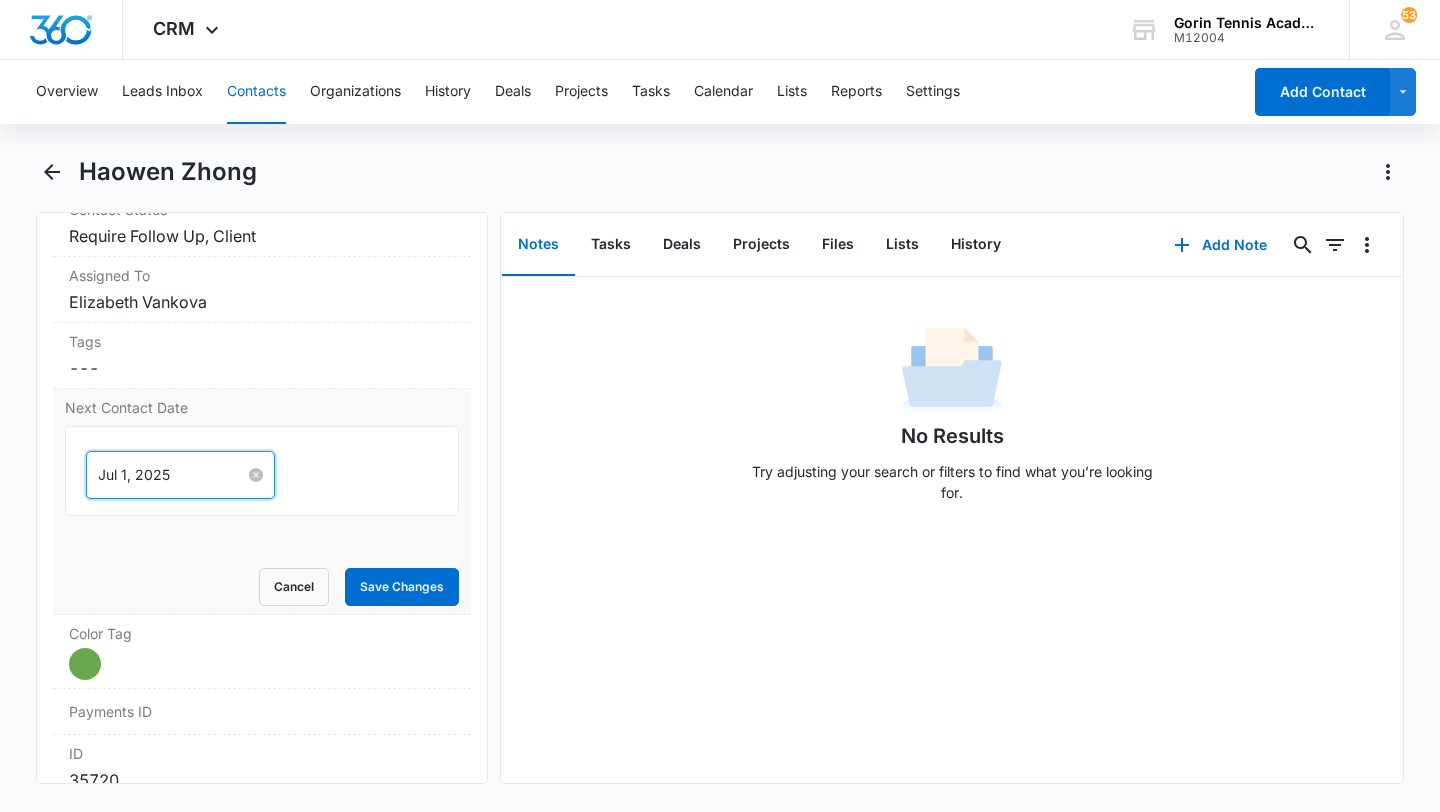 click on "Jul 1, 2025" at bounding box center [171, 475] 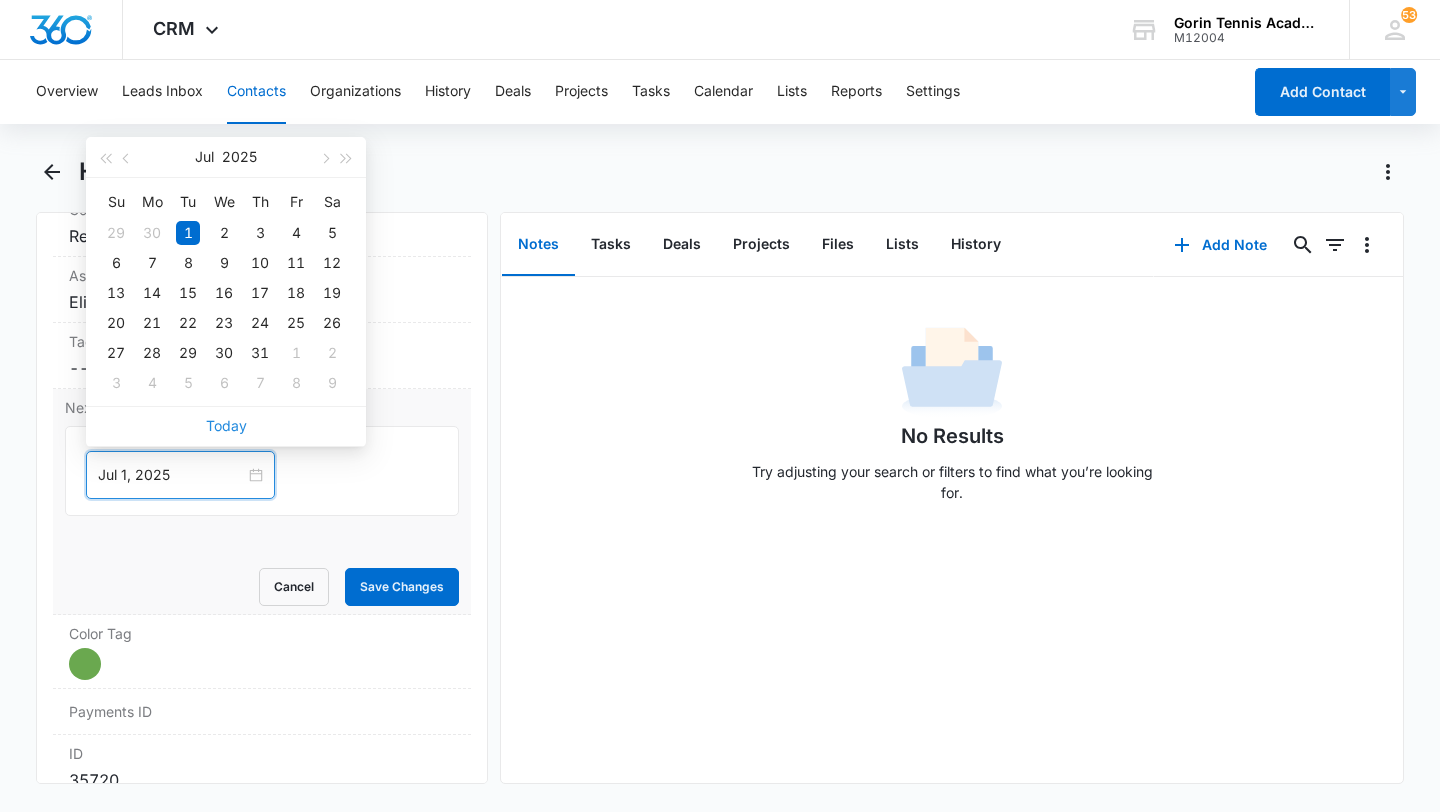 click on "Today" at bounding box center [226, 425] 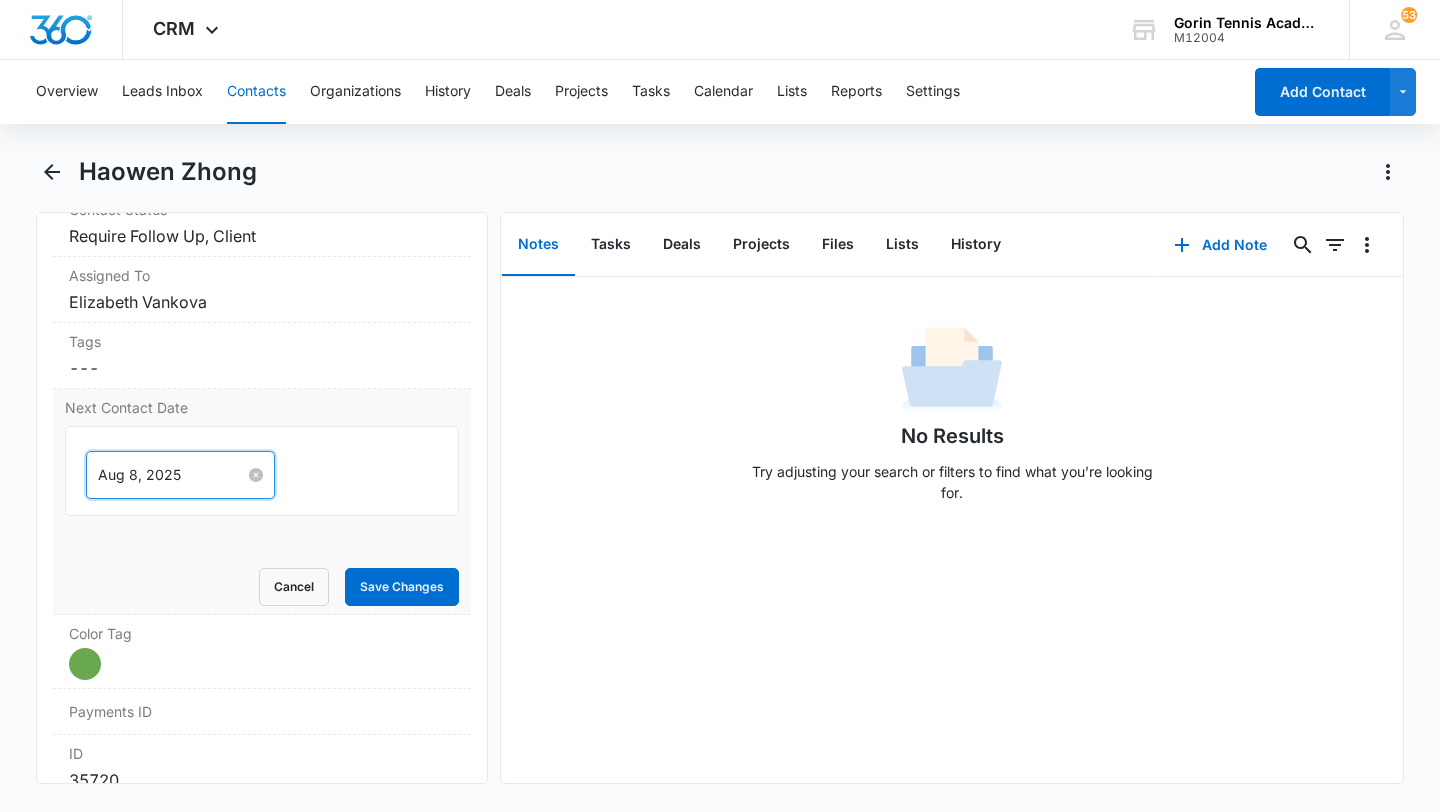 click on "Aug 8, 2025" at bounding box center [171, 475] 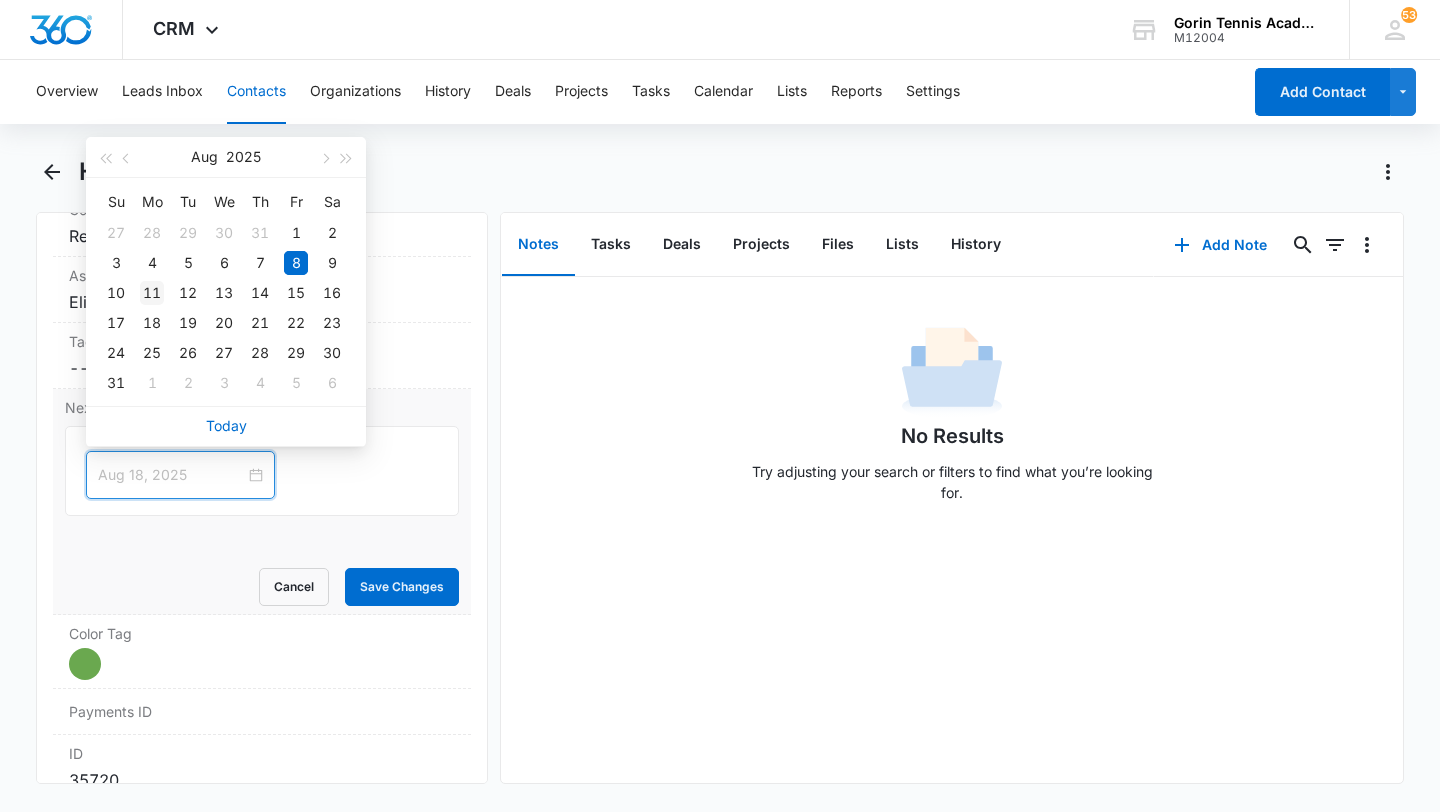 type on "Aug 11, 2025" 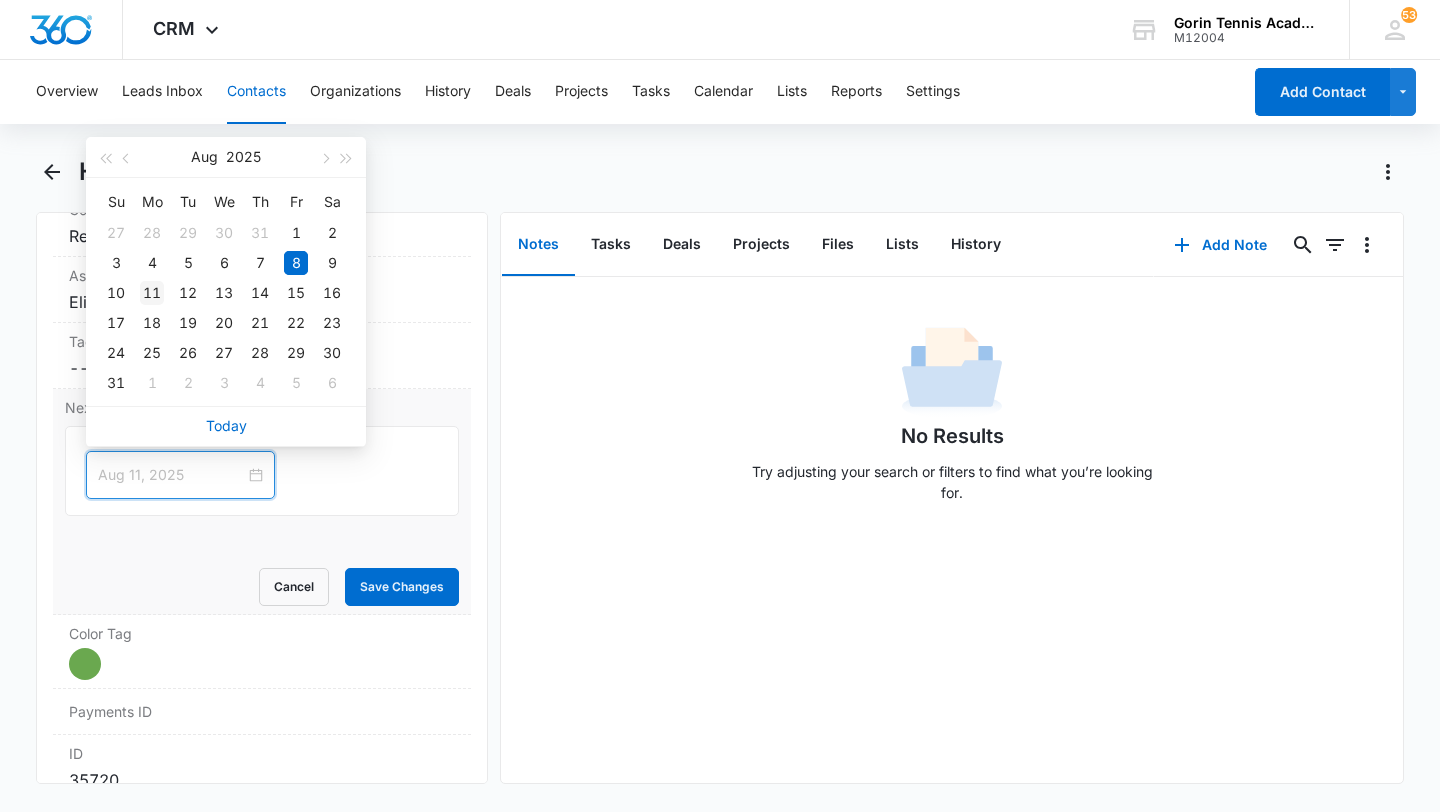click on "11" at bounding box center [152, 293] 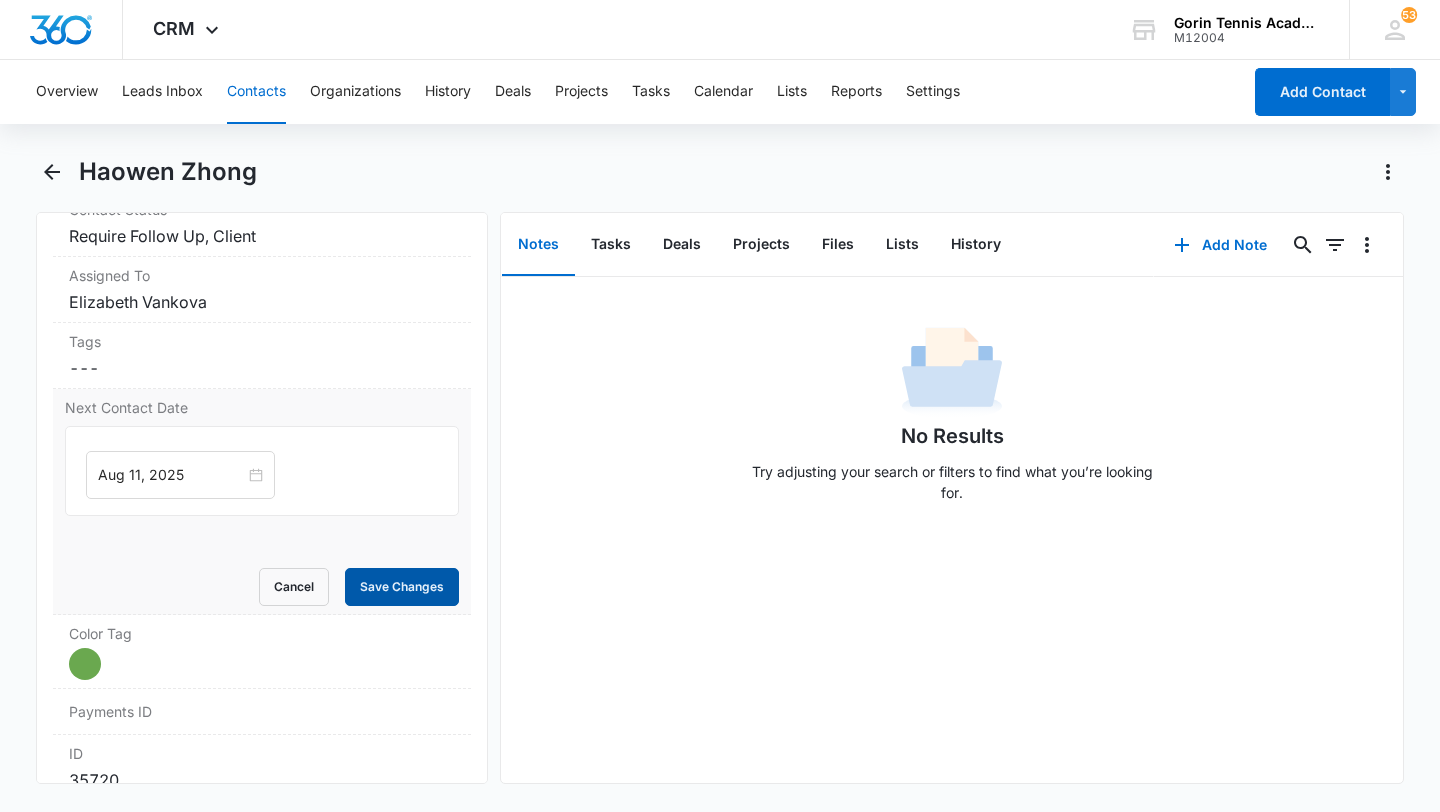 click on "Save Changes" at bounding box center [402, 587] 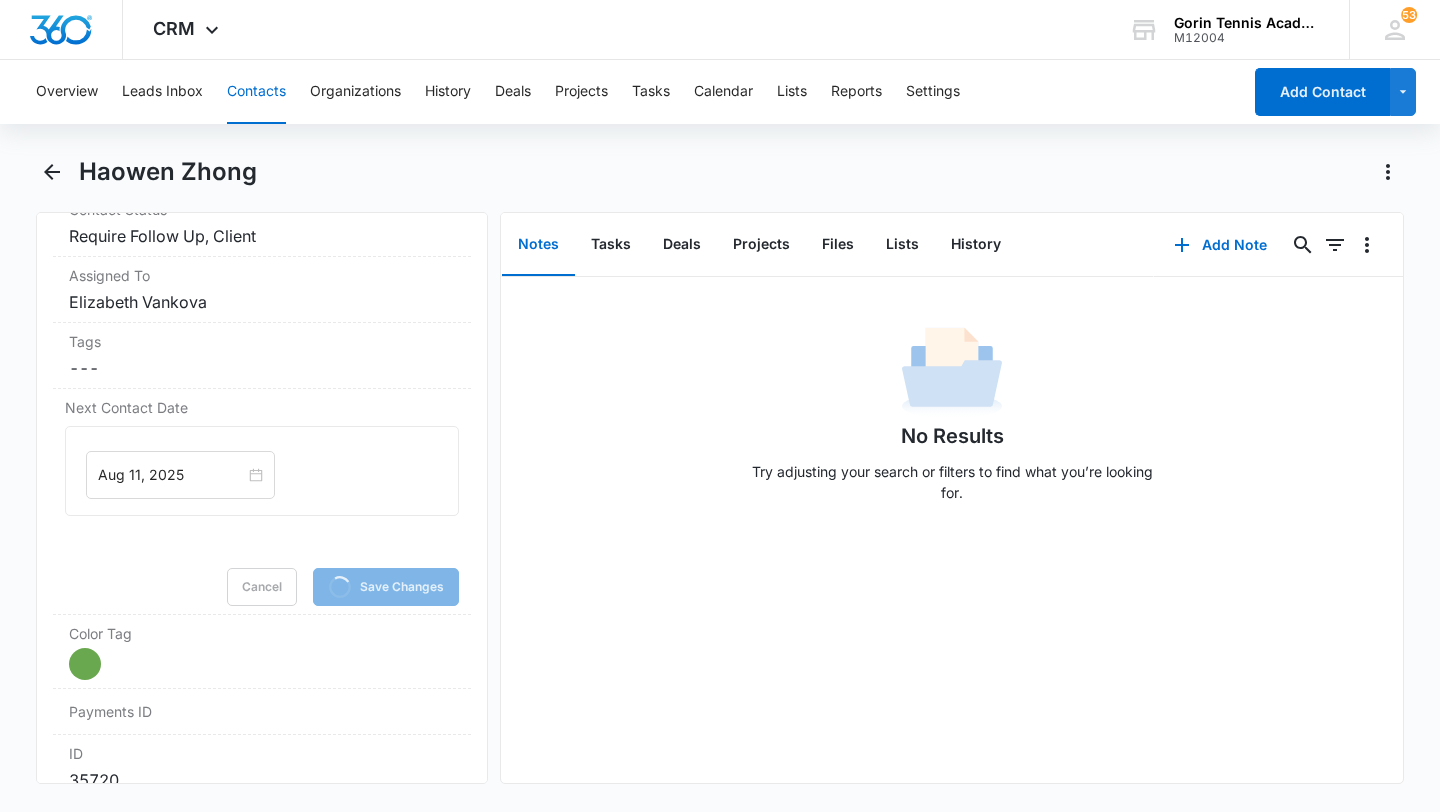 click on "Contacts" at bounding box center [256, 92] 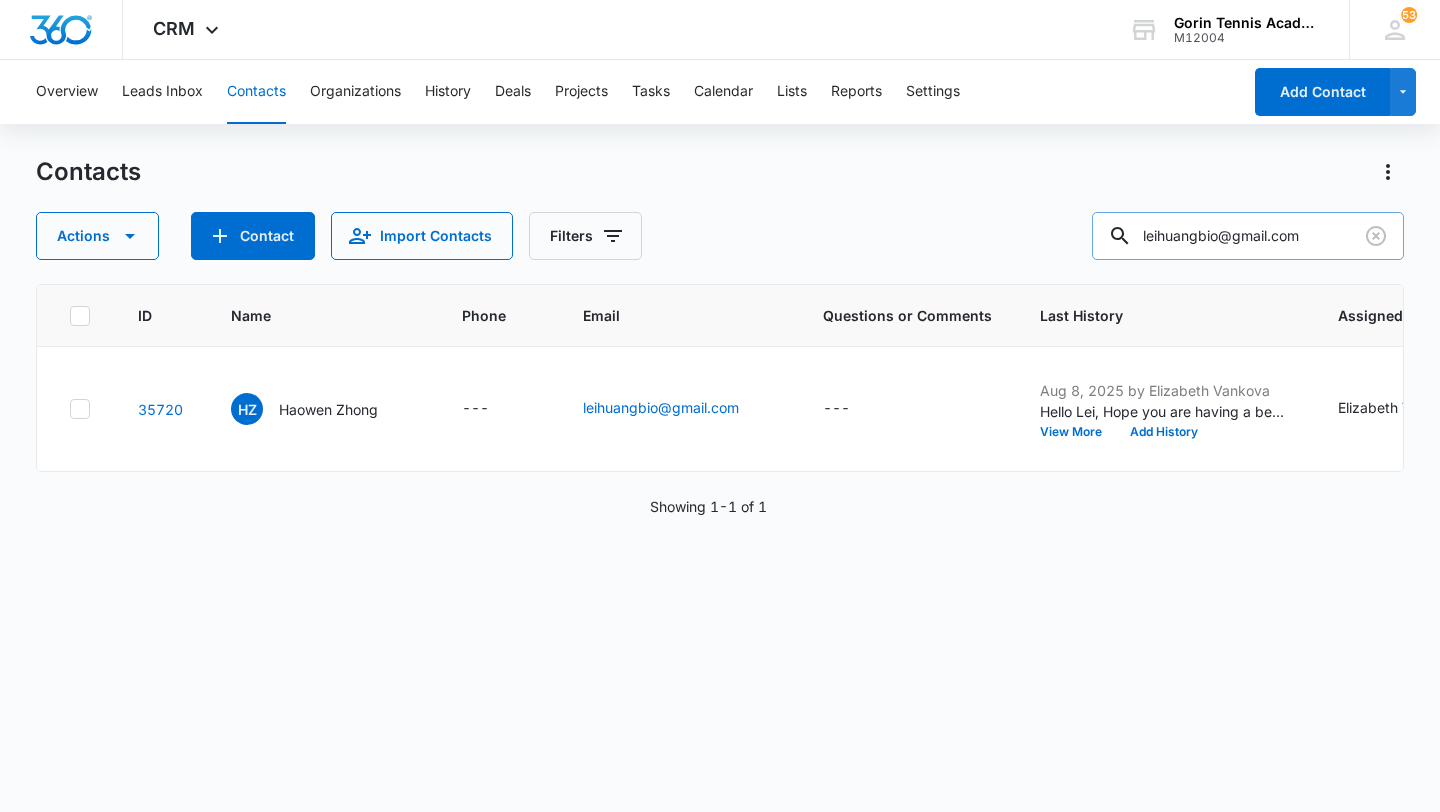 click at bounding box center (1376, 236) 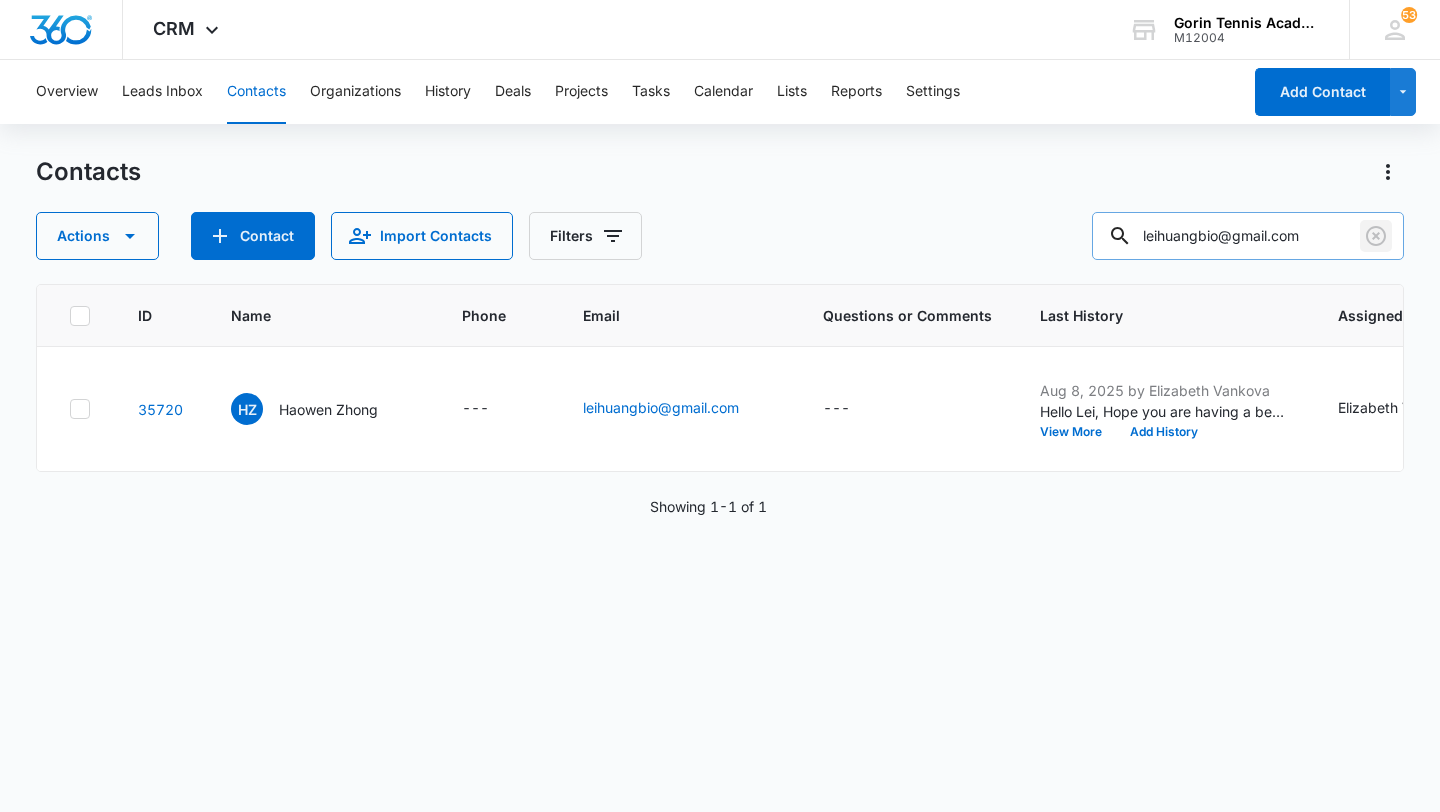 click 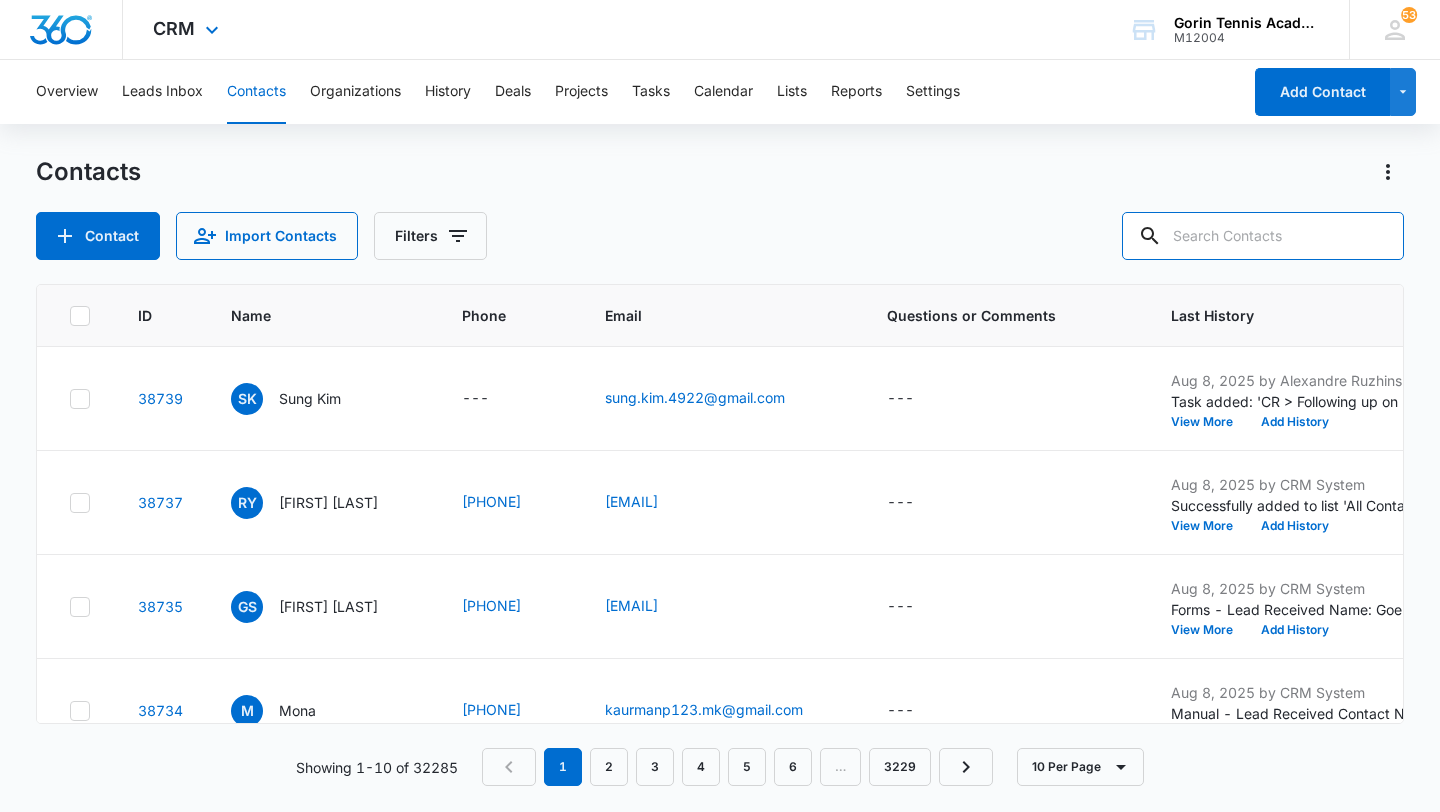 paste on "monicalau2011@gmail.com" 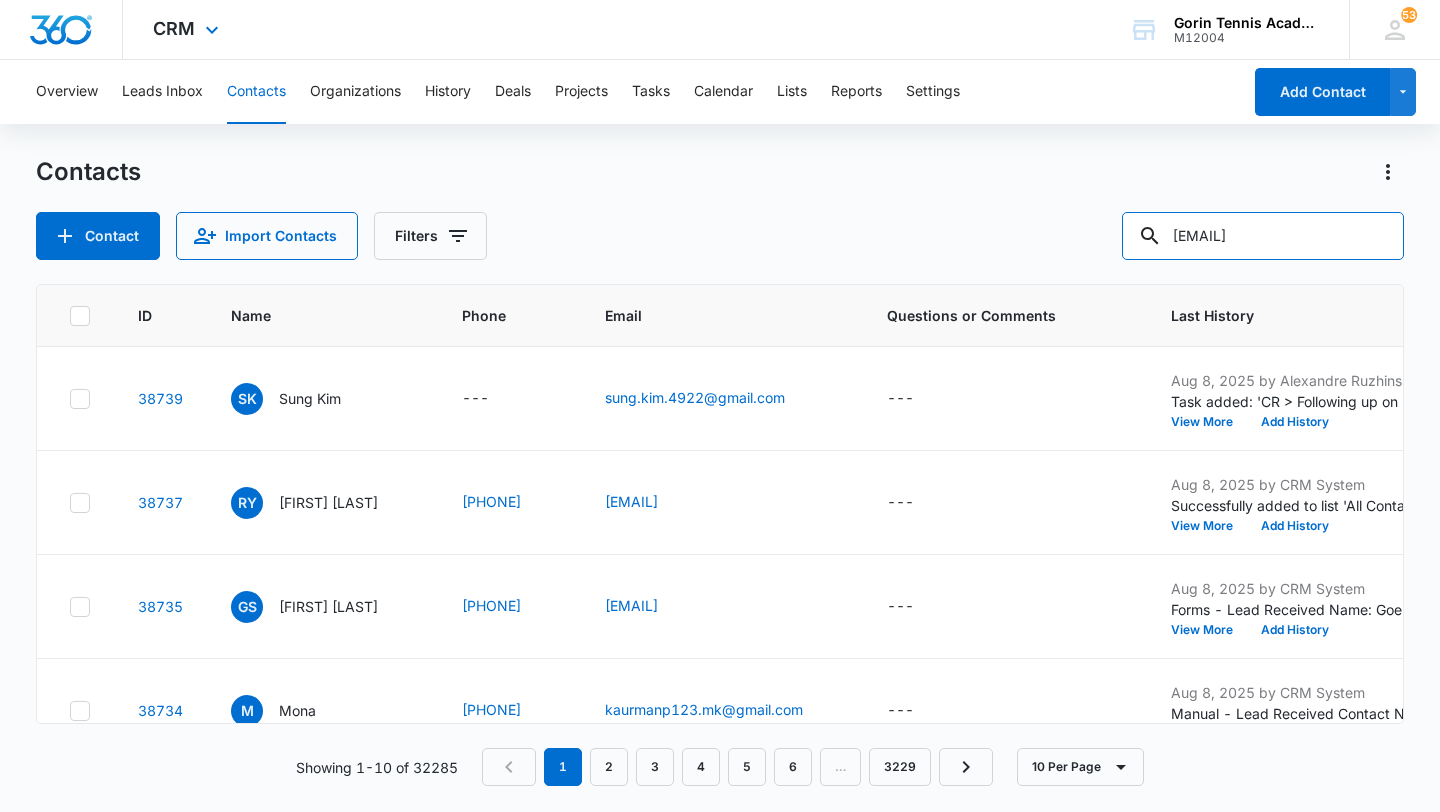 scroll, scrollTop: 0, scrollLeft: 19, axis: horizontal 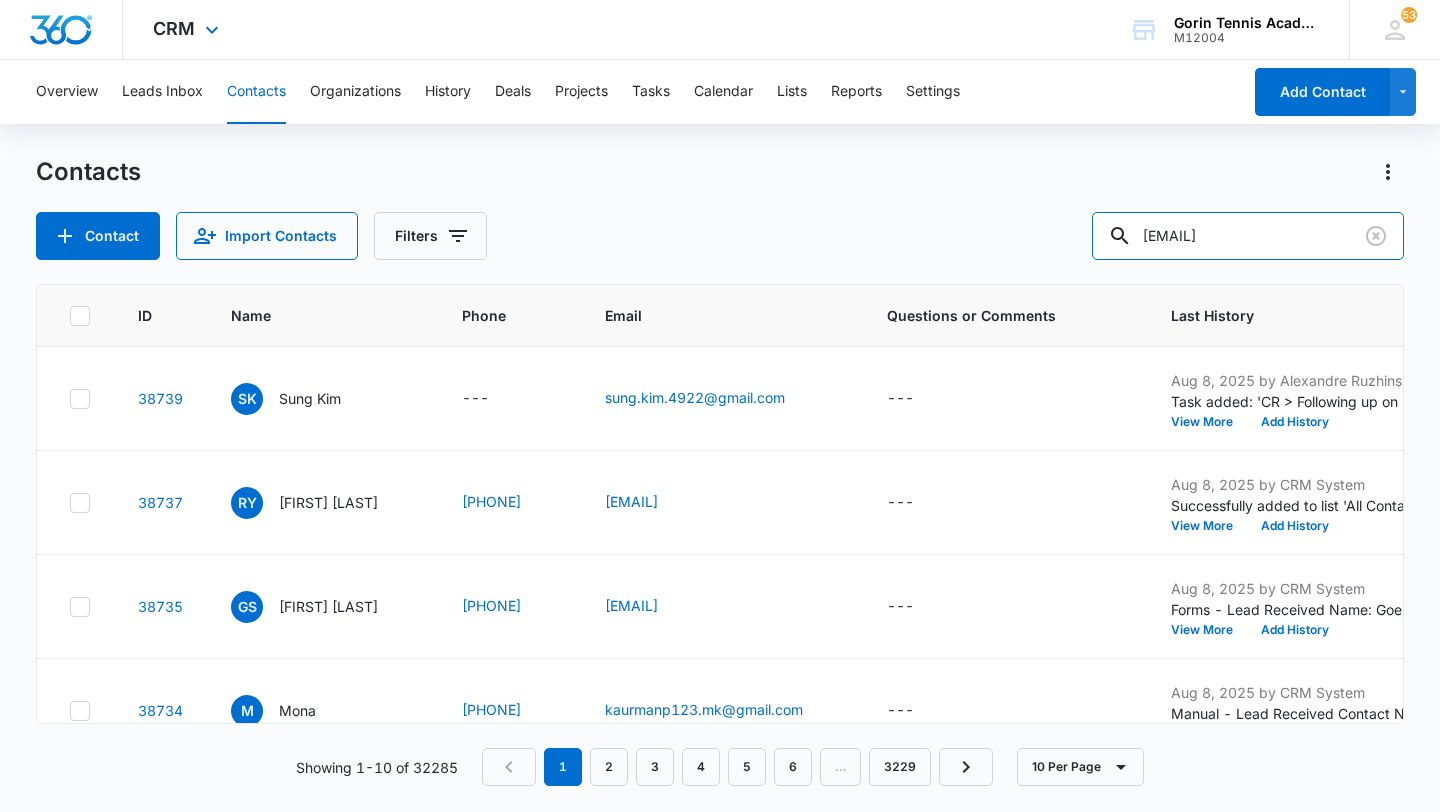 type on "monicalau2011@gmail.com" 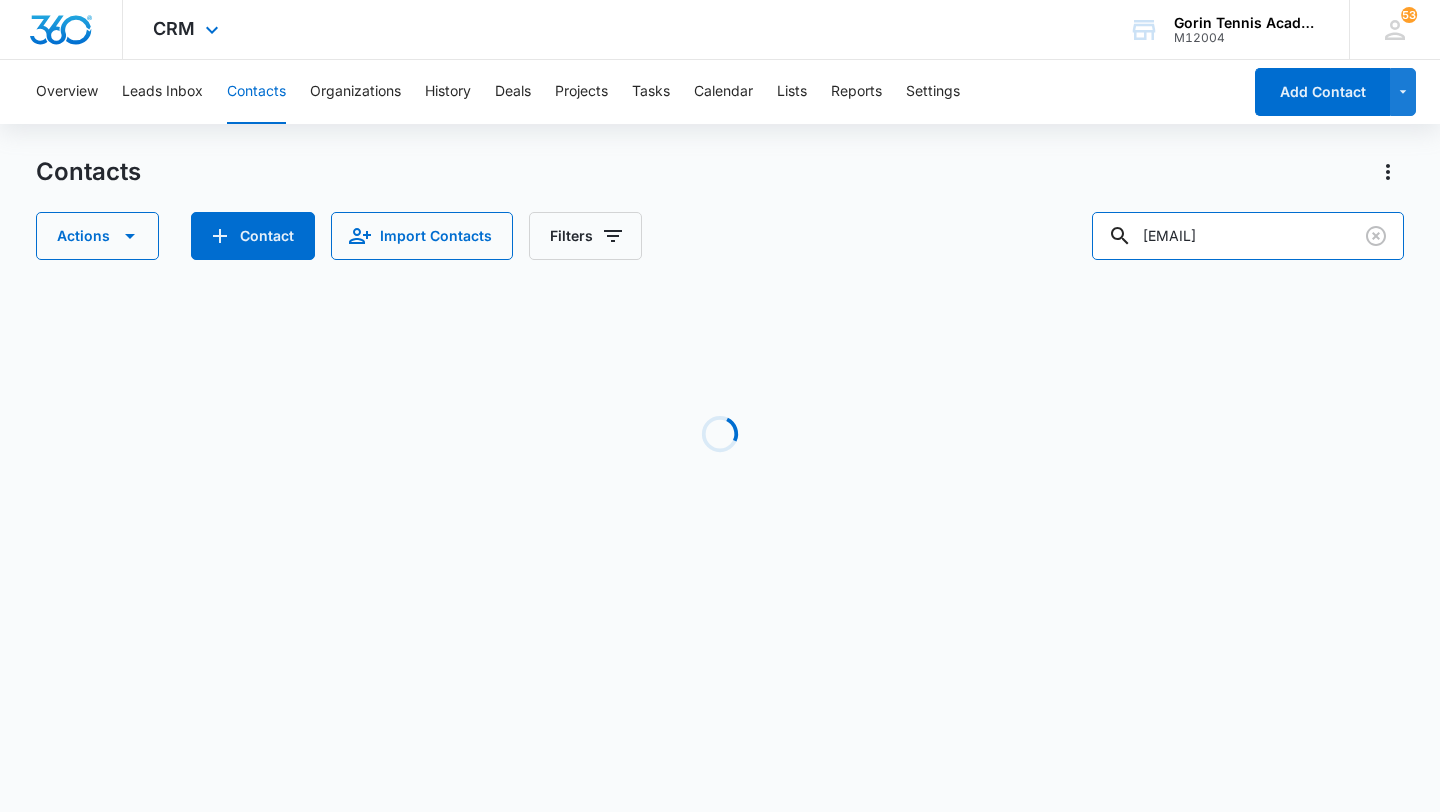 scroll, scrollTop: 0, scrollLeft: 0, axis: both 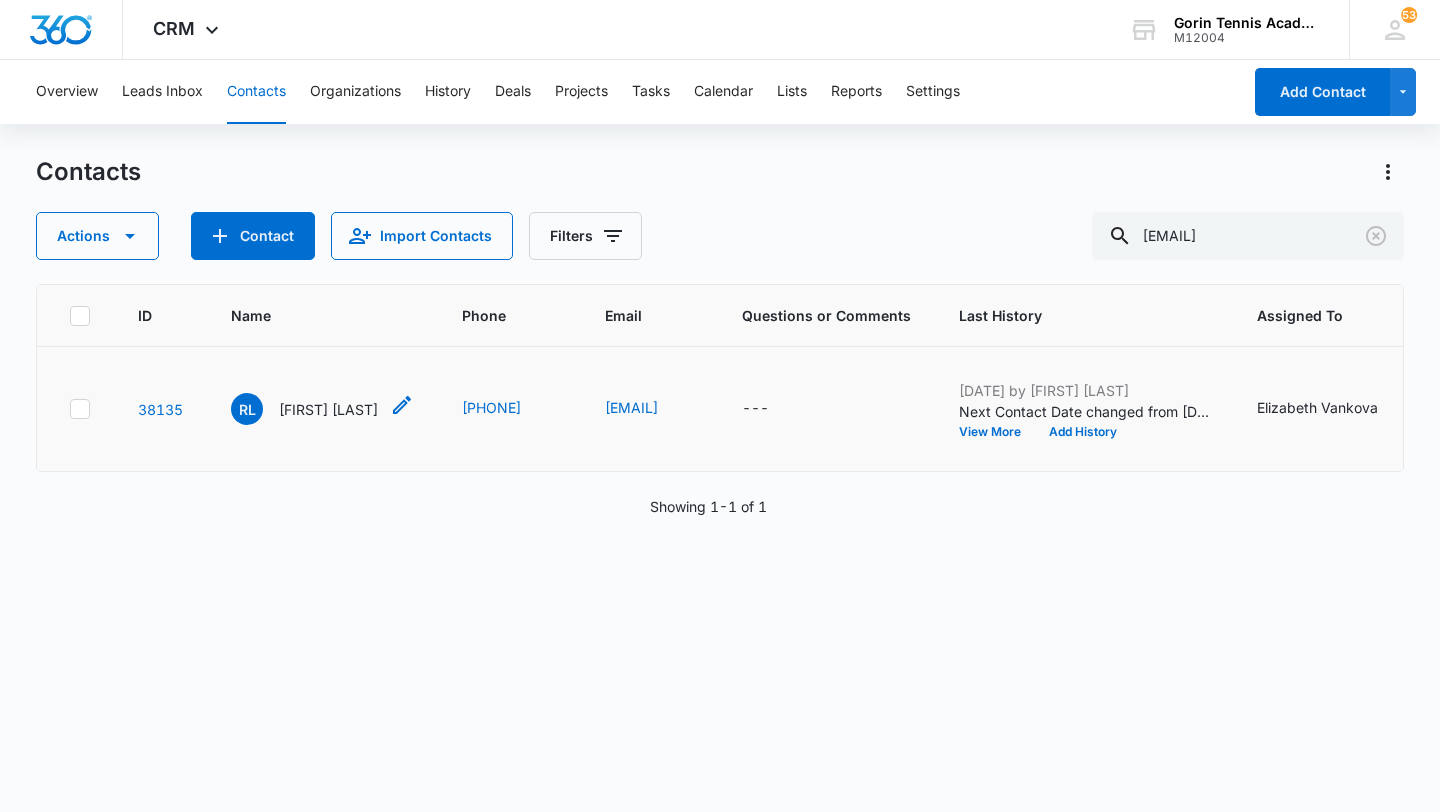 click on "Richard Law" at bounding box center (328, 409) 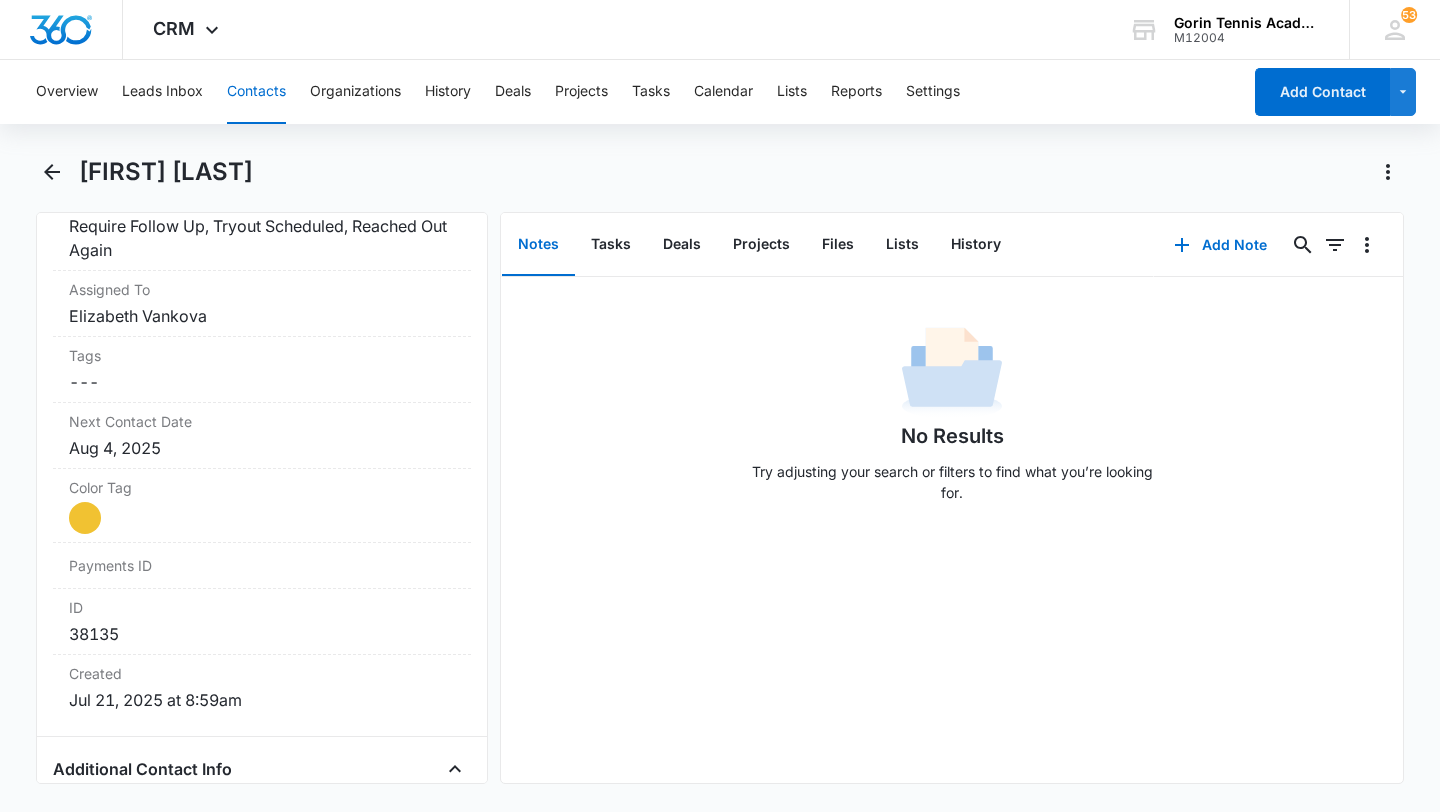 scroll, scrollTop: 988, scrollLeft: 0, axis: vertical 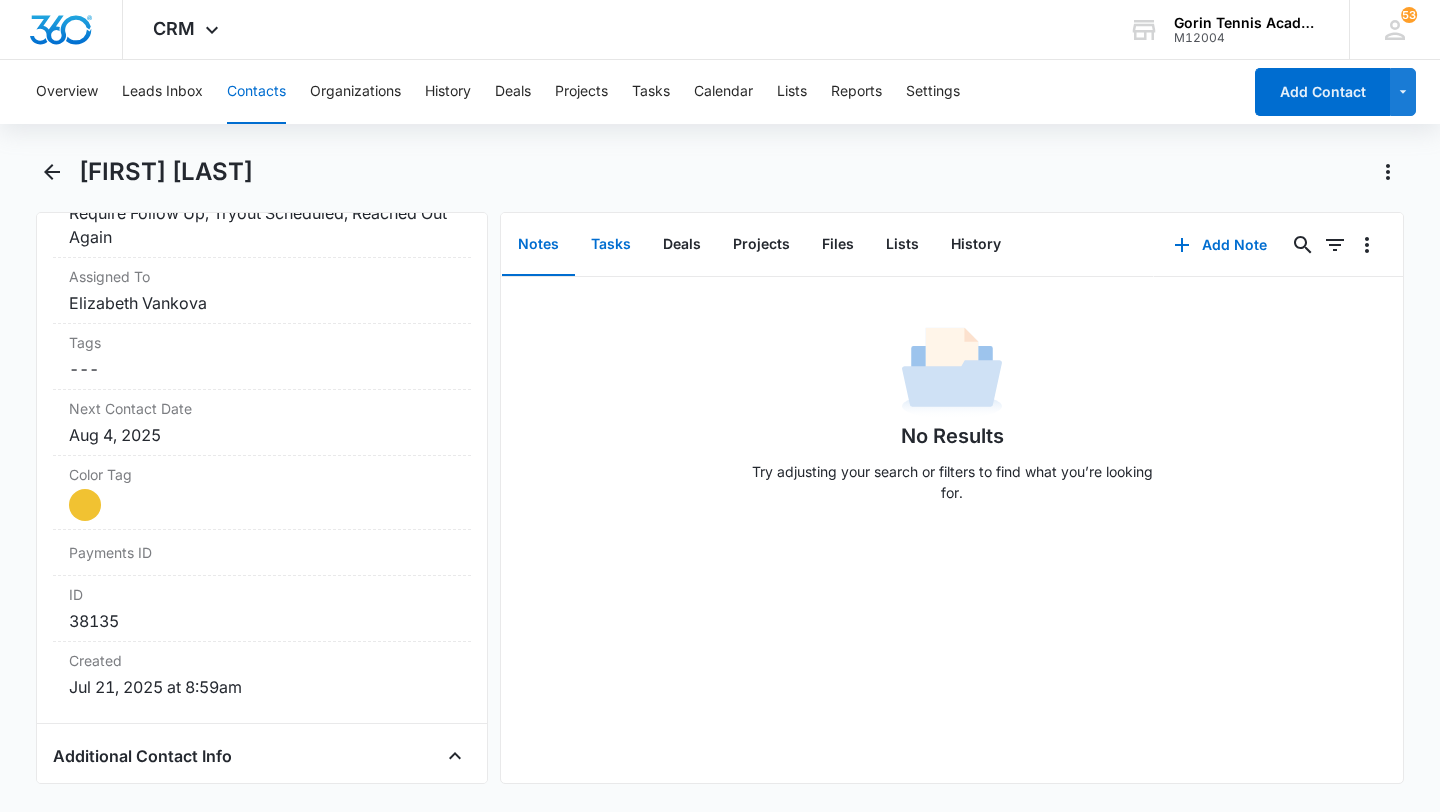 click on "Tasks" at bounding box center (611, 245) 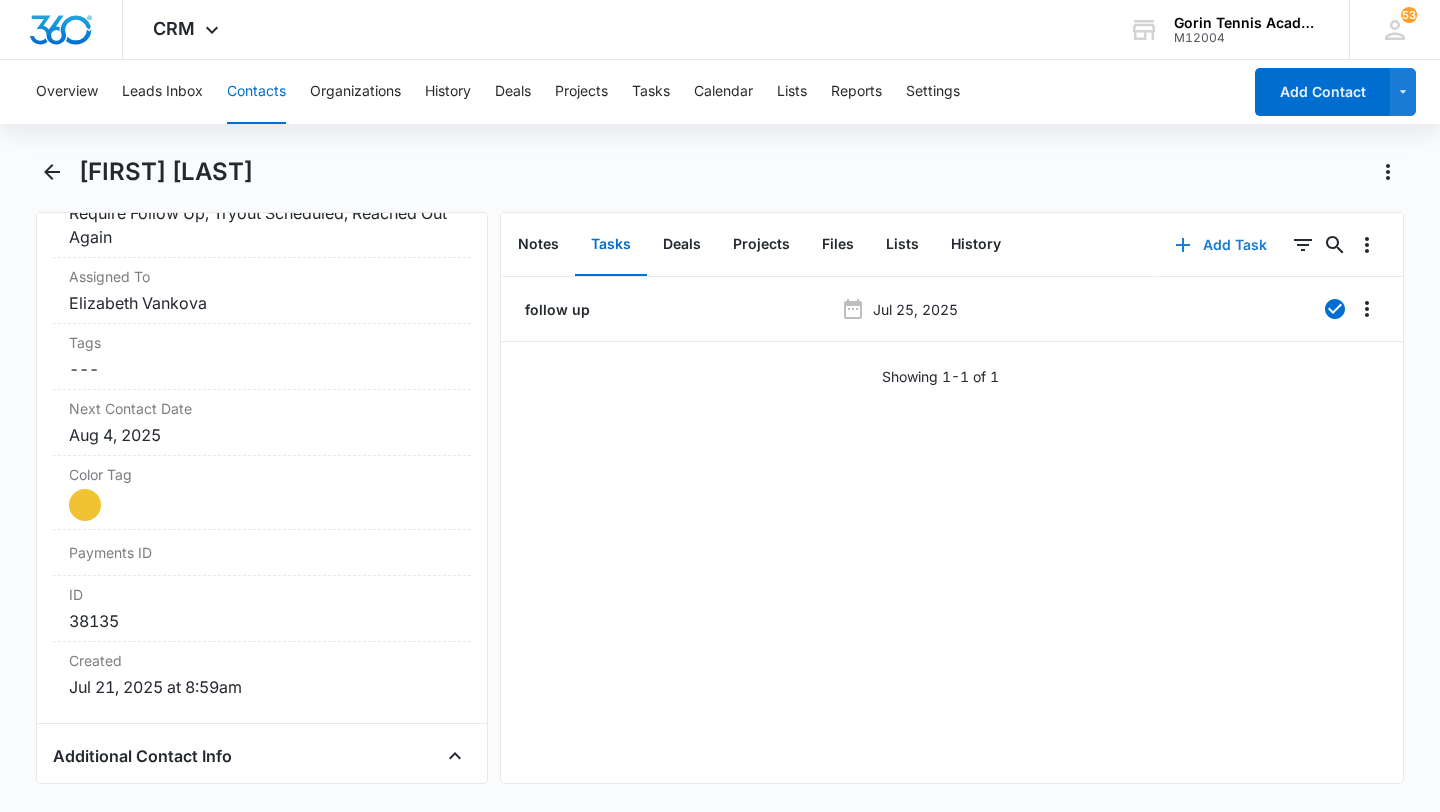 click on "Add Task" at bounding box center [1221, 245] 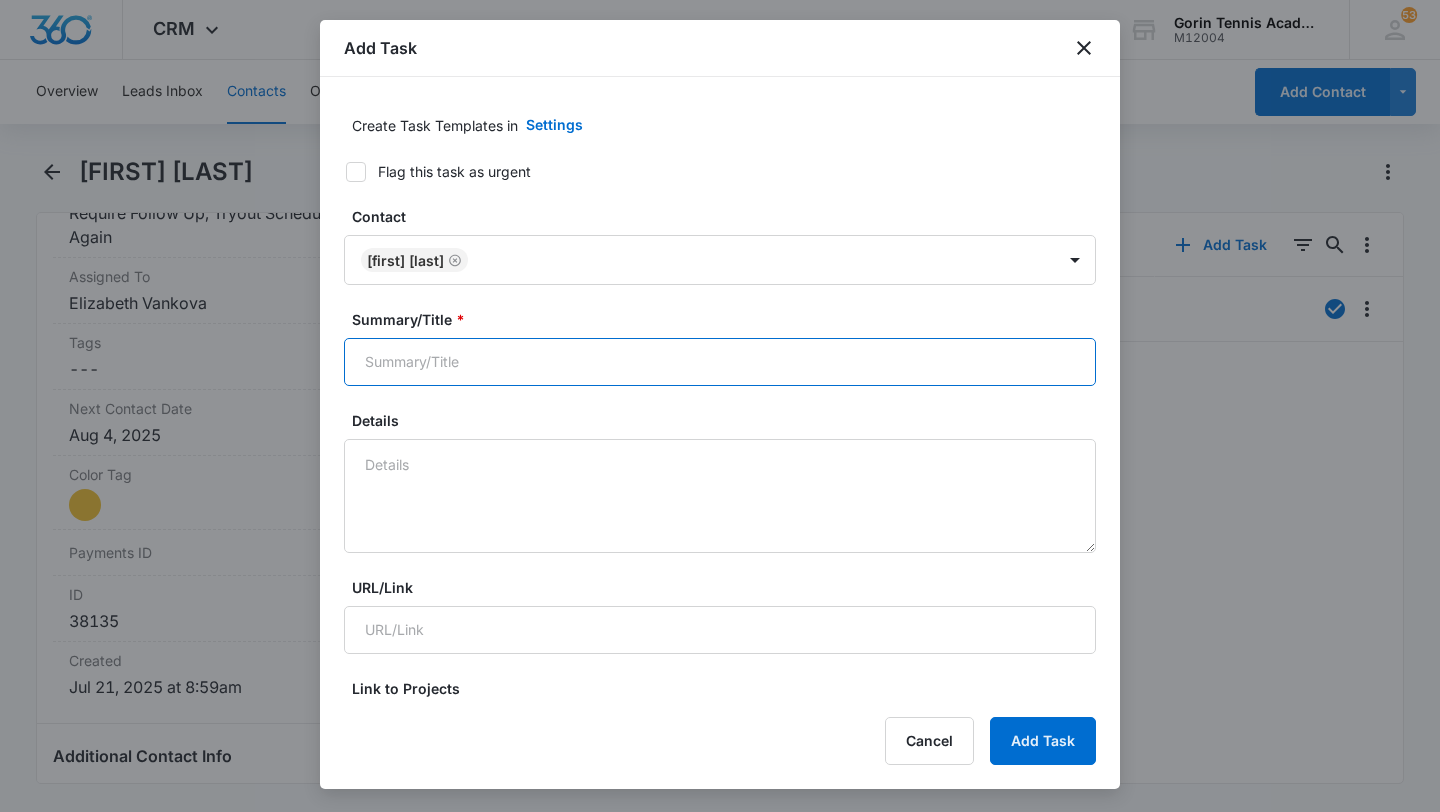 click on "Summary/Title *" at bounding box center [720, 362] 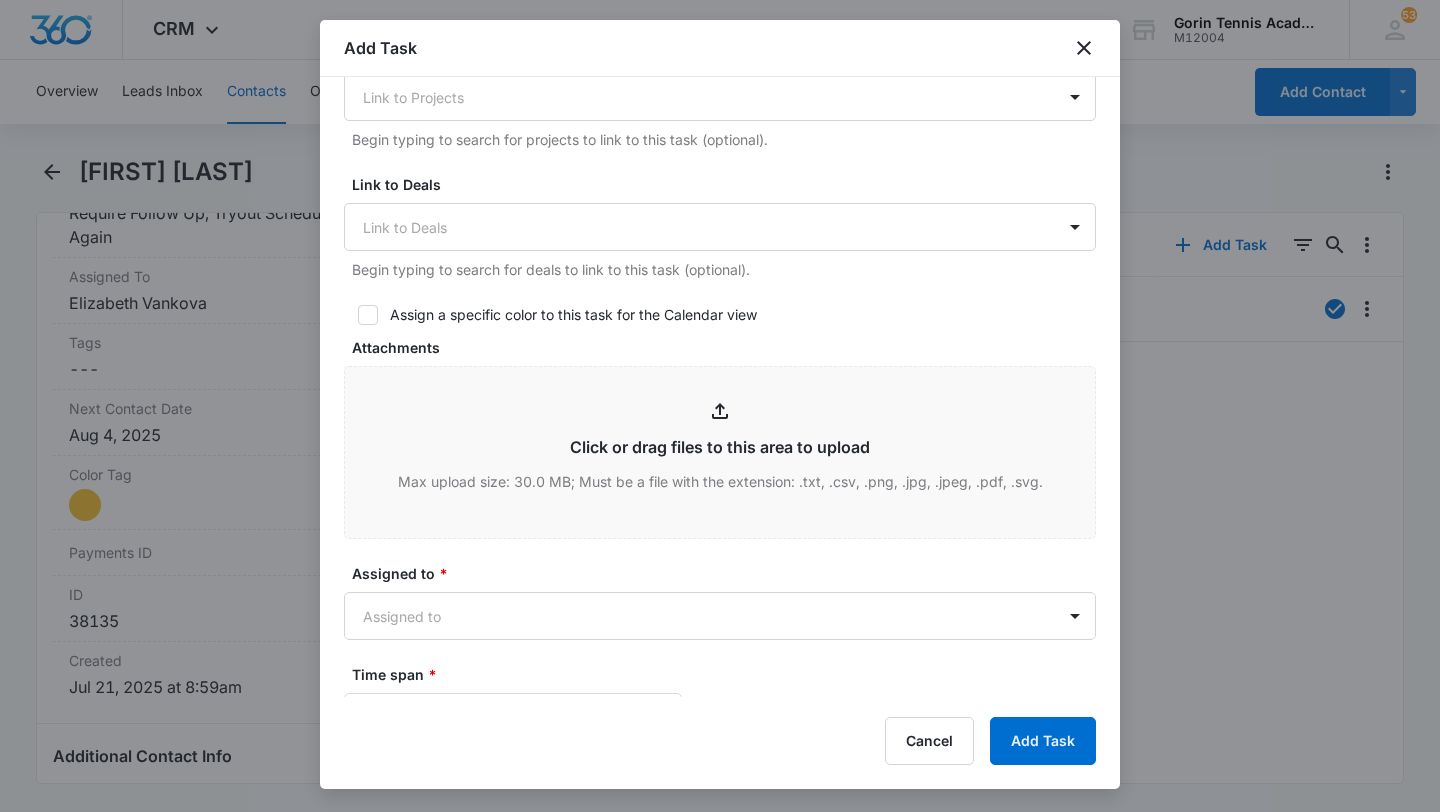 scroll, scrollTop: 792, scrollLeft: 0, axis: vertical 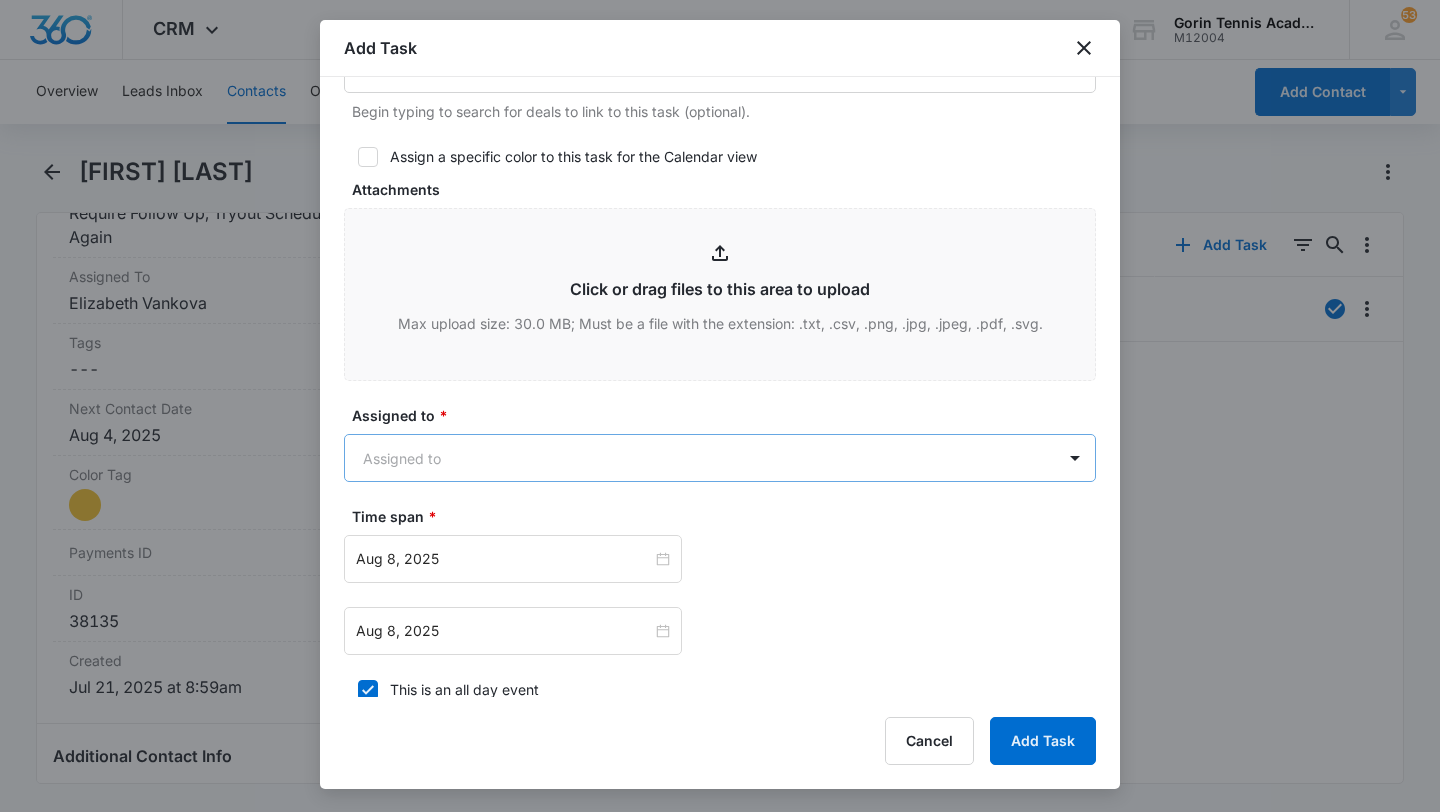type on "reach out again" 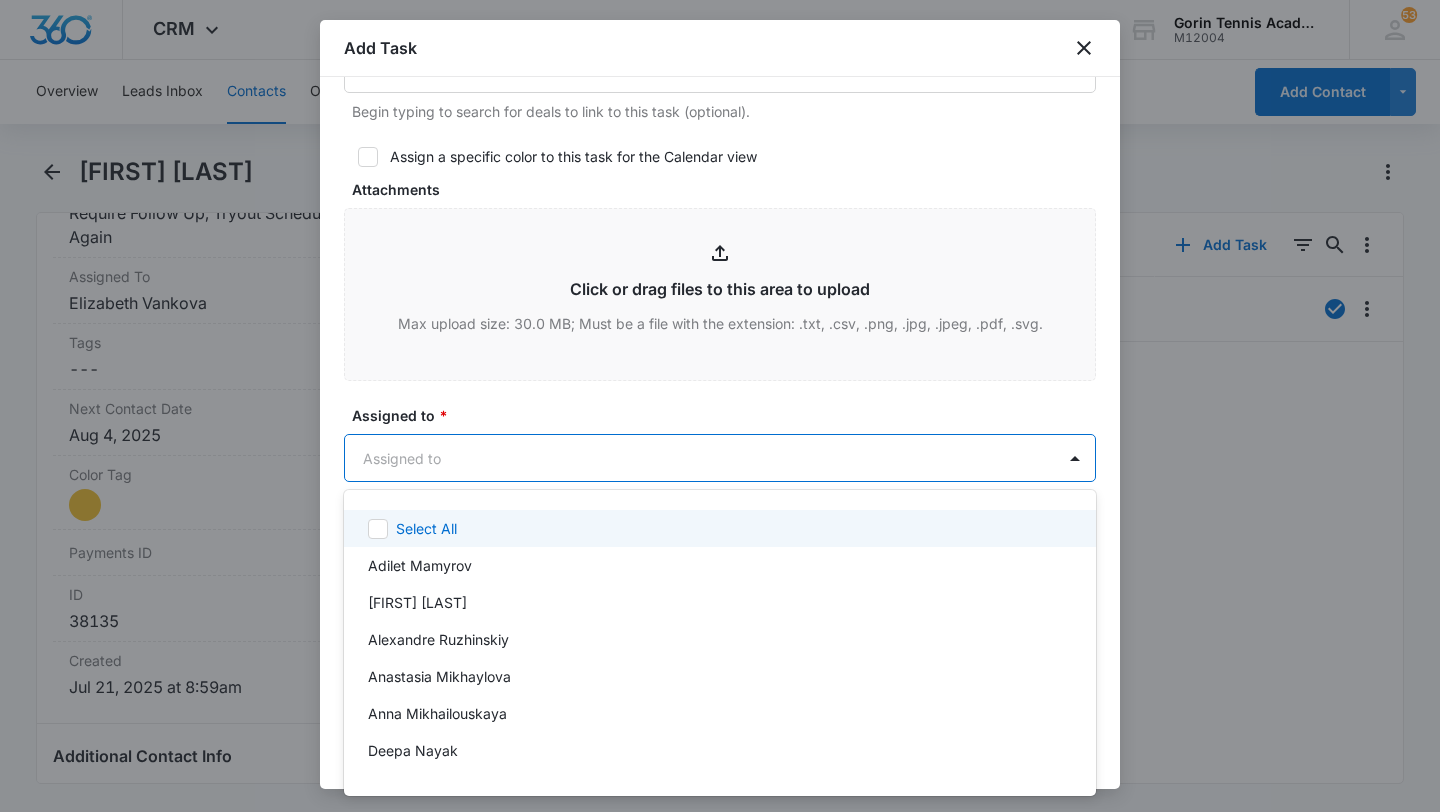 click on "CRM Apps Reputation Websites Forms CRM Email Social Shop Payments POS Content Ads Intelligence Files Brand Settings Gorin Tennis Academy M12004 Your Accounts View All 53 EV Elizabeth Vankova Elizabeth@gorintennis.com My Profile 53 Notifications Support Logout Terms & Conditions   •   Privacy Policy Overview Leads Inbox Contacts Organizations History Deals Projects Tasks Calendar Lists Reports Settings Add Contact Richard Law Remove RL Richard Law Contact Info Name Cancel Save Changes Richard Law Phone Cancel Save Changes (408) 712-5097 Email Cancel Save Changes monicalau2011@gmail.com Organization Cancel Save Changes --- Address Cancel Save Changes 1497 Saskatchewan Drive Sunnyvale CA Details Source Cancel Save Changes Web Branded Lead (MindBody) Contact Type Cancel Save Changes Sunnyvale, Saratoga/West Valley College Contact Status Cancel Save Changes Require Follow Up, Tryout Scheduled, Reached Out Again Assigned To Cancel Save Changes Elizabeth Vankova Tags Cancel Save Changes --- Next Contact Date ID" at bounding box center (720, 406) 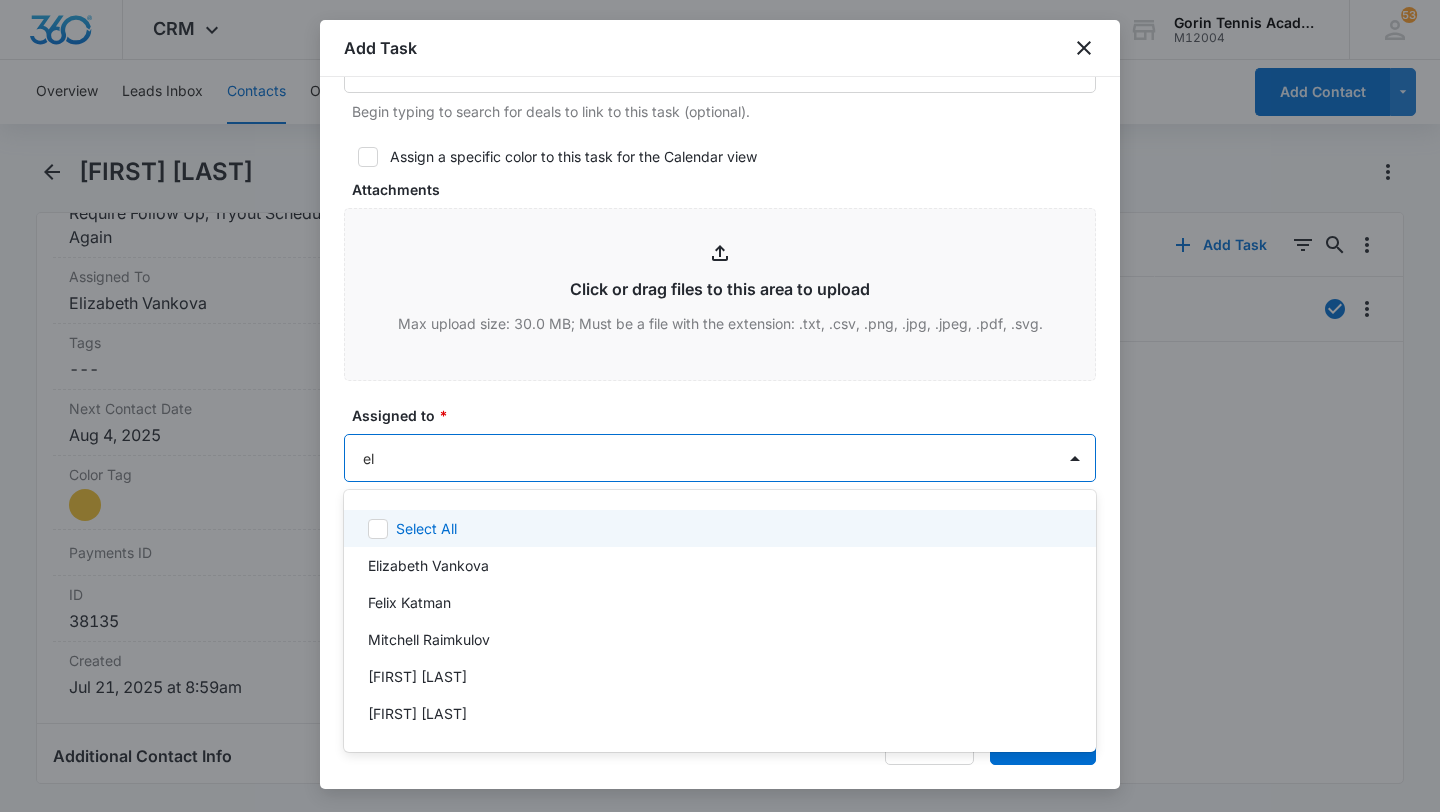 type on "eli" 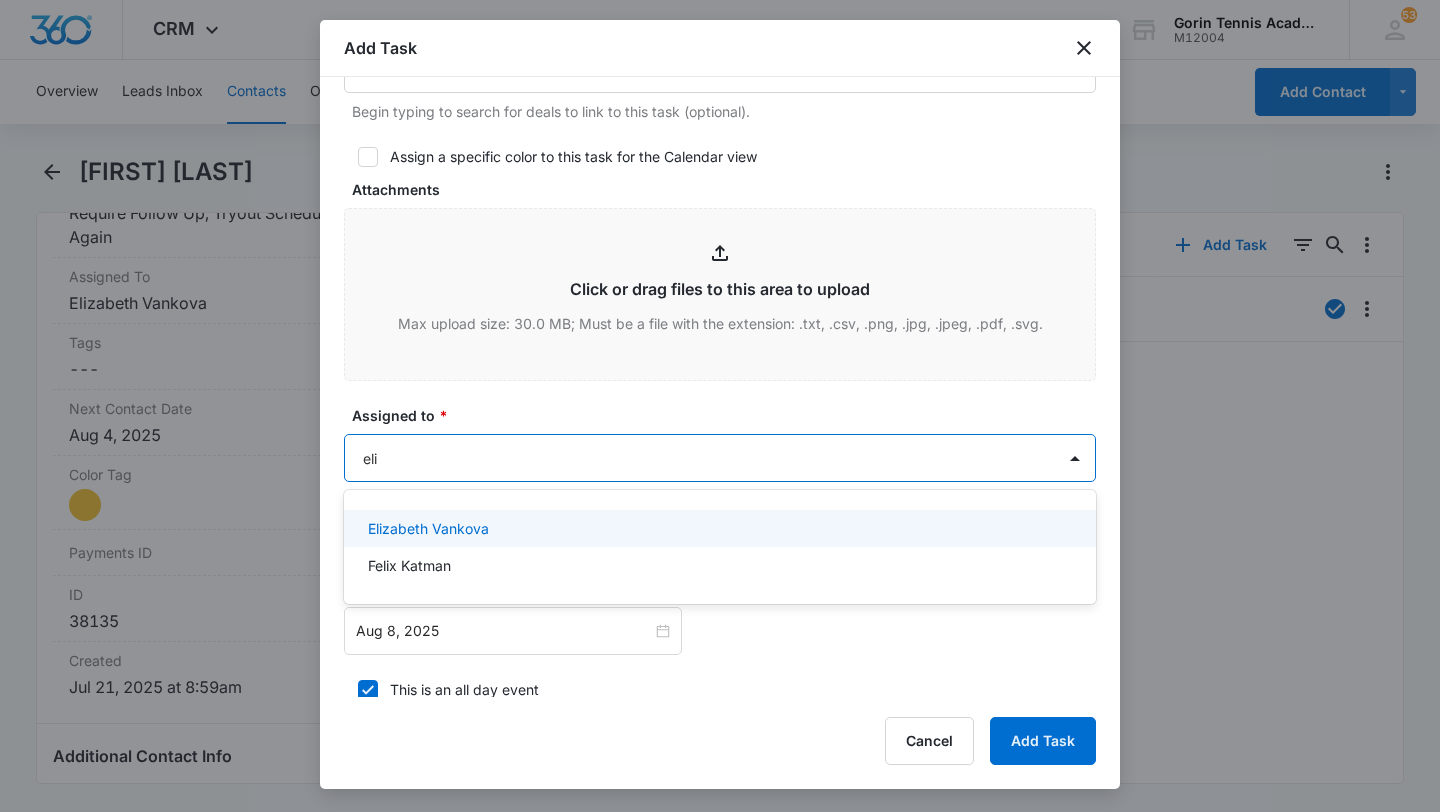 click on "[FIRST] [LAST]" at bounding box center (718, 528) 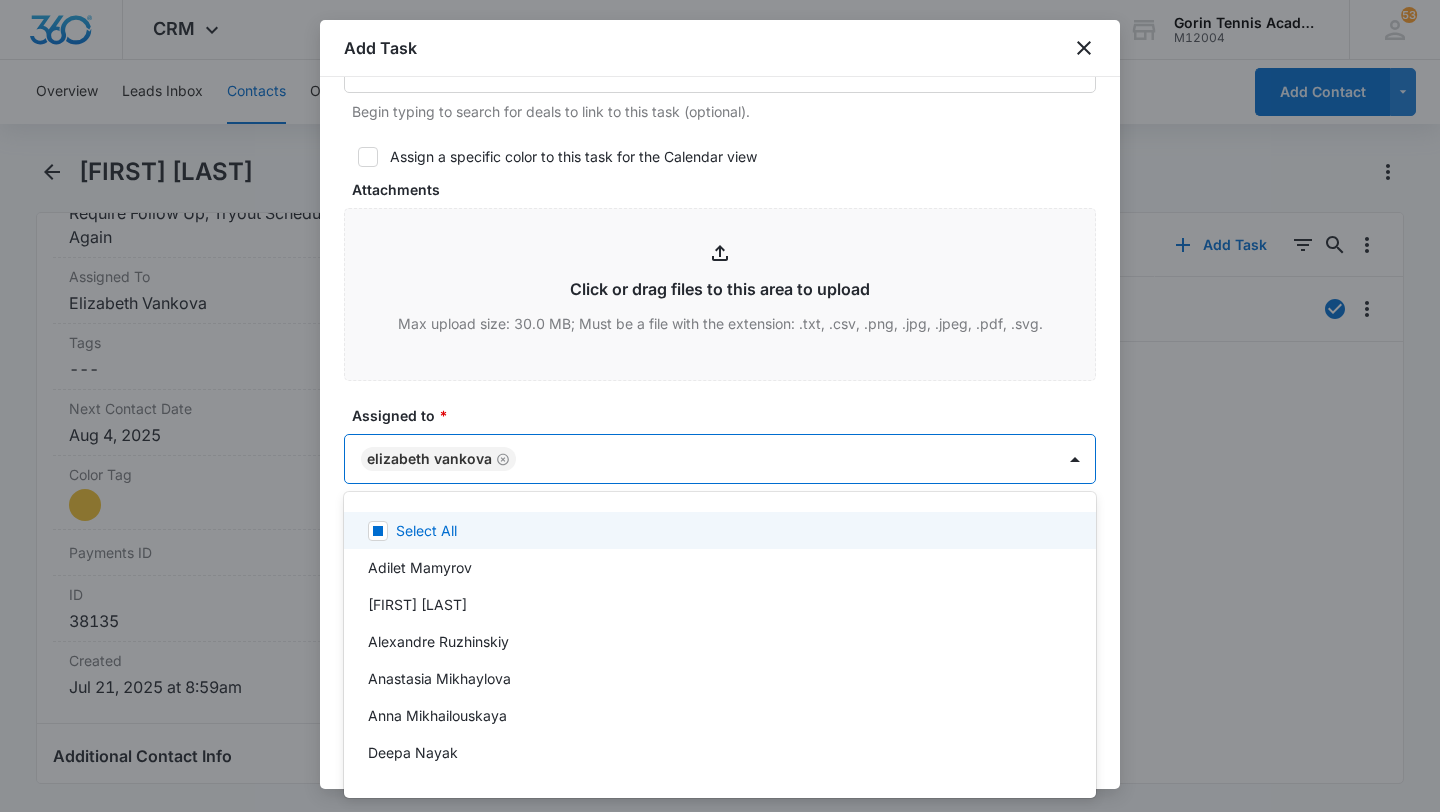 click at bounding box center [720, 406] 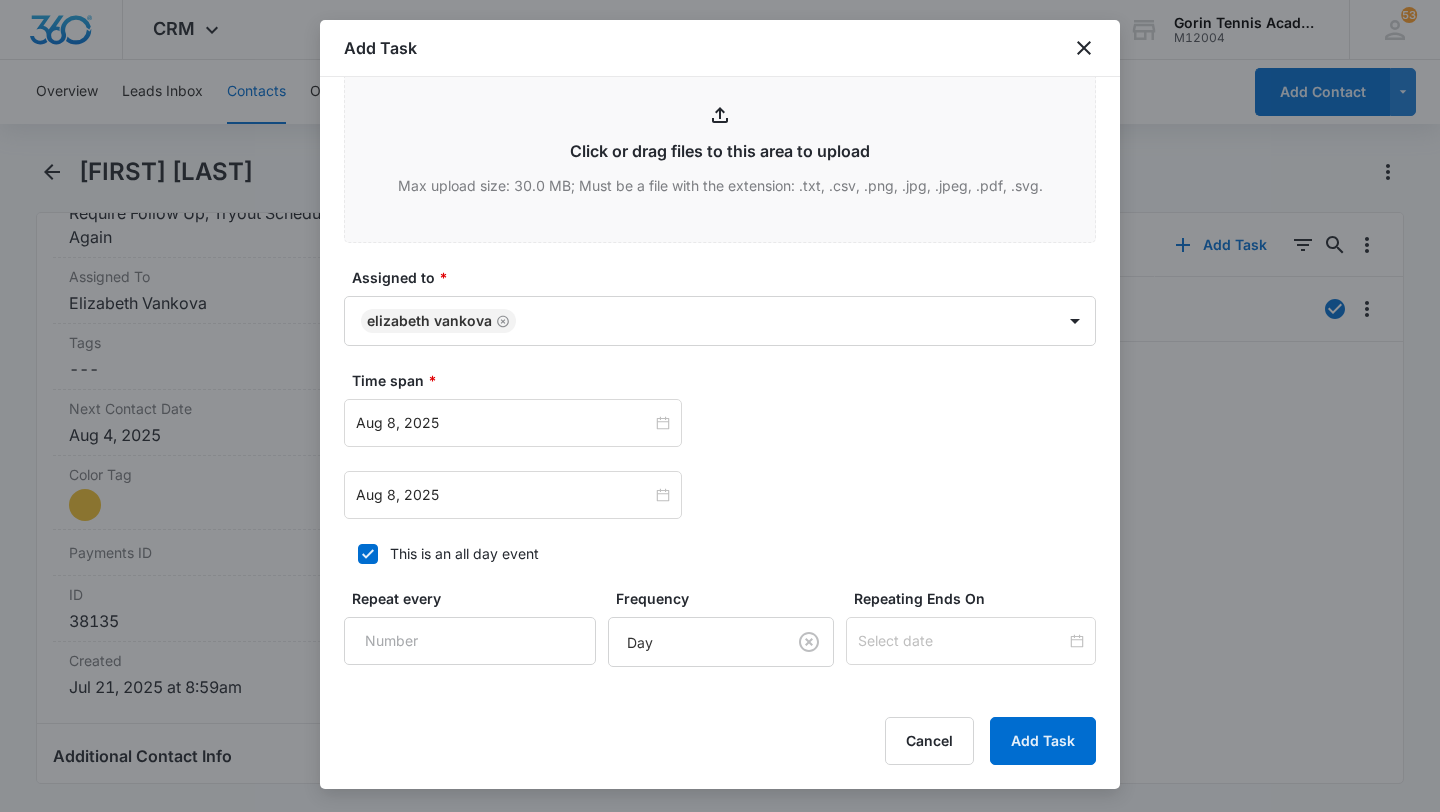scroll, scrollTop: 929, scrollLeft: 0, axis: vertical 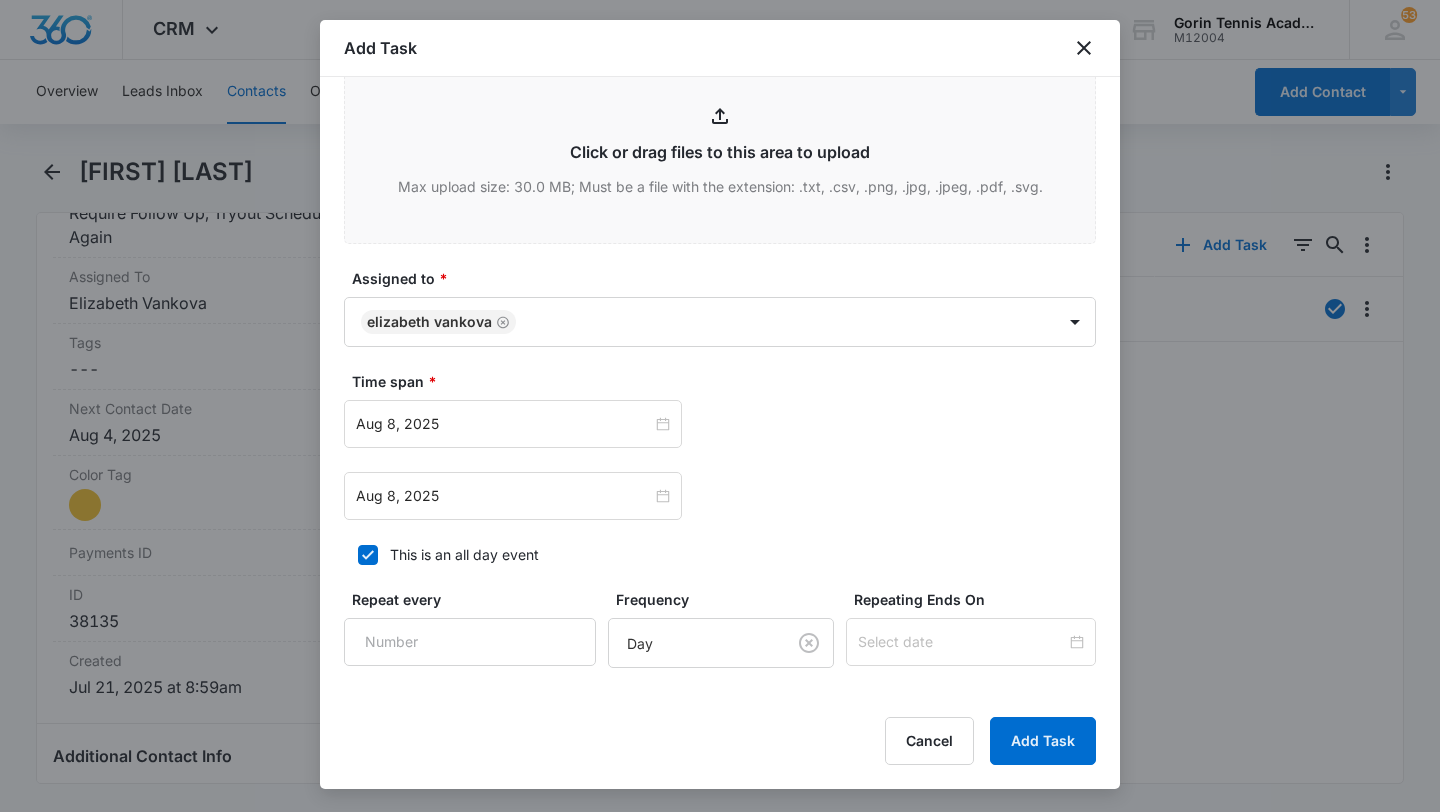 click on "Time span * Aug 8, 2025 Aug 8, 2025" at bounding box center (720, 445) 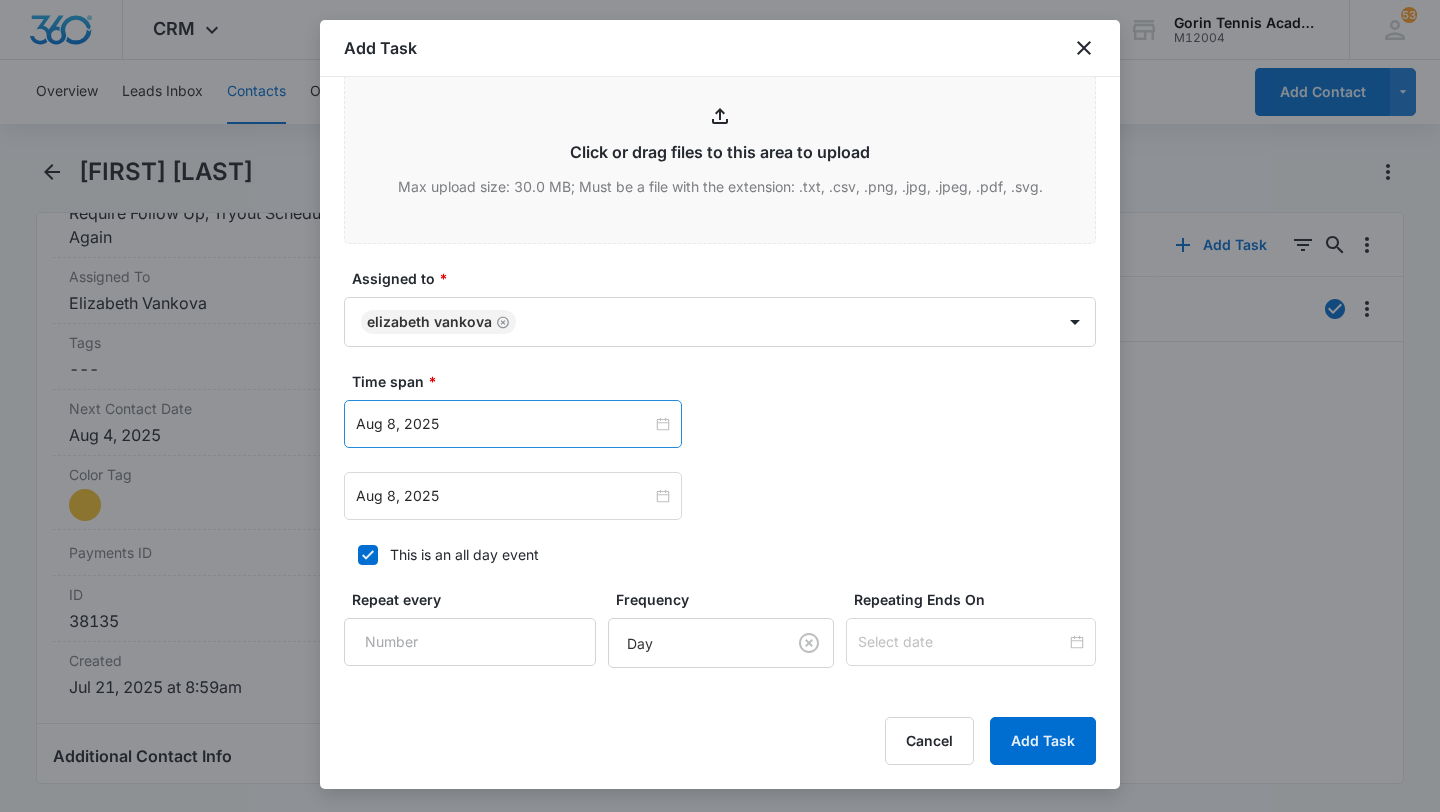 click on "Aug 8, 2025" at bounding box center [513, 424] 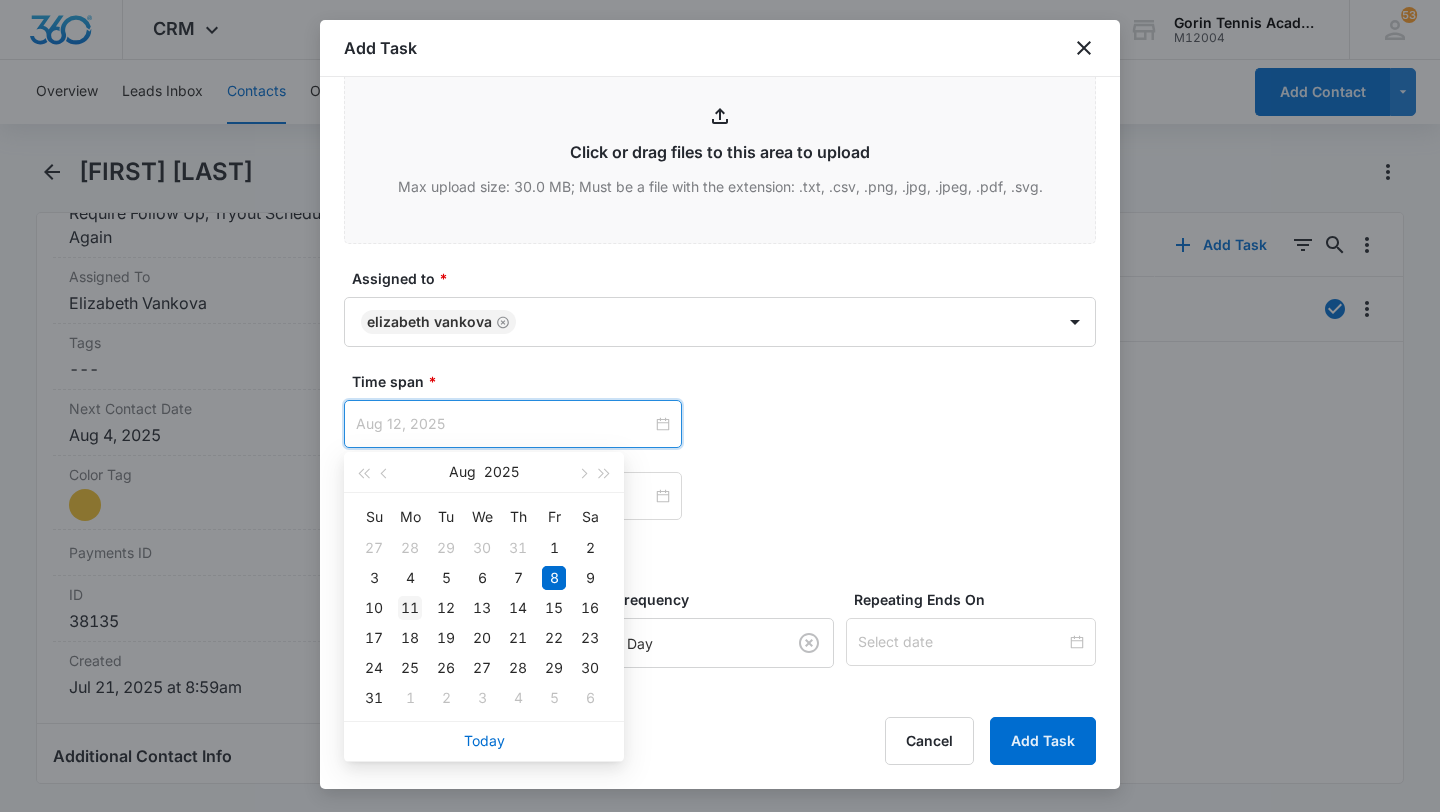 type on "Aug 11, 2025" 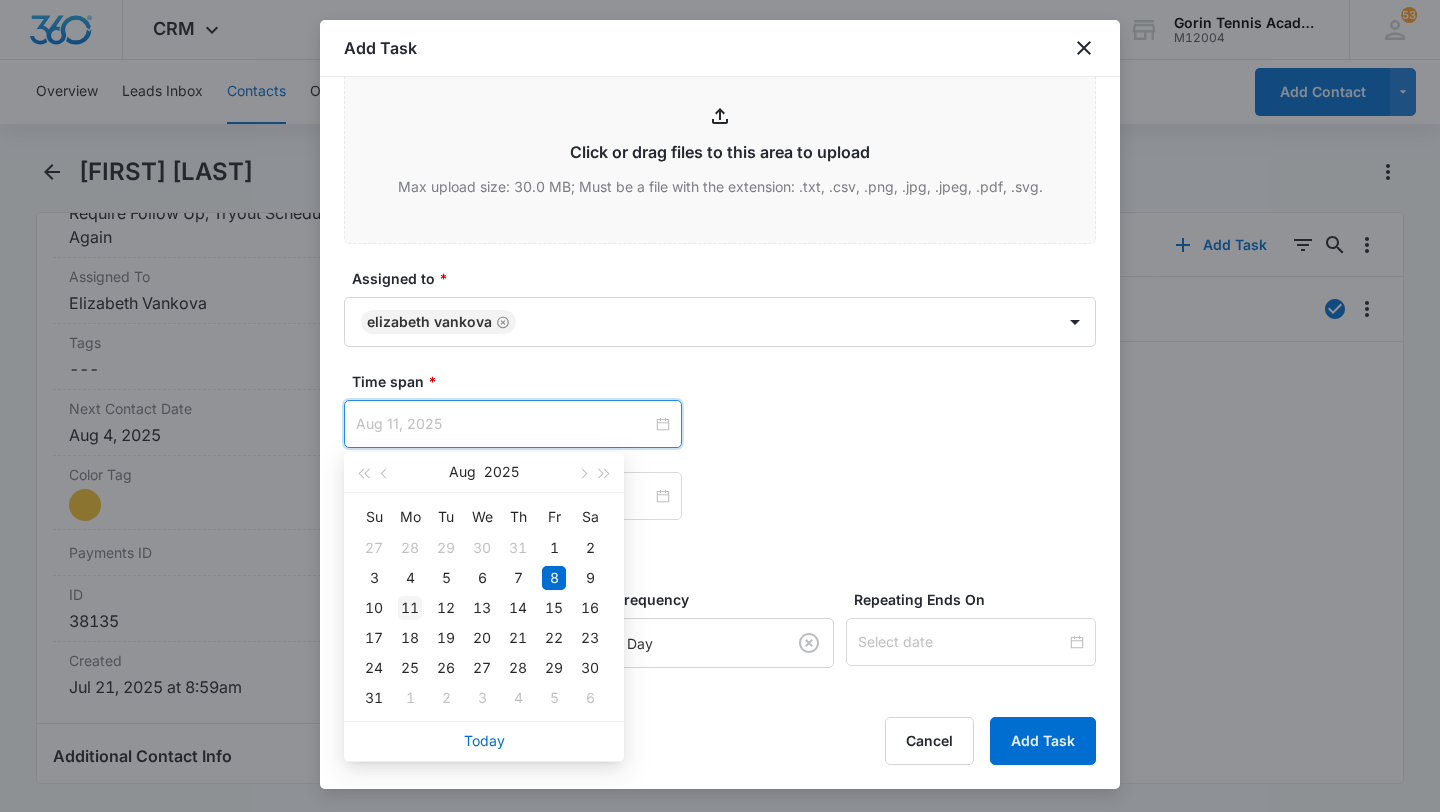 click on "11" at bounding box center (410, 608) 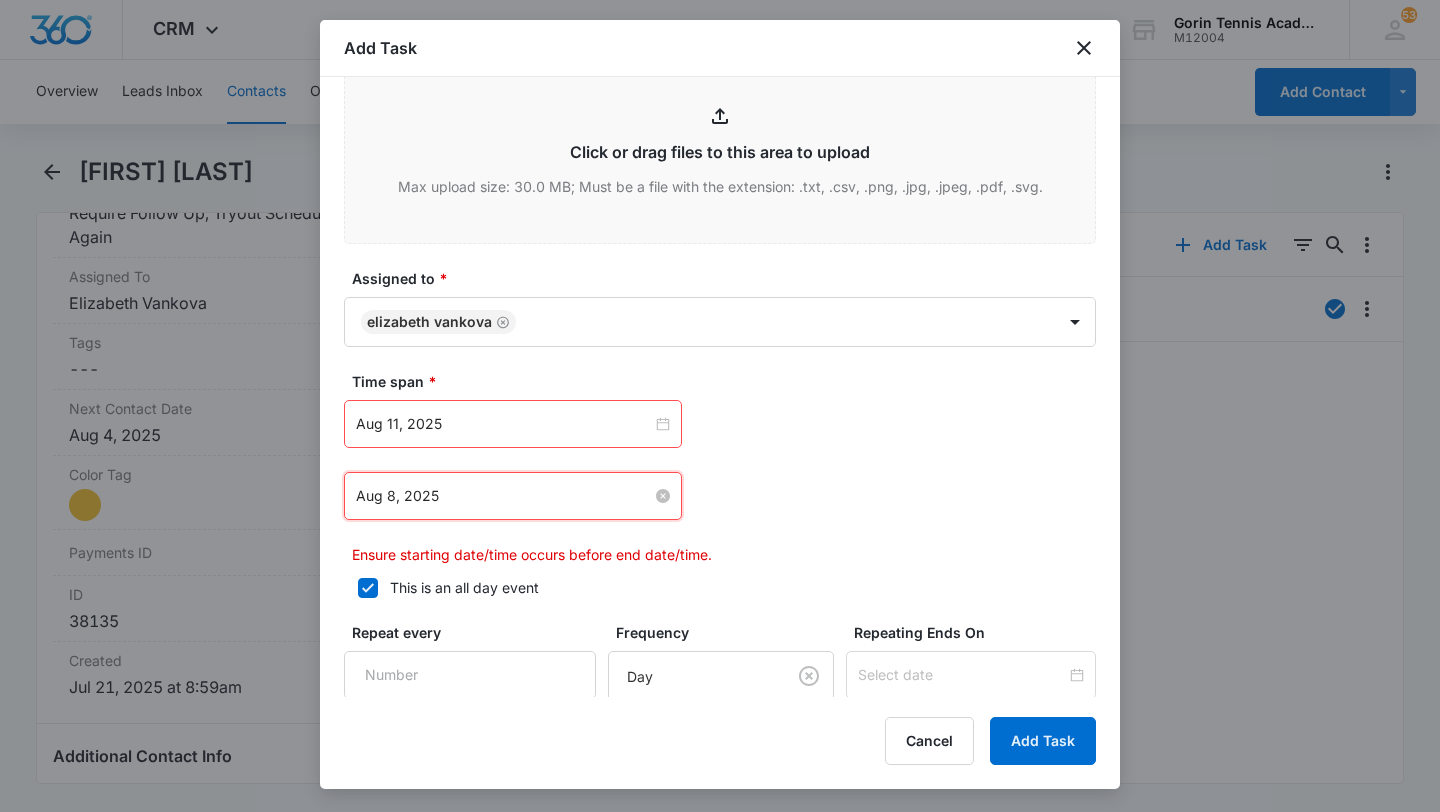 click on "Aug 8, 2025" at bounding box center [504, 496] 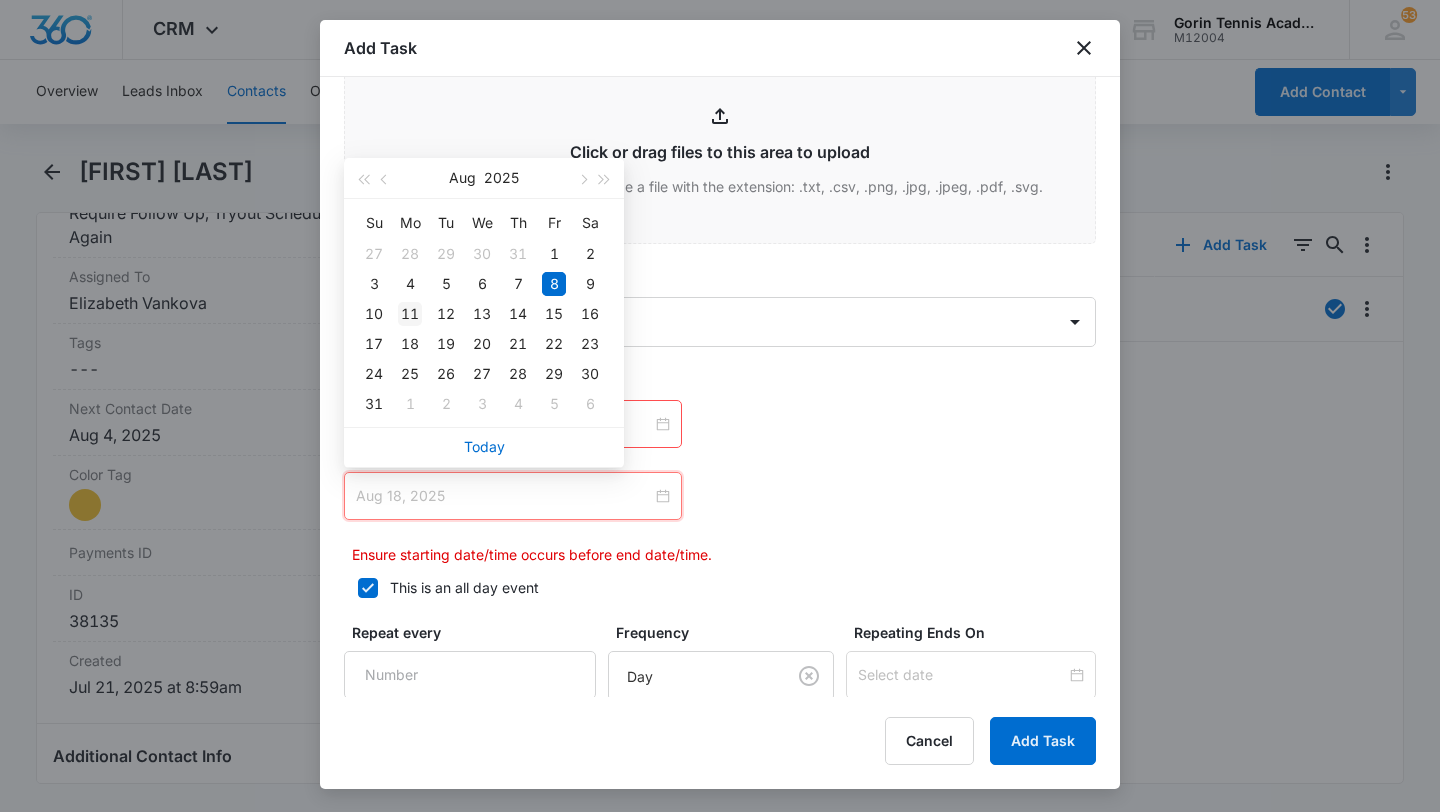 type on "Aug 11, 2025" 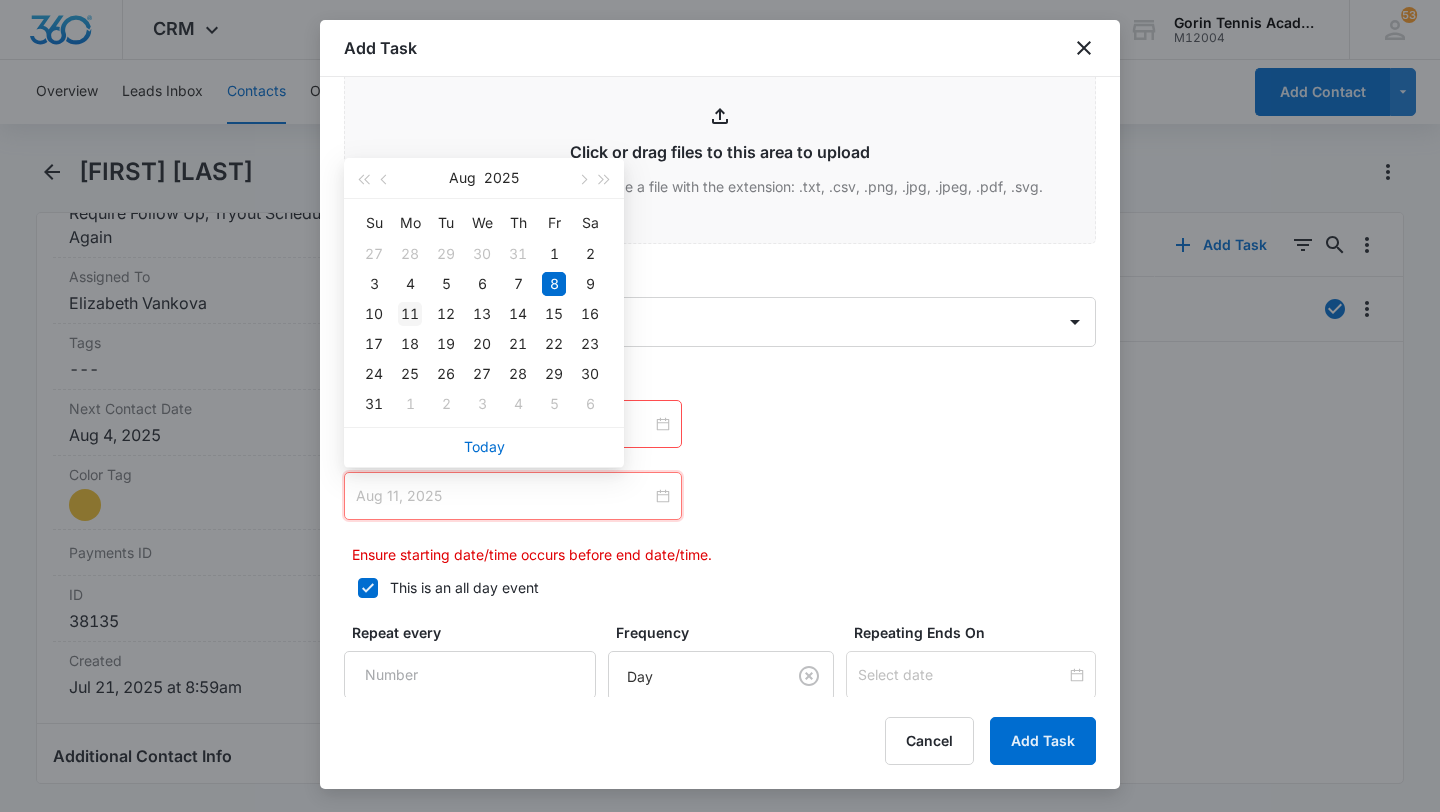 click on "11" at bounding box center [410, 314] 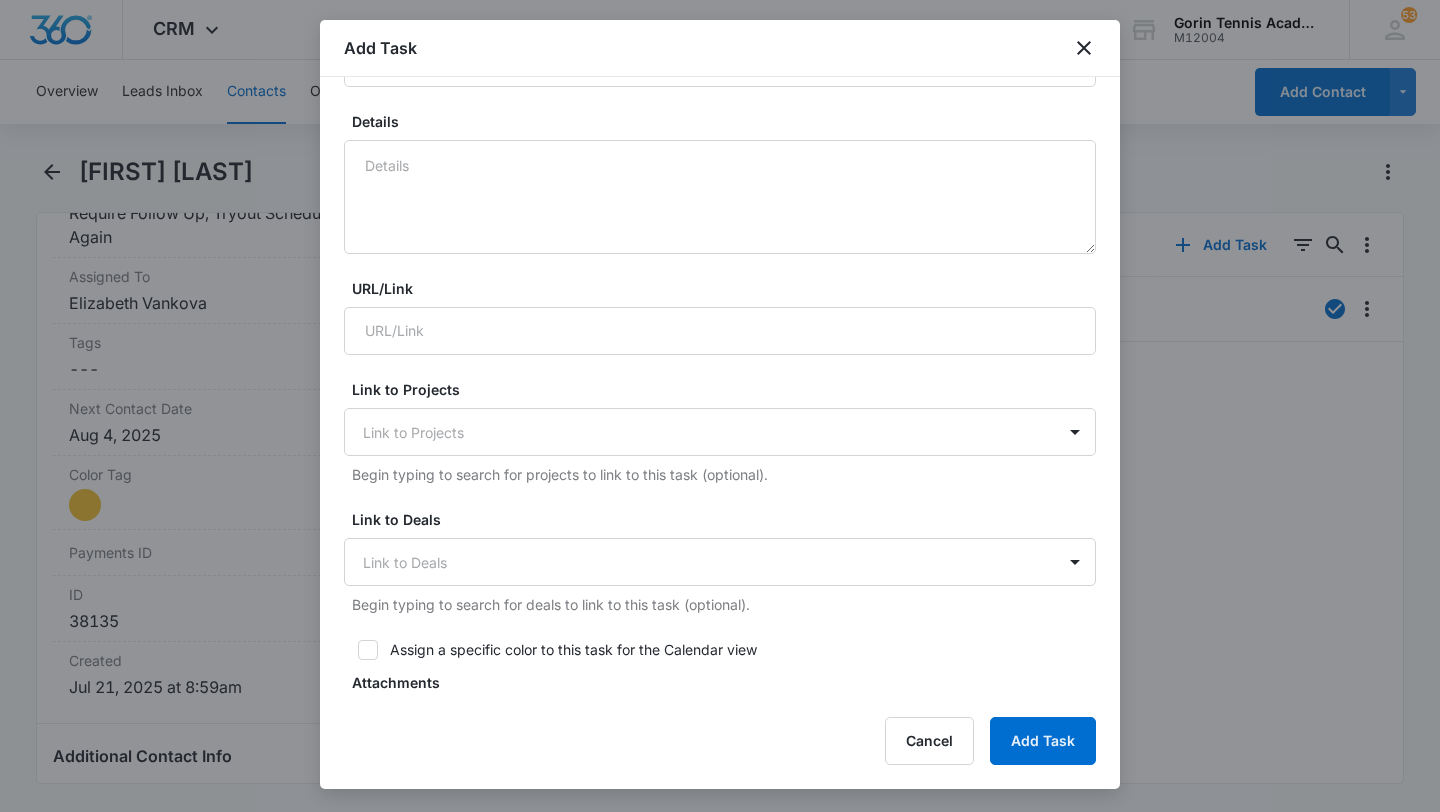 scroll, scrollTop: 848, scrollLeft: 0, axis: vertical 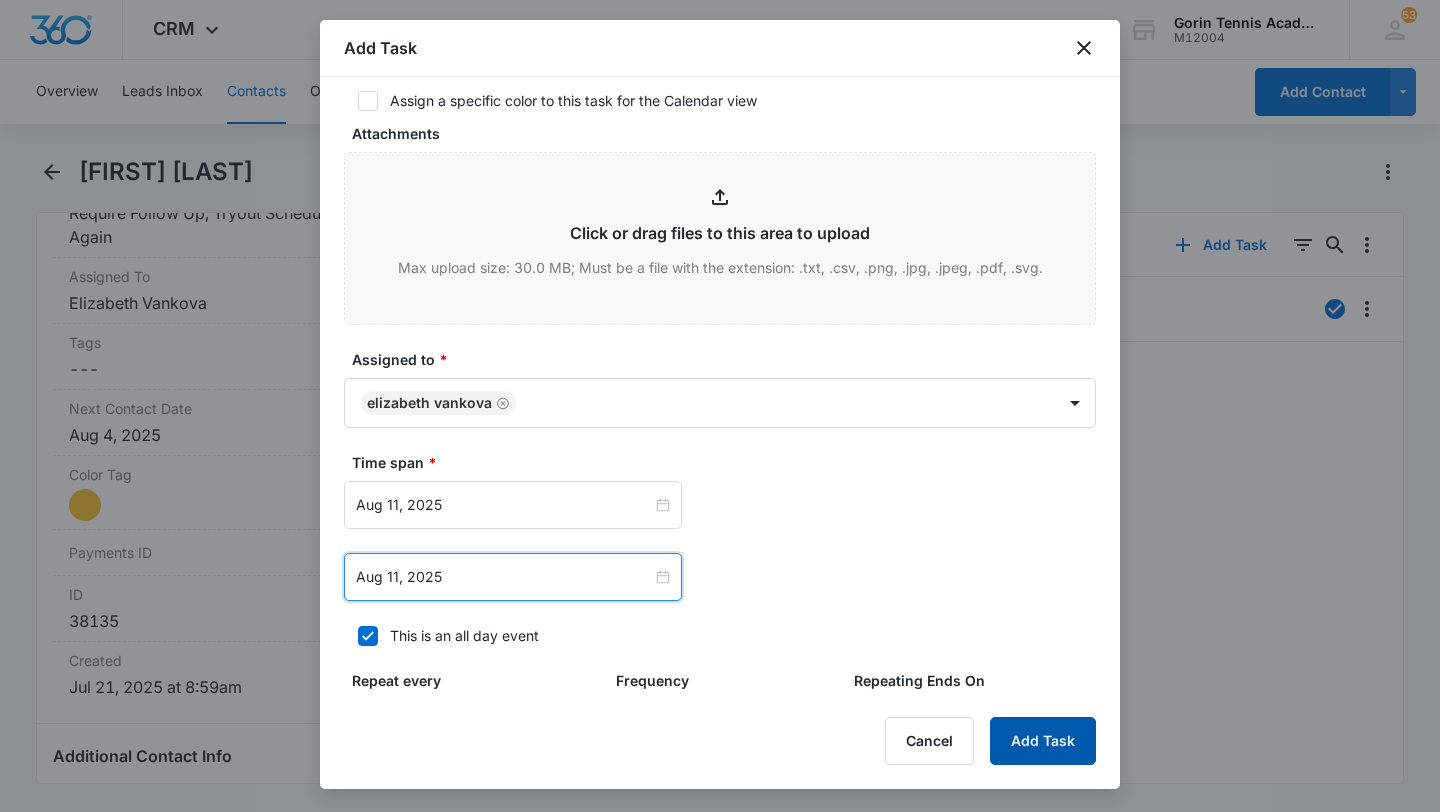 click on "Add Task" at bounding box center [1043, 741] 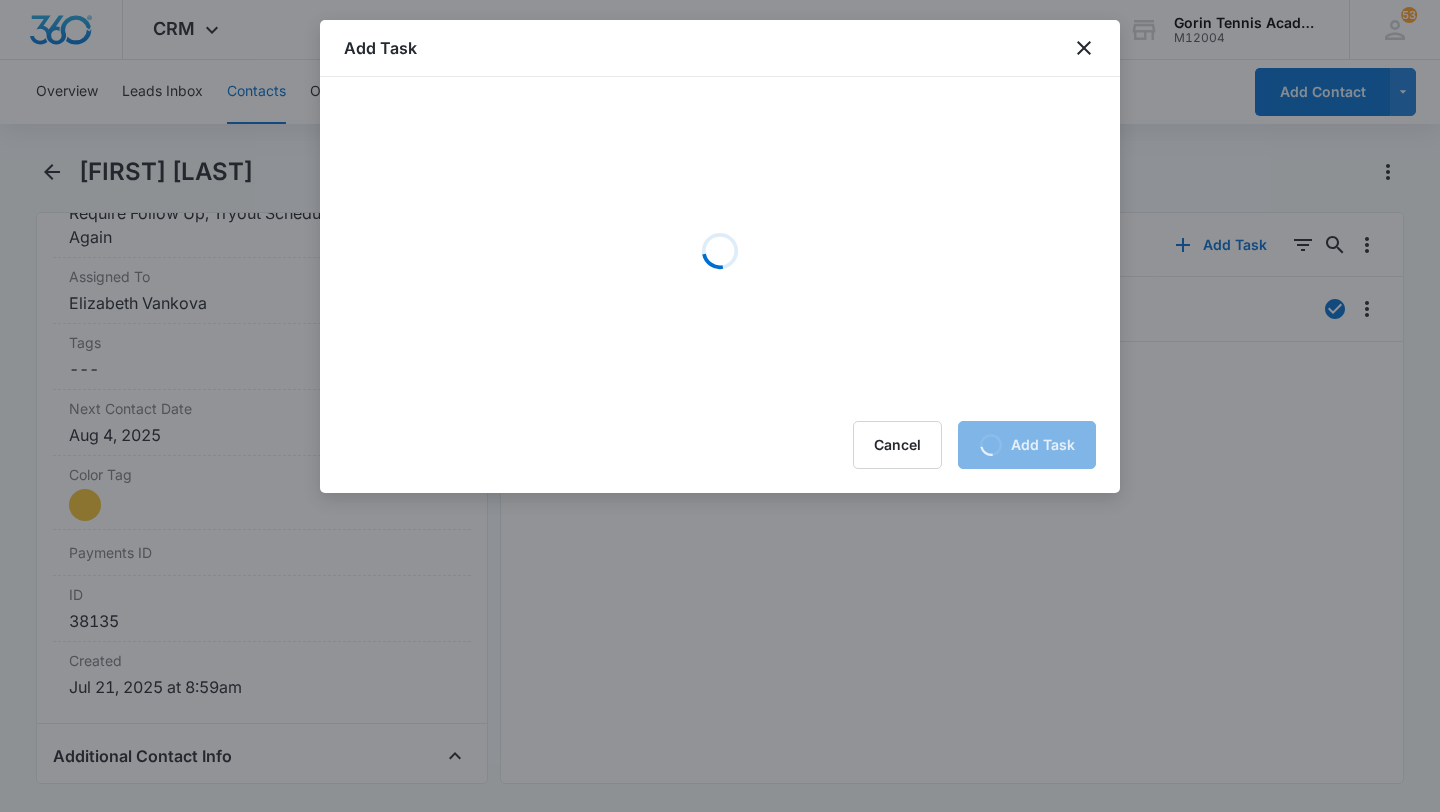 scroll, scrollTop: 0, scrollLeft: 0, axis: both 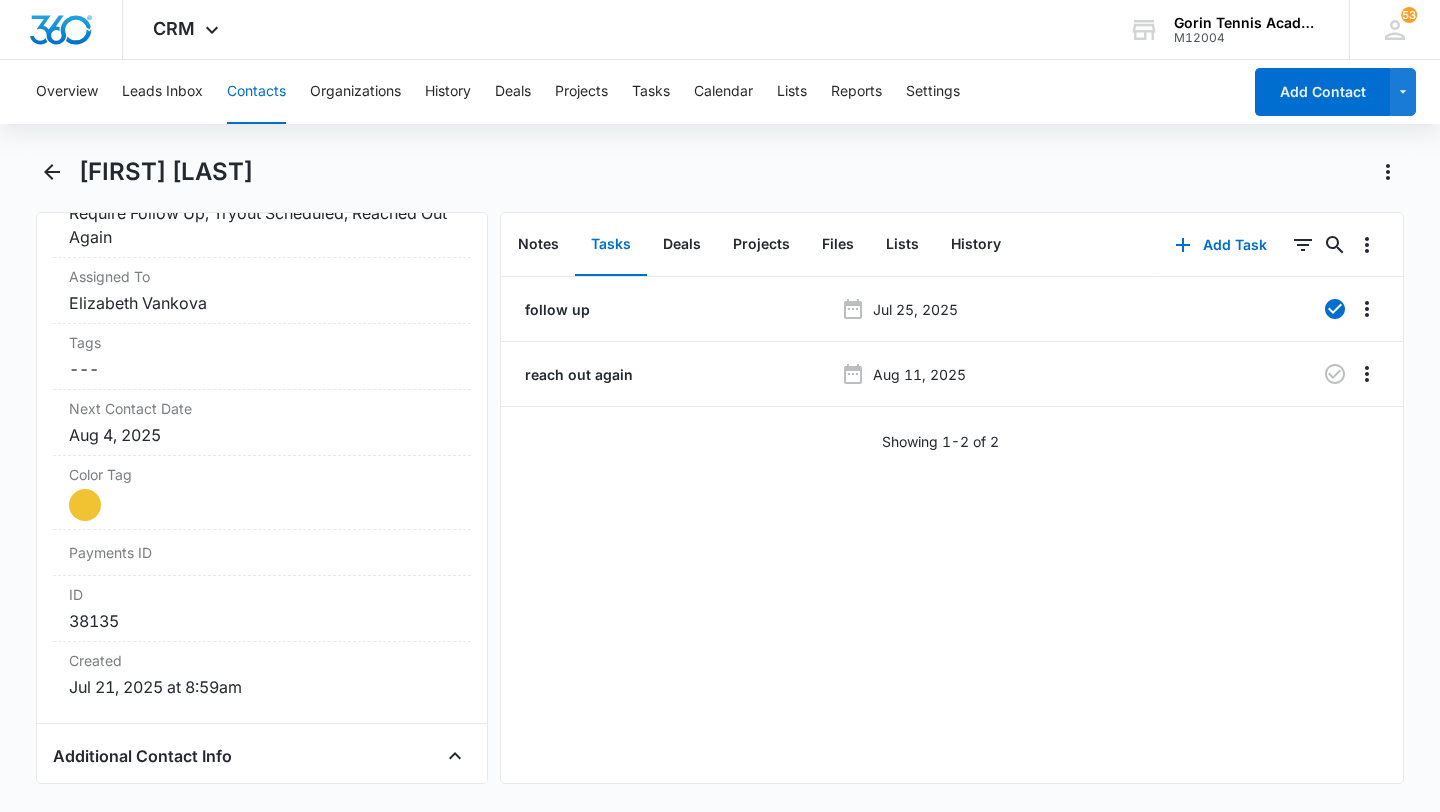 click on "Contacts" at bounding box center [256, 92] 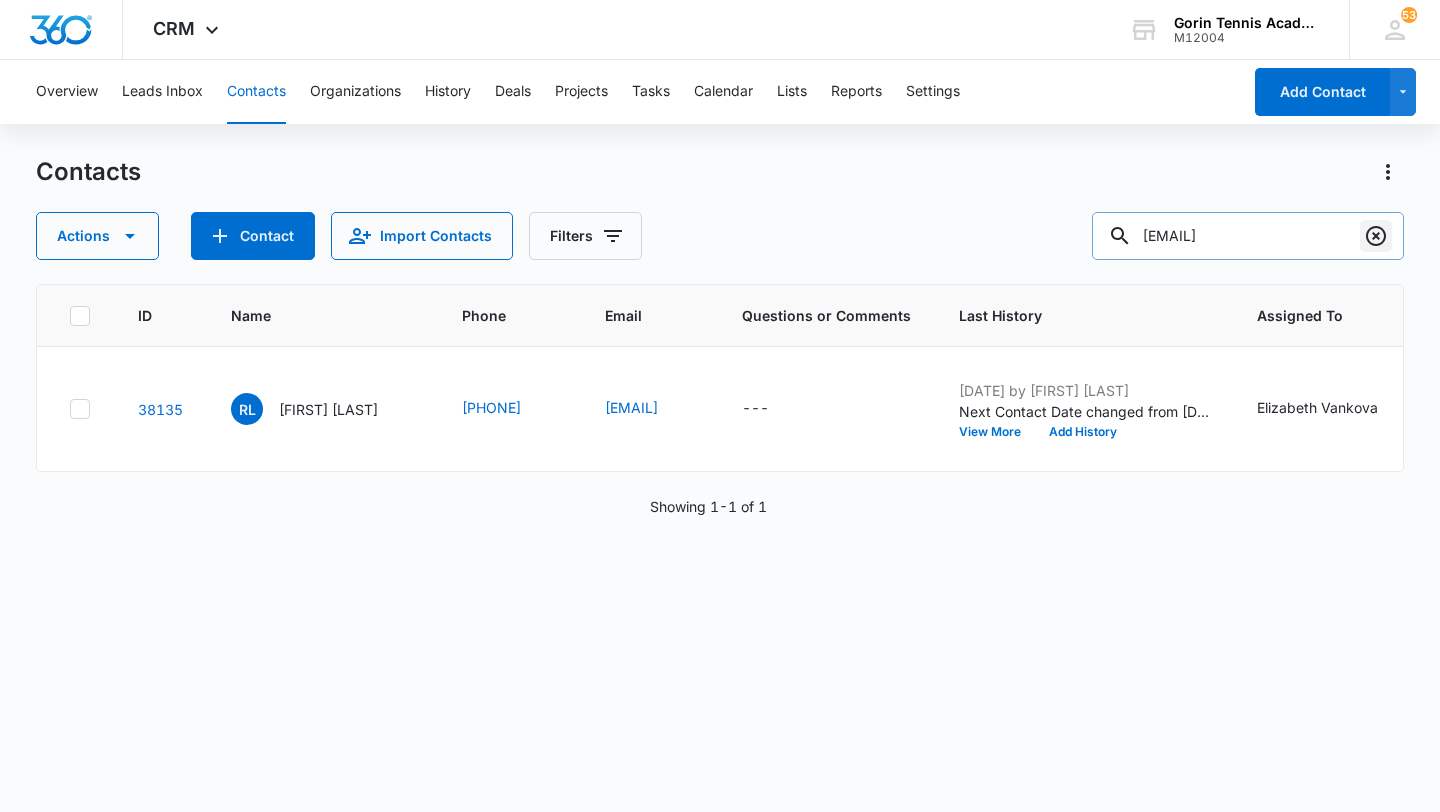 click 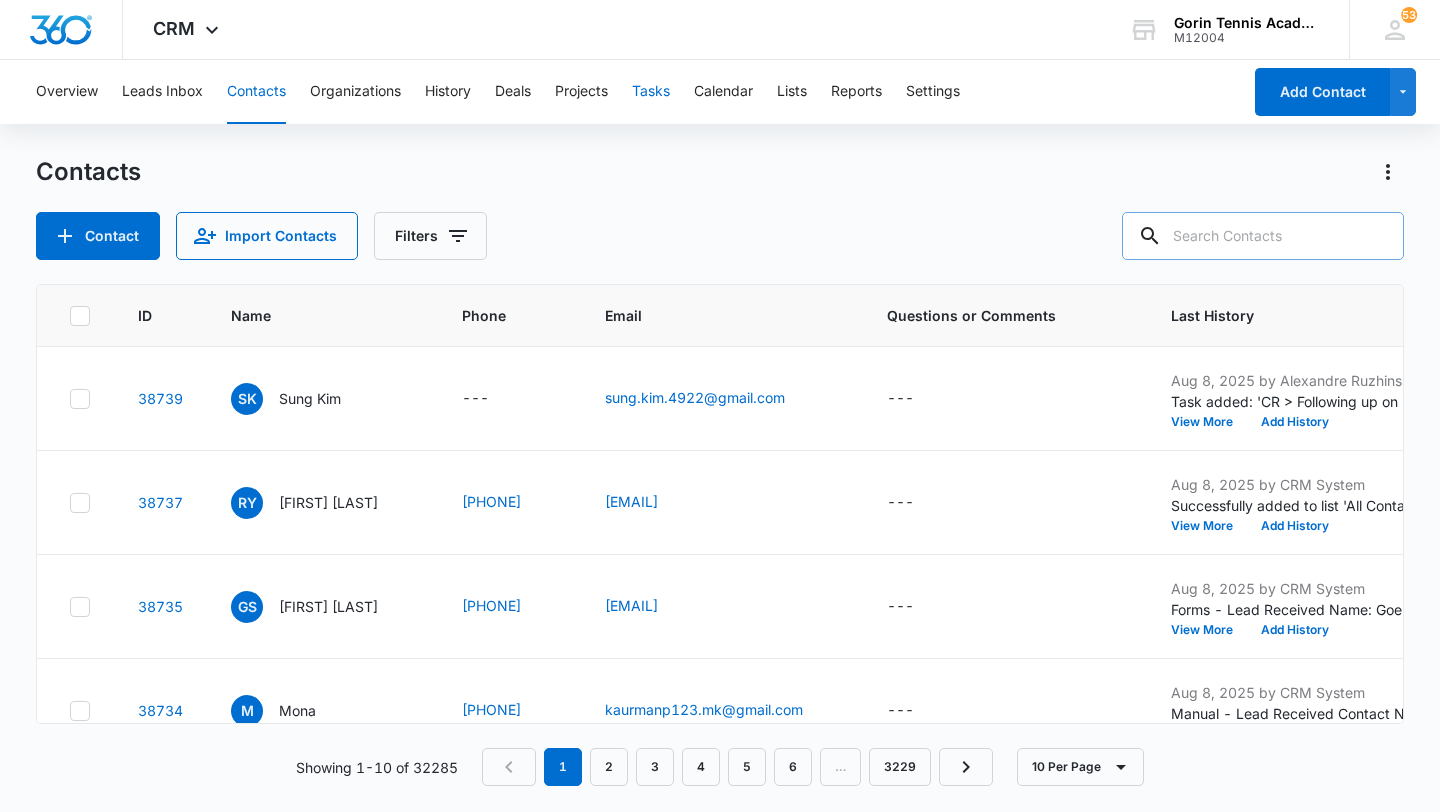 click on "Tasks" at bounding box center [651, 92] 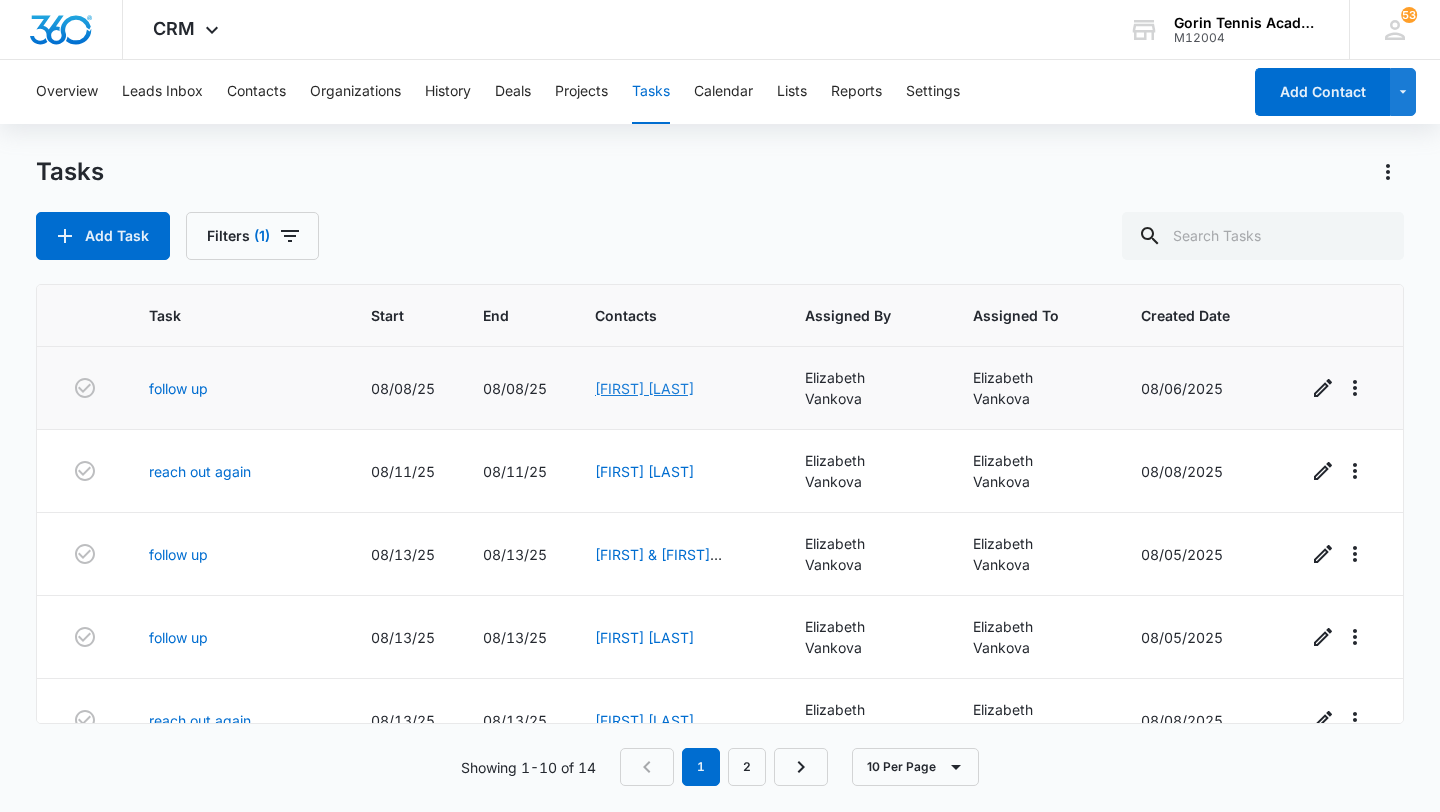 click on "Anton Le" at bounding box center (644, 388) 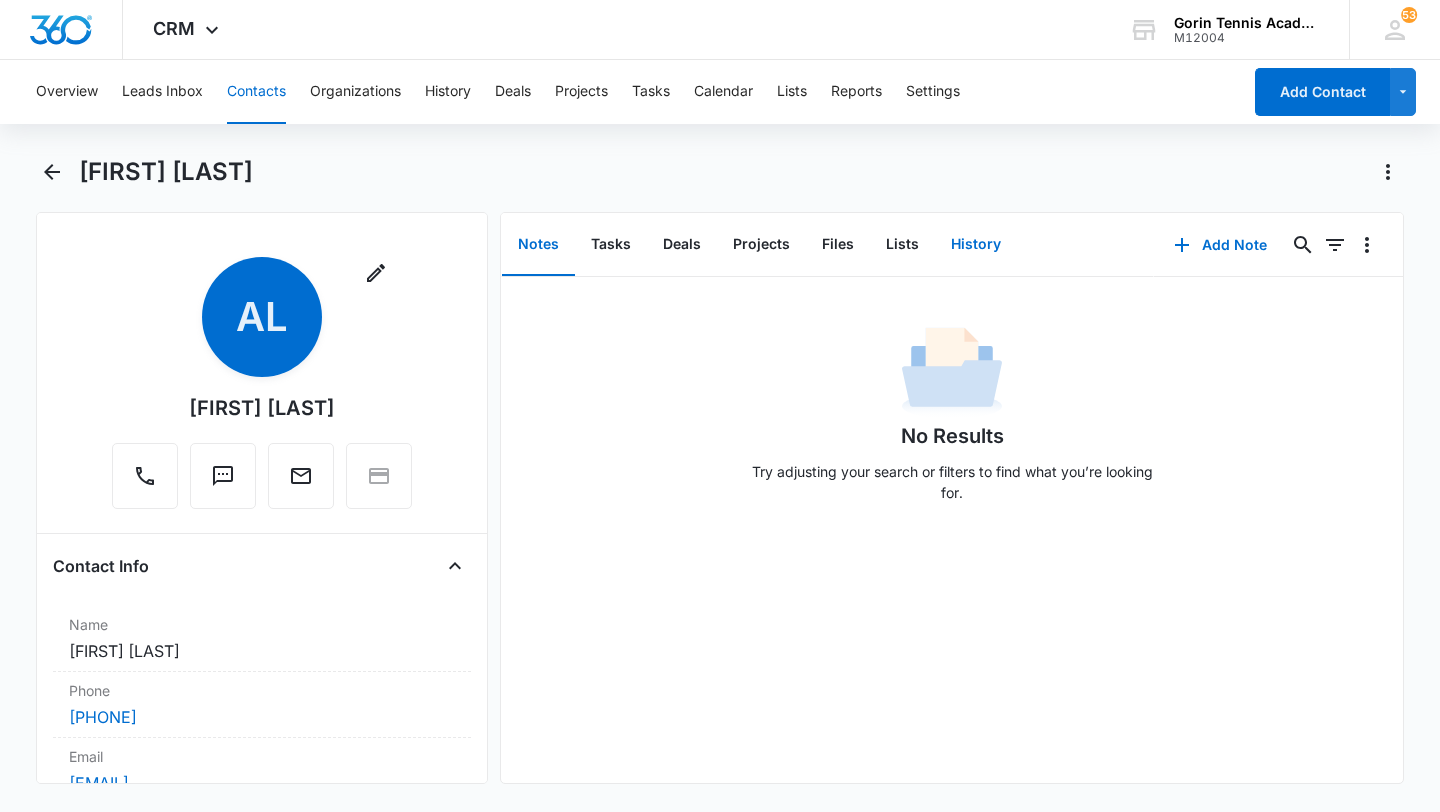 click on "History" at bounding box center [976, 245] 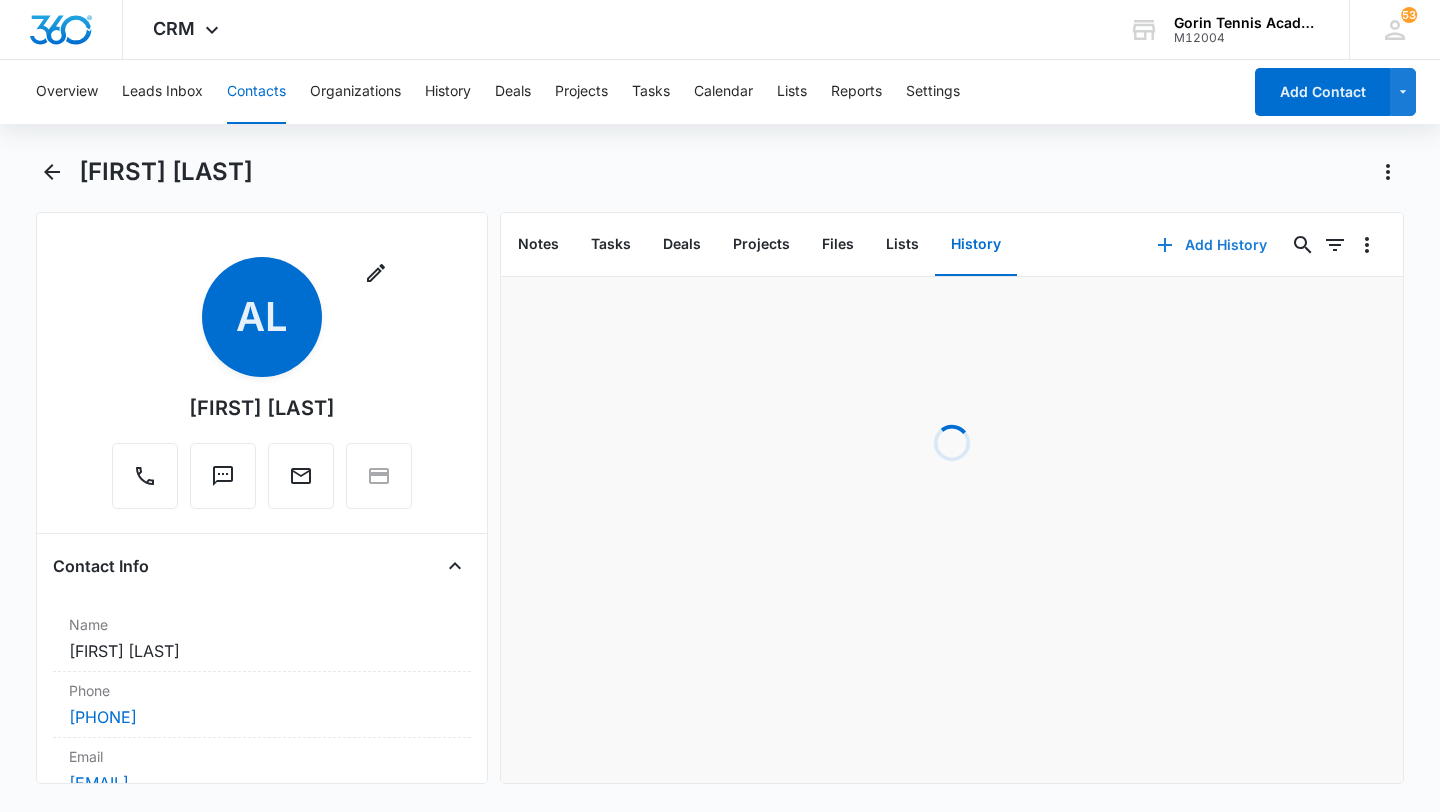 click on "Add History" at bounding box center [1212, 245] 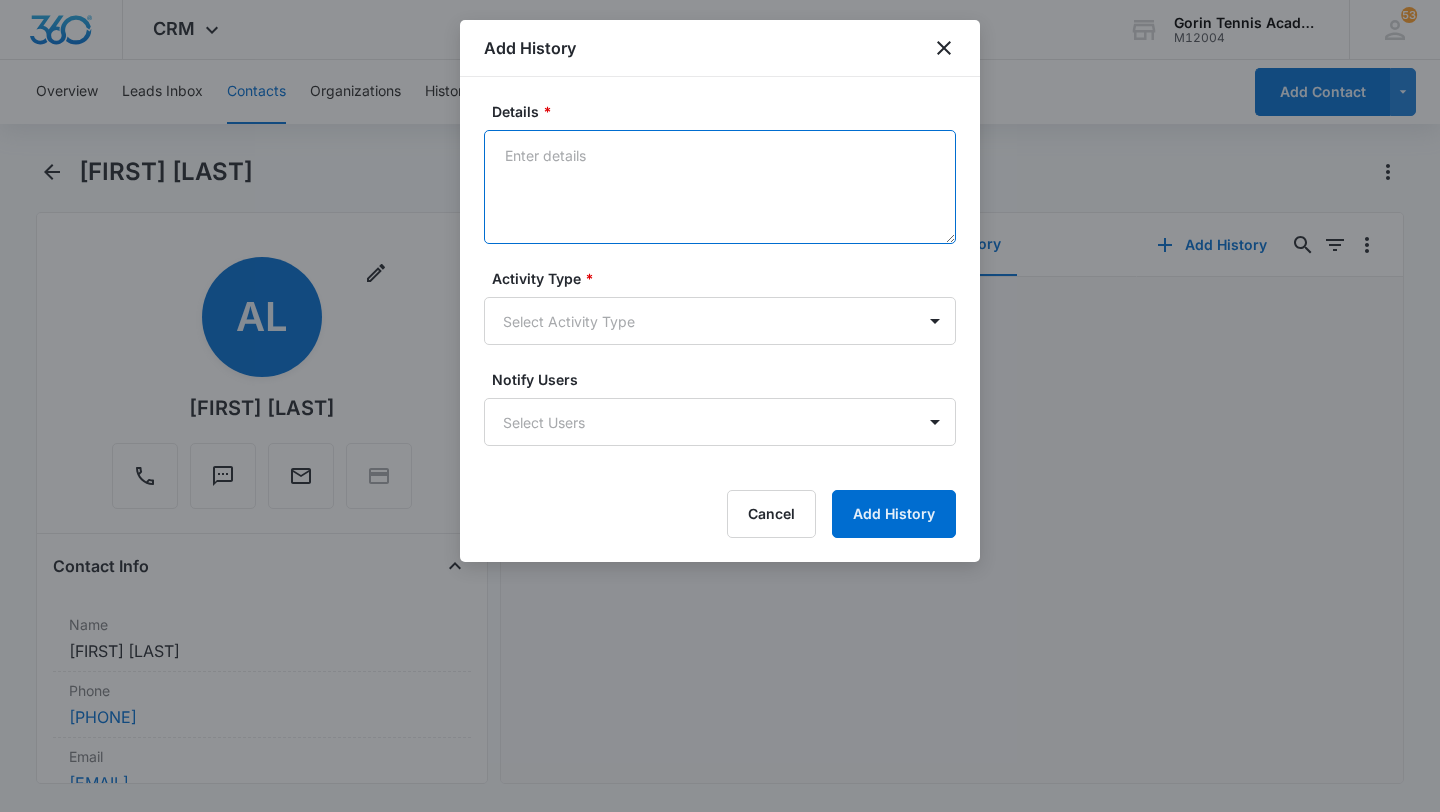 click on "Details *" at bounding box center (720, 187) 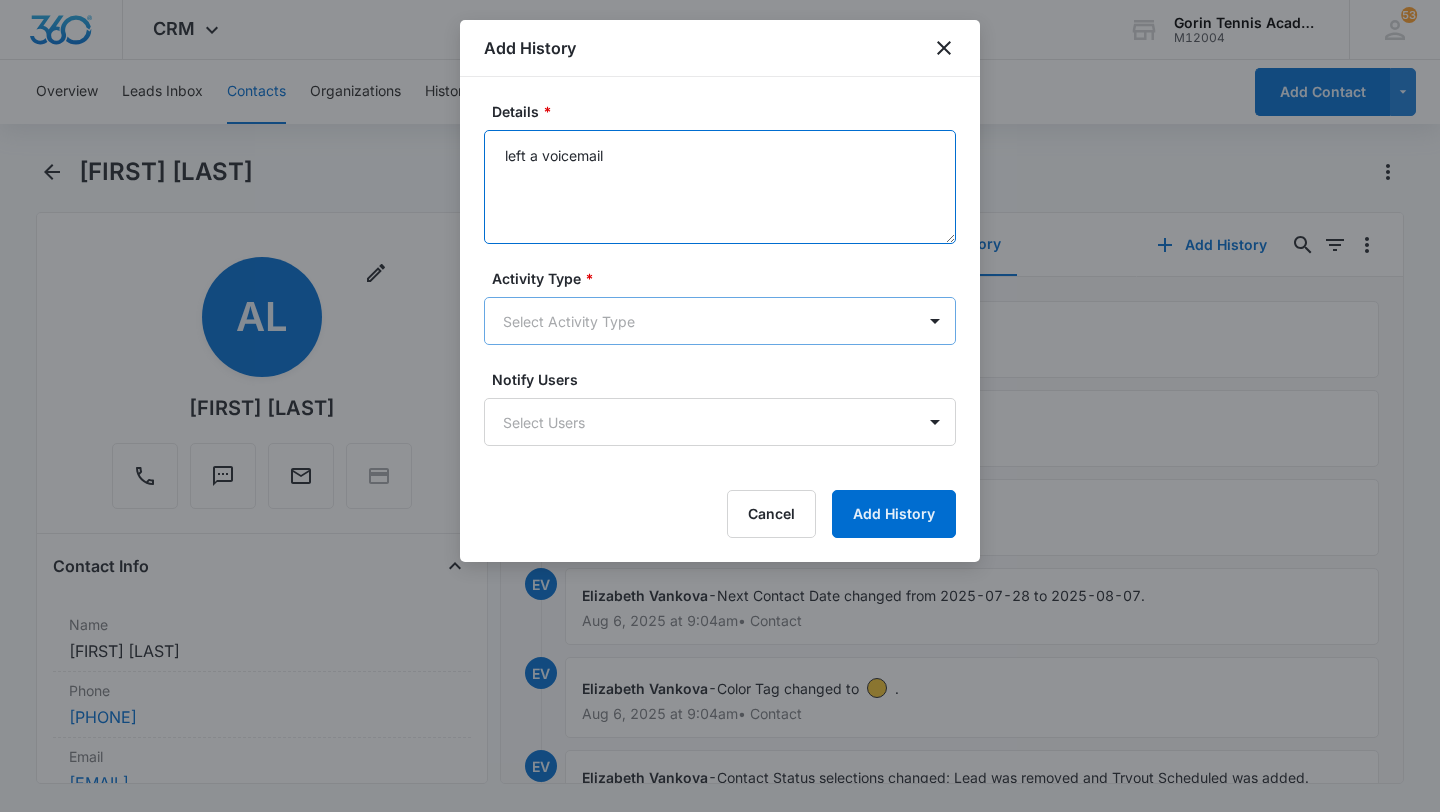 type on "left a voicemail" 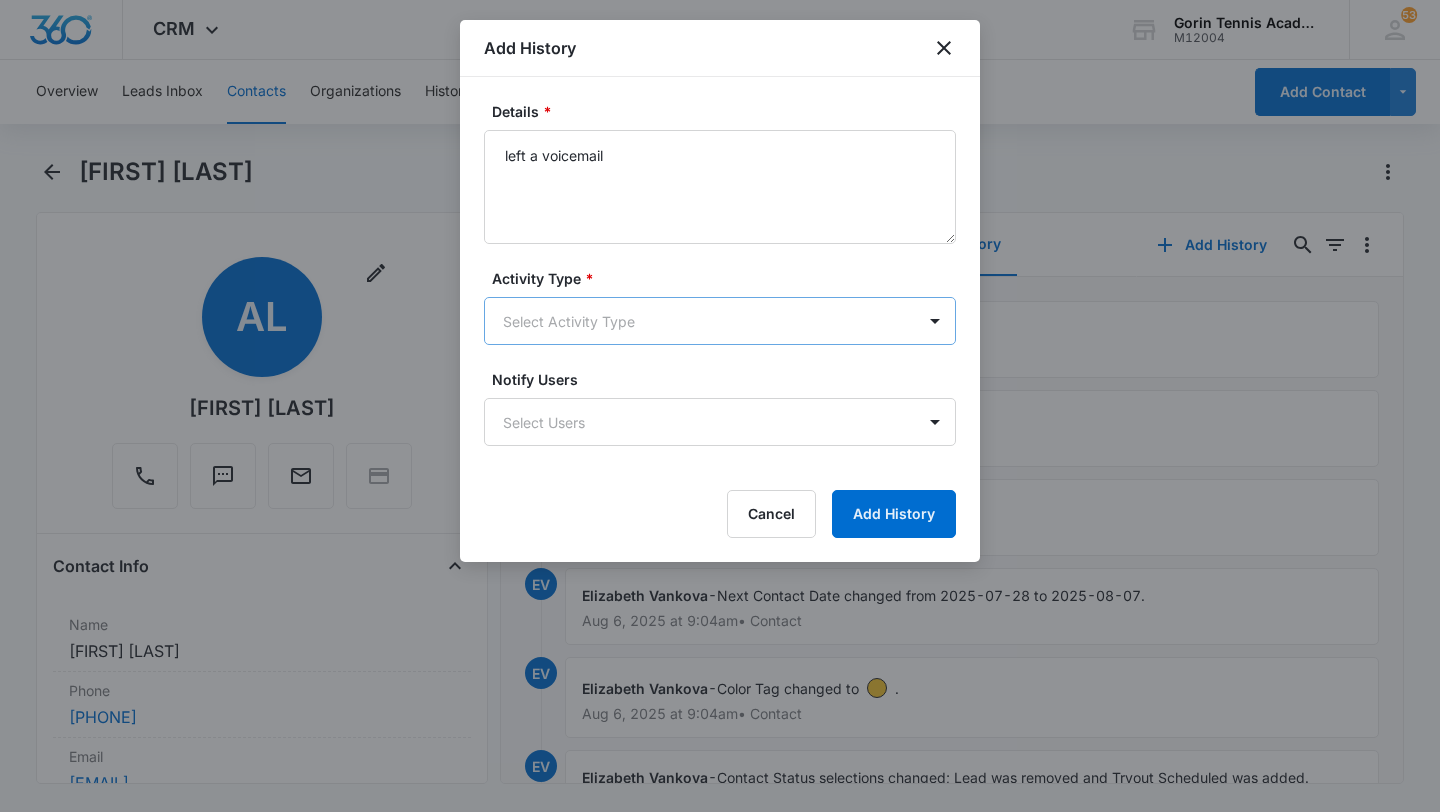click on "CRM Apps Reputation Websites Forms CRM Email Social Shop Payments POS Content Ads Intelligence Files Brand Settings Gorin Tennis Academy M12004 Your Accounts View All 53 EV Elizabeth Vankova Elizabeth@gorintennis.com My Profile 53 Notifications Support Logout Terms & Conditions   •   Privacy Policy Overview Leads Inbox Contacts Organizations History Deals Projects Tasks Calendar Lists Reports Settings Add Contact Anton Le Remove AL Anton Le Contact Info Name Cancel Save Changes Anton Le Phone Cancel Save Changes (408) 914-8378 Email Cancel Save Changes quyenma@gmail.com Organization Cancel Save Changes --- Address Cancel Save Changes 420 Alberto Way, Unit 33 Los Gatos CA Details Source Cancel Save Changes Web Branded Lead (MindBody) Contact Type Cancel Save Changes Saratoga/West Valley College Contact Status Cancel Save Changes Require Follow Up, Tryout Scheduled, Reached Out Again Assigned To Cancel Save Changes Elizabeth Vankova Tags Cancel Save Changes --- Next Contact Date Cancel Save Changes Cancel 0" at bounding box center (720, 406) 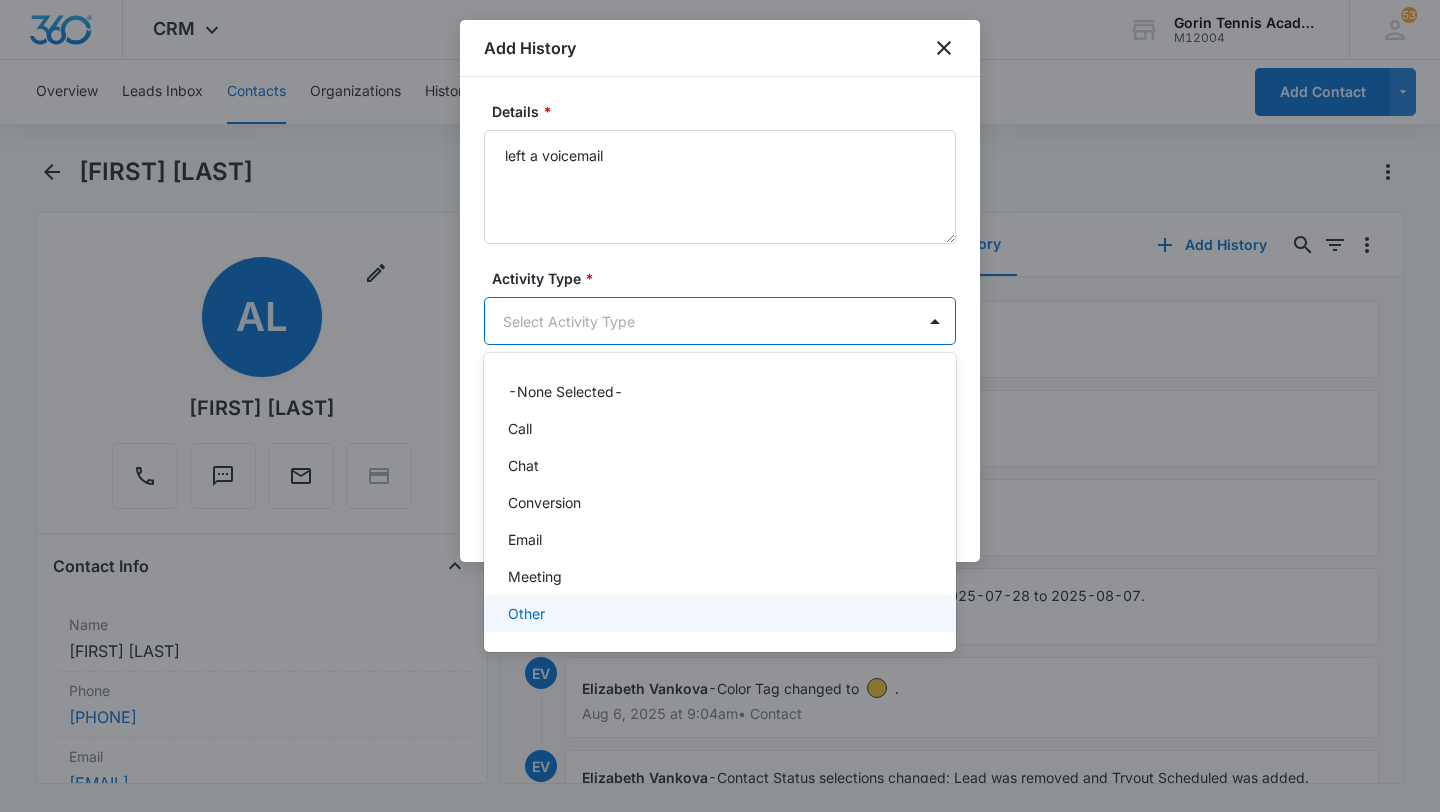 click on "Other" at bounding box center [720, 613] 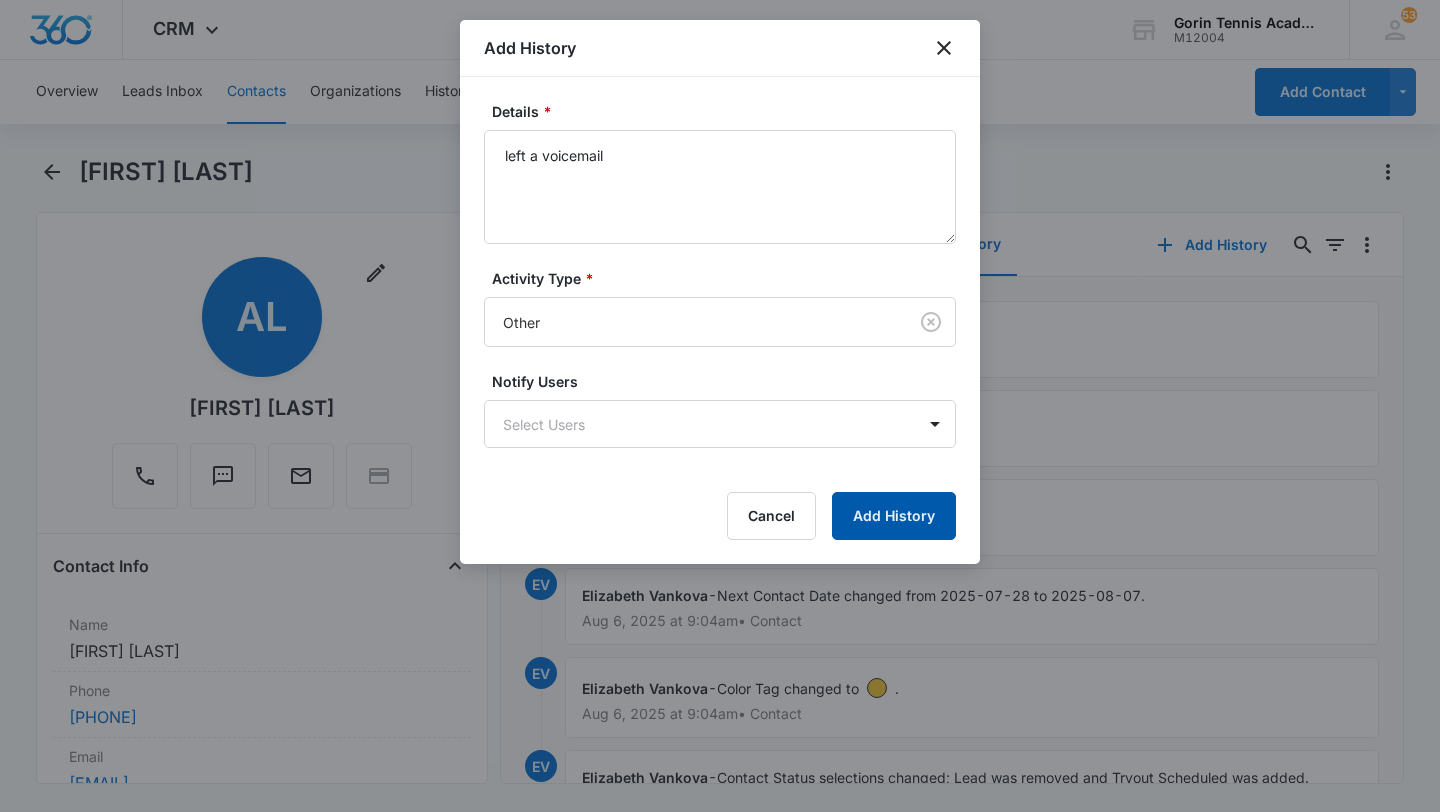 click on "Add History" at bounding box center [894, 516] 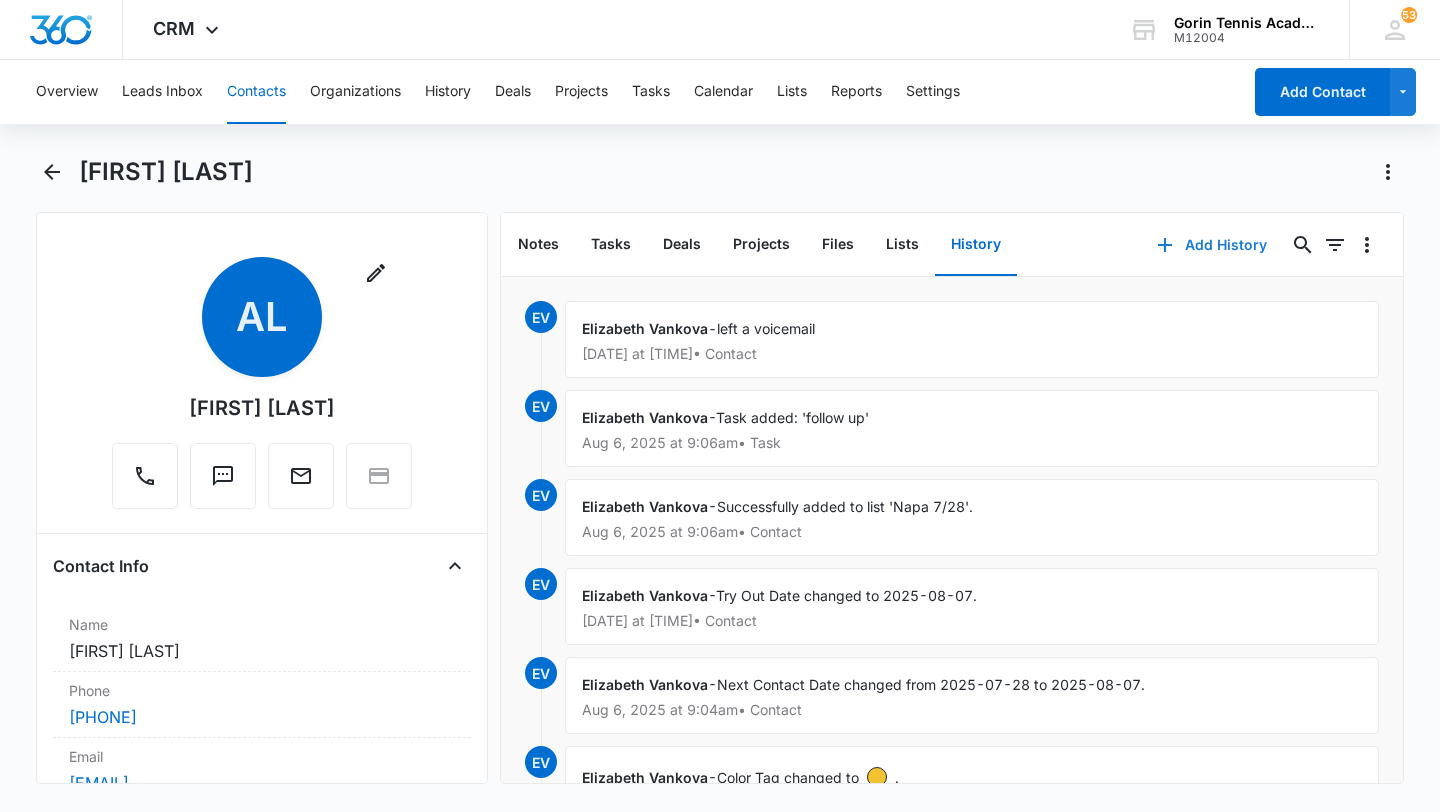 click 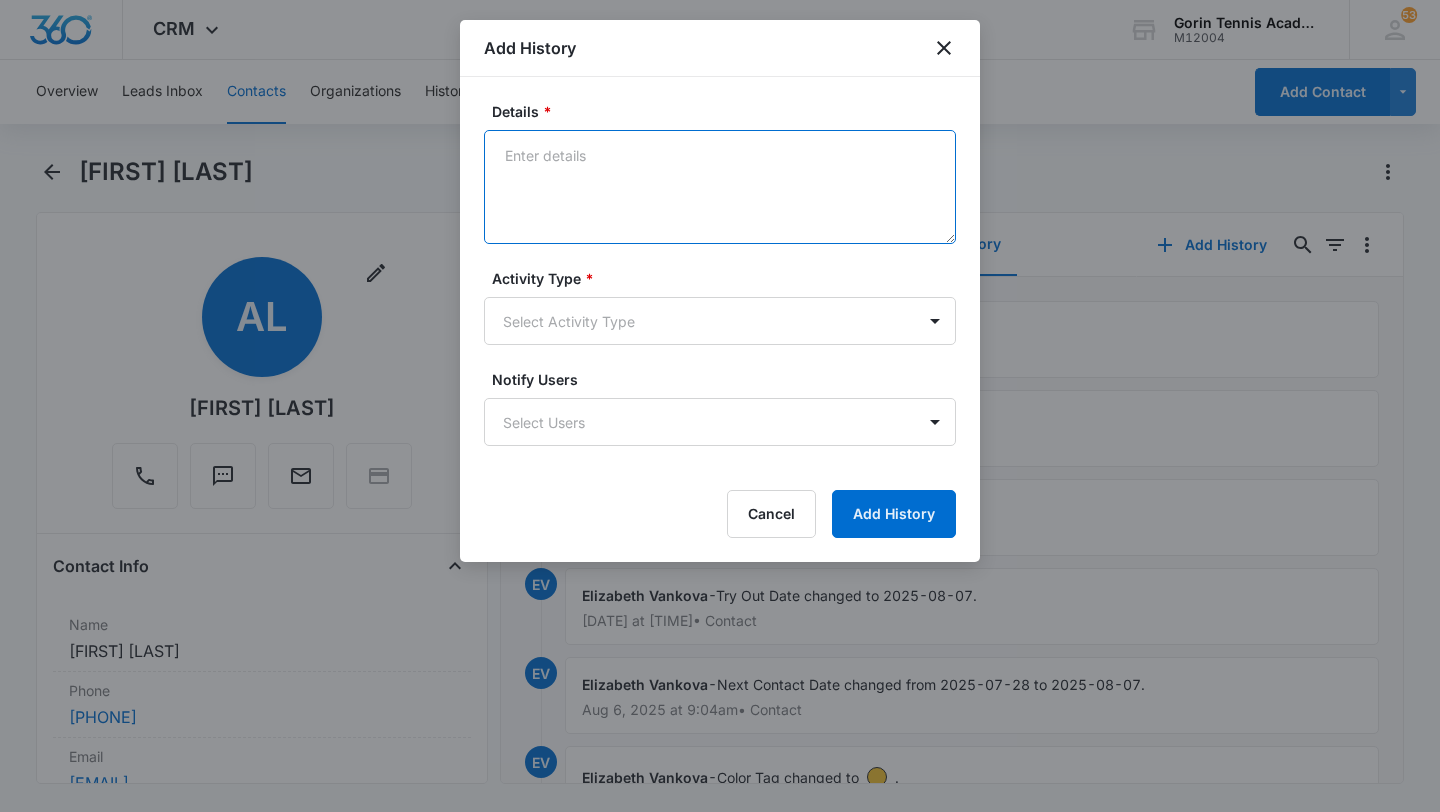 click on "Details *" at bounding box center (720, 187) 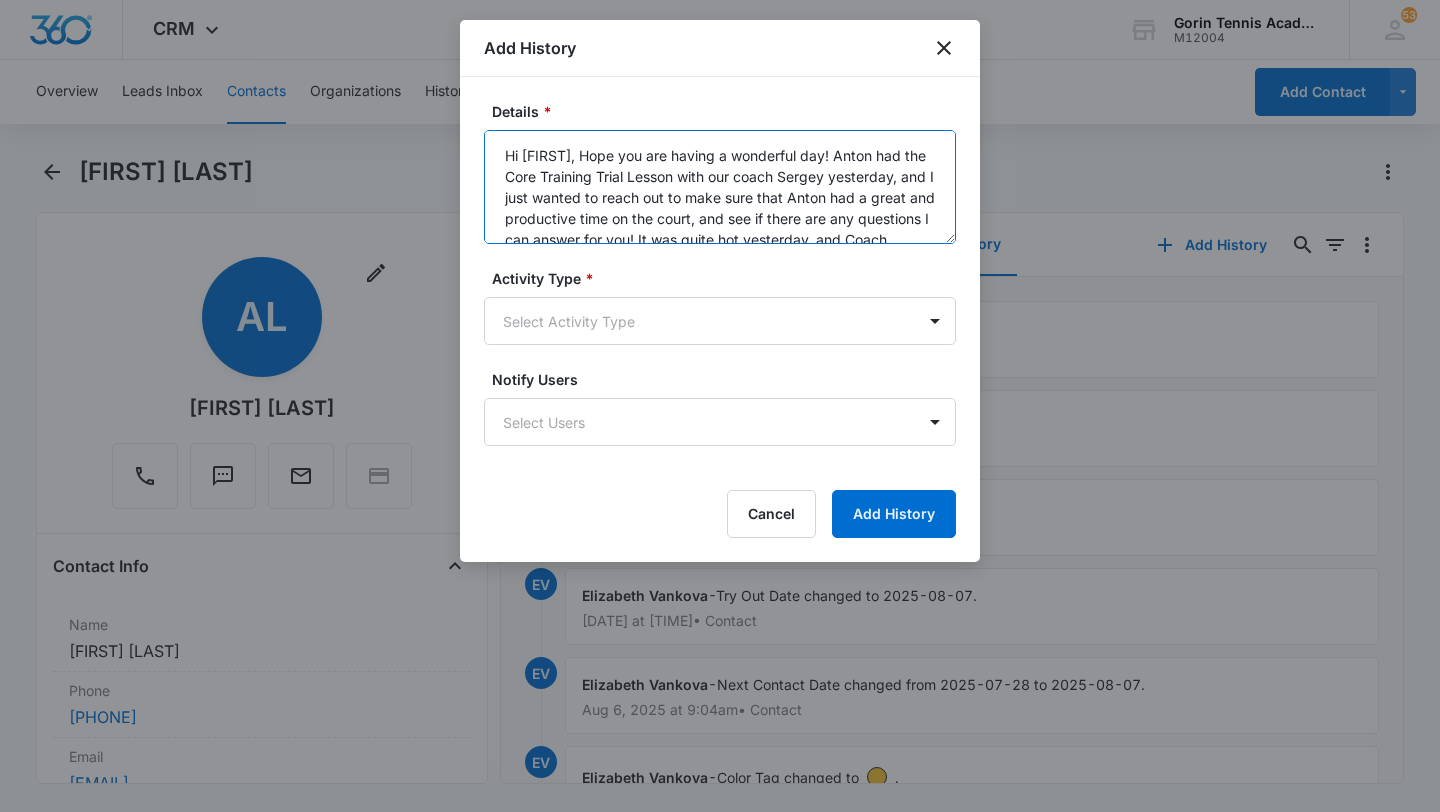 scroll, scrollTop: 236, scrollLeft: 0, axis: vertical 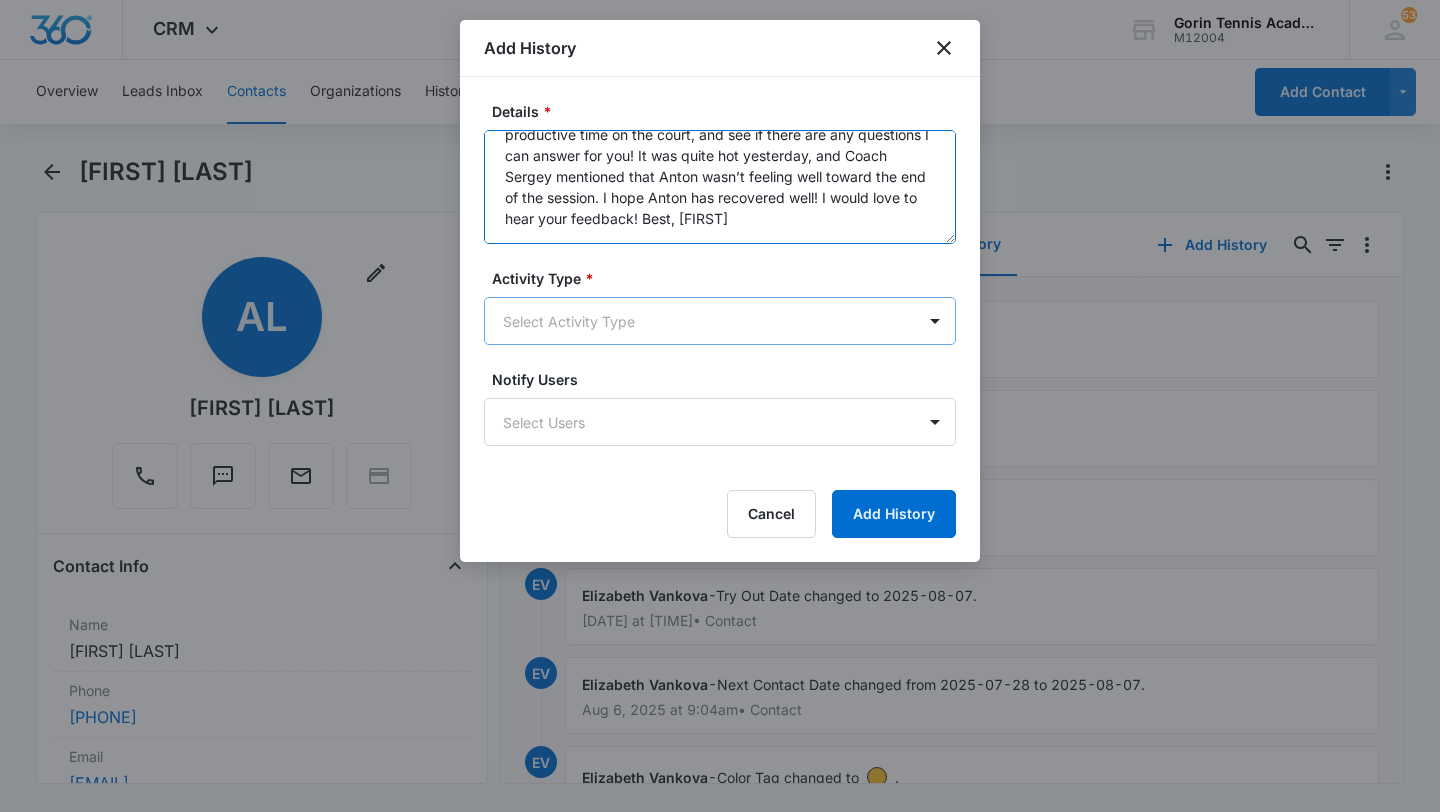 type on "Hi Quinn,
Hope you are having a wonderful day!
Anton had the Core Training Trial Lesson with our coach Sergey yesterday, and I just wanted to reach out to make sure that Anton had a great and productive time on the court, and see if there are any questions I can answer for you! It was quite hot yesterday, and Coach Sergey mentioned that Anton wasn’t feeling well toward the end of the session. I hope Anton has recovered well!
I would love to hear your feedback!
Best,
Elizabeth" 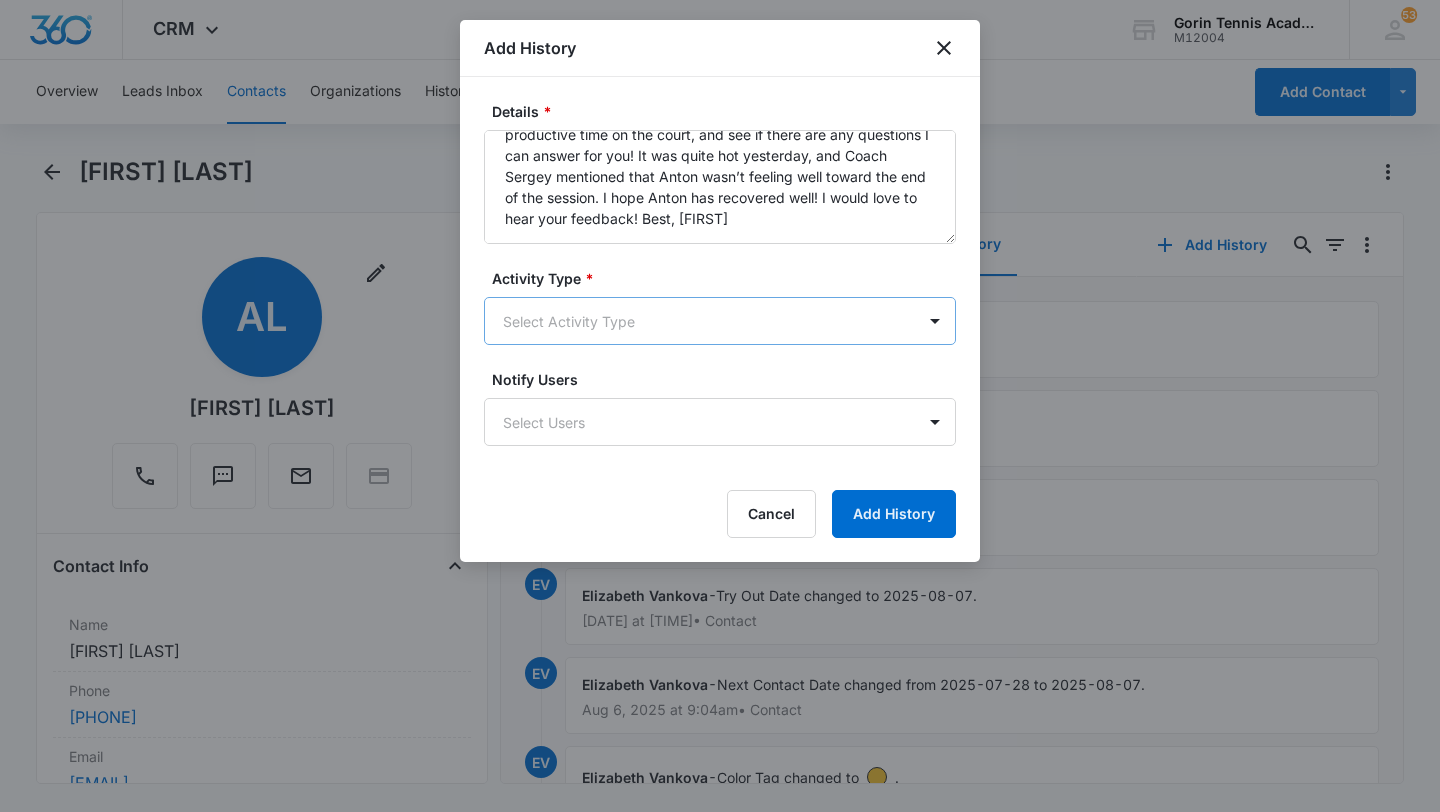 click on "CRM Apps Reputation Websites Forms CRM Email Social Shop Payments POS Content Ads Intelligence Files Brand Settings Gorin Tennis Academy M12004 Your Accounts View All 53 EV Elizabeth Vankova Elizabeth@gorintennis.com My Profile 53 Notifications Support Logout Terms & Conditions   •   Privacy Policy Overview Leads Inbox Contacts Organizations History Deals Projects Tasks Calendar Lists Reports Settings Add Contact Anton Le Remove AL Anton Le Contact Info Name Cancel Save Changes Anton Le Phone Cancel Save Changes (408) 914-8378 Email Cancel Save Changes quyenma@gmail.com Organization Cancel Save Changes --- Address Cancel Save Changes 420 Alberto Way, Unit 33 Los Gatos CA Details Source Cancel Save Changes Web Branded Lead (MindBody) Contact Type Cancel Save Changes Saratoga/West Valley College Contact Status Cancel Save Changes Require Follow Up, Tryout Scheduled, Reached Out Again Assigned To Cancel Save Changes Elizabeth Vankova Tags Cancel Save Changes --- Next Contact Date Cancel Save Changes Cancel 0" at bounding box center [720, 406] 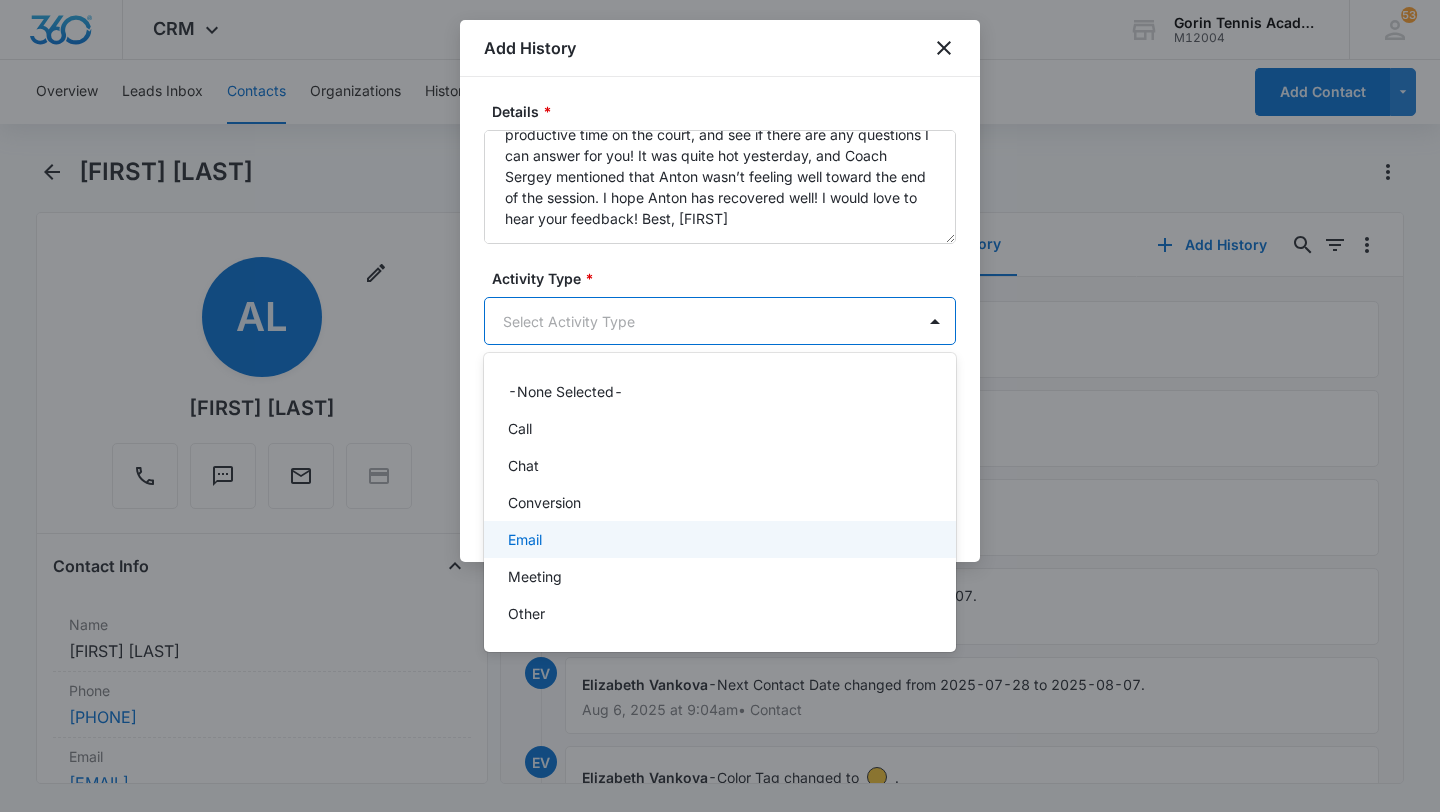 click on "Email" at bounding box center (718, 539) 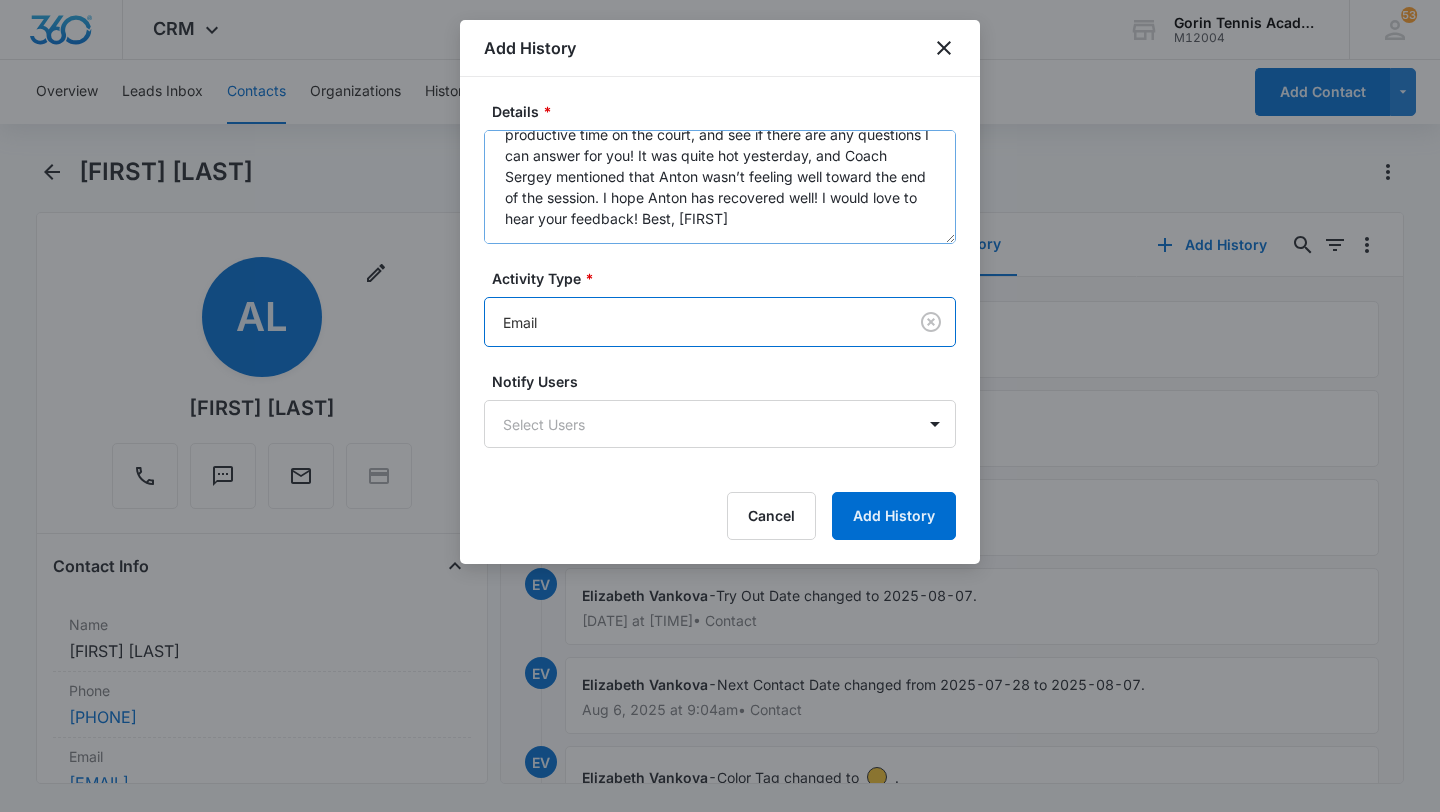 scroll, scrollTop: 0, scrollLeft: 0, axis: both 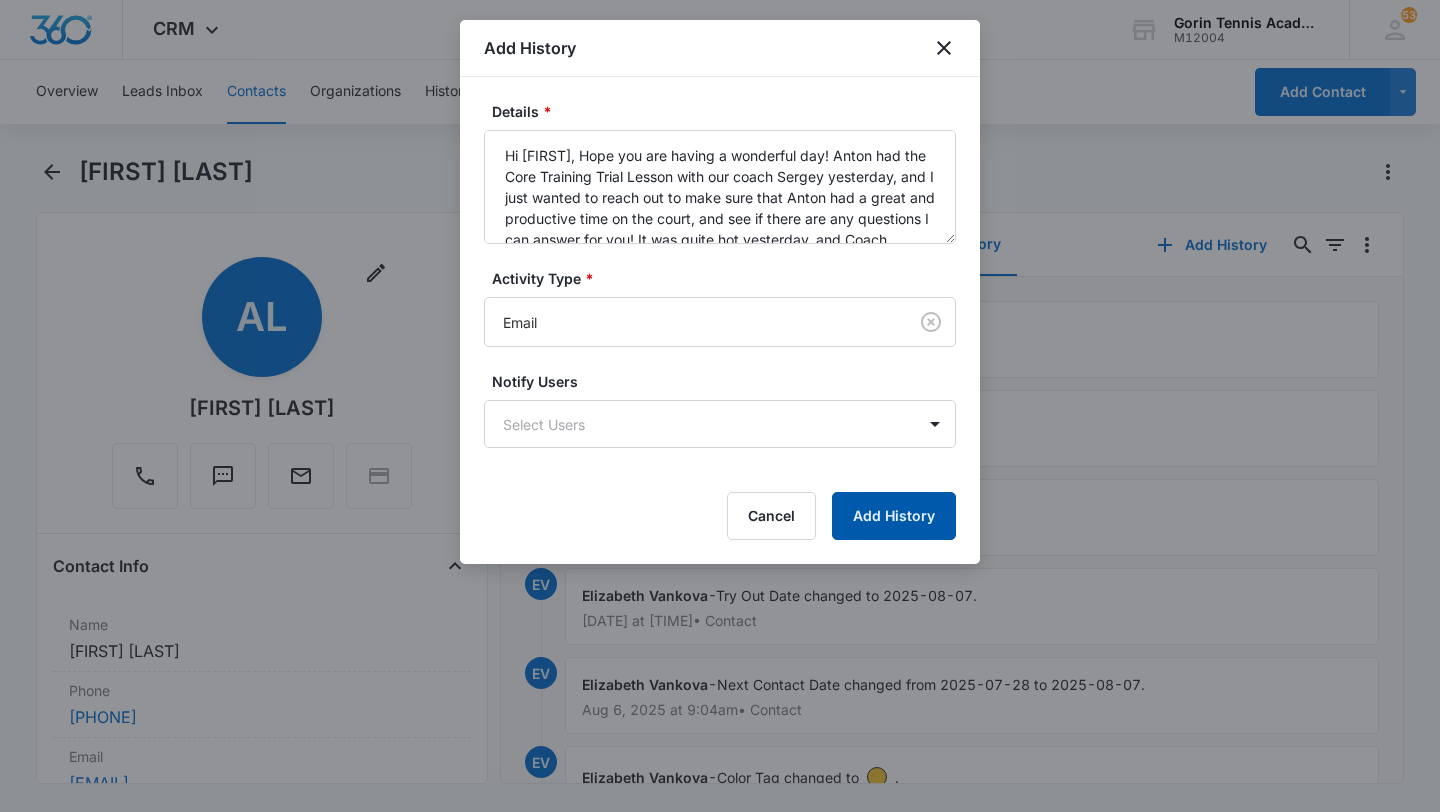 click on "Add History" at bounding box center [894, 516] 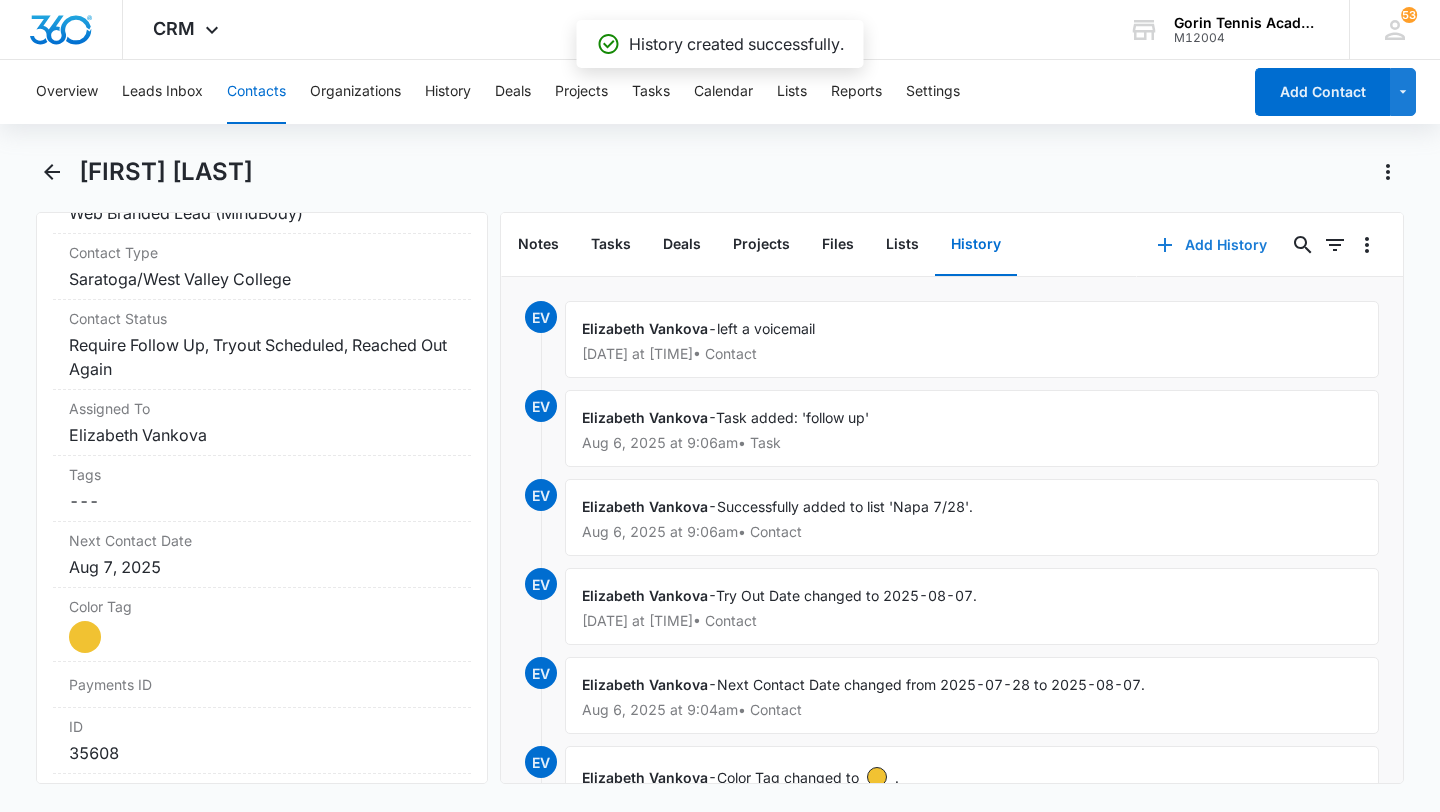 scroll, scrollTop: 976, scrollLeft: 0, axis: vertical 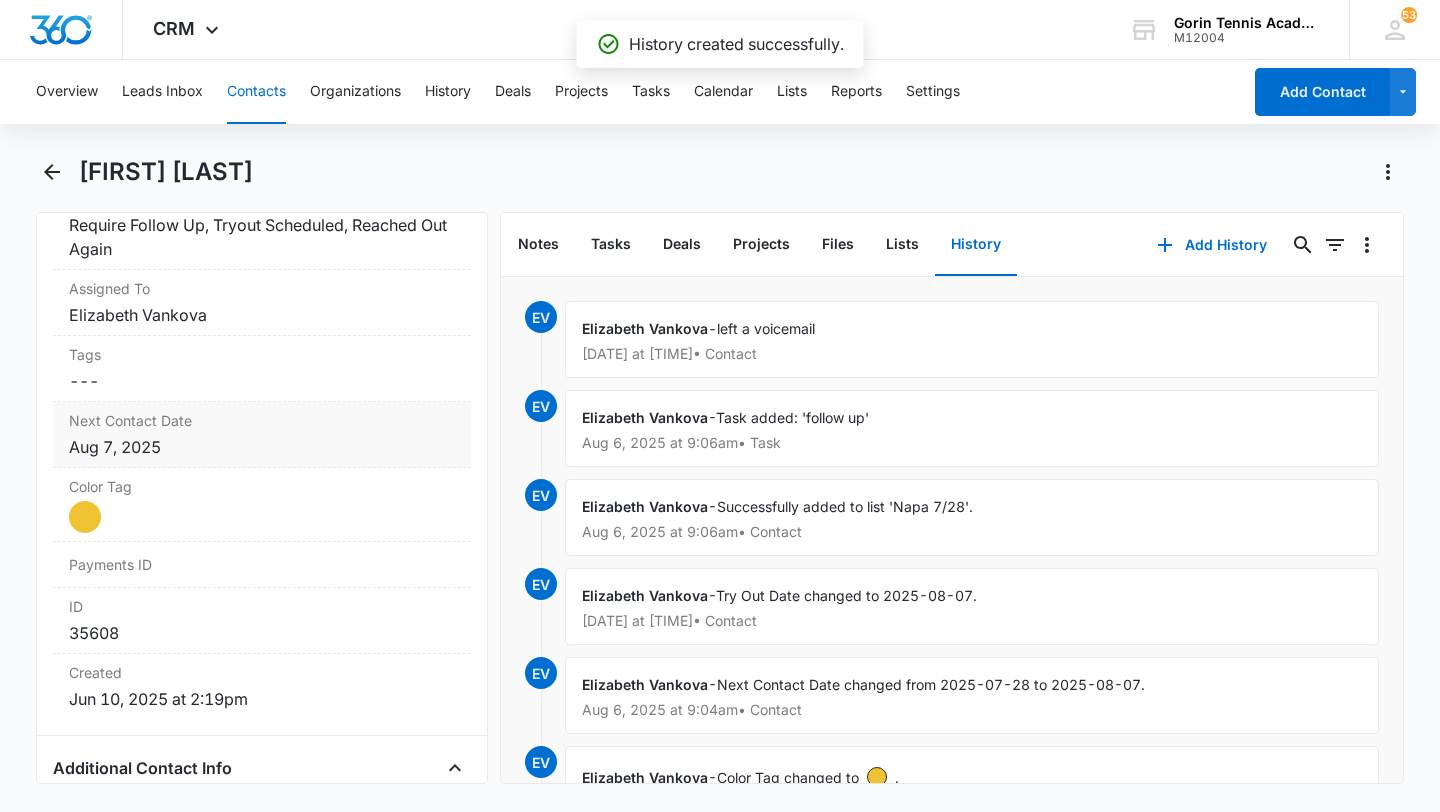 click on "Next Contact Date Cancel Save Changes Aug 7, 2025" at bounding box center (262, 435) 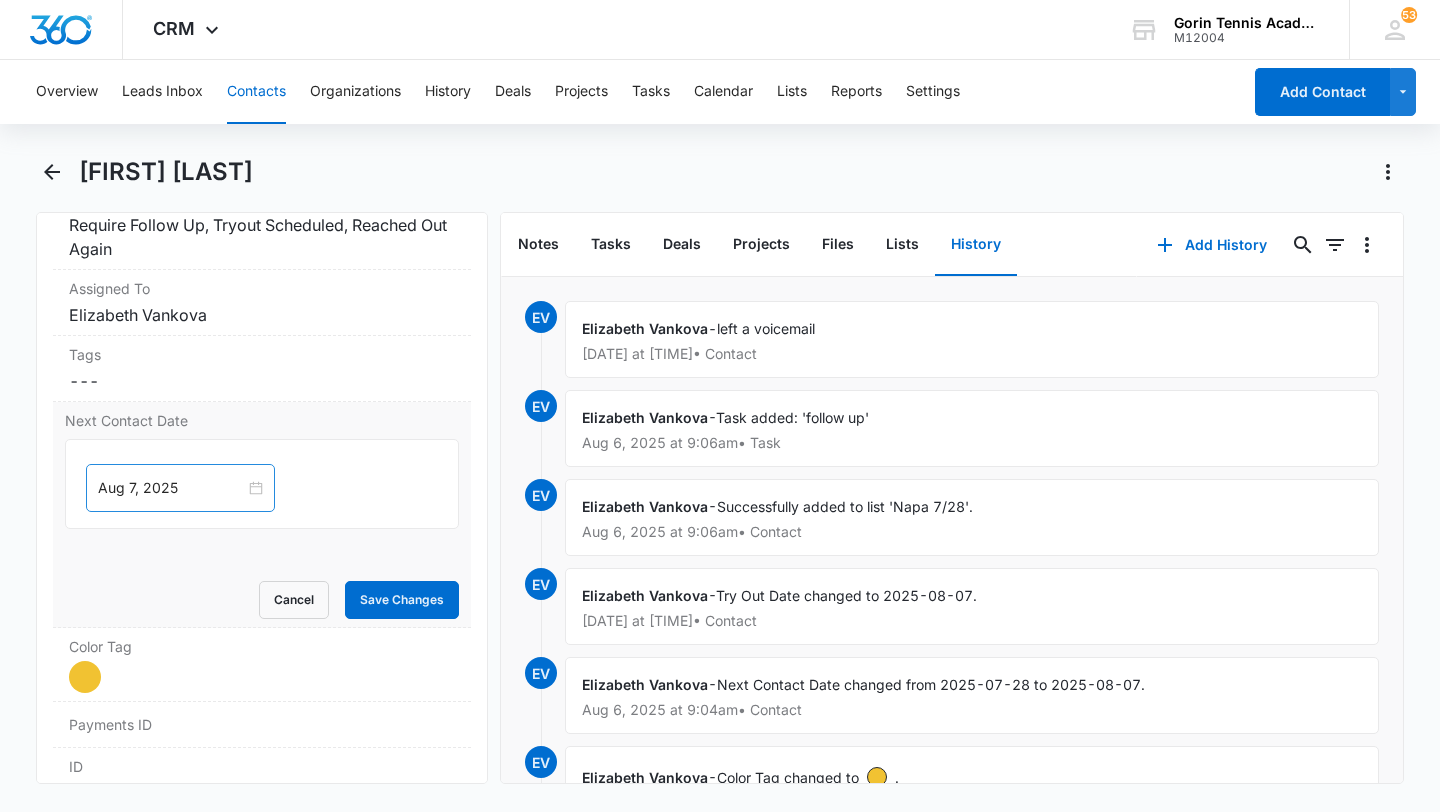 click on "Aug 7, 2025" at bounding box center (180, 488) 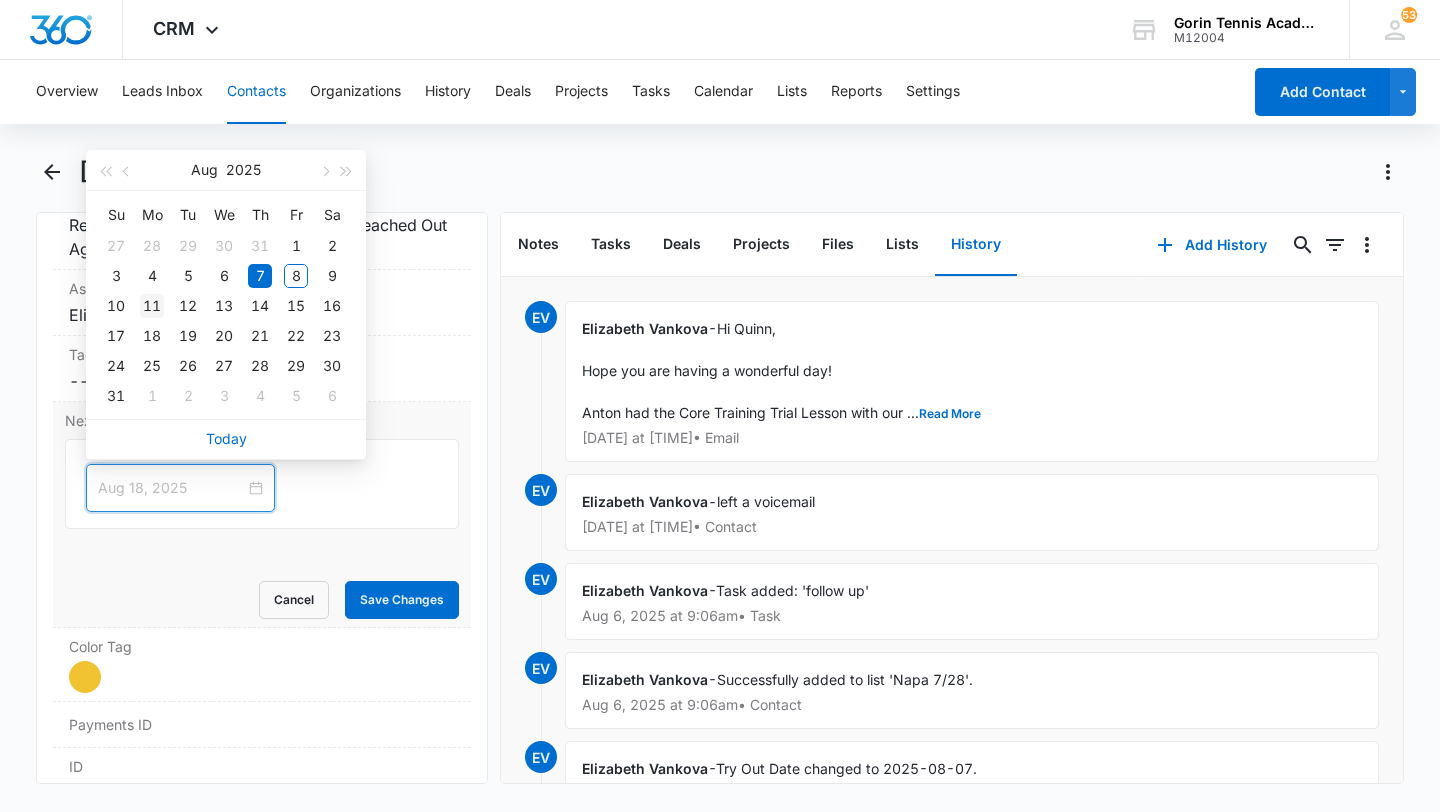 type on "Aug 11, 2025" 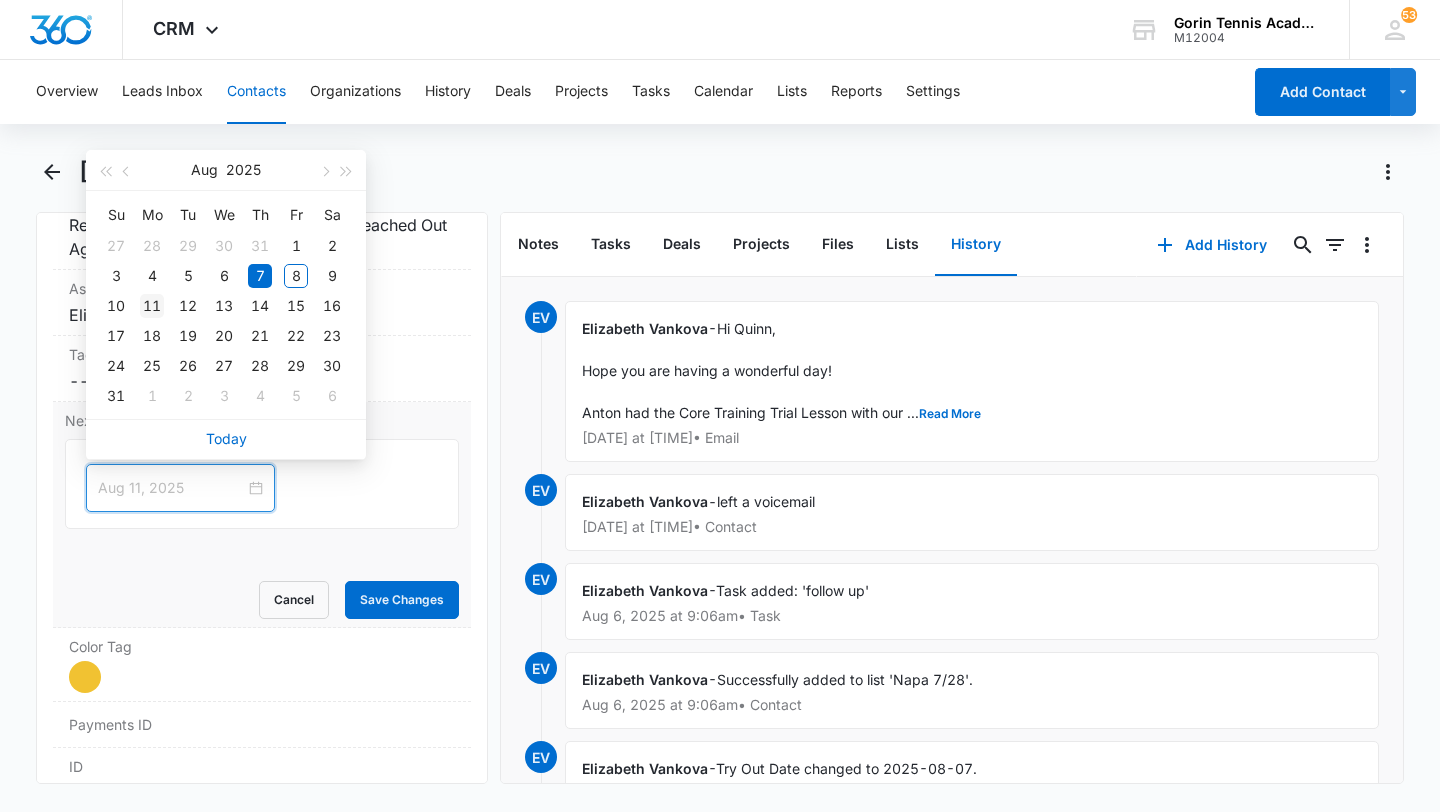 click on "11" at bounding box center (152, 306) 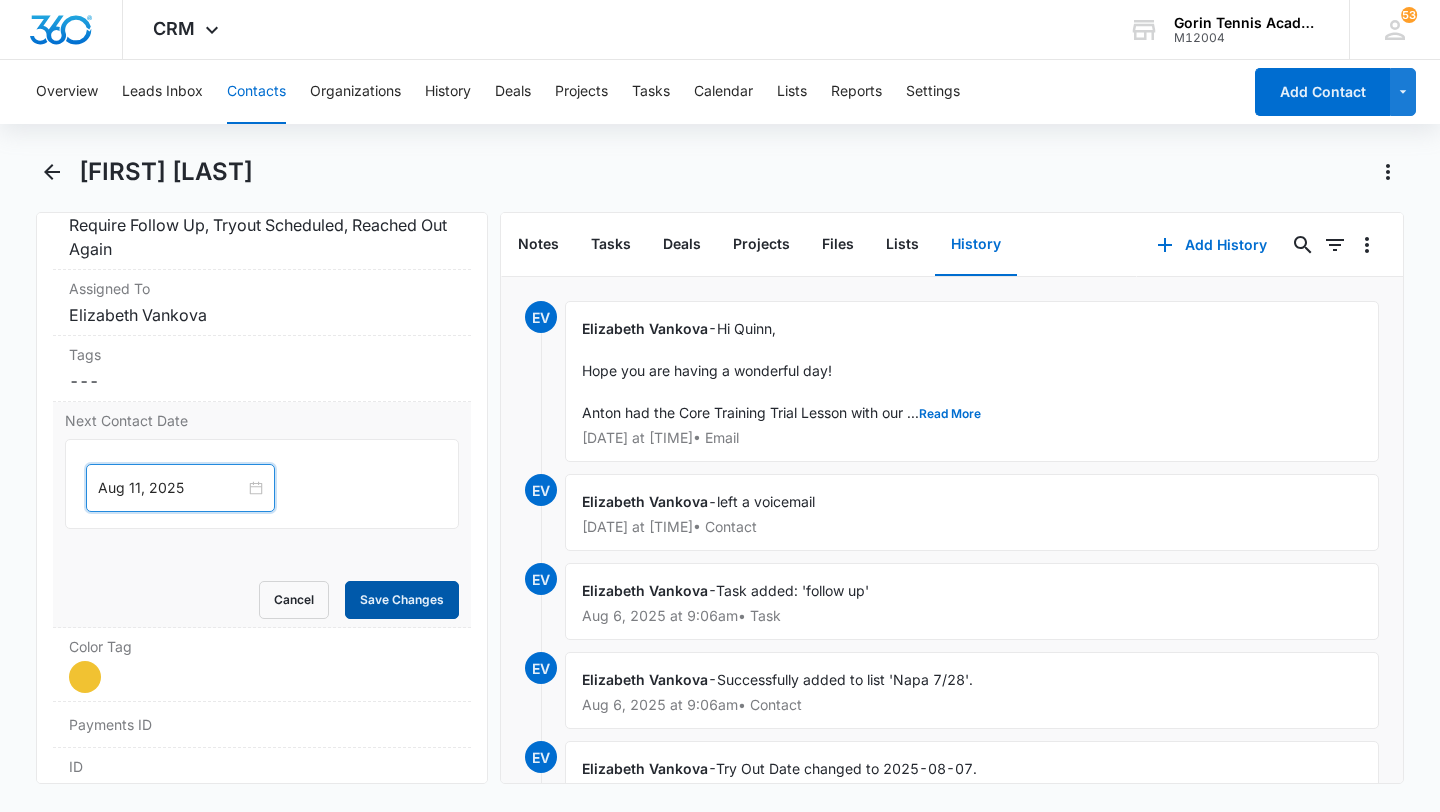 click on "Save Changes" at bounding box center (402, 600) 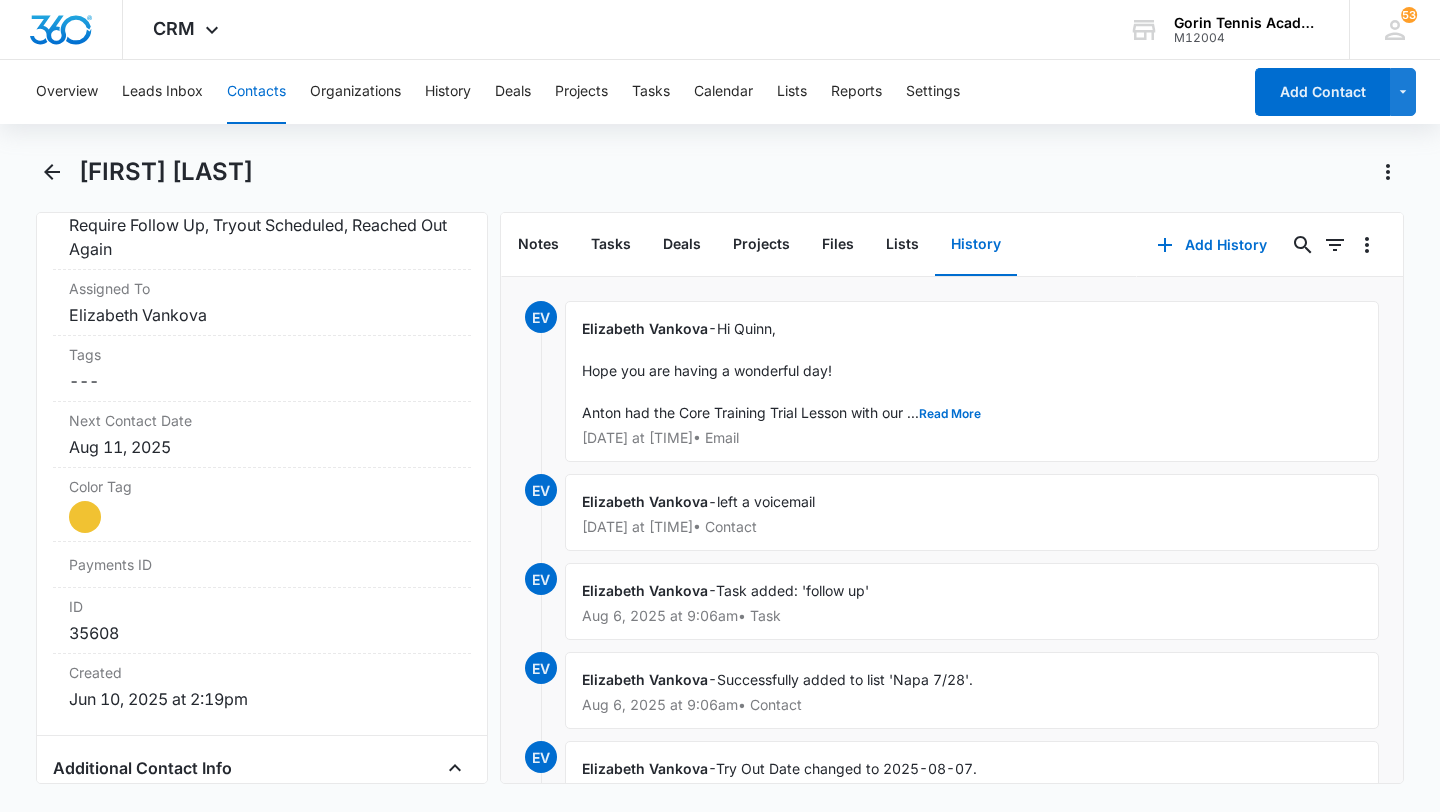 click on "Contacts" at bounding box center [256, 92] 